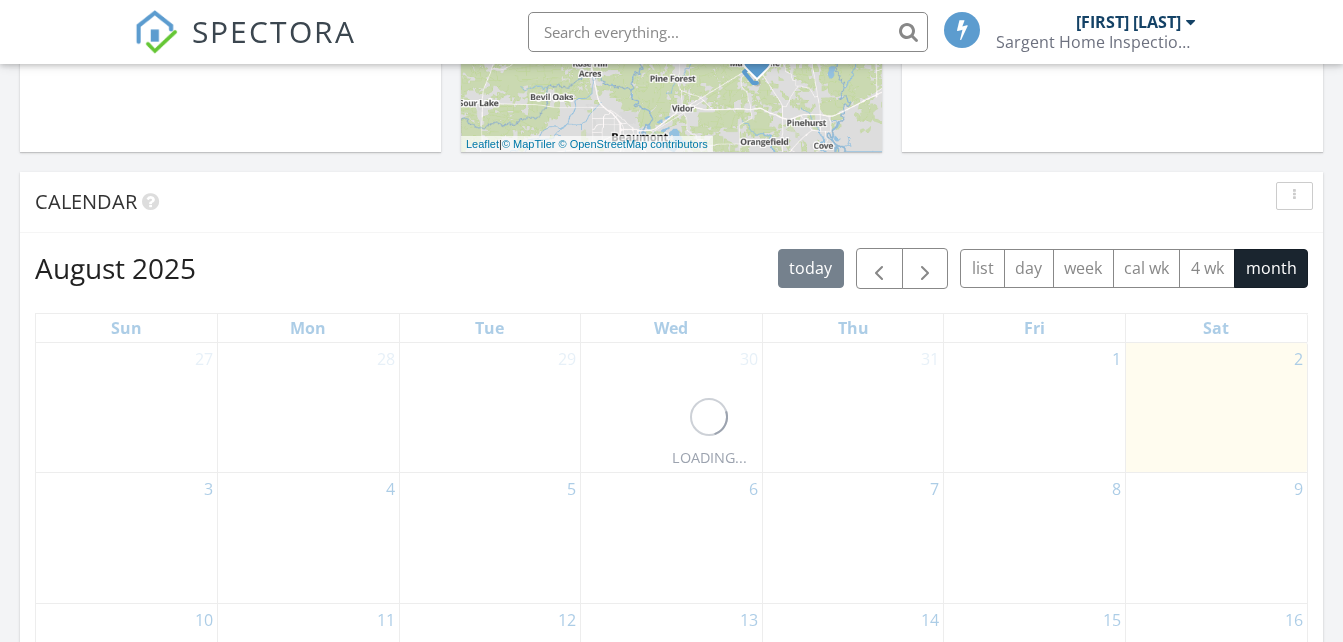 scroll, scrollTop: 708, scrollLeft: 0, axis: vertical 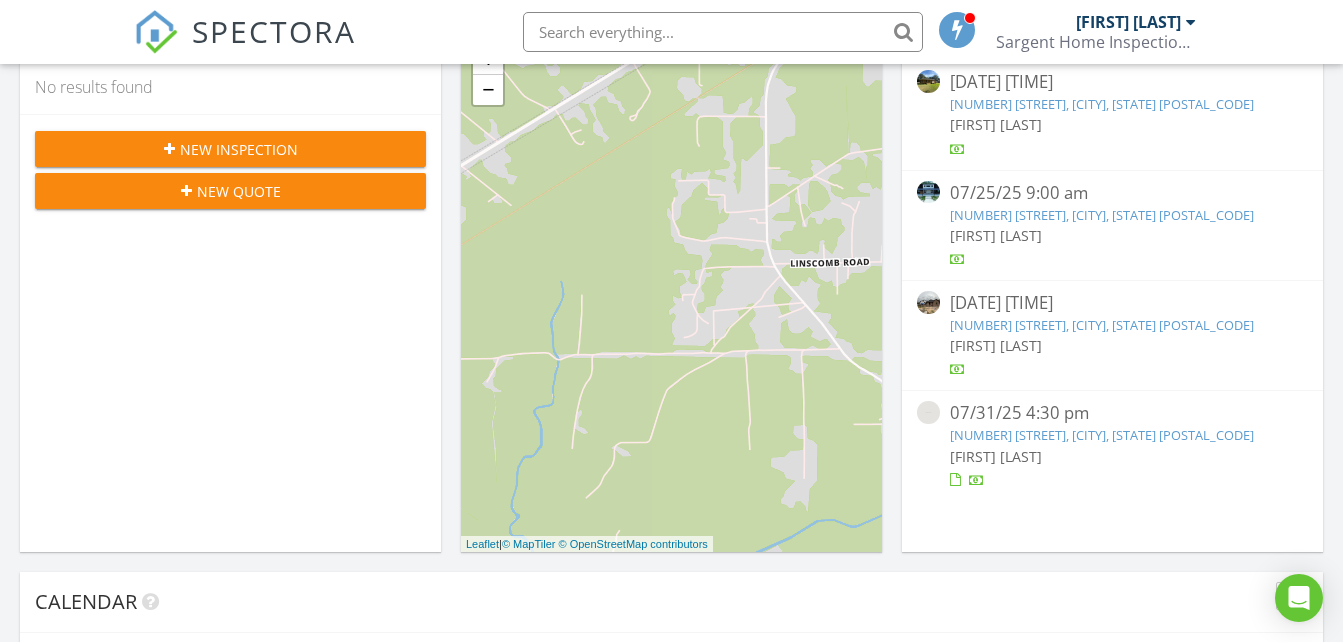 click on "[NUMBER] [STREET], [CITY], [STATE] [POSTAL_CODE]" at bounding box center (1102, 435) 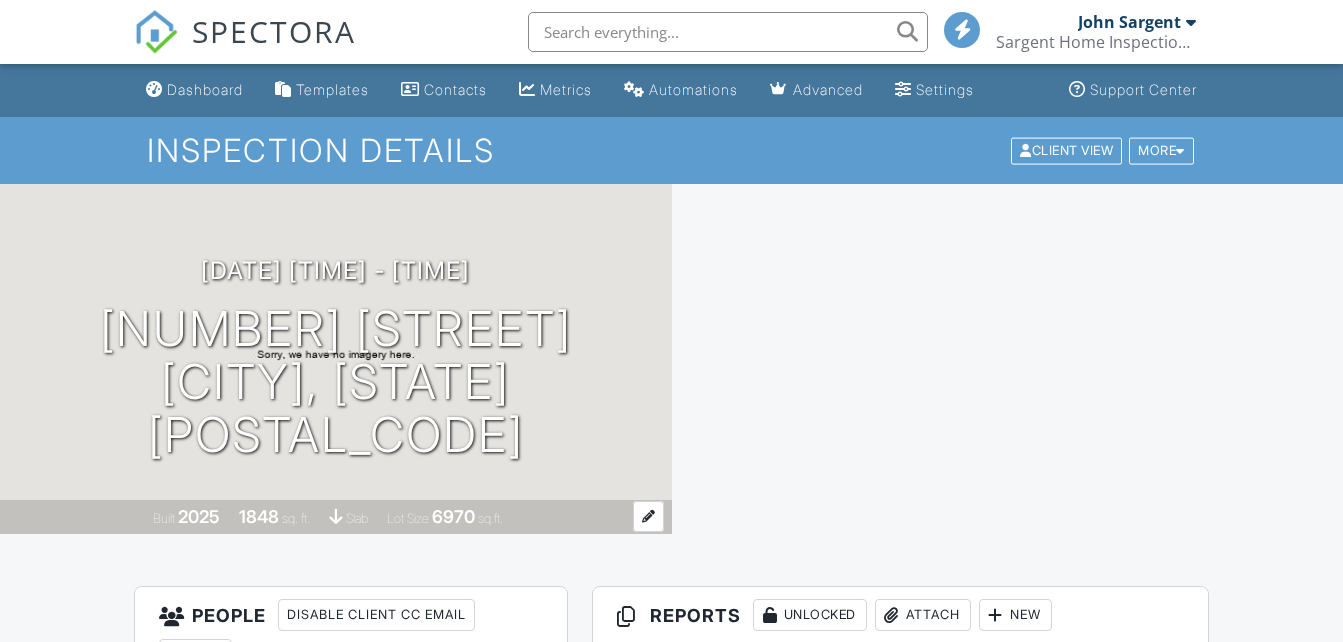 scroll, scrollTop: 101, scrollLeft: 0, axis: vertical 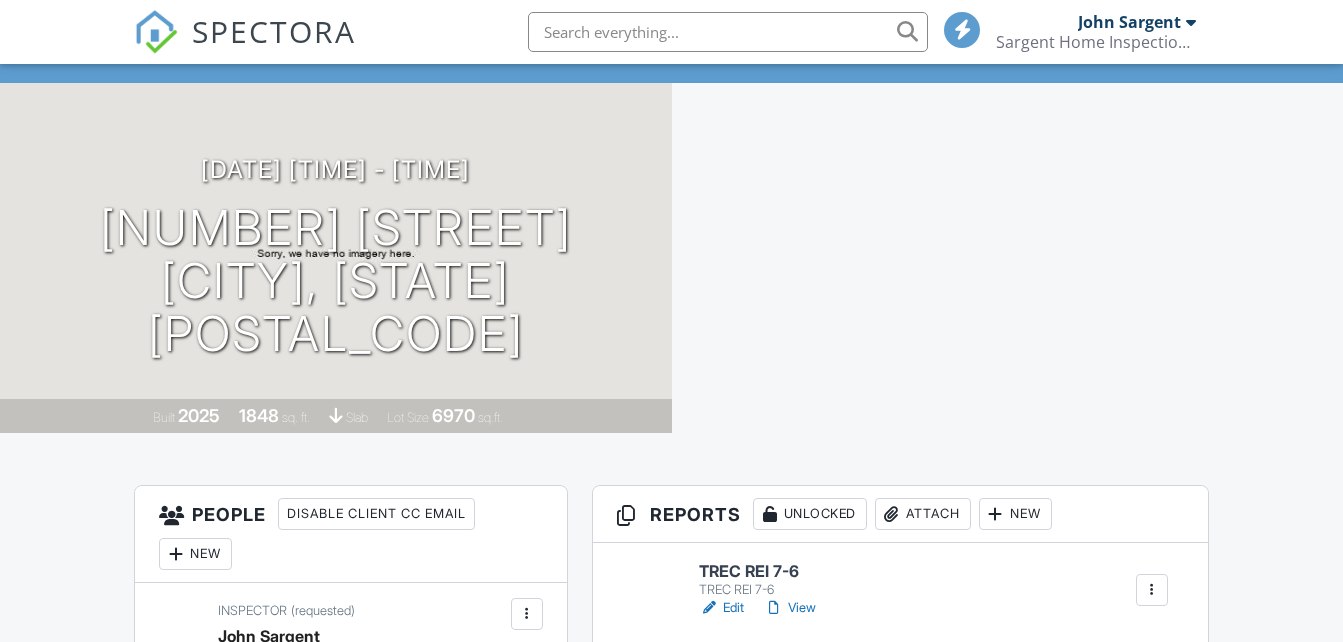 click on "Edit" at bounding box center [721, 608] 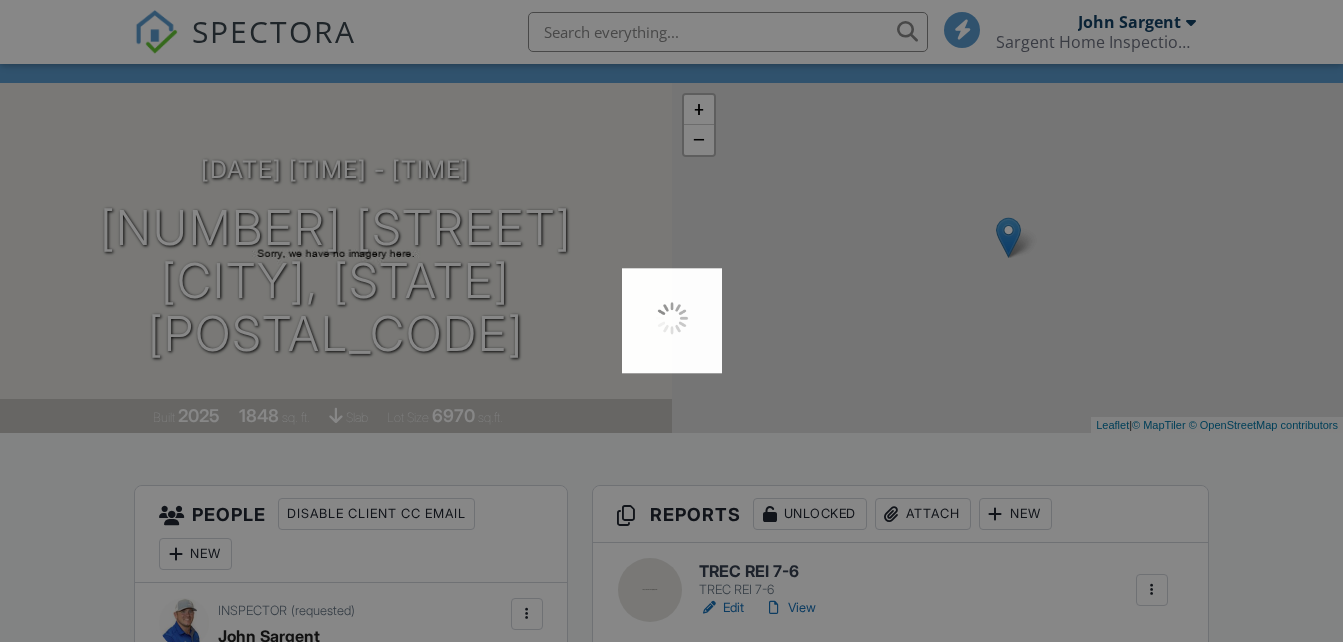 scroll, scrollTop: 200, scrollLeft: 0, axis: vertical 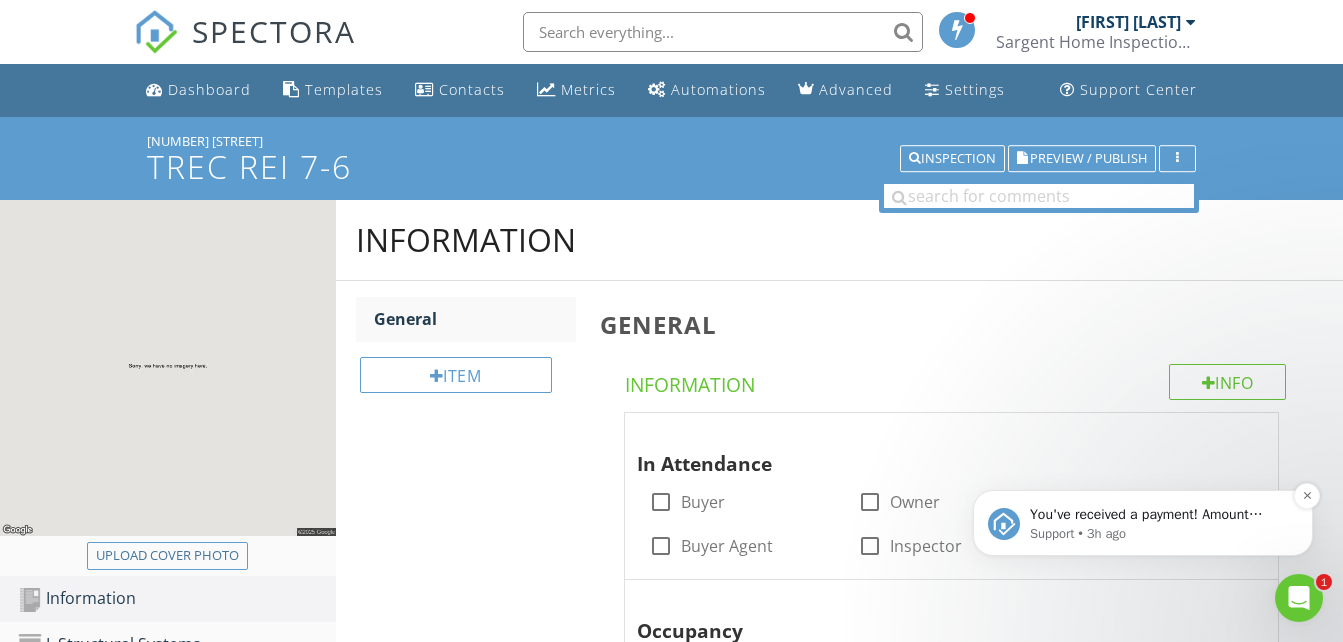 click on "You've received a payment! Amount $425.00 Fee $0.00 Net $425.00 Transaction # pi_3RrmczK7snlDGpRF0cONCUfI Inspection [NUMBER] [STREET], [CITY], [STATE] [POSTAL_CODE] Payouts to your bank or debit card occur on a daily basis. Each payment usually takes two business days to process. You can view your pending payout amount here. If you have any questions reach out on our chat bubble at app.spectora.com. Support • 3h ago" at bounding box center [1143, 523] 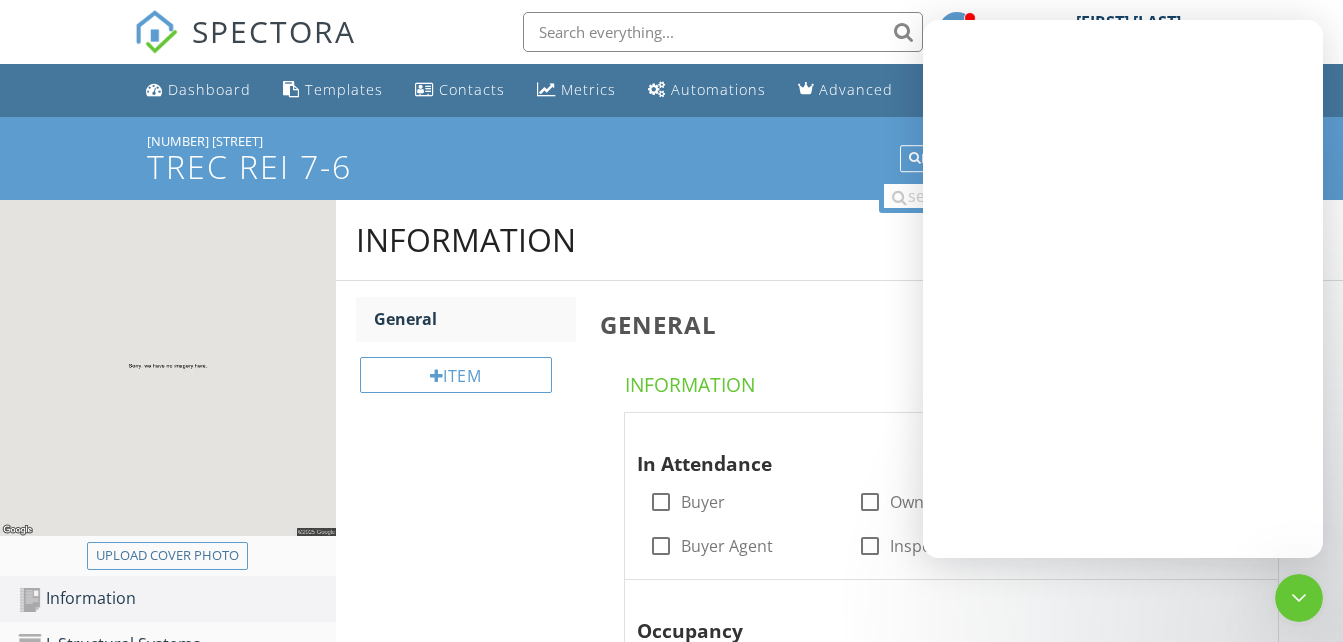 scroll, scrollTop: 0, scrollLeft: 0, axis: both 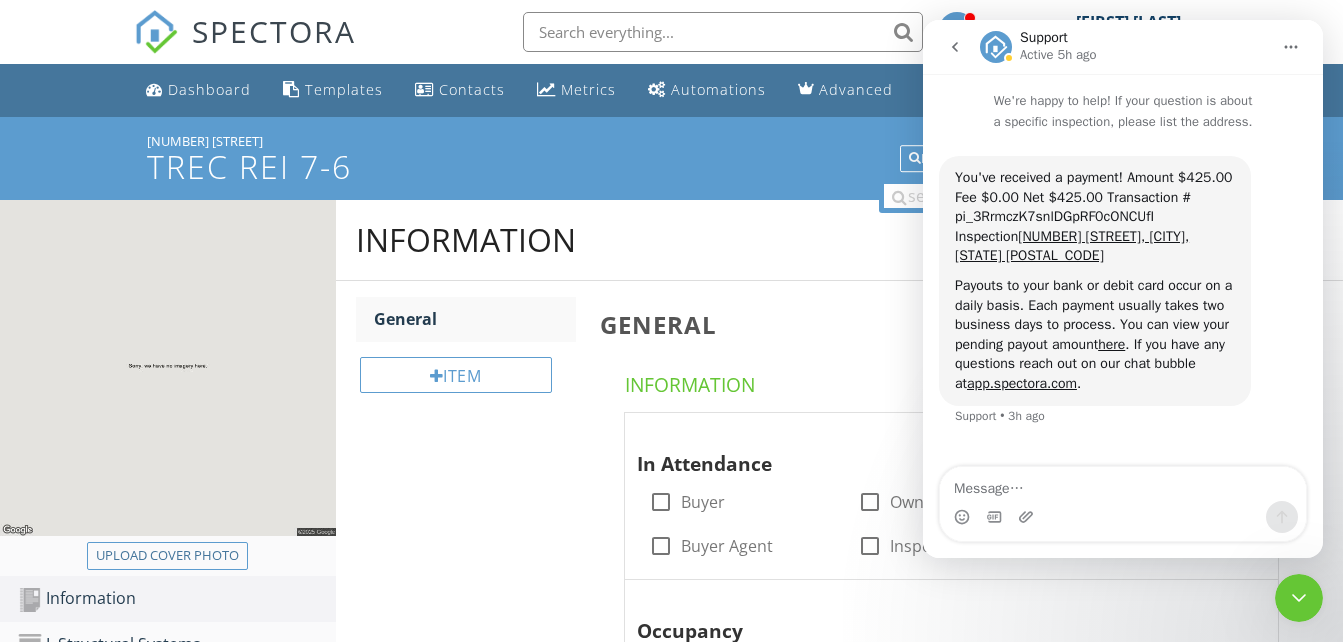 click 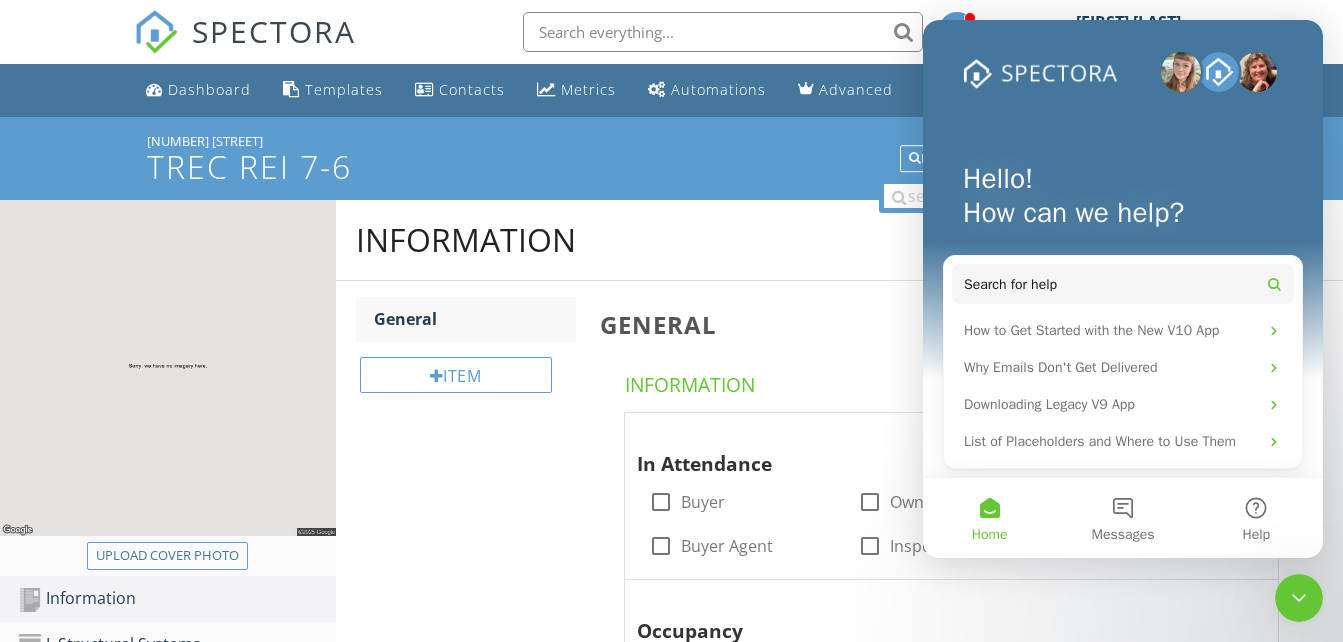 click at bounding box center [1299, 598] 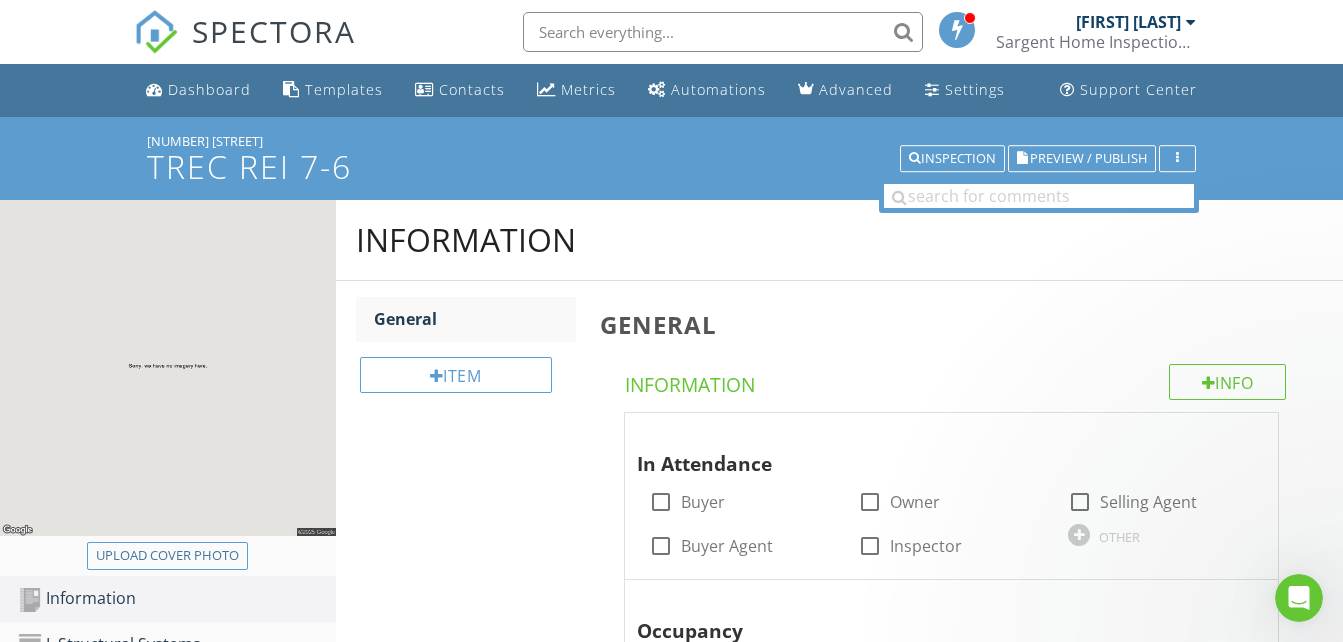 scroll, scrollTop: 0, scrollLeft: 0, axis: both 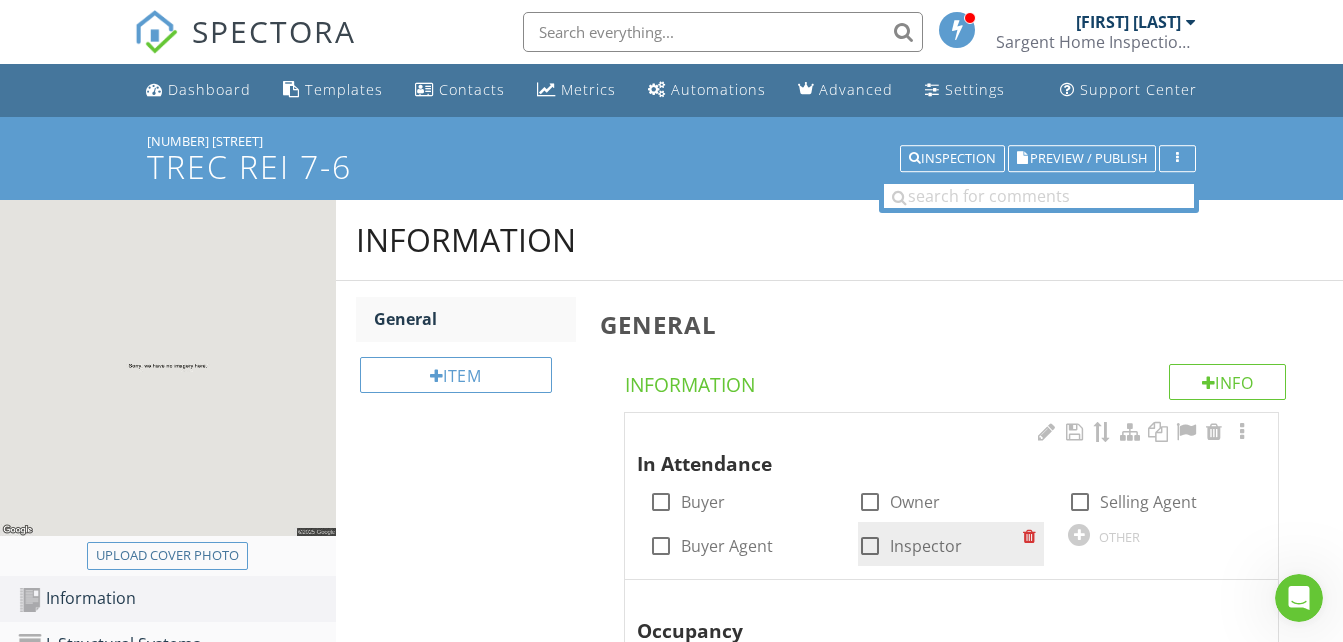 click on "Inspector" at bounding box center (926, 546) 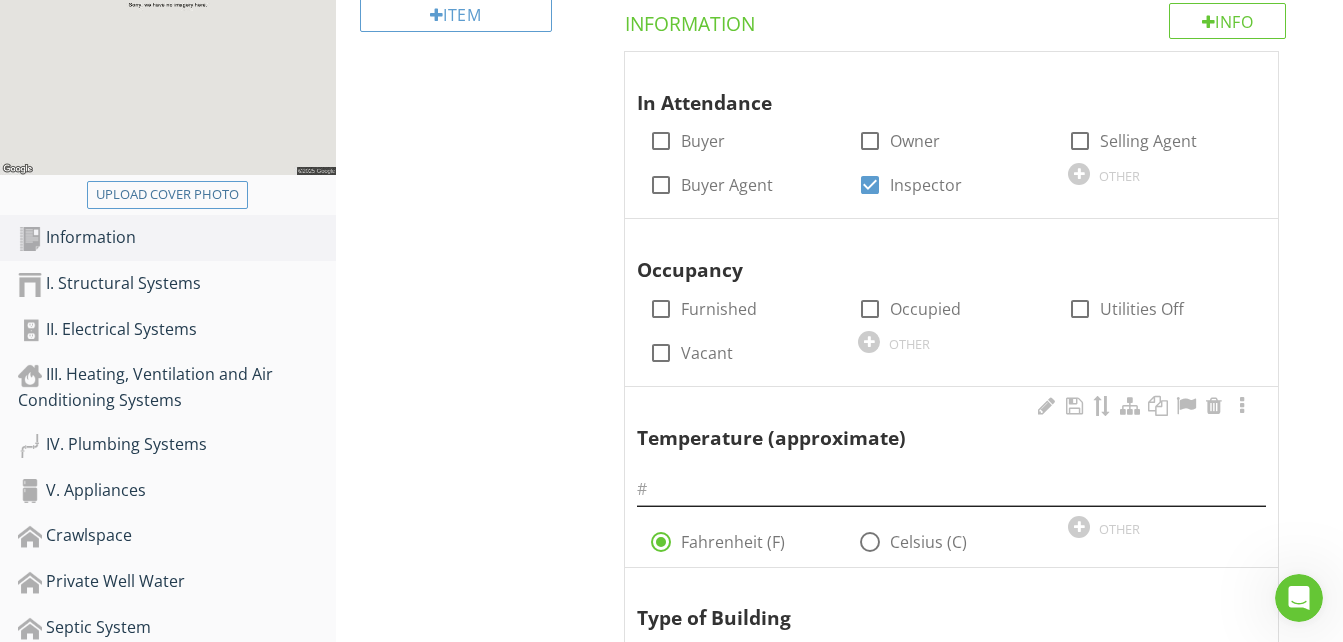 scroll, scrollTop: 400, scrollLeft: 0, axis: vertical 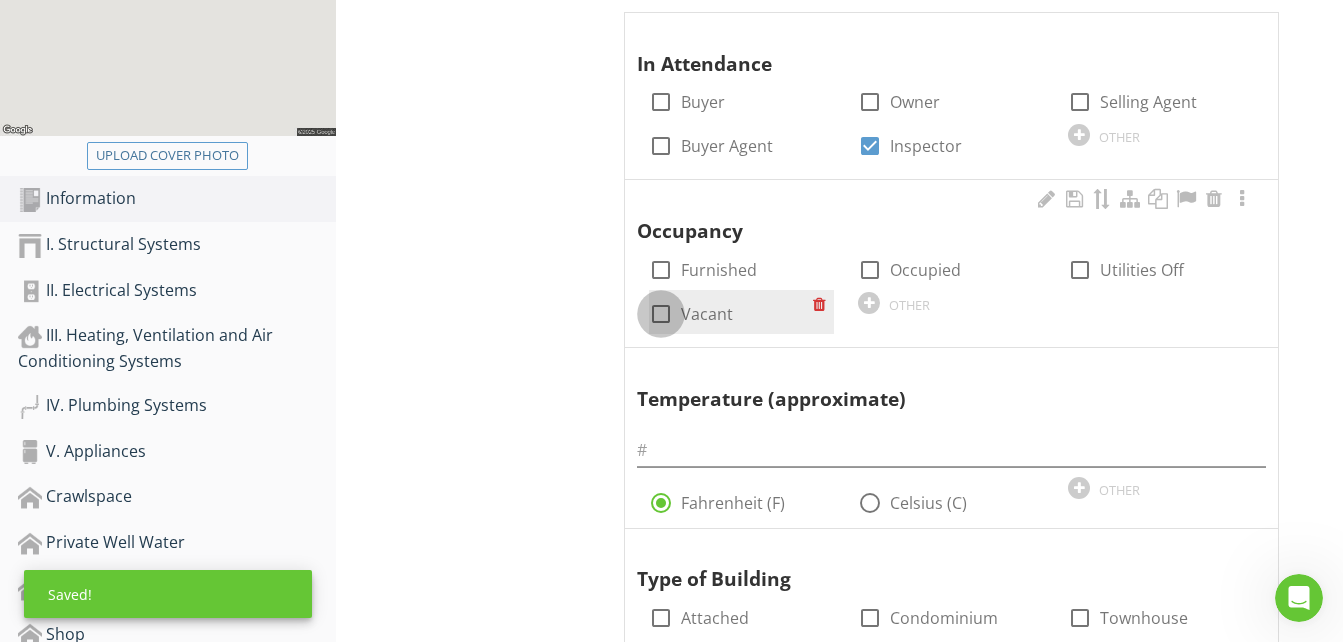 click at bounding box center [661, 314] 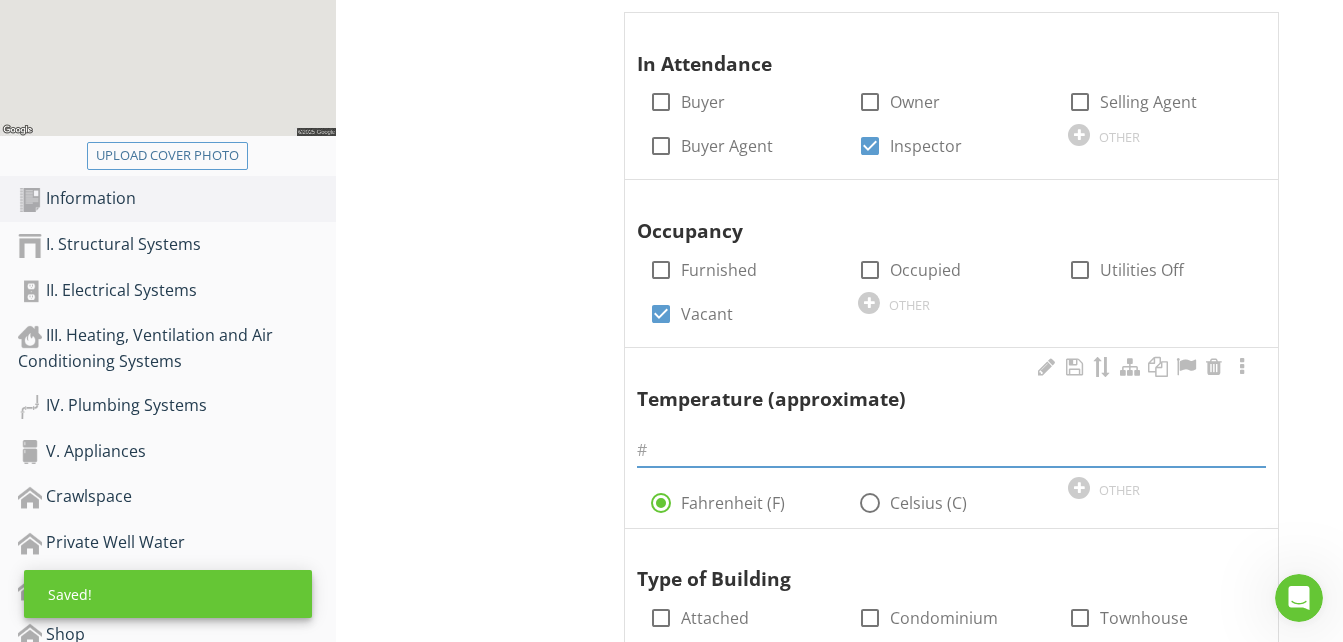 click at bounding box center (951, 450) 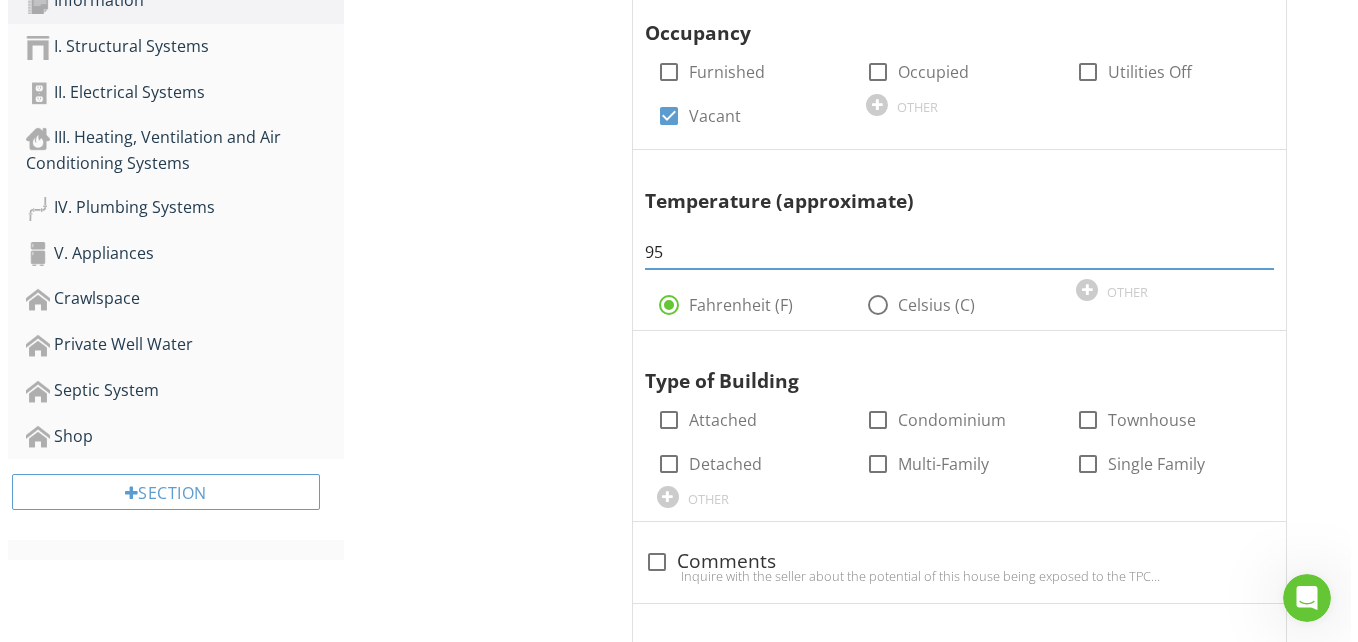 scroll, scrollTop: 600, scrollLeft: 0, axis: vertical 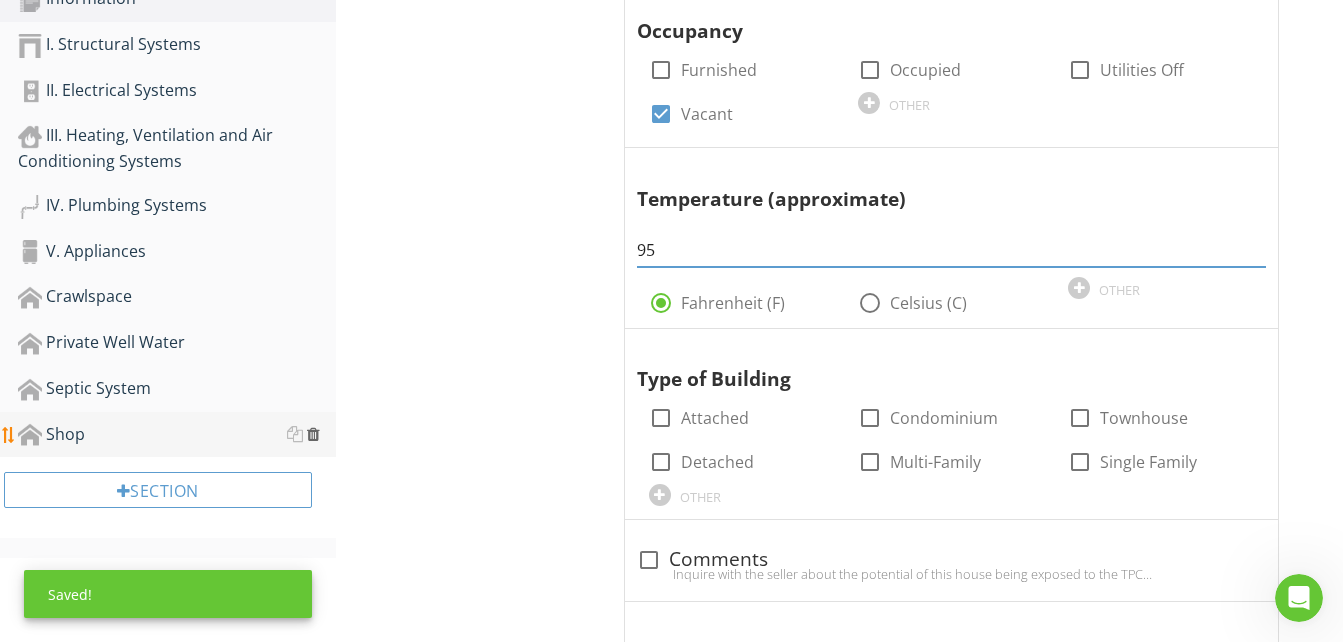 type on "95" 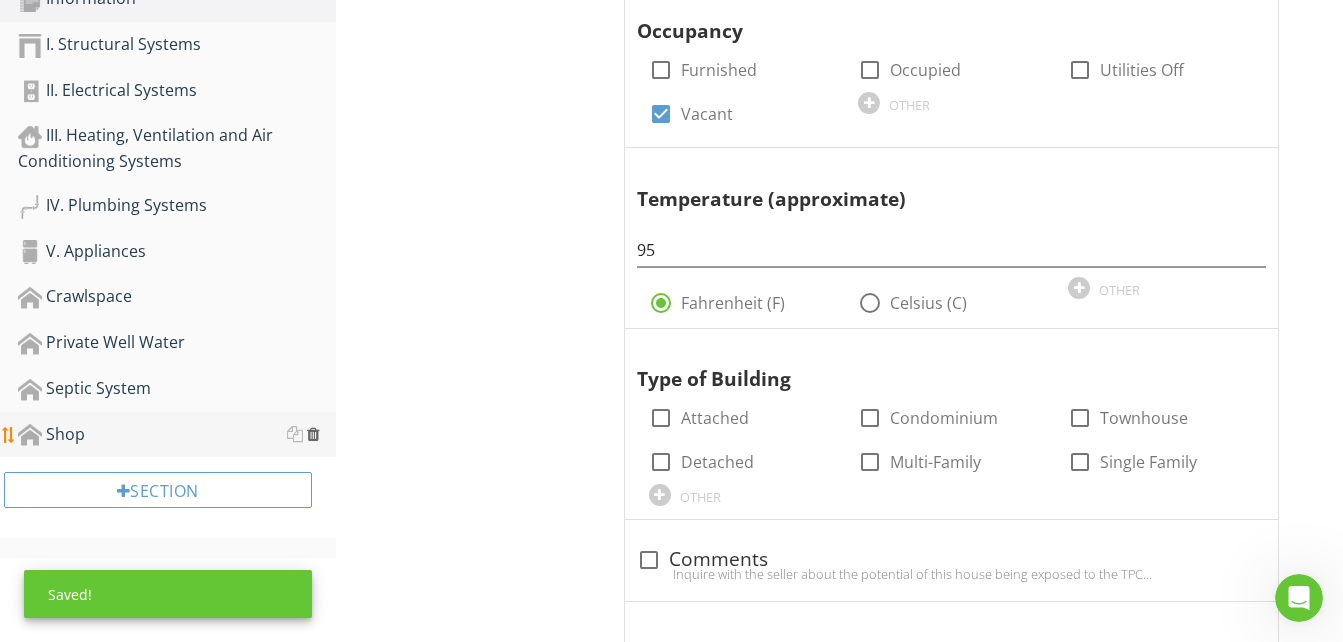 click at bounding box center (313, 434) 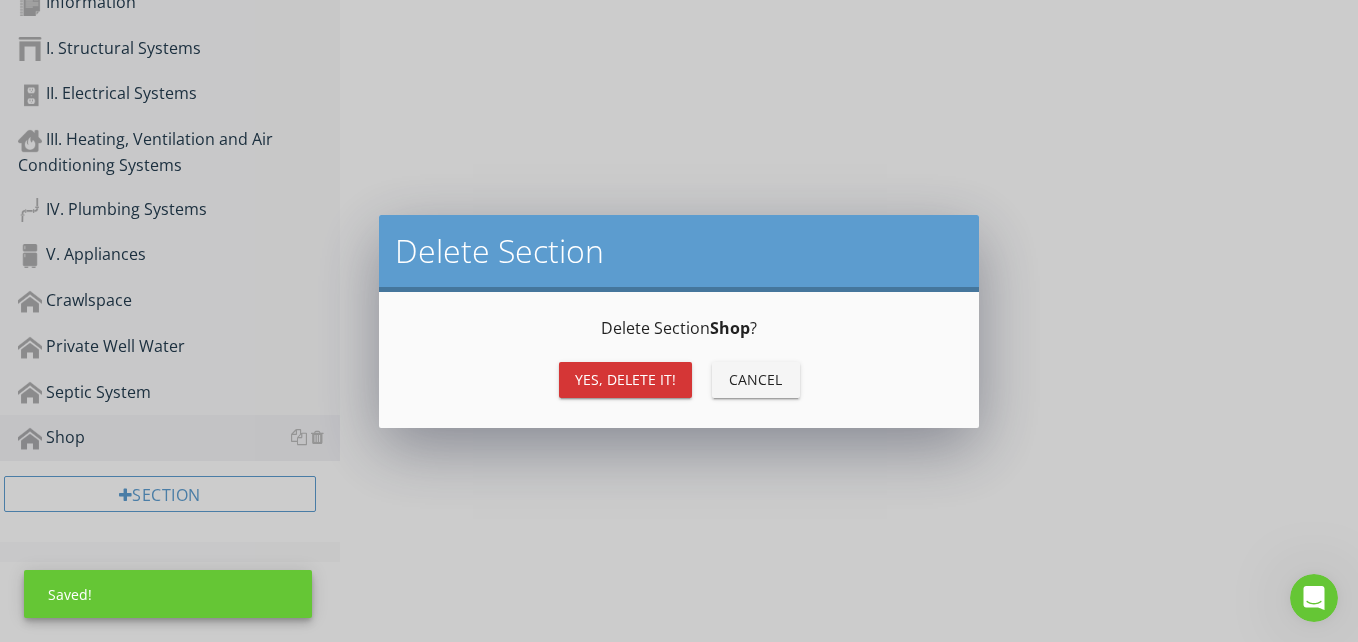 scroll, scrollTop: 520, scrollLeft: 0, axis: vertical 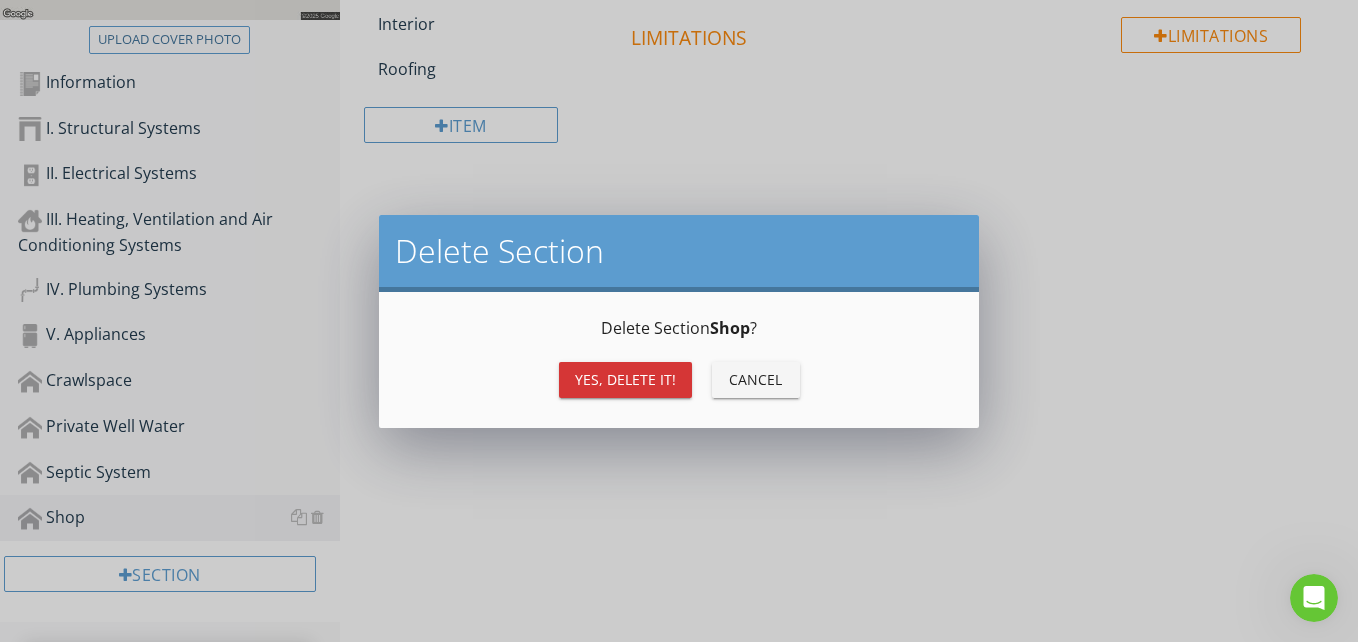 click on "Yes, Delete it!   Cancel" at bounding box center (679, 380) 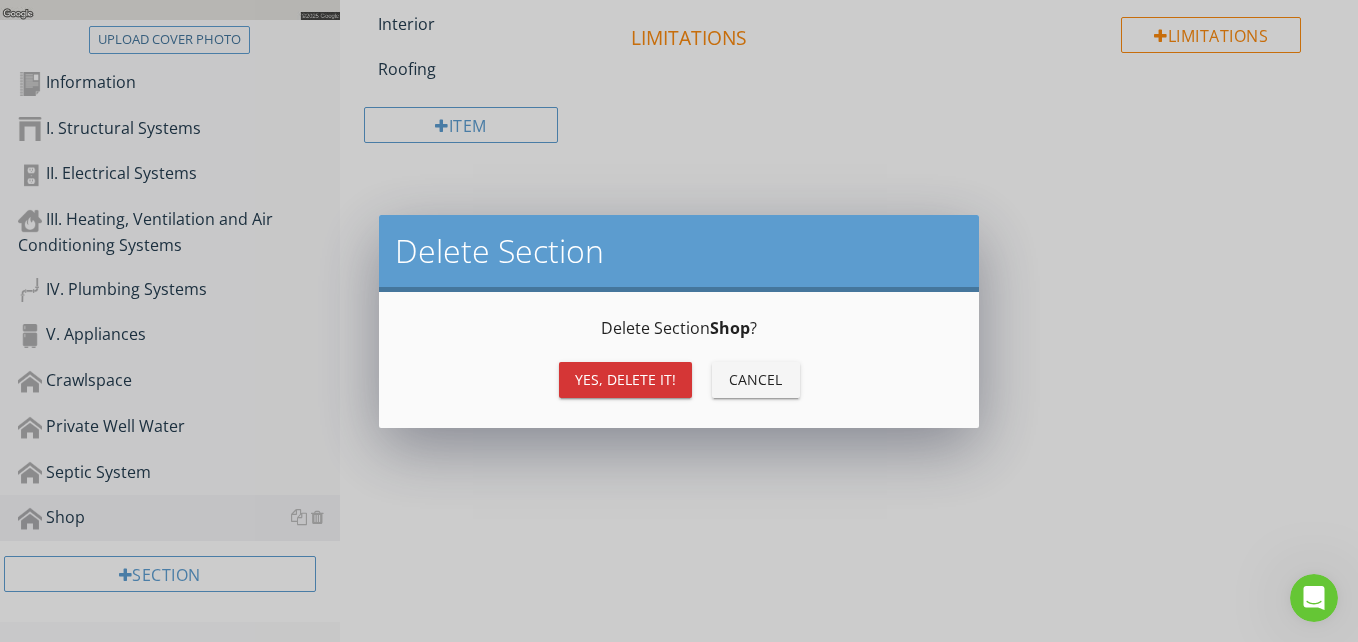 click on "Yes, Delete it!" at bounding box center (625, 379) 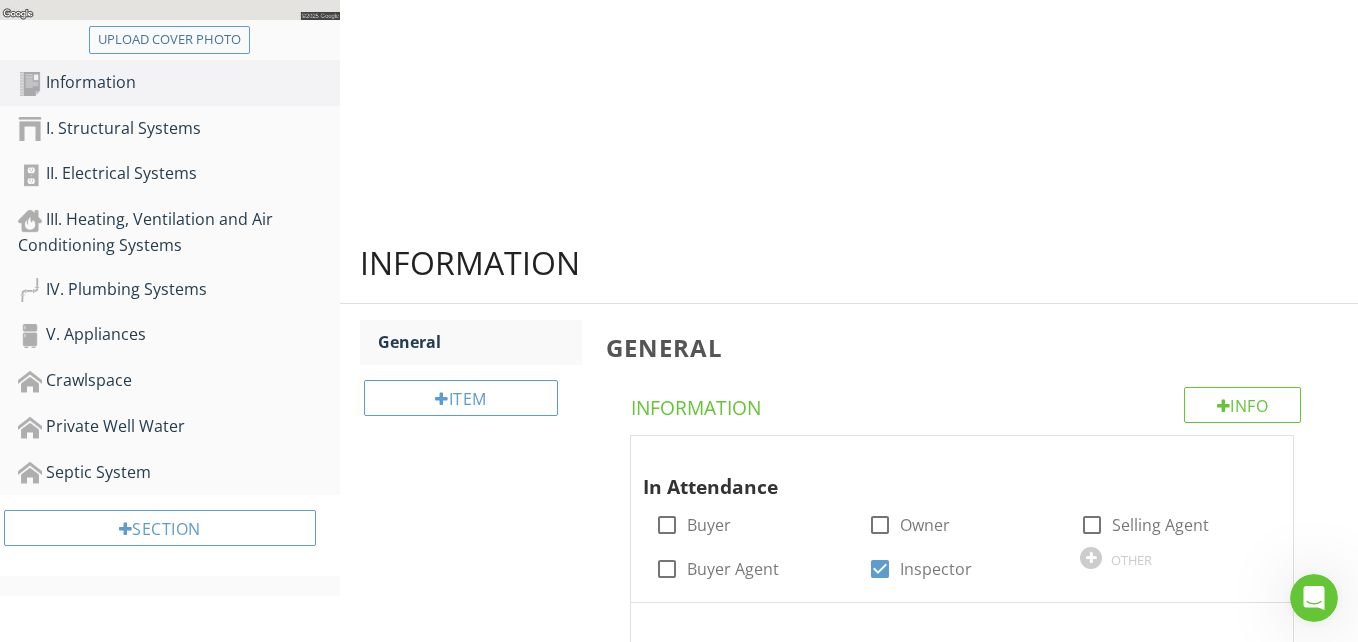 scroll, scrollTop: 471, scrollLeft: 0, axis: vertical 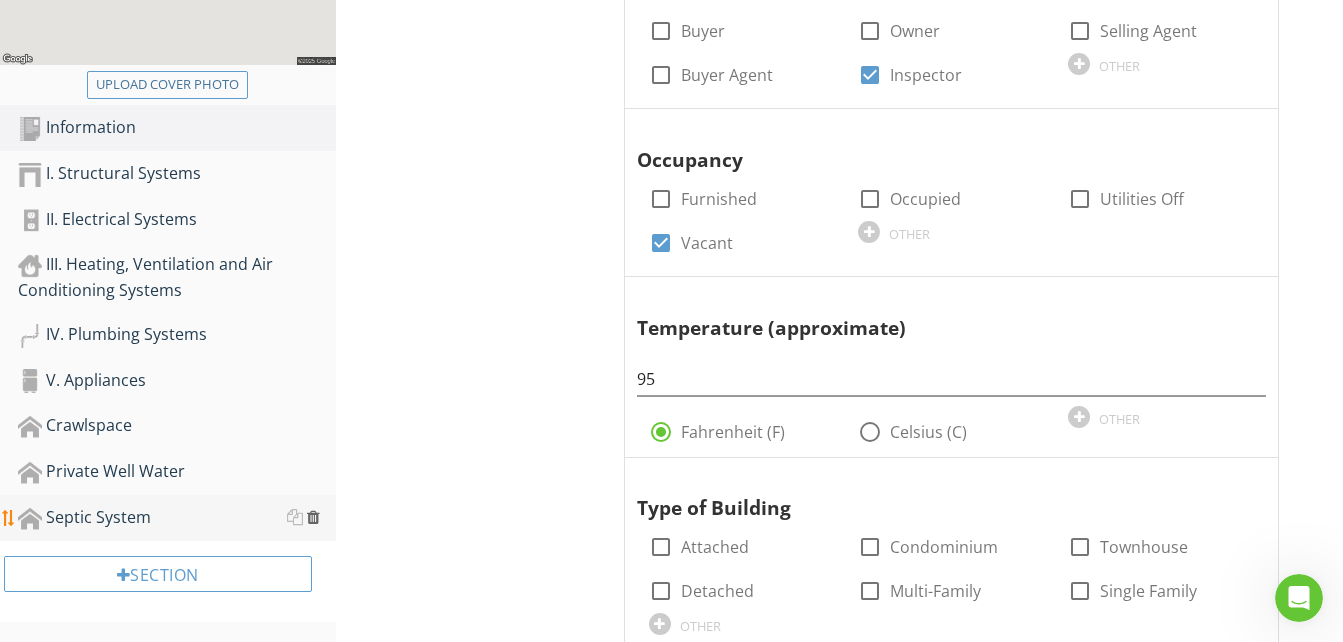 click at bounding box center (313, 517) 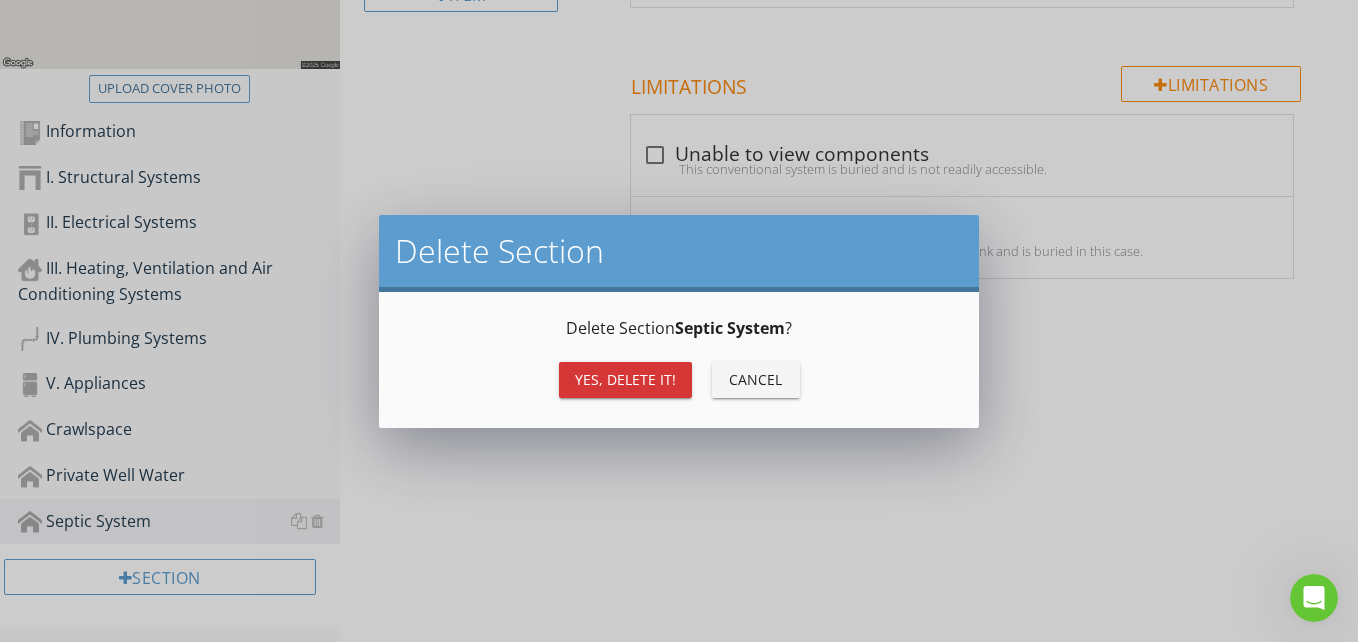 click on "Yes, Delete it!" at bounding box center (625, 379) 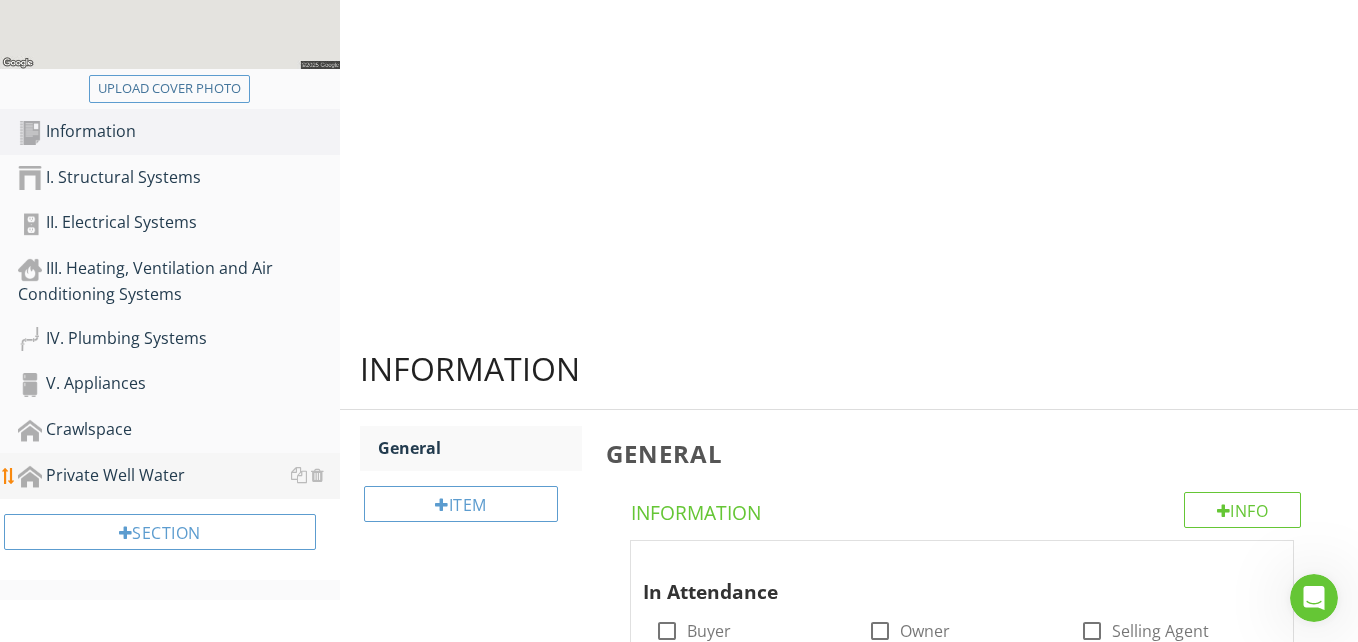 scroll, scrollTop: 425, scrollLeft: 0, axis: vertical 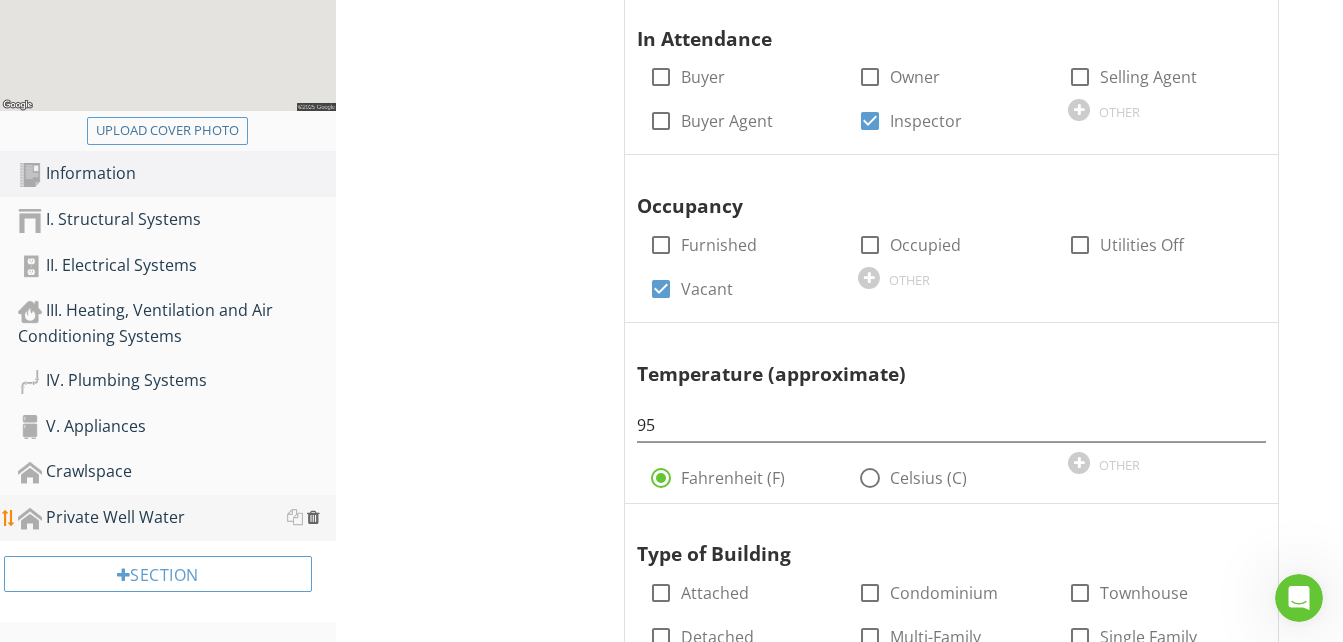 click at bounding box center (313, 517) 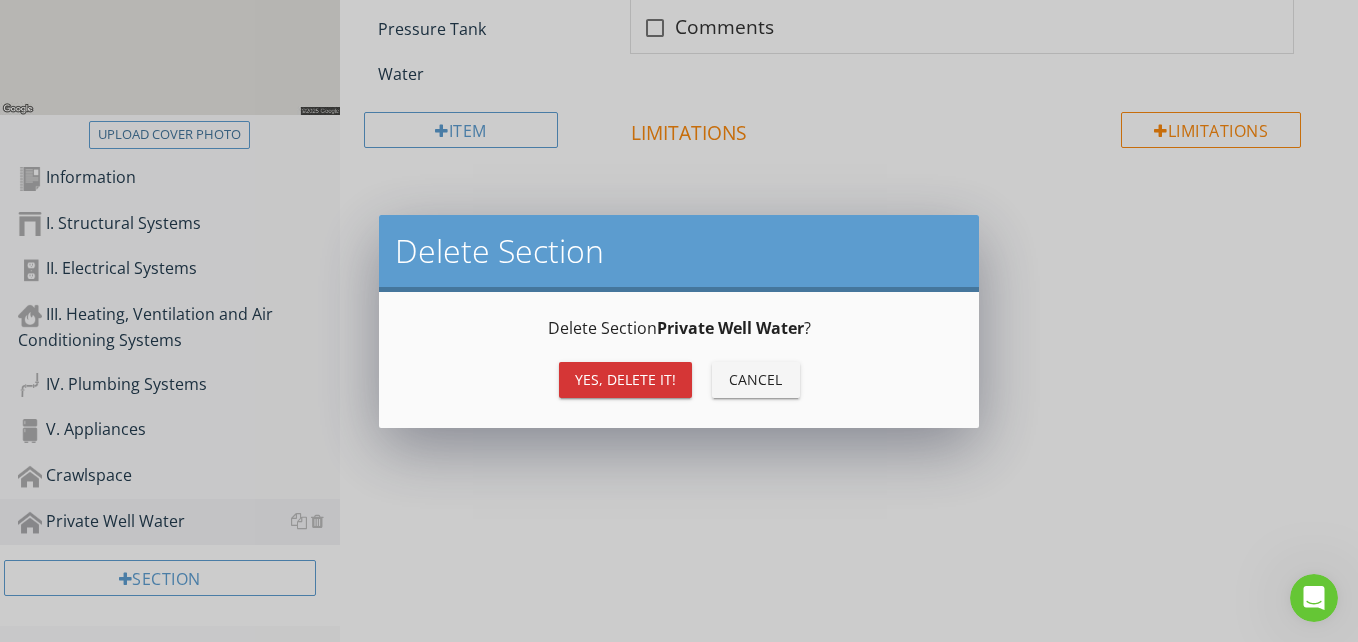 click on "Yes, Delete it!" at bounding box center (625, 379) 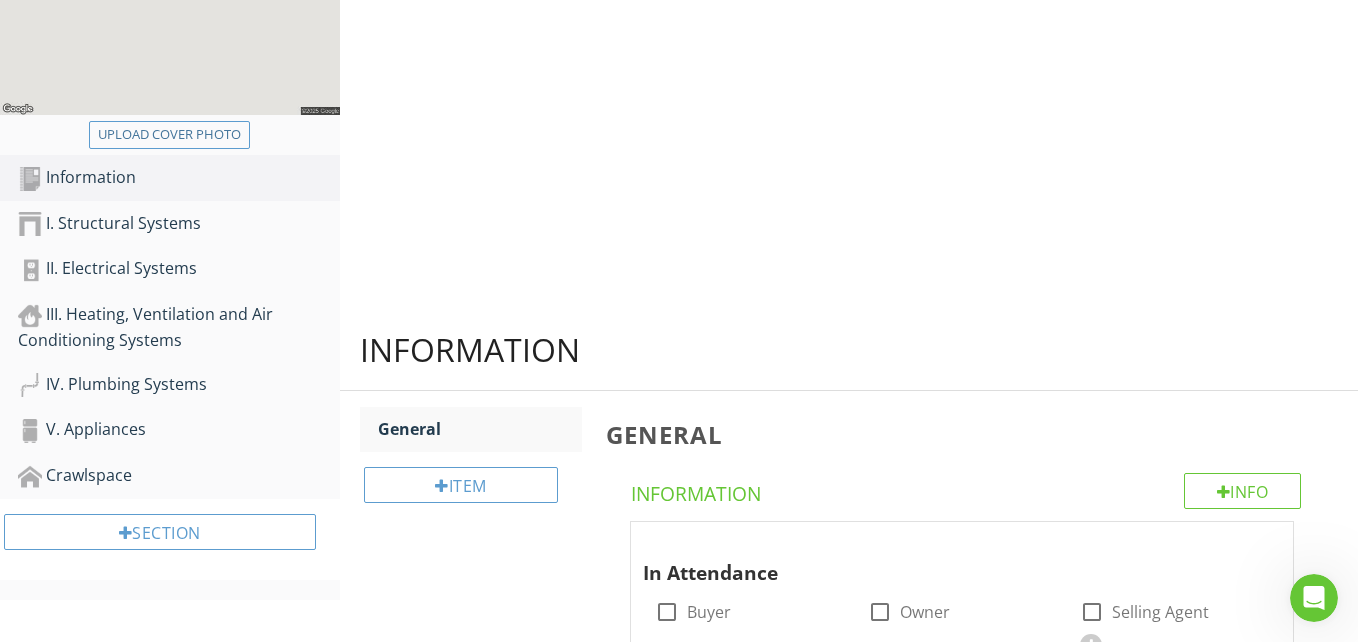 scroll, scrollTop: 379, scrollLeft: 0, axis: vertical 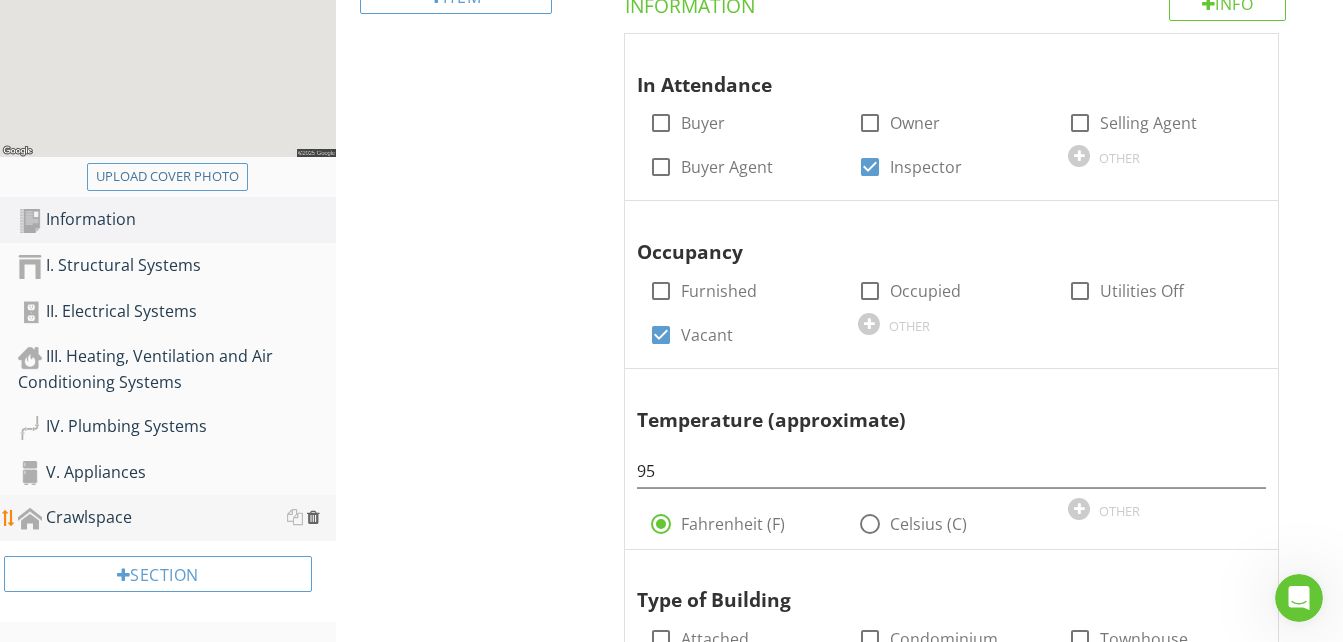click at bounding box center (313, 517) 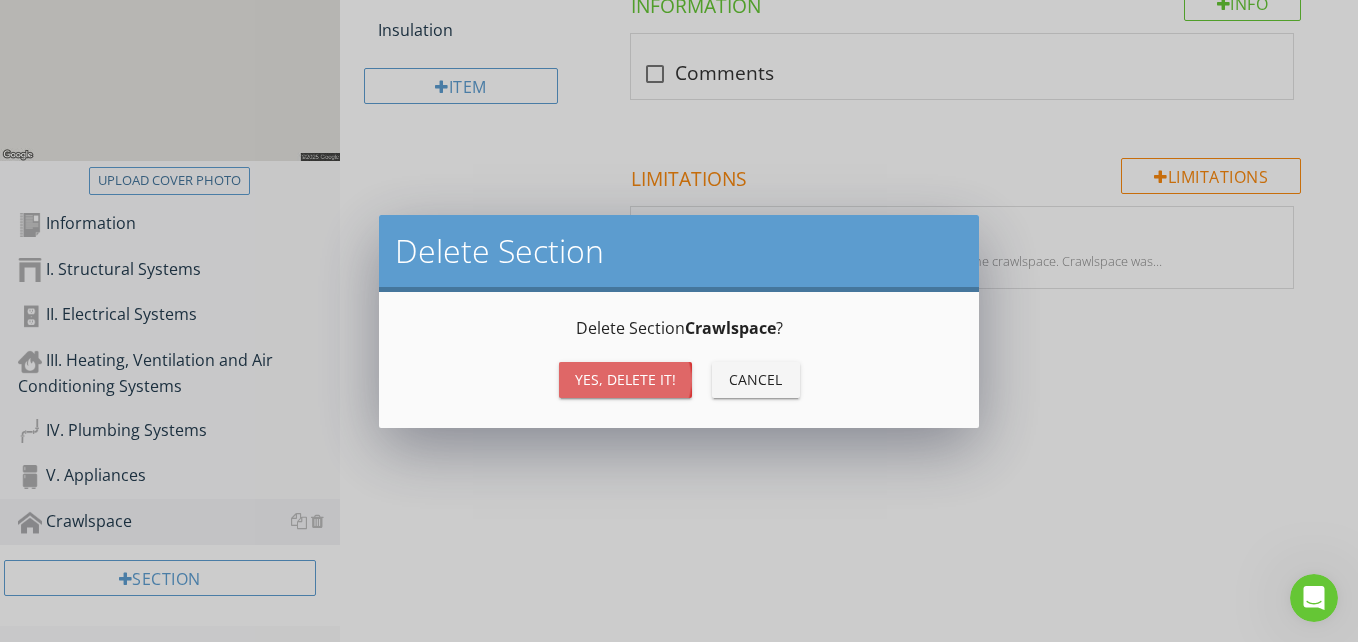 click on "Yes, Delete it!" at bounding box center [625, 379] 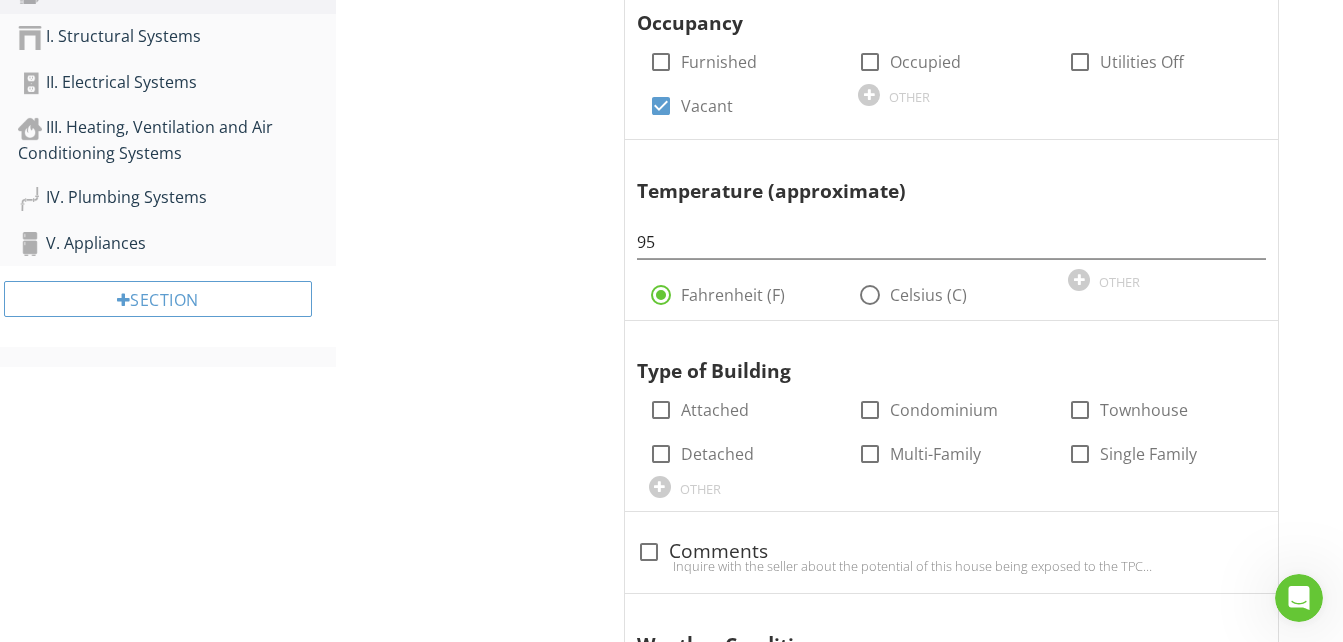 scroll, scrollTop: 733, scrollLeft: 0, axis: vertical 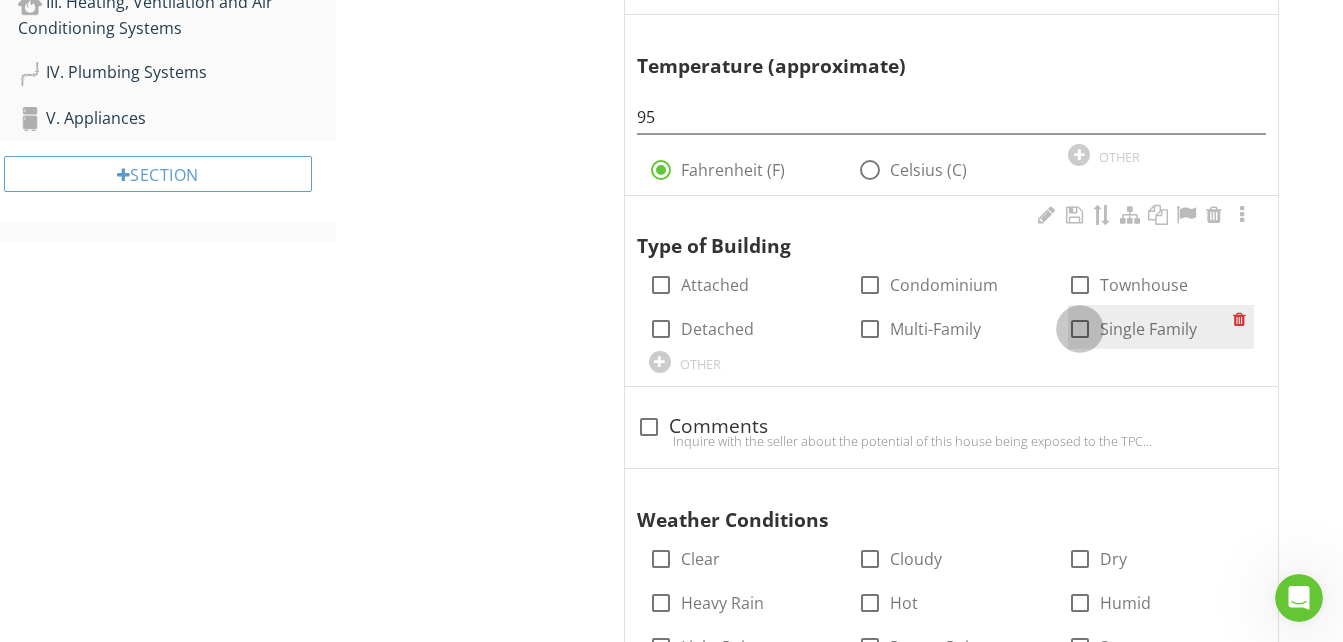 click at bounding box center (1080, 329) 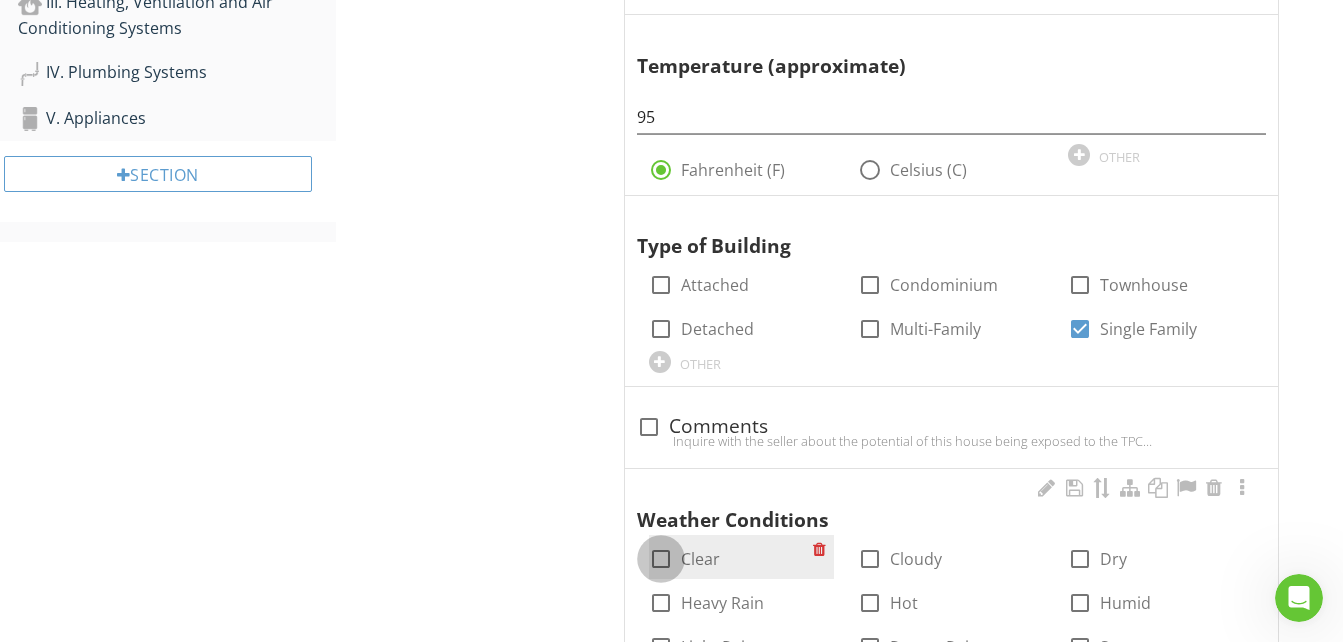 click at bounding box center (661, 559) 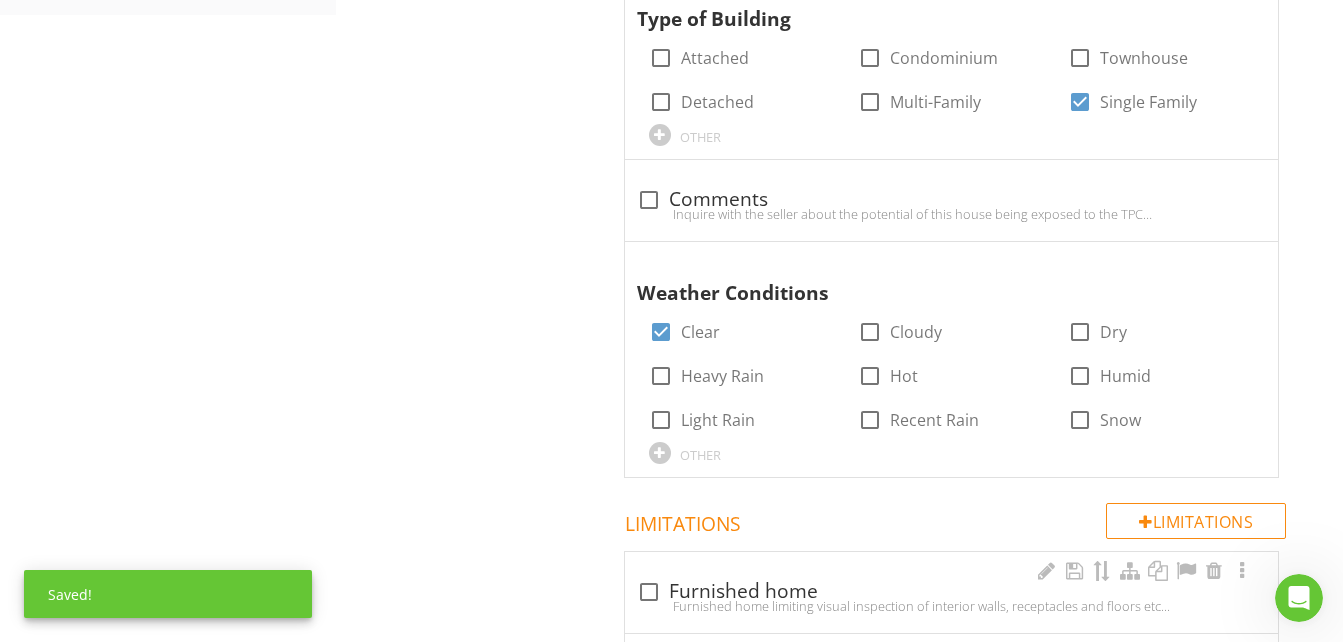 scroll, scrollTop: 1033, scrollLeft: 0, axis: vertical 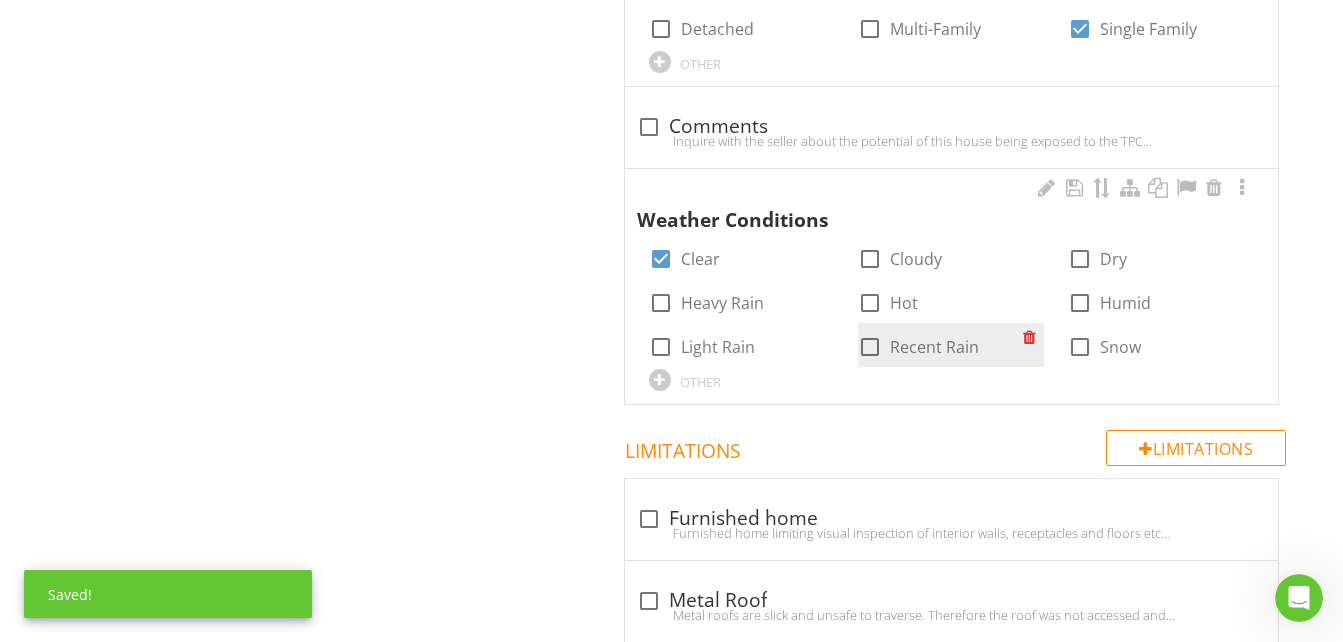 click at bounding box center (870, 347) 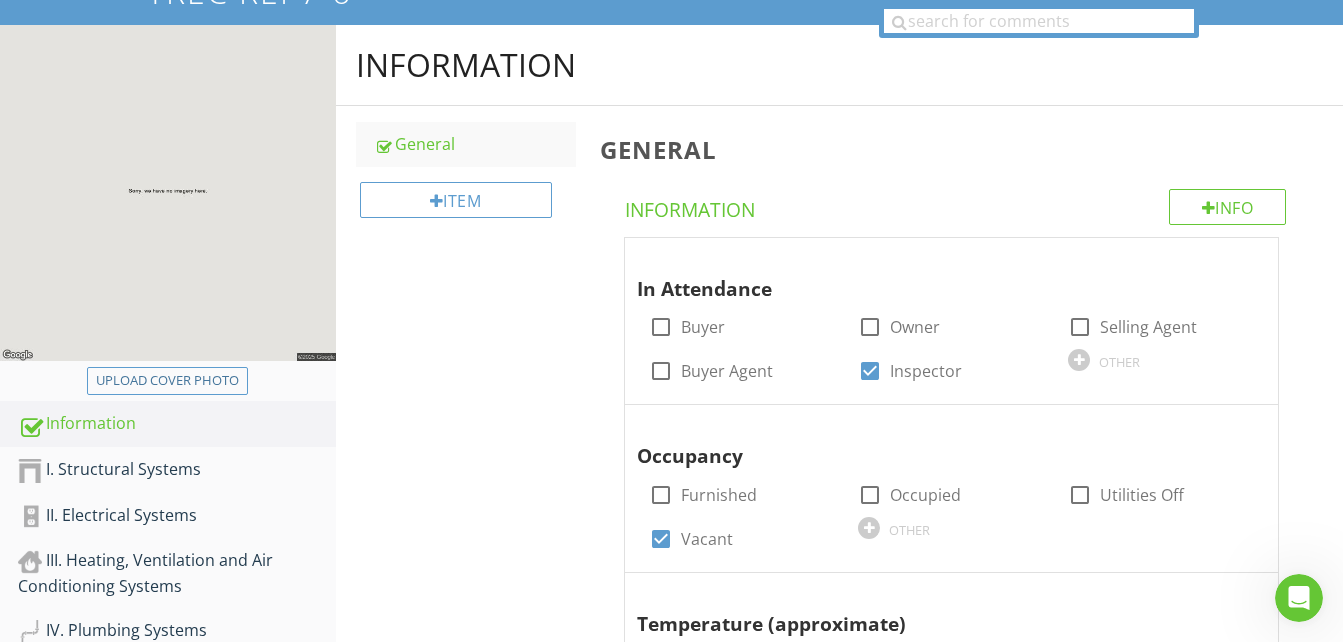 scroll, scrollTop: 260, scrollLeft: 0, axis: vertical 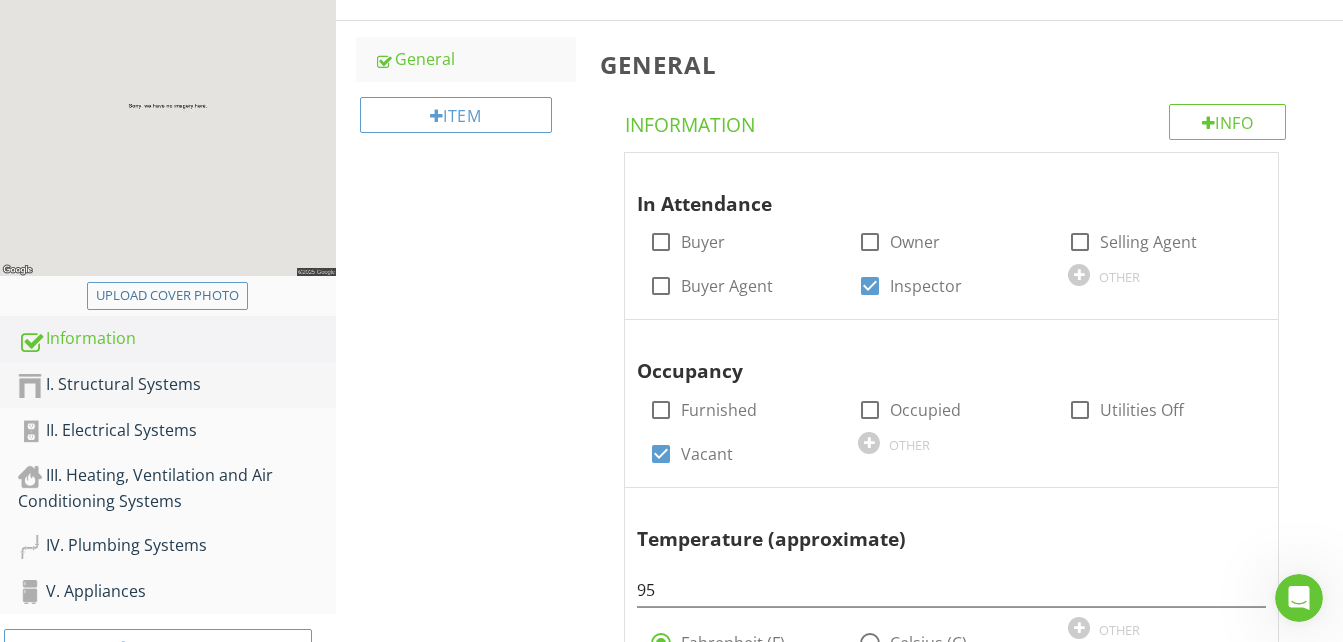 click on "I. Structural Systems" at bounding box center (177, 385) 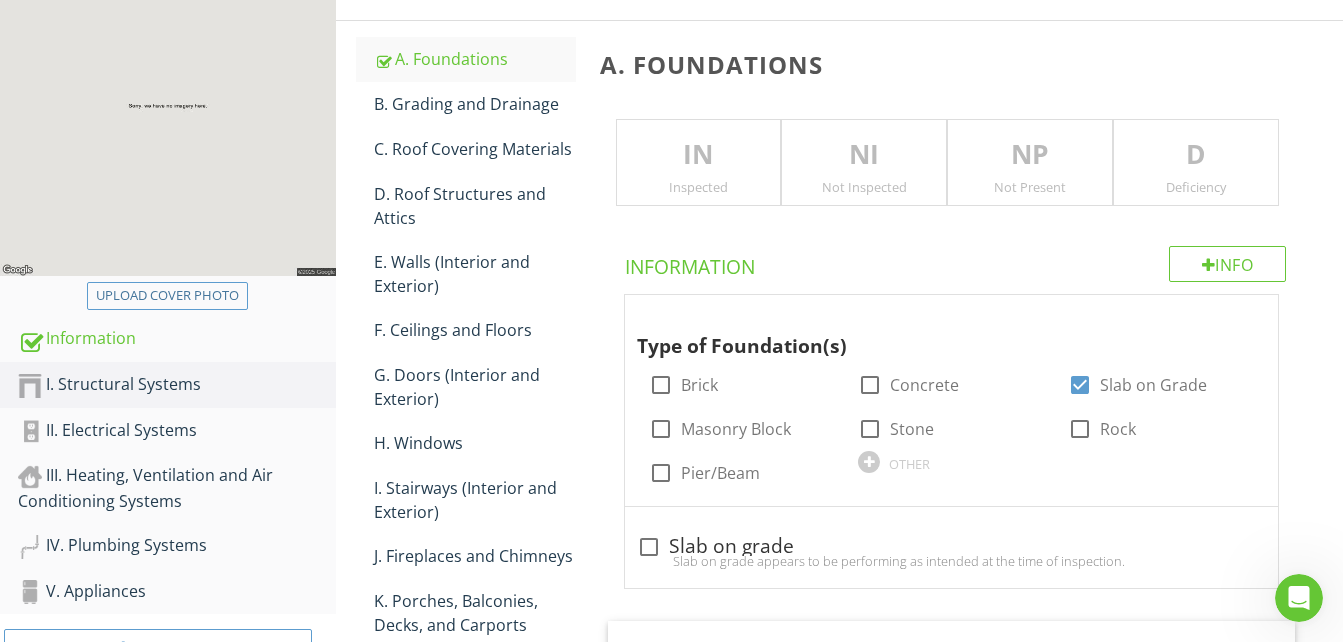 click on "IN   Inspected" at bounding box center [699, 163] 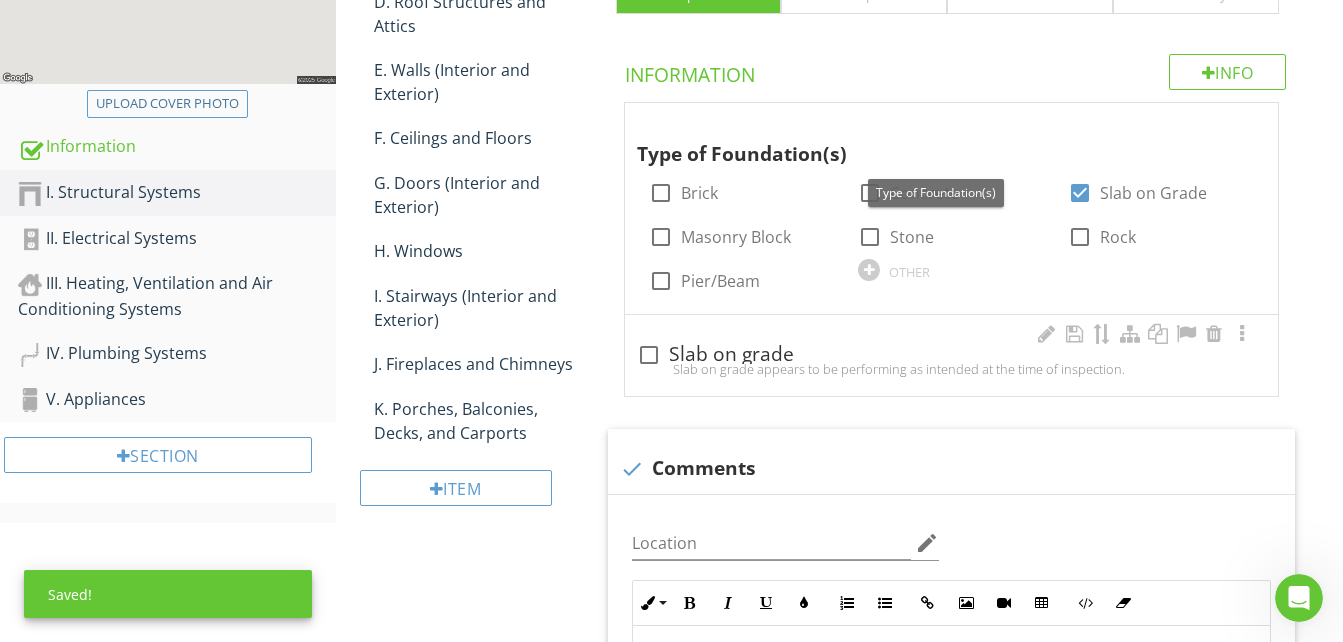 scroll, scrollTop: 460, scrollLeft: 0, axis: vertical 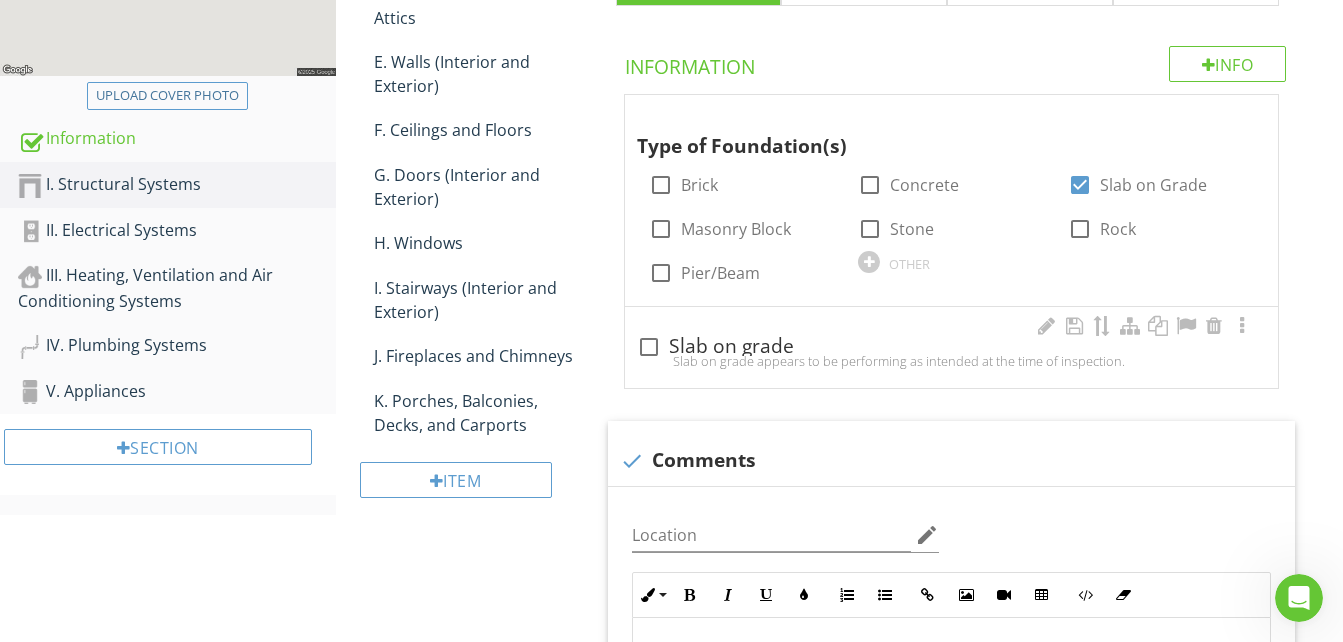click at bounding box center [649, 347] 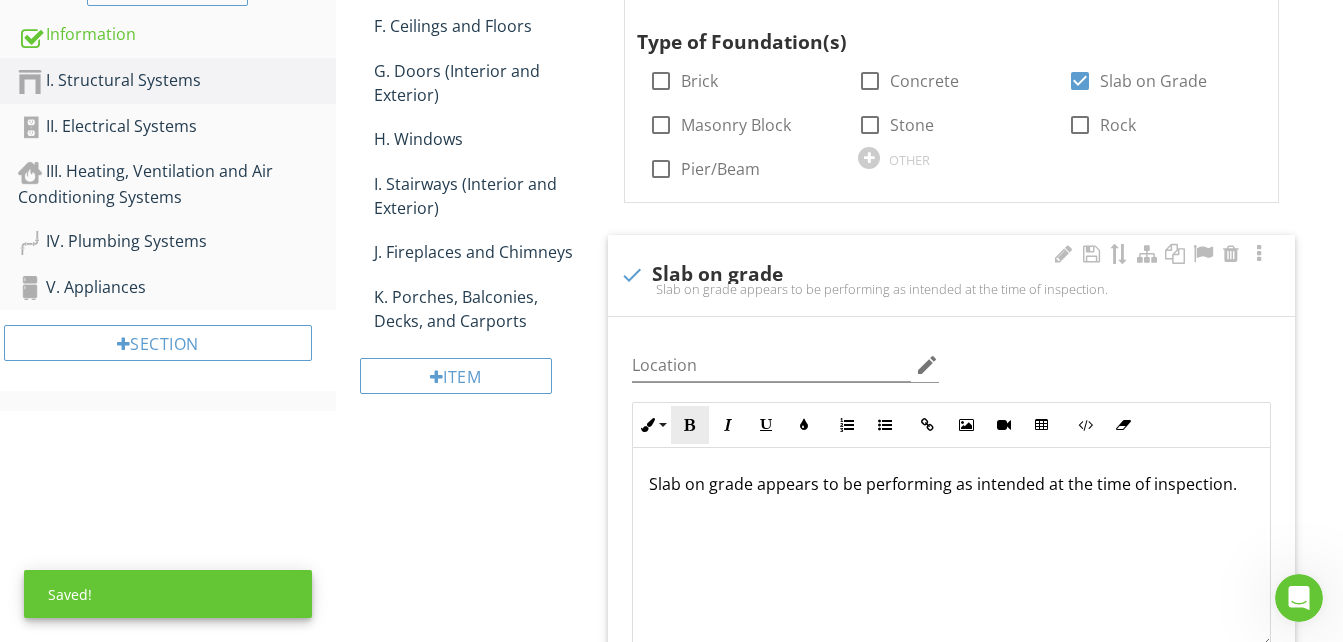 scroll, scrollTop: 660, scrollLeft: 0, axis: vertical 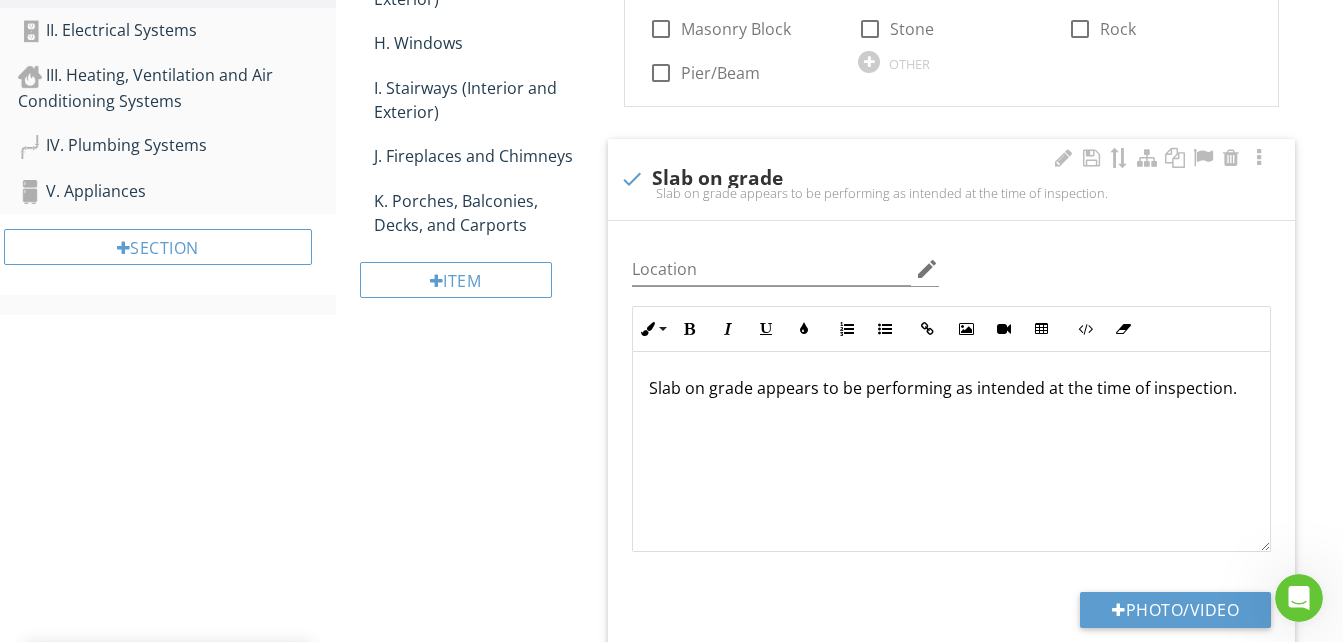 click on "Slab on grade appears to be performing as intended at the time of inspection." at bounding box center [951, 452] 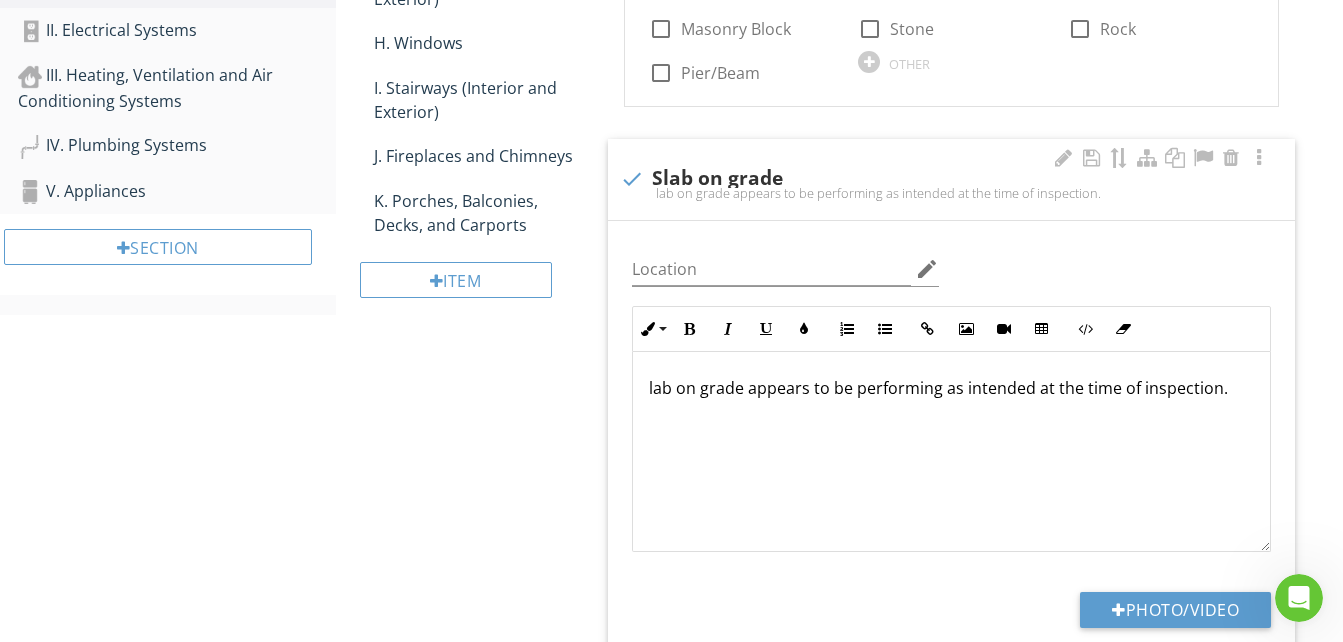 type 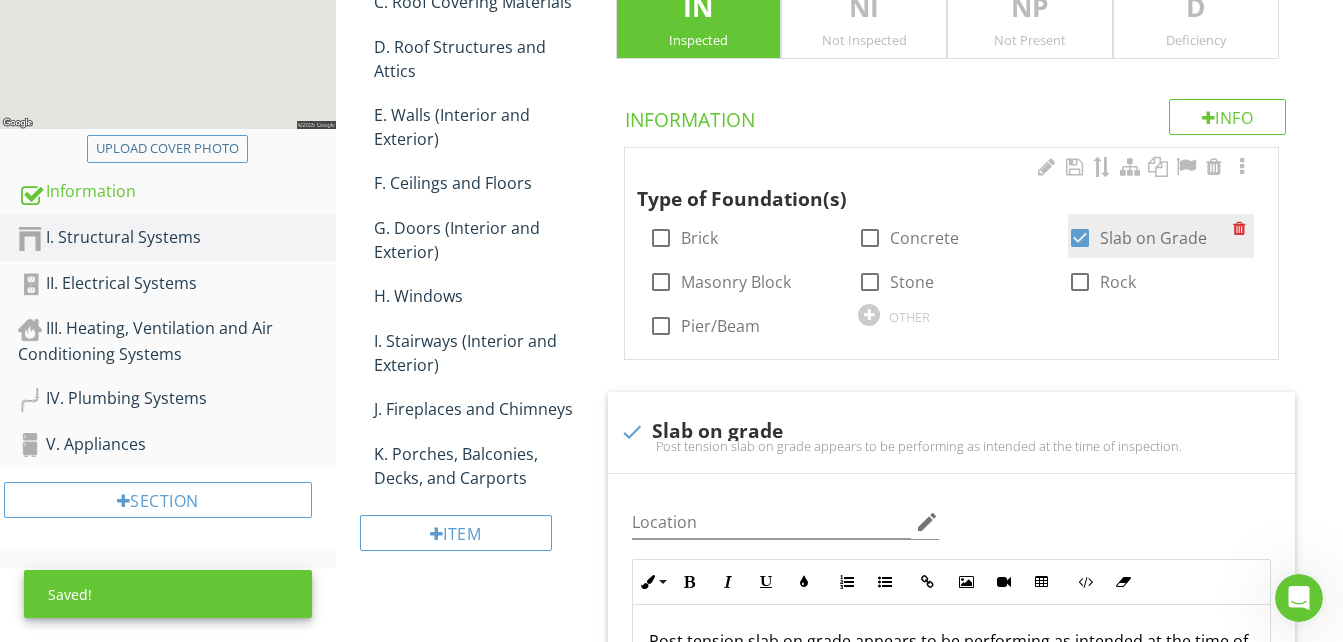 scroll, scrollTop: 360, scrollLeft: 0, axis: vertical 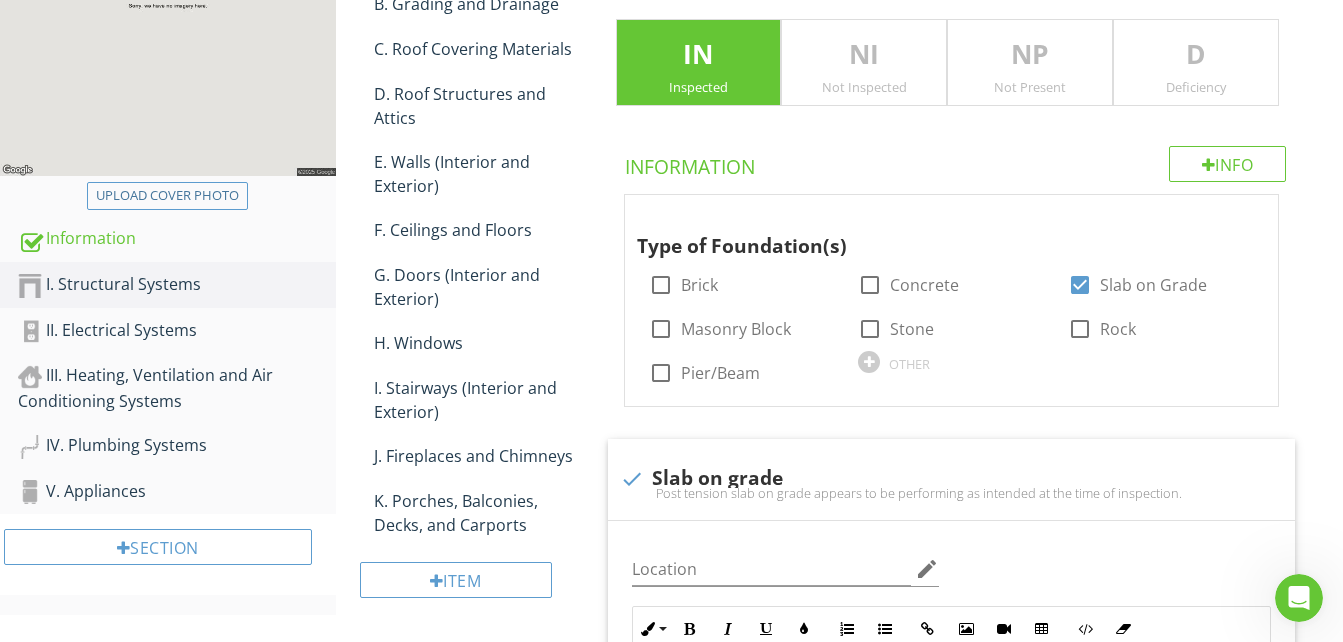 click on "D   Deficiency" at bounding box center (1196, 63) 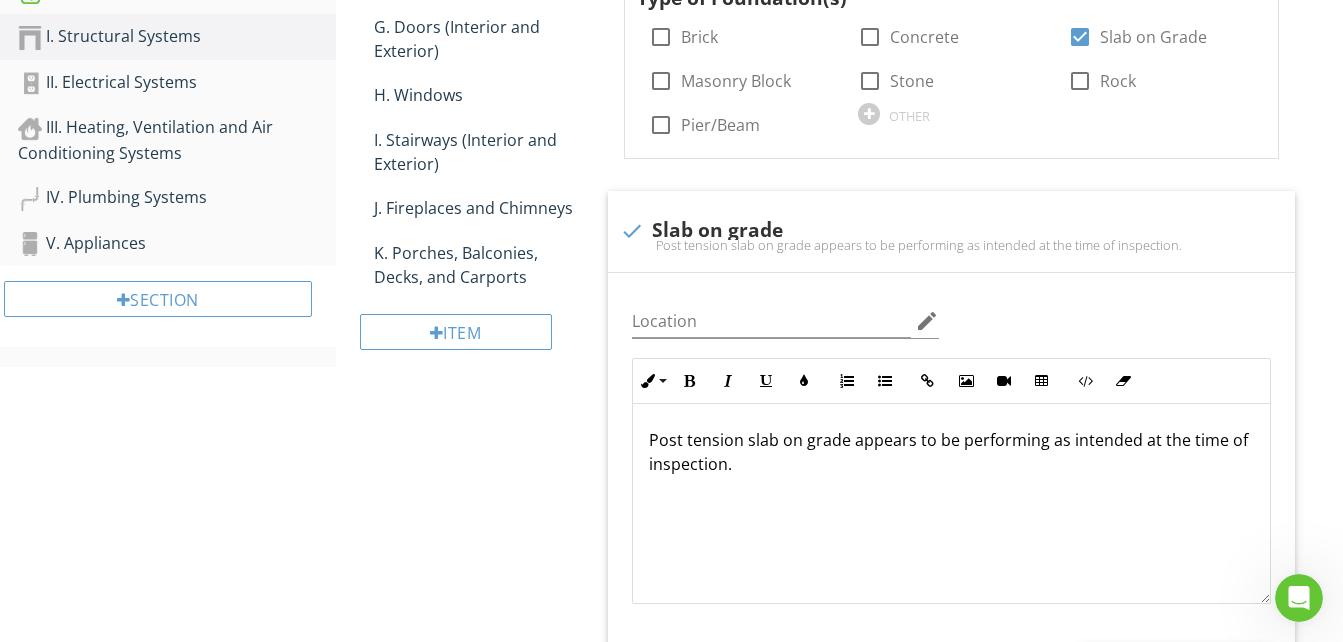 scroll, scrollTop: 760, scrollLeft: 0, axis: vertical 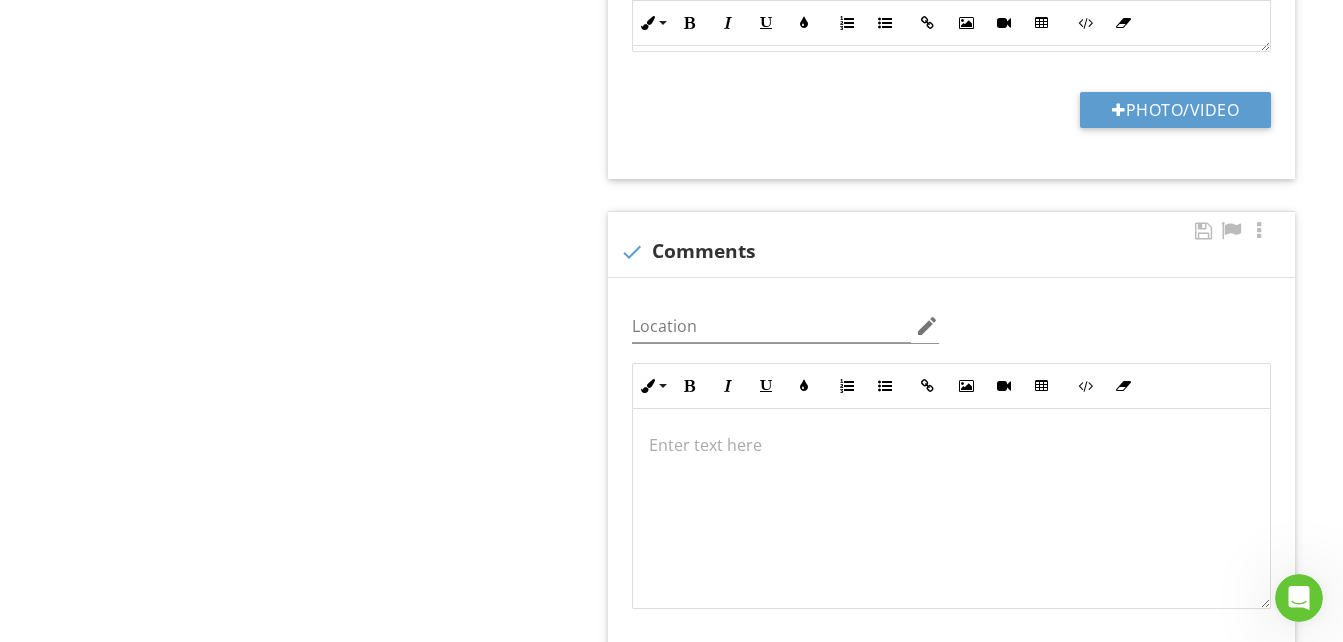 click on "check
Comments" at bounding box center [951, 244] 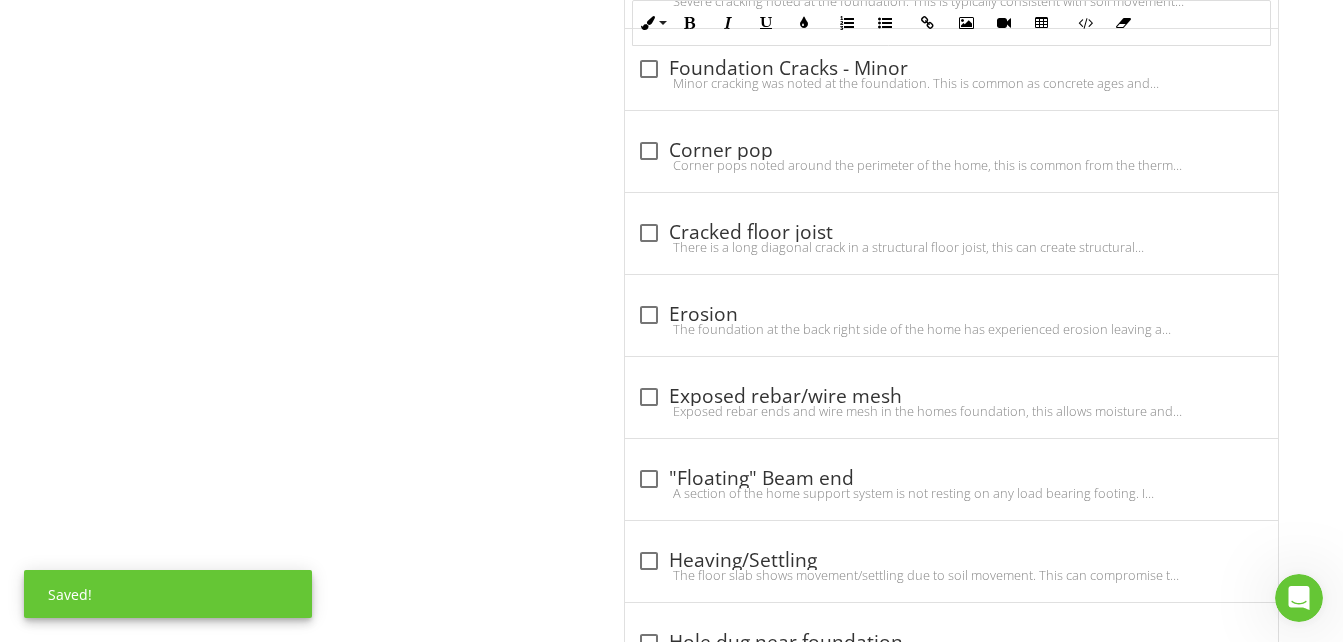 scroll, scrollTop: 2460, scrollLeft: 0, axis: vertical 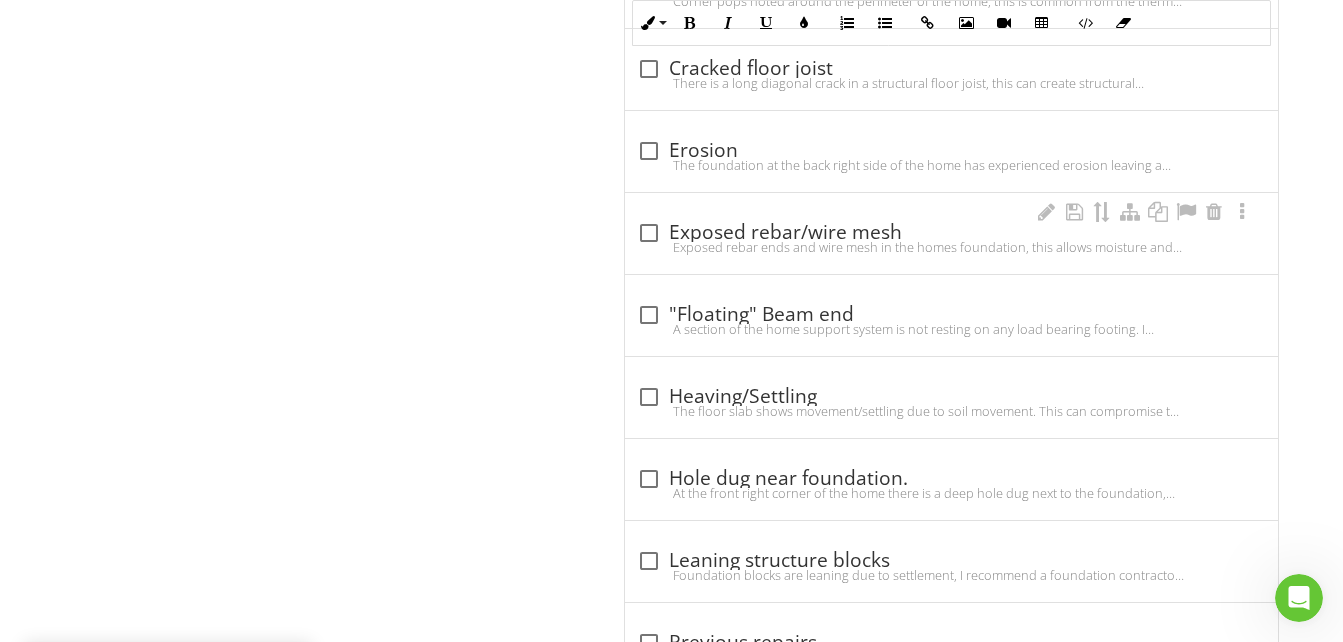 drag, startPoint x: 650, startPoint y: 234, endPoint x: 652, endPoint y: 247, distance: 13.152946 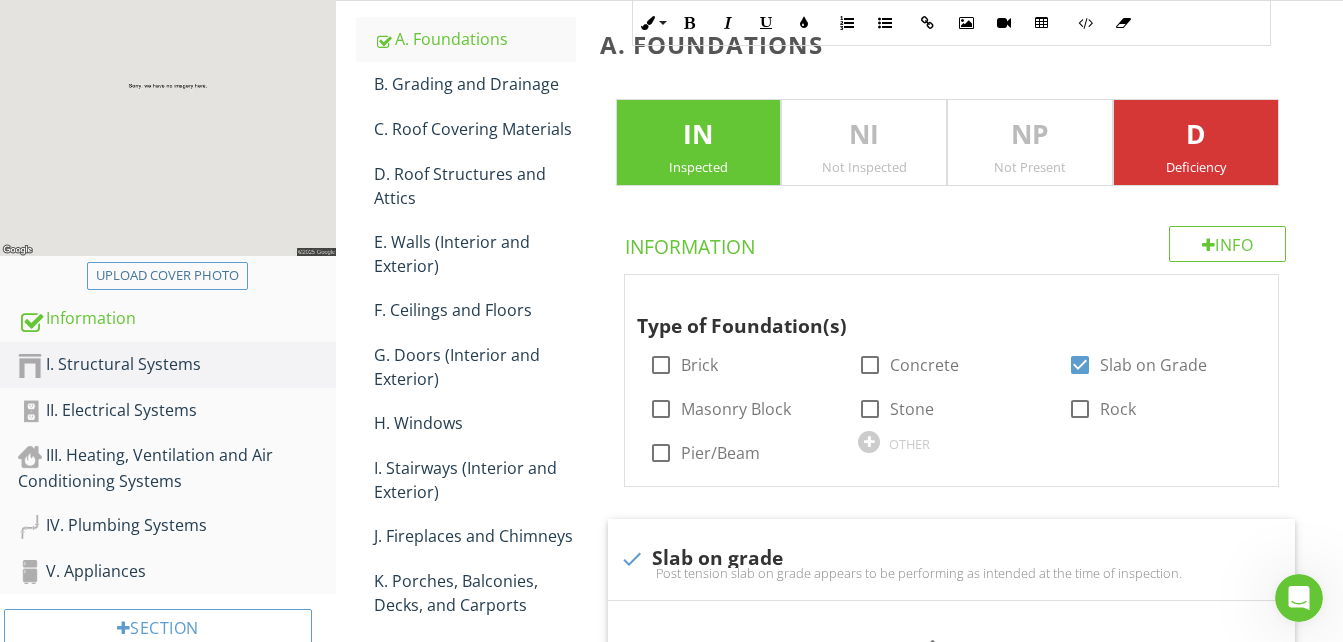 scroll, scrollTop: 260, scrollLeft: 0, axis: vertical 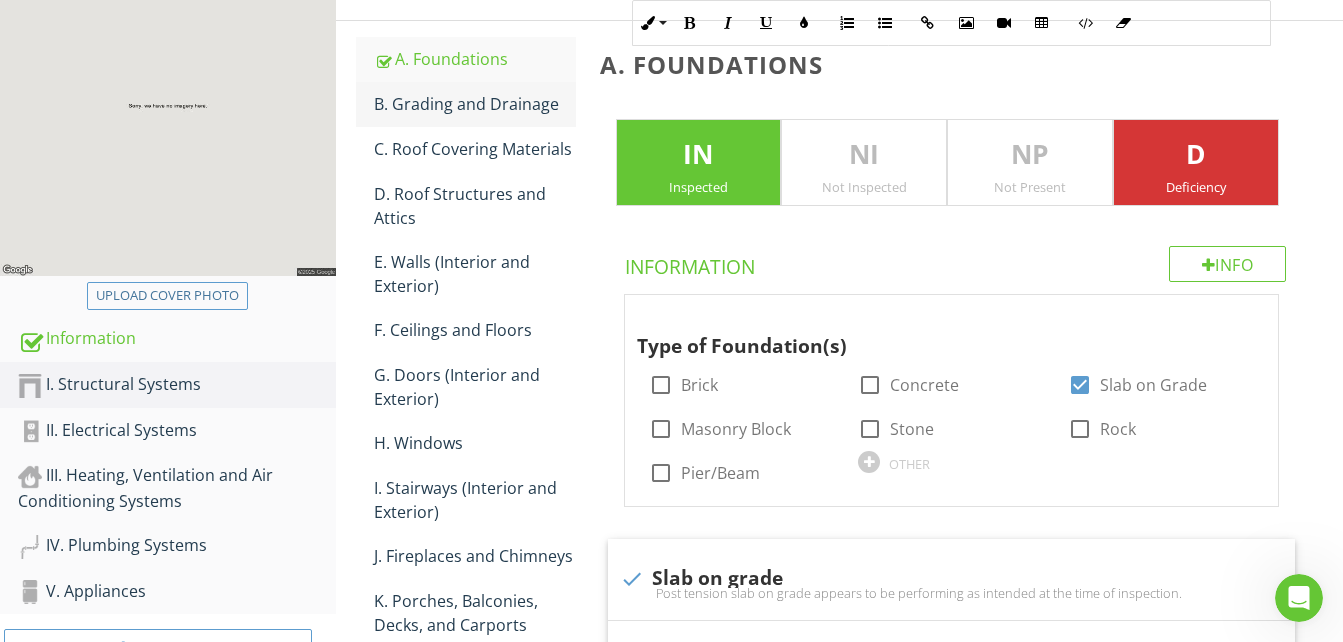 drag, startPoint x: 492, startPoint y: 122, endPoint x: 545, endPoint y: 124, distance: 53.037724 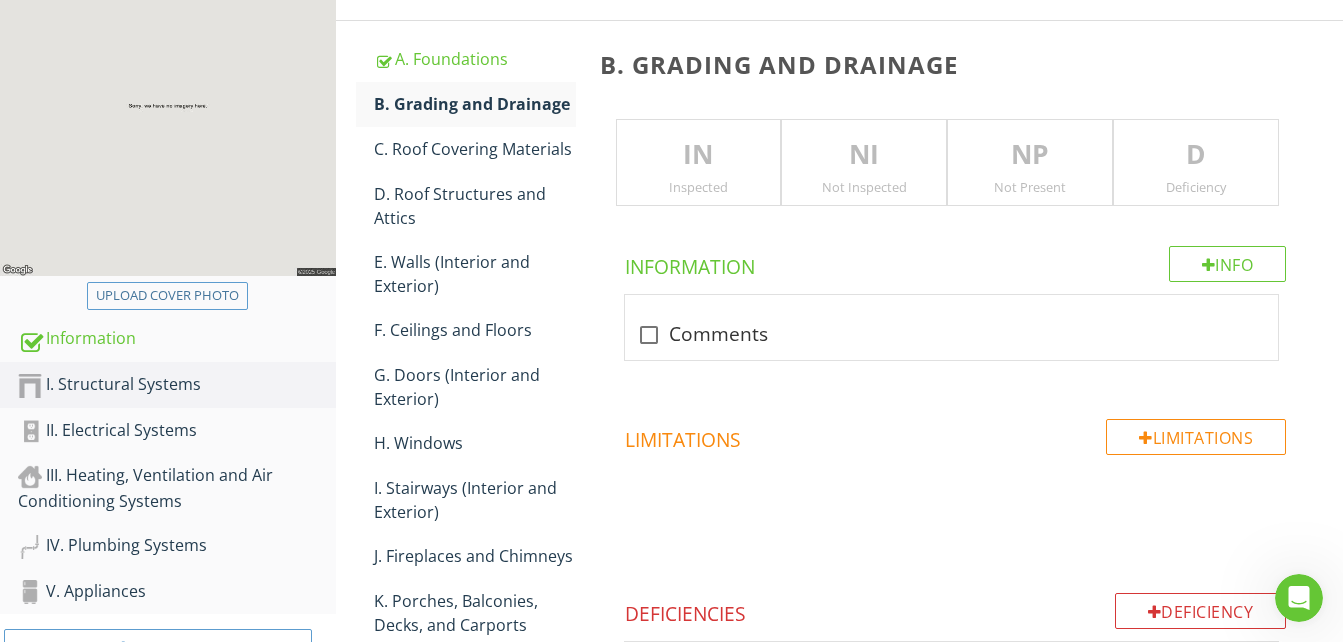 click on "IN" at bounding box center [699, 155] 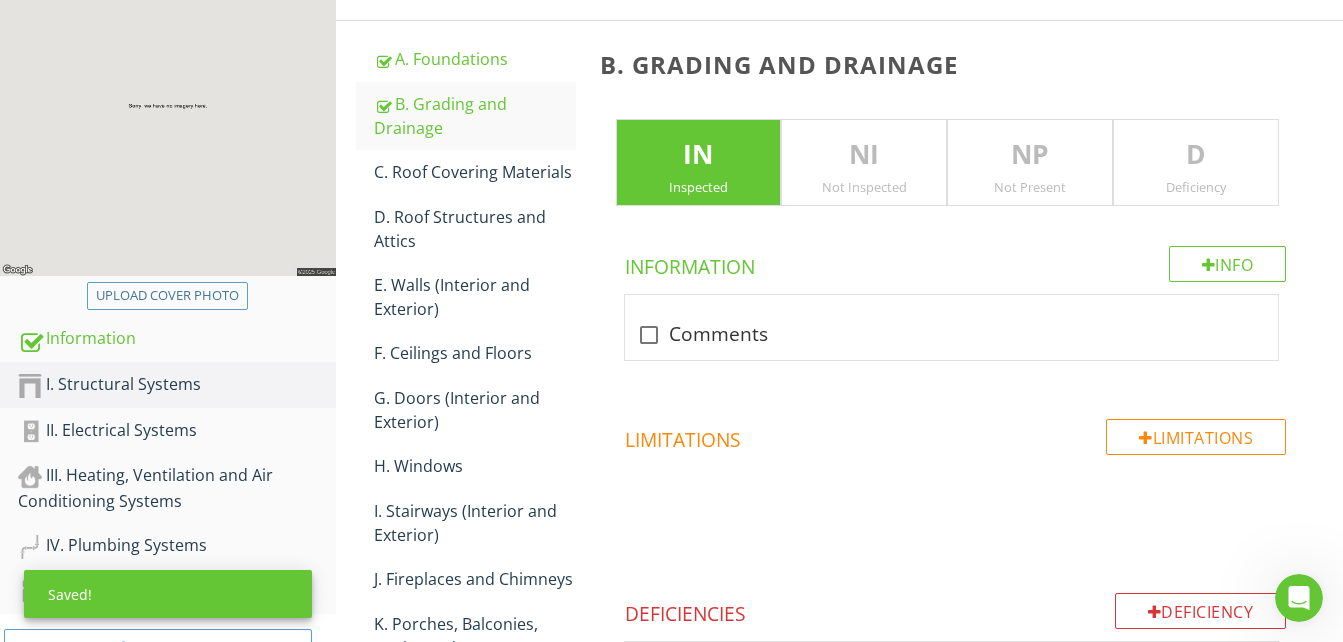 click on "C. Roof Covering Materials" at bounding box center [475, 172] 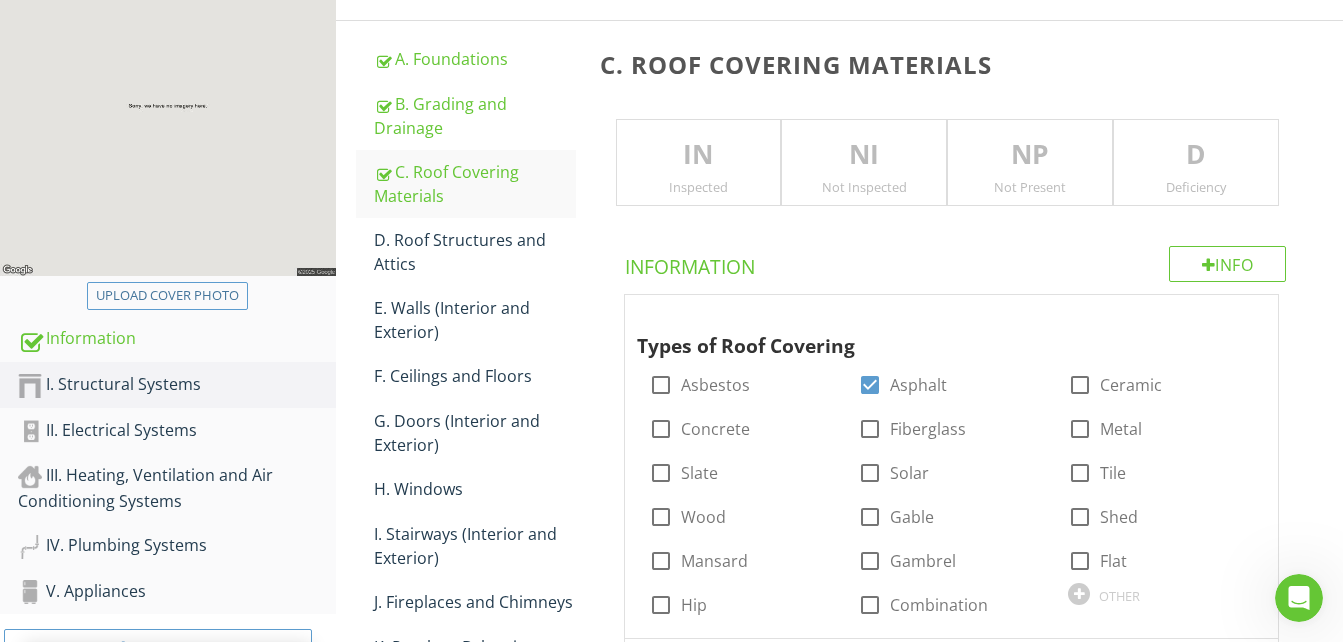 click on "IN" at bounding box center (699, 155) 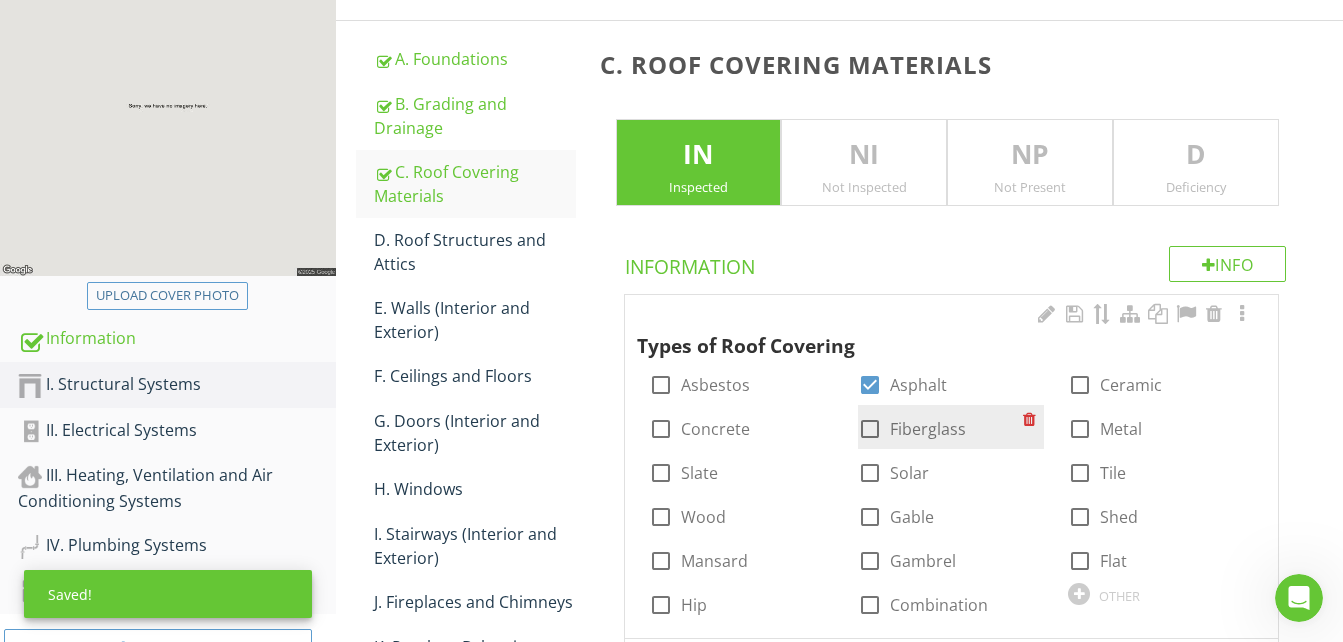 click at bounding box center [870, 429] 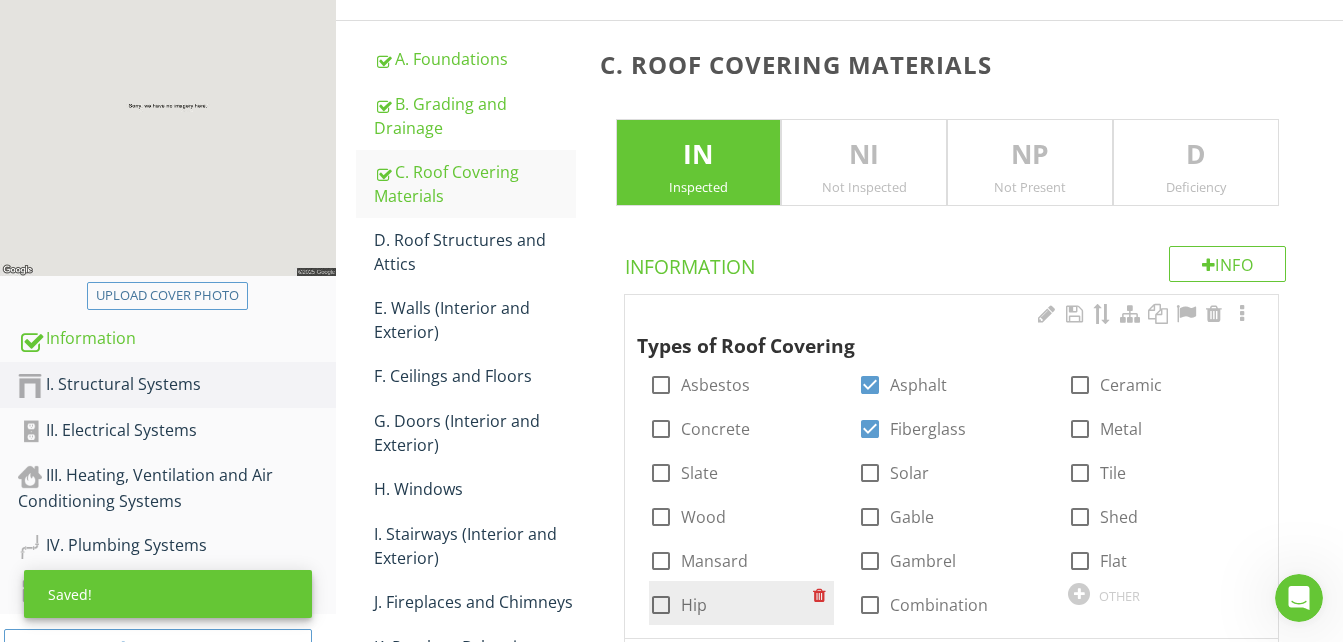 click on "check_box_outline_blank Hip" at bounding box center [678, 605] 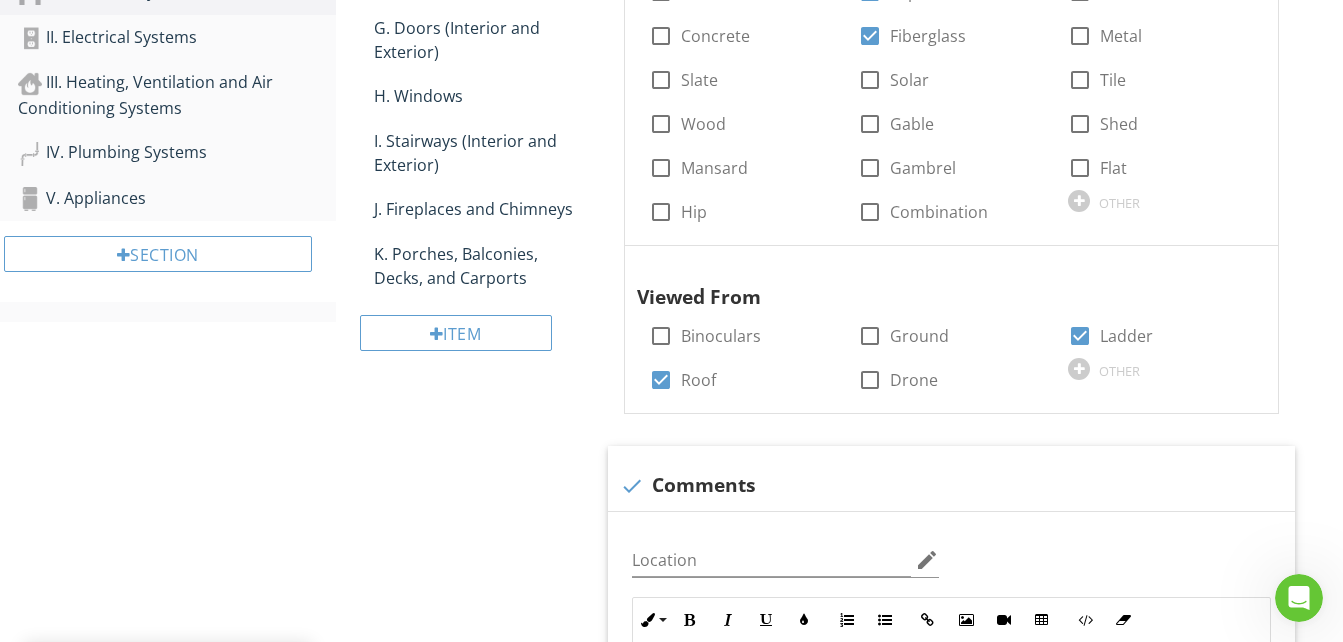 scroll, scrollTop: 660, scrollLeft: 0, axis: vertical 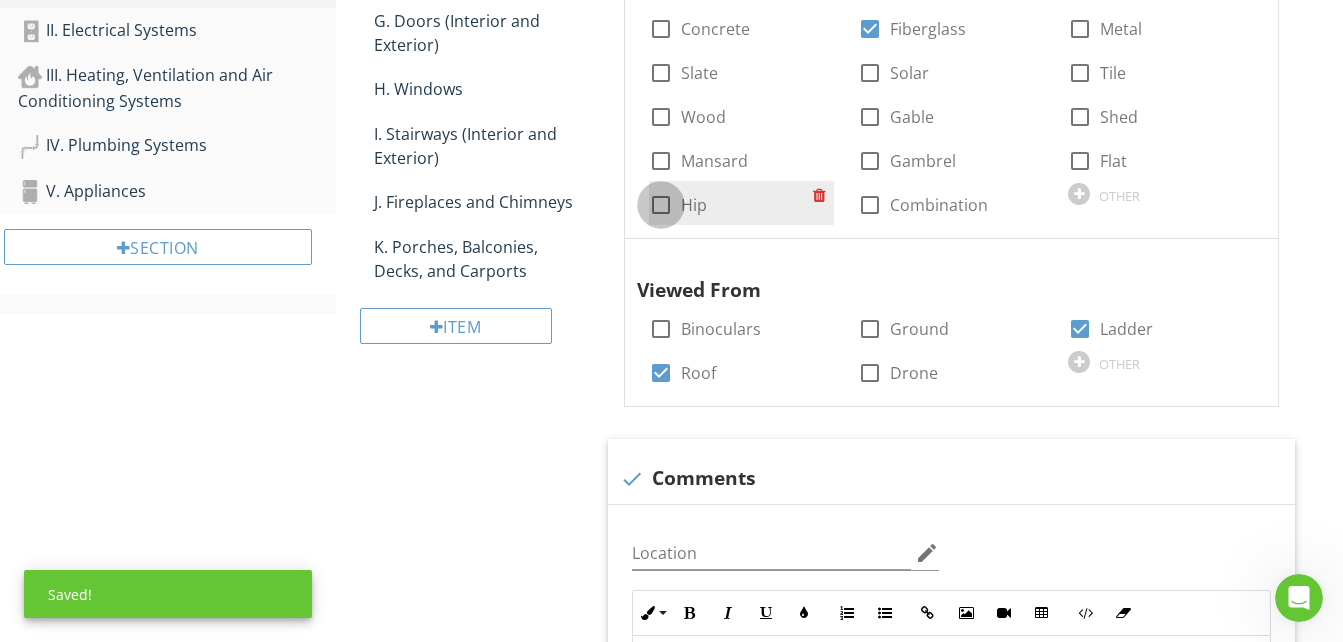 click at bounding box center (661, 205) 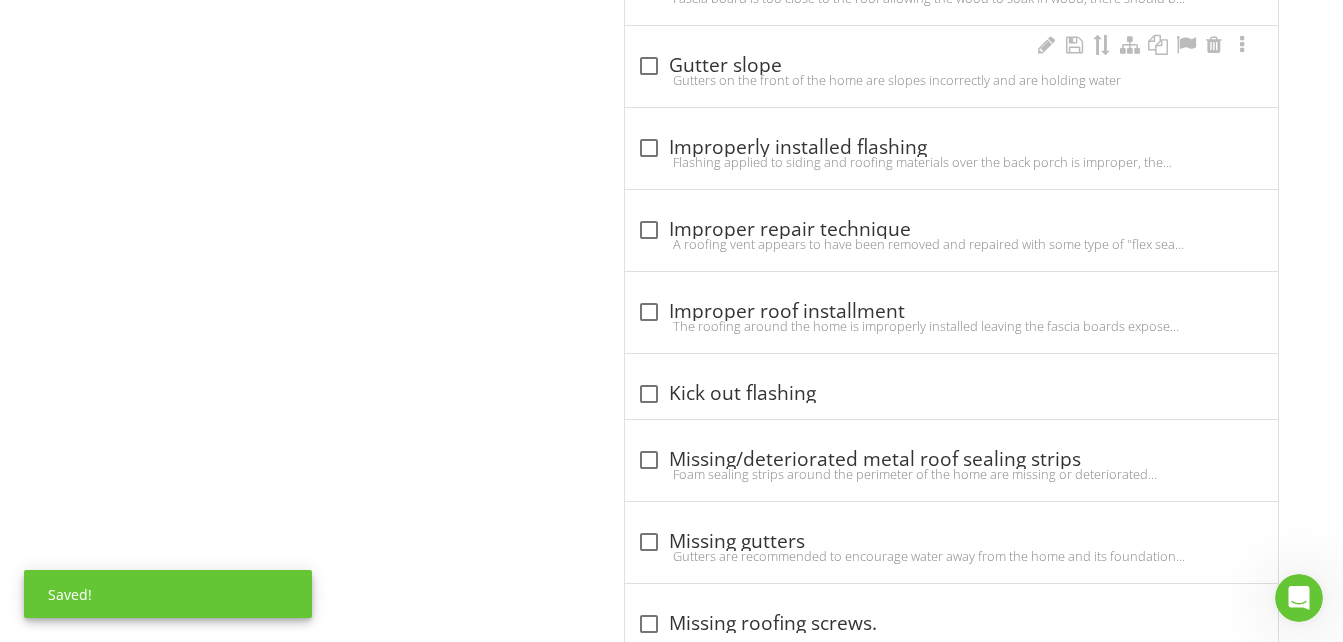 scroll, scrollTop: 3660, scrollLeft: 0, axis: vertical 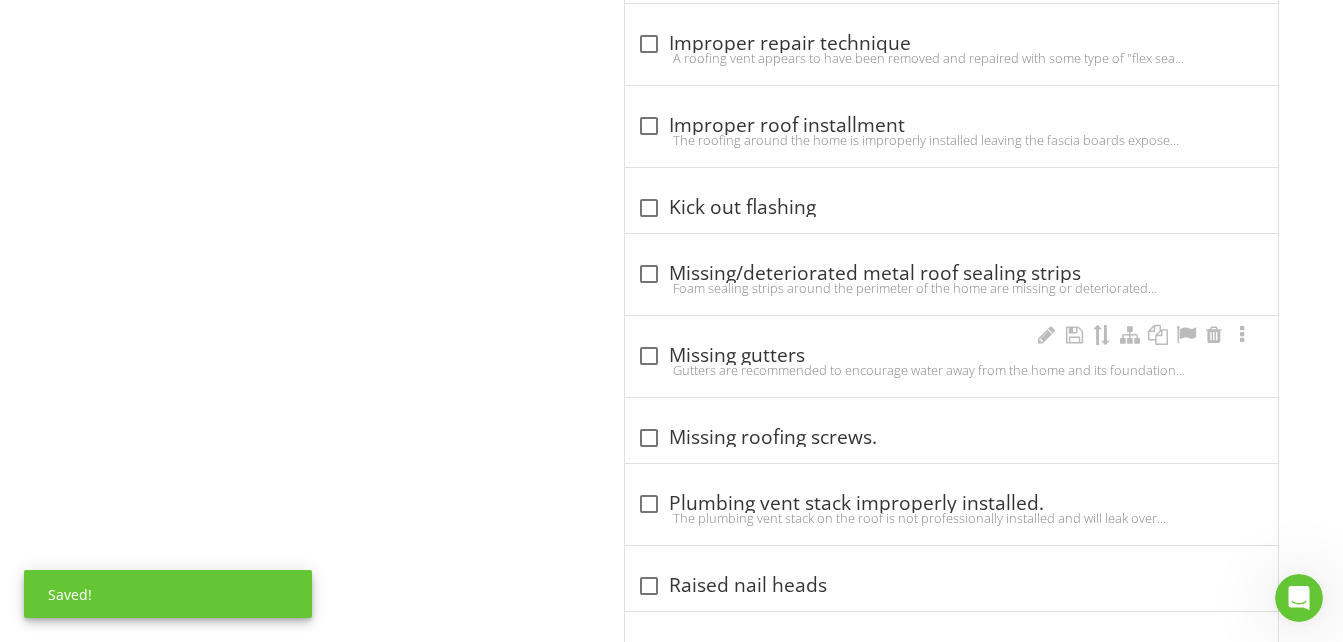 click at bounding box center [649, 356] 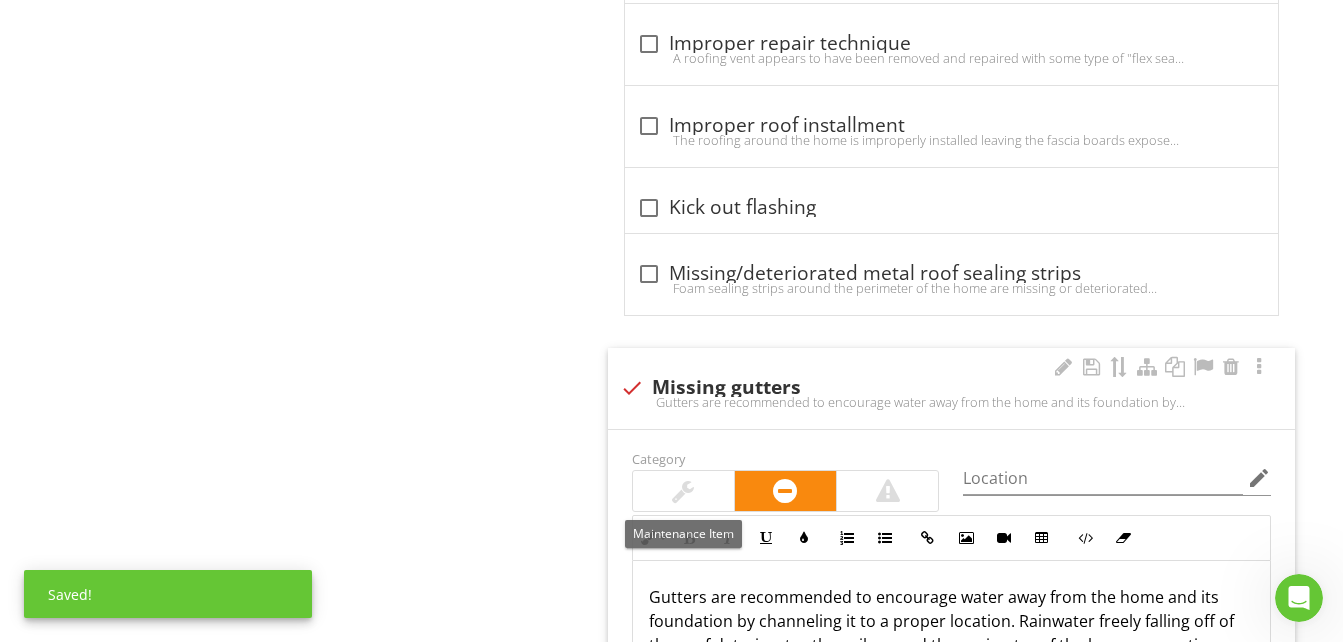click at bounding box center [683, 491] 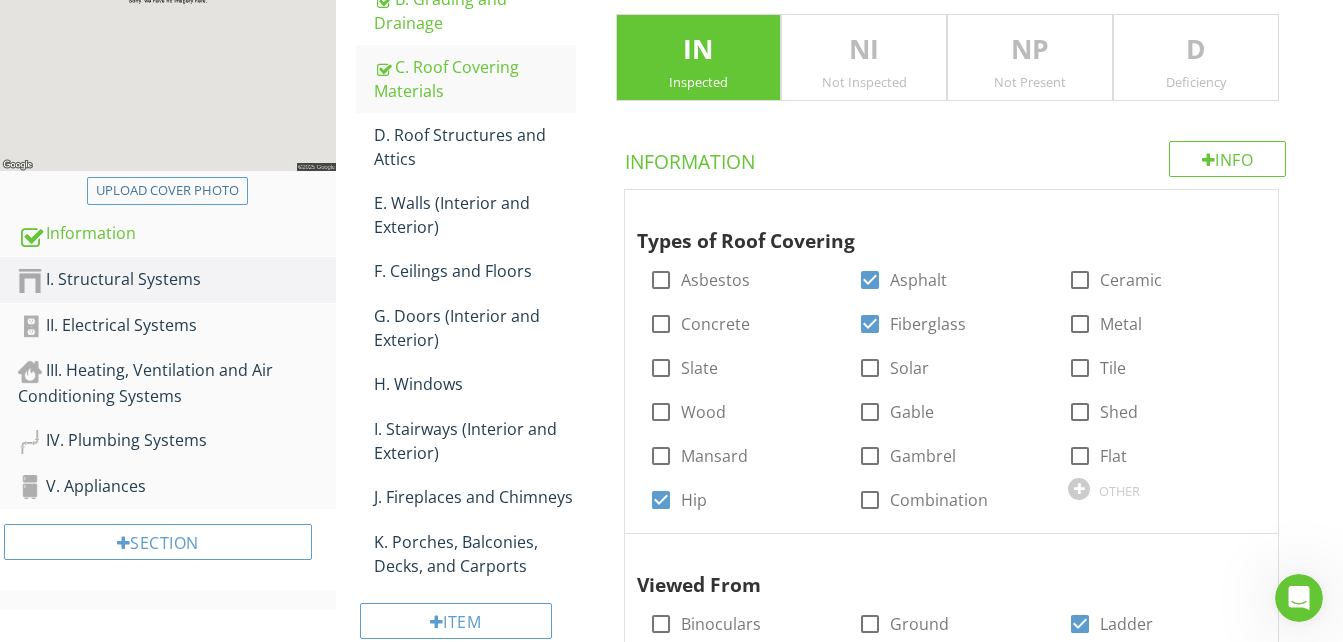 scroll, scrollTop: 360, scrollLeft: 0, axis: vertical 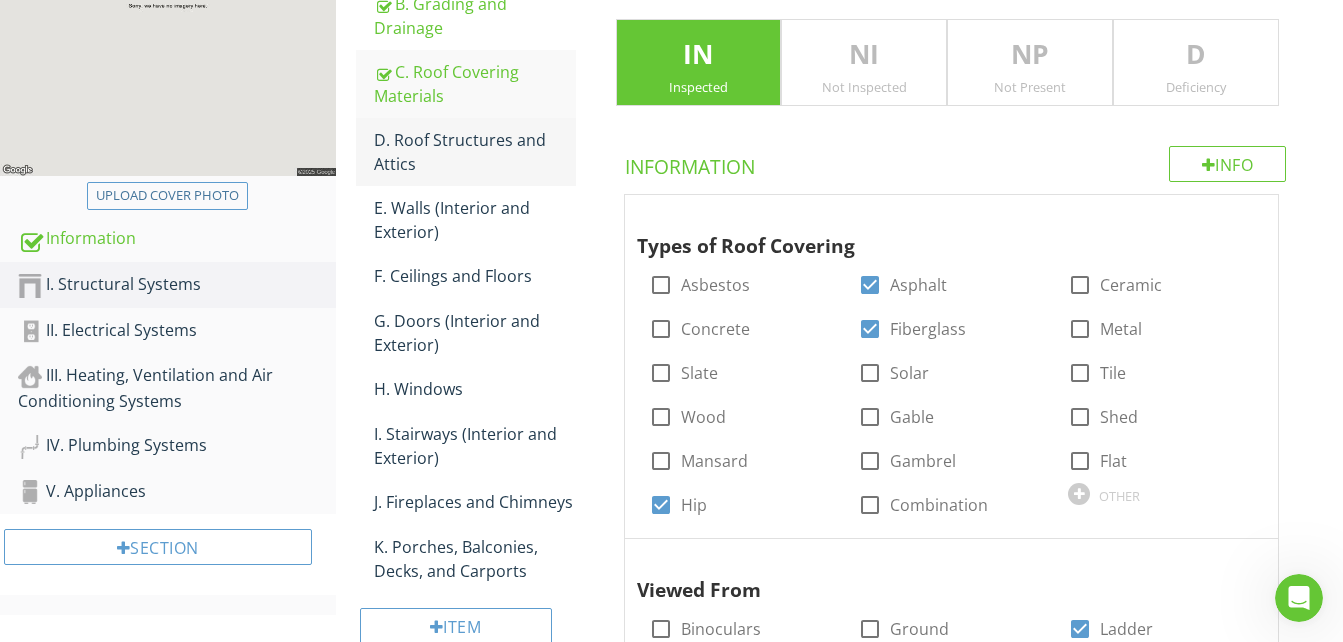 click on "D. Roof Structures and Attics" at bounding box center (475, 152) 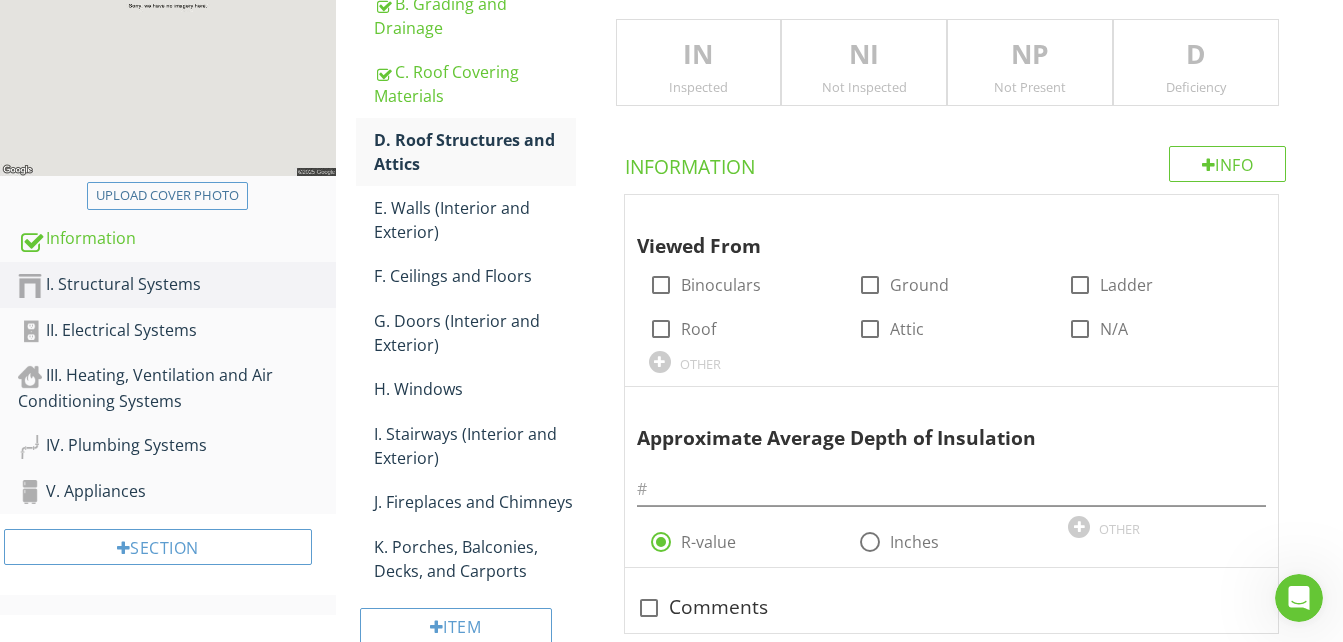 click on "Inspected" at bounding box center [699, 87] 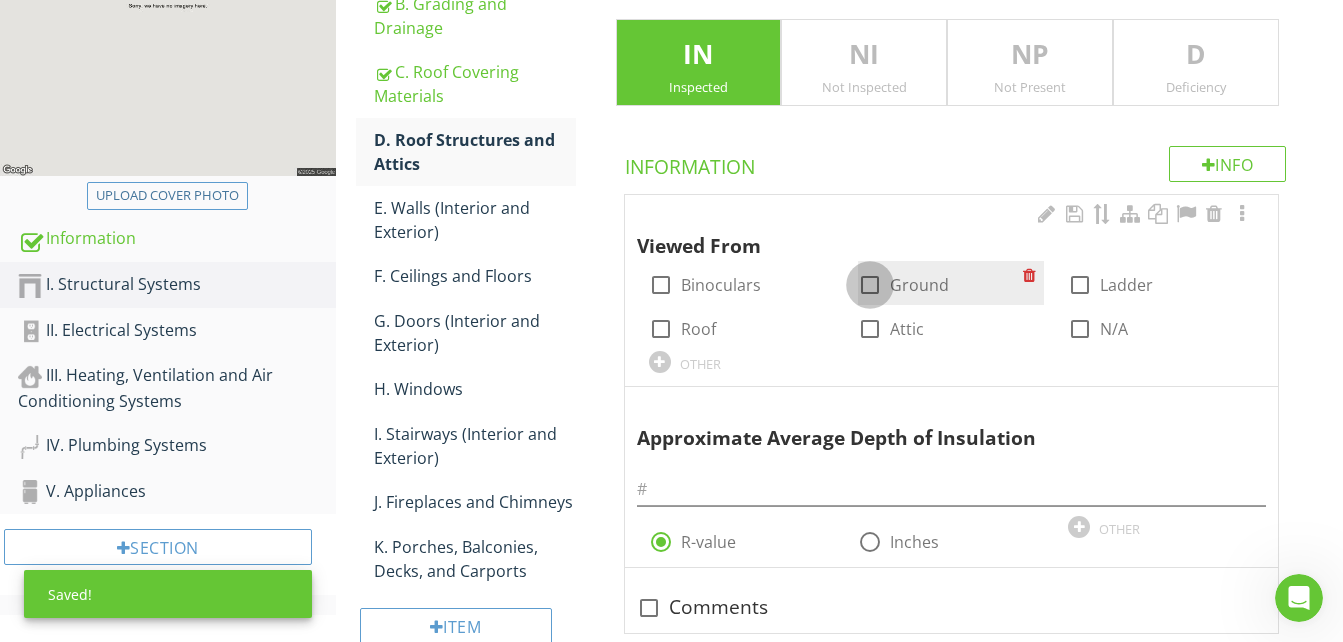 click at bounding box center [870, 285] 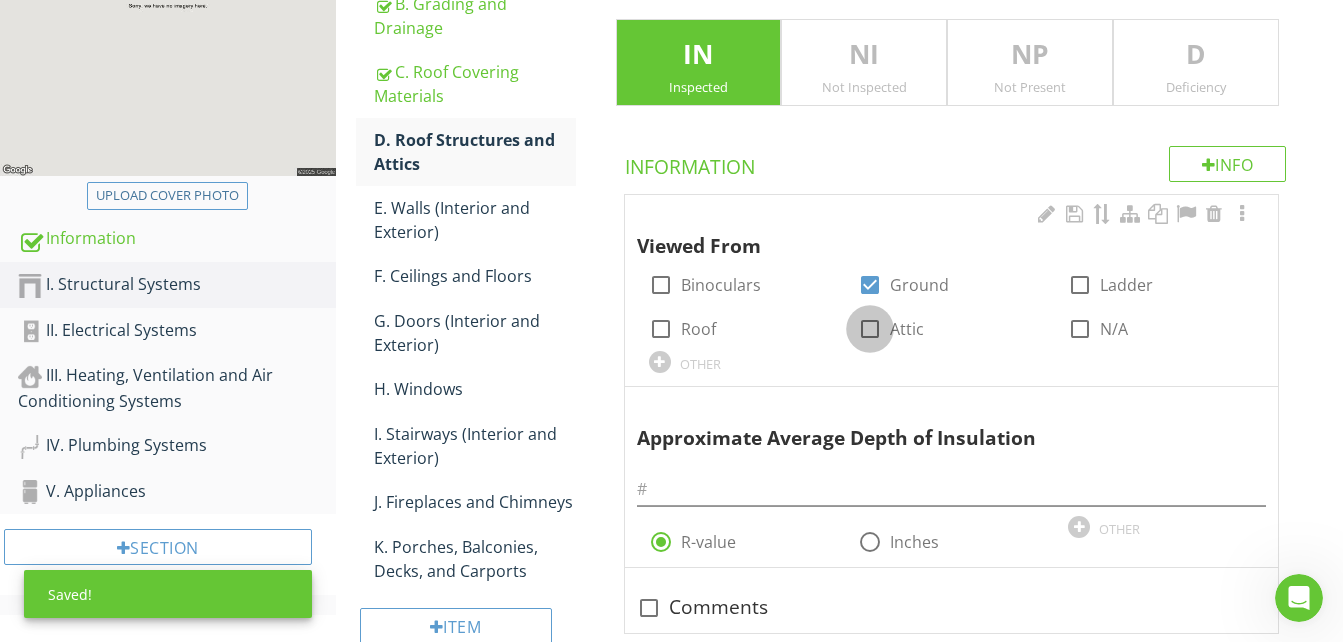 drag, startPoint x: 870, startPoint y: 342, endPoint x: 855, endPoint y: 358, distance: 21.931713 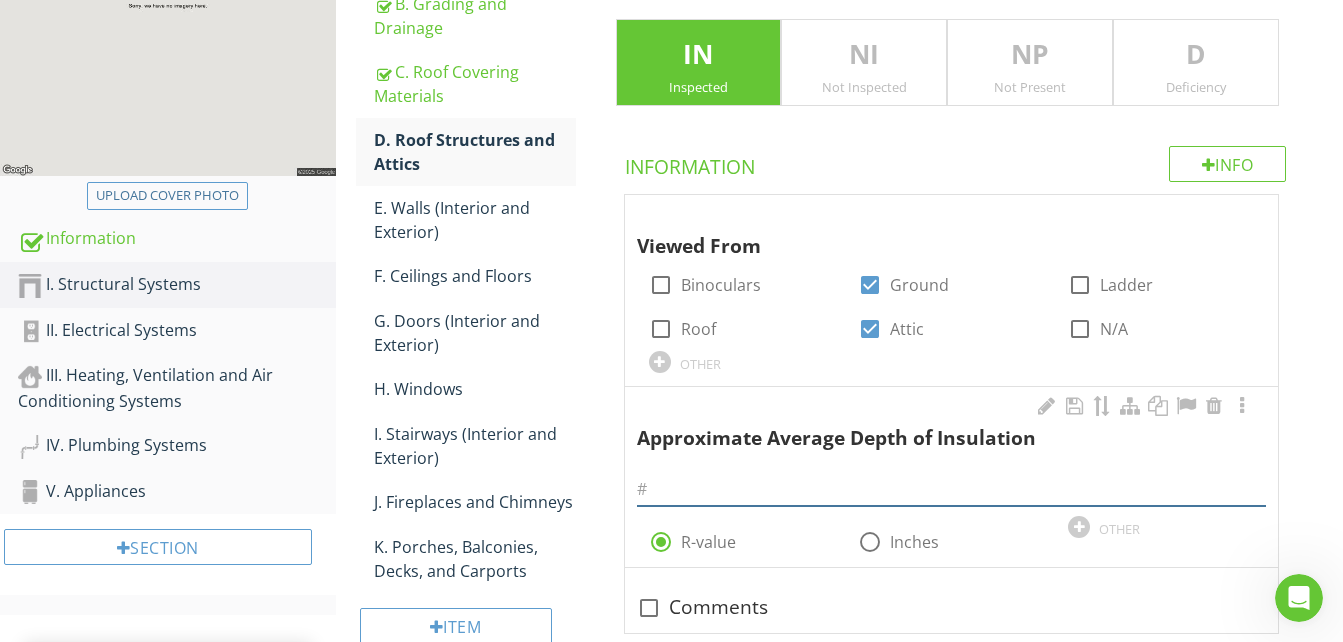 click at bounding box center (951, 489) 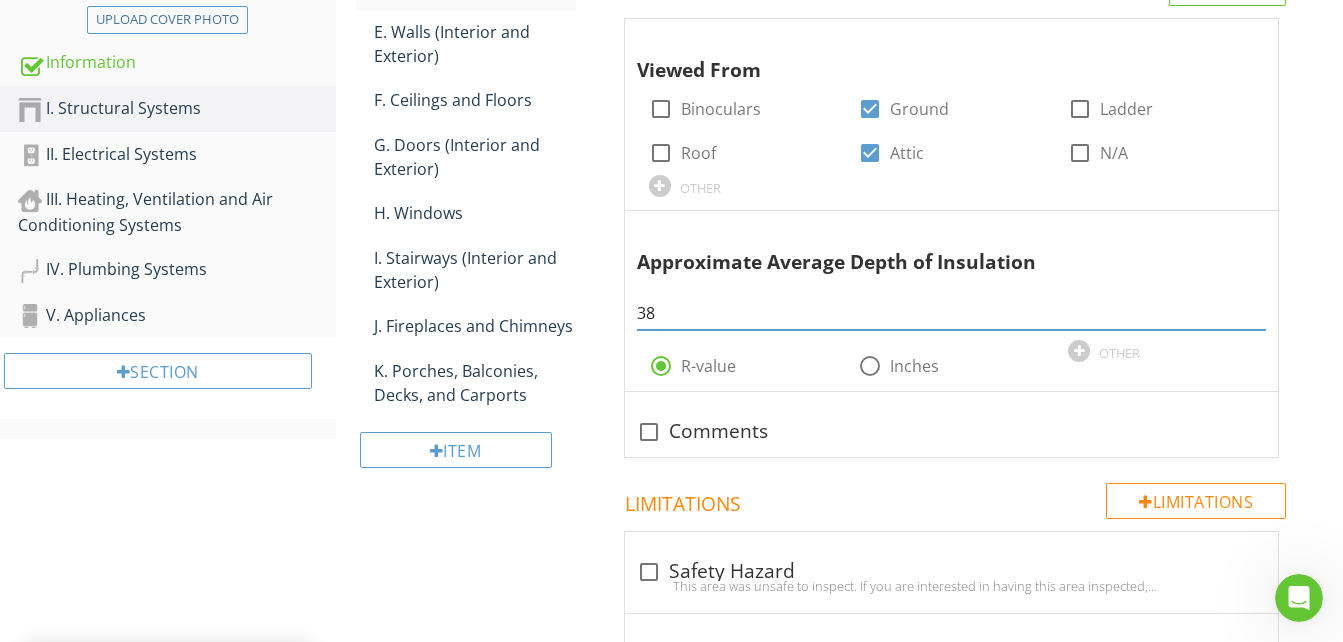 scroll, scrollTop: 560, scrollLeft: 0, axis: vertical 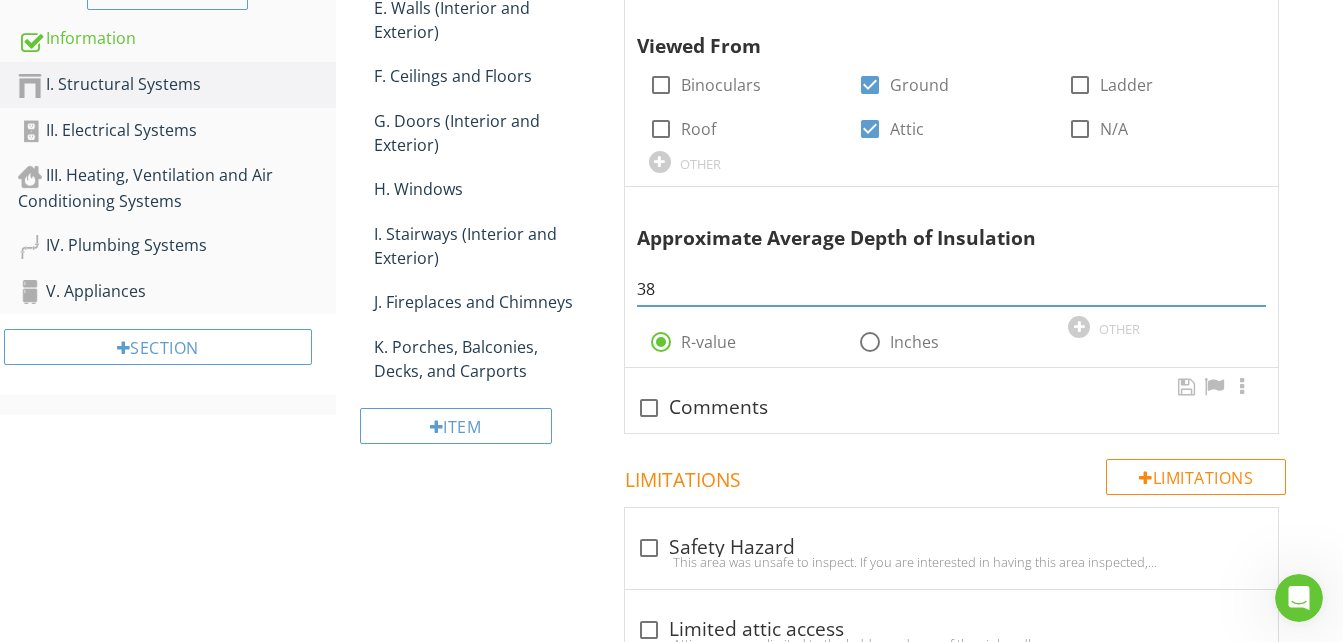 type on "38" 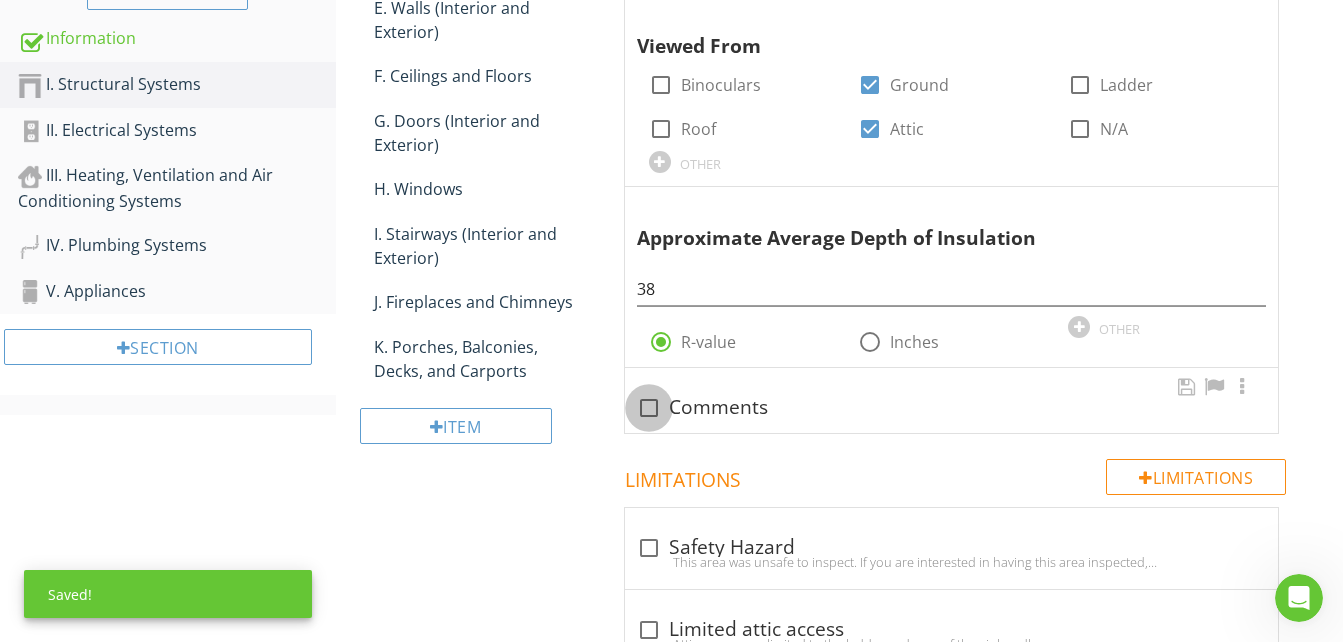 click at bounding box center (649, 408) 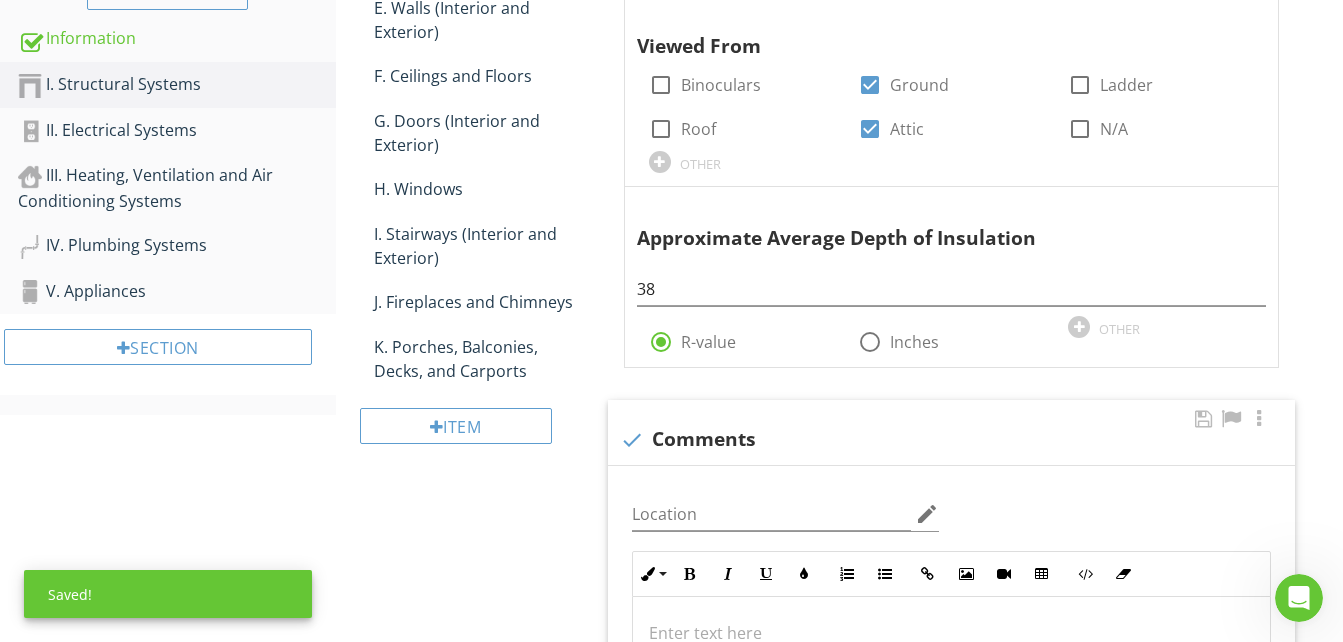 click at bounding box center [951, 697] 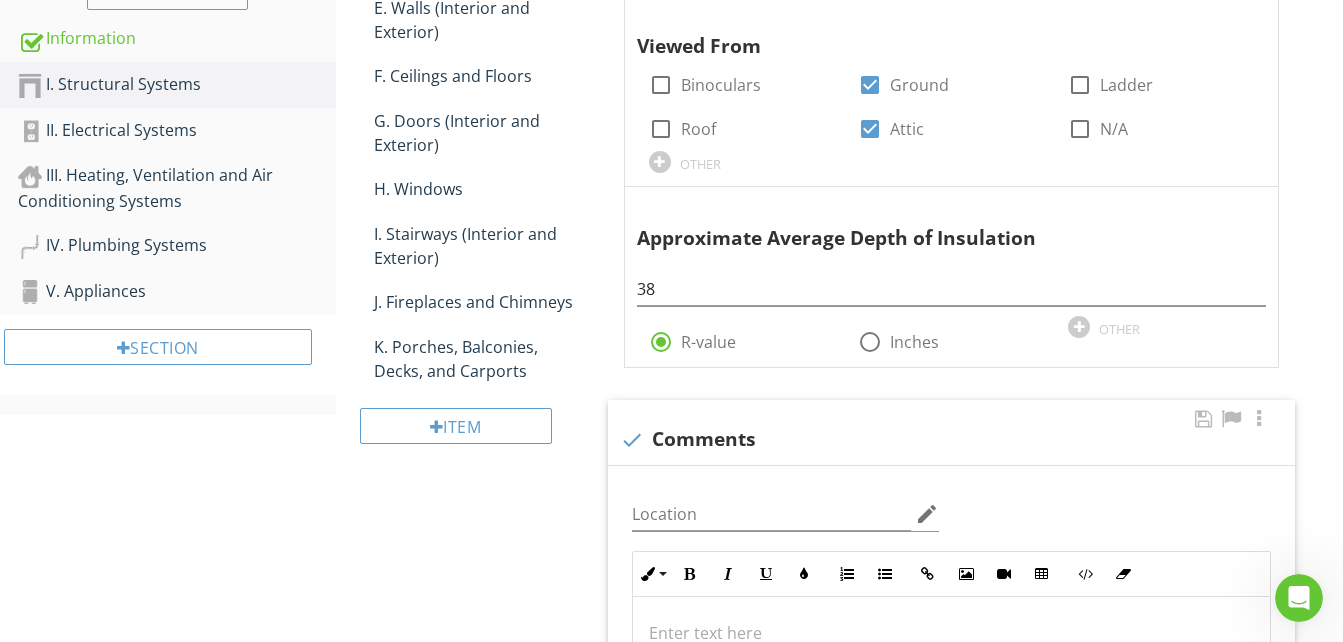 type 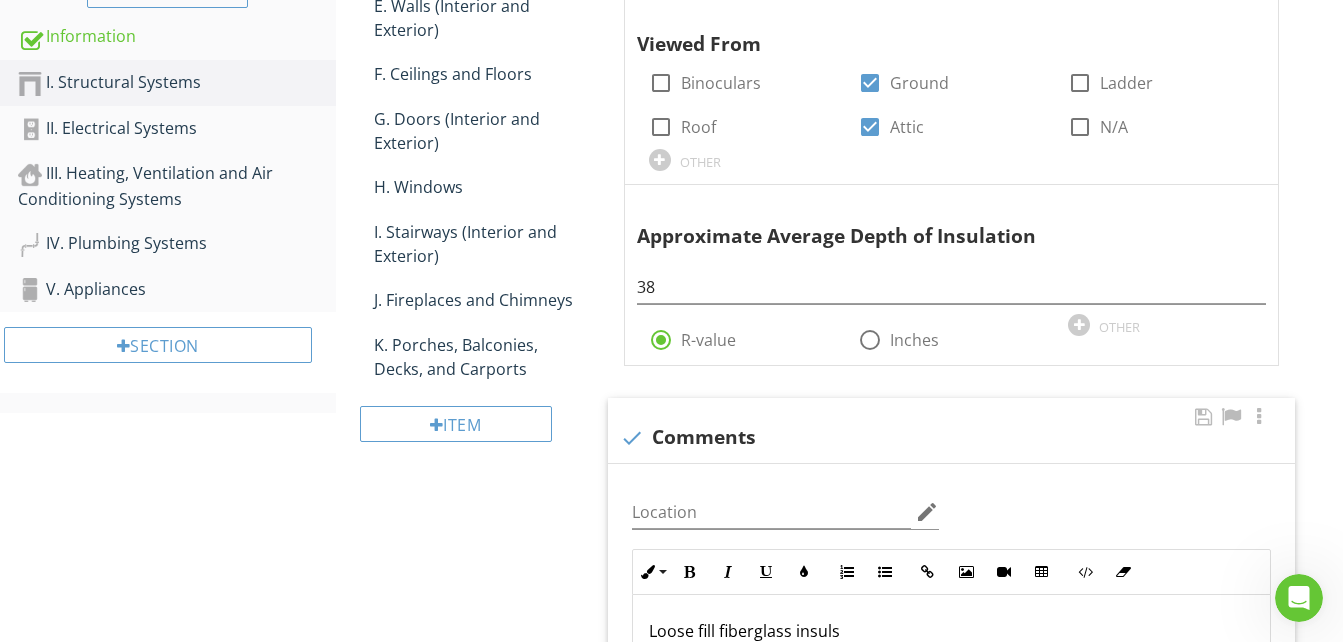 scroll, scrollTop: 578, scrollLeft: 0, axis: vertical 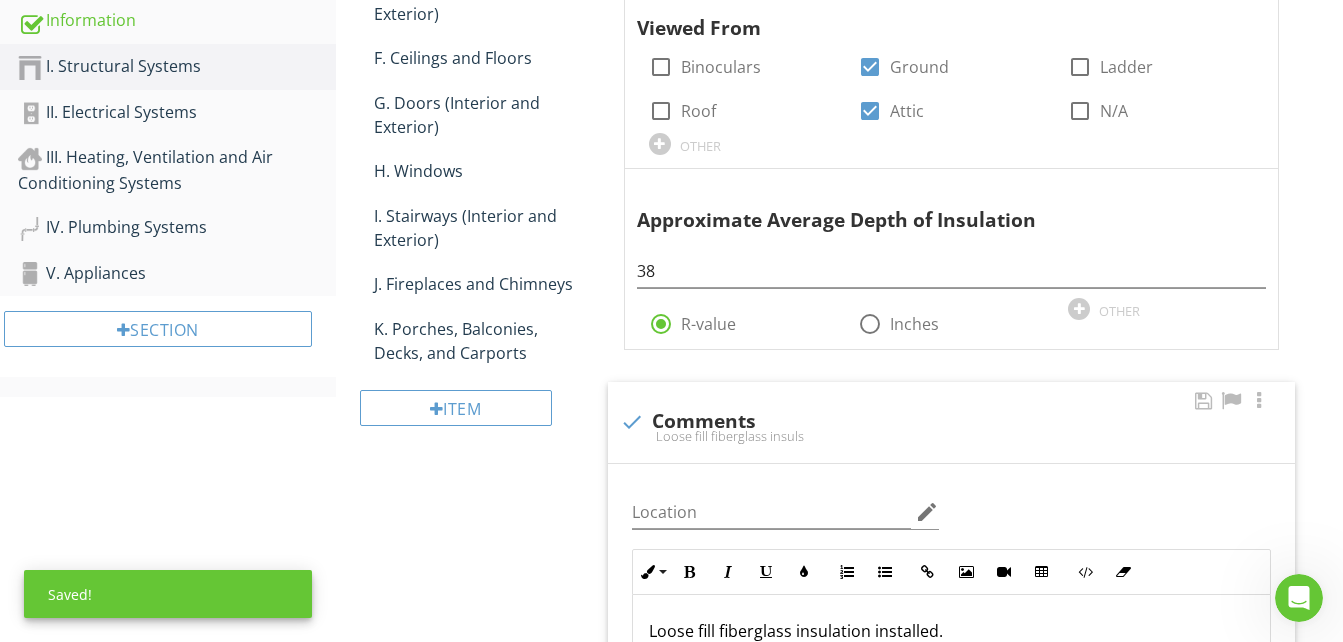 type on "<p>Loose fill fiberglass insulation installed.</p>" 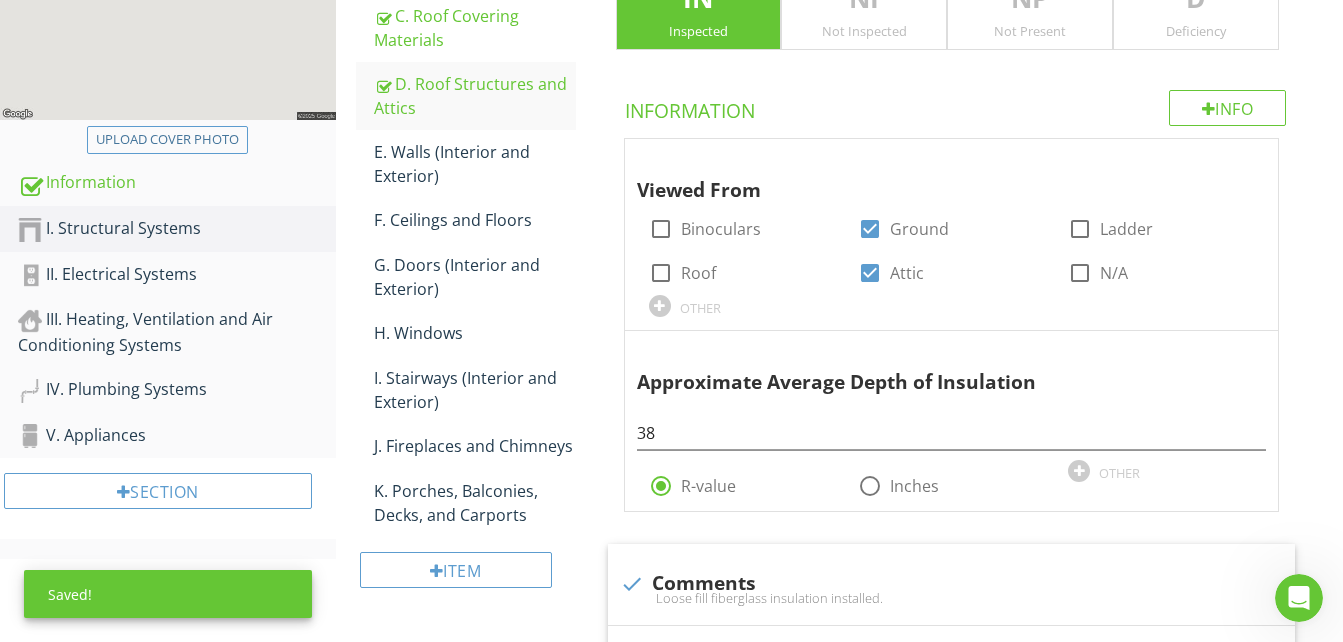 scroll, scrollTop: 378, scrollLeft: 0, axis: vertical 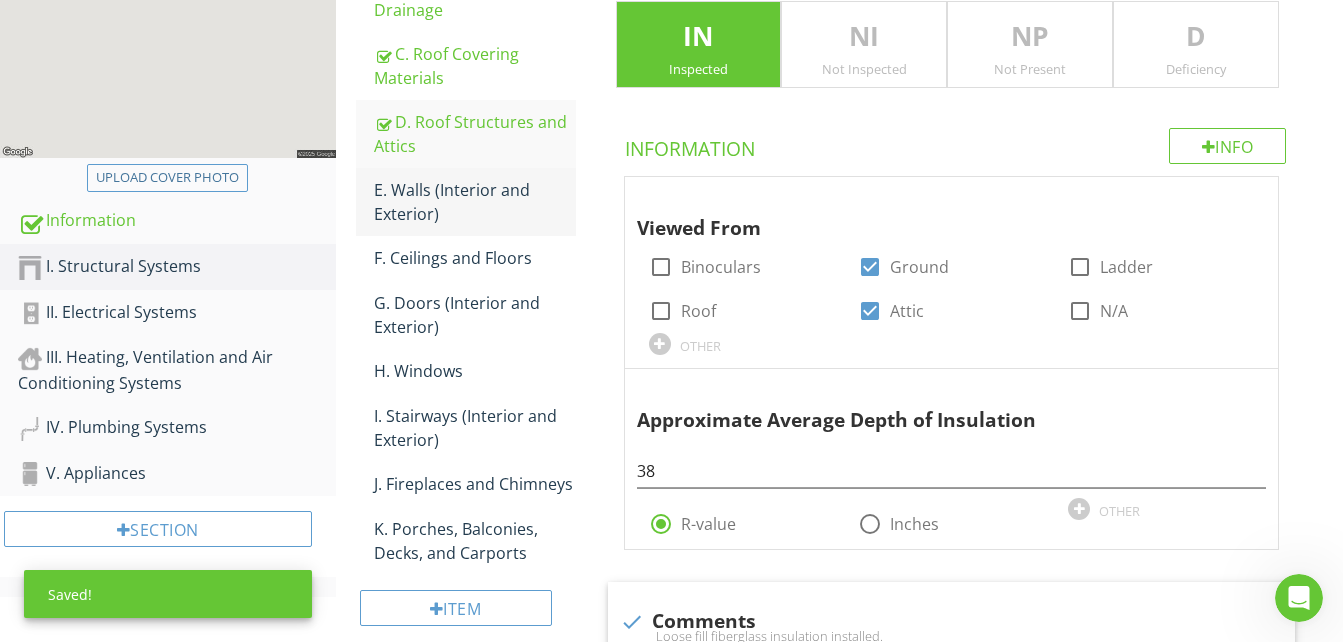 click on "E. Walls (Interior and Exterior)" at bounding box center [475, 202] 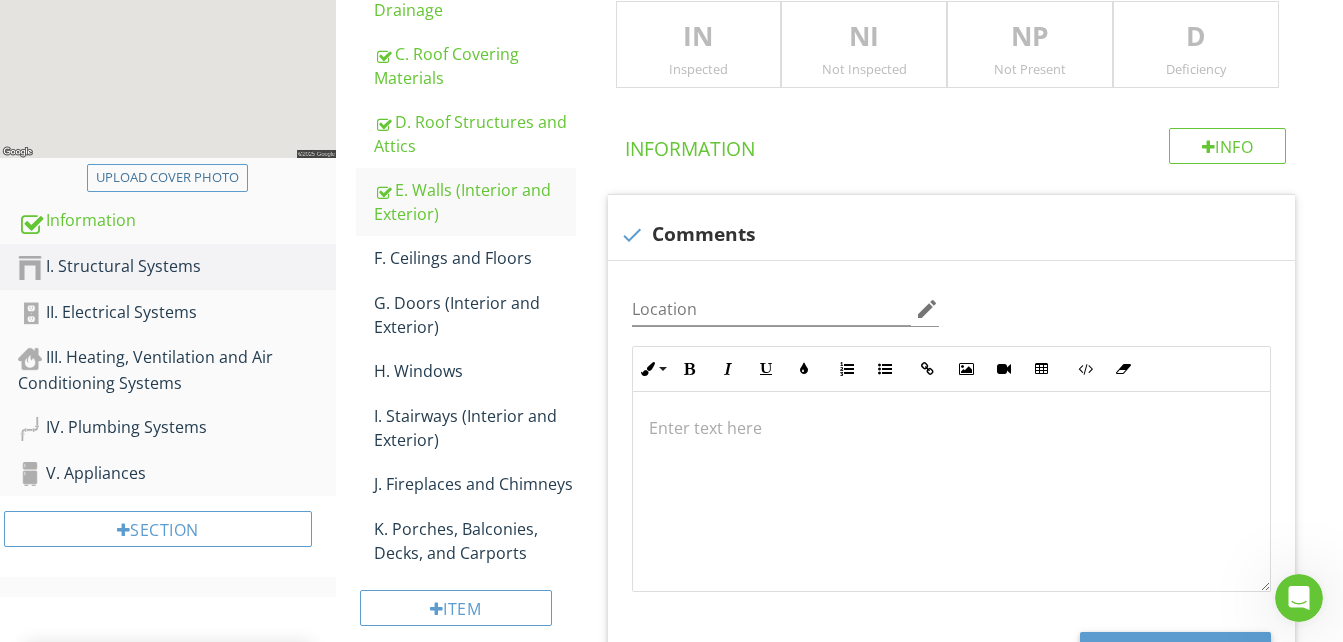 click on "Inspected" at bounding box center [699, 69] 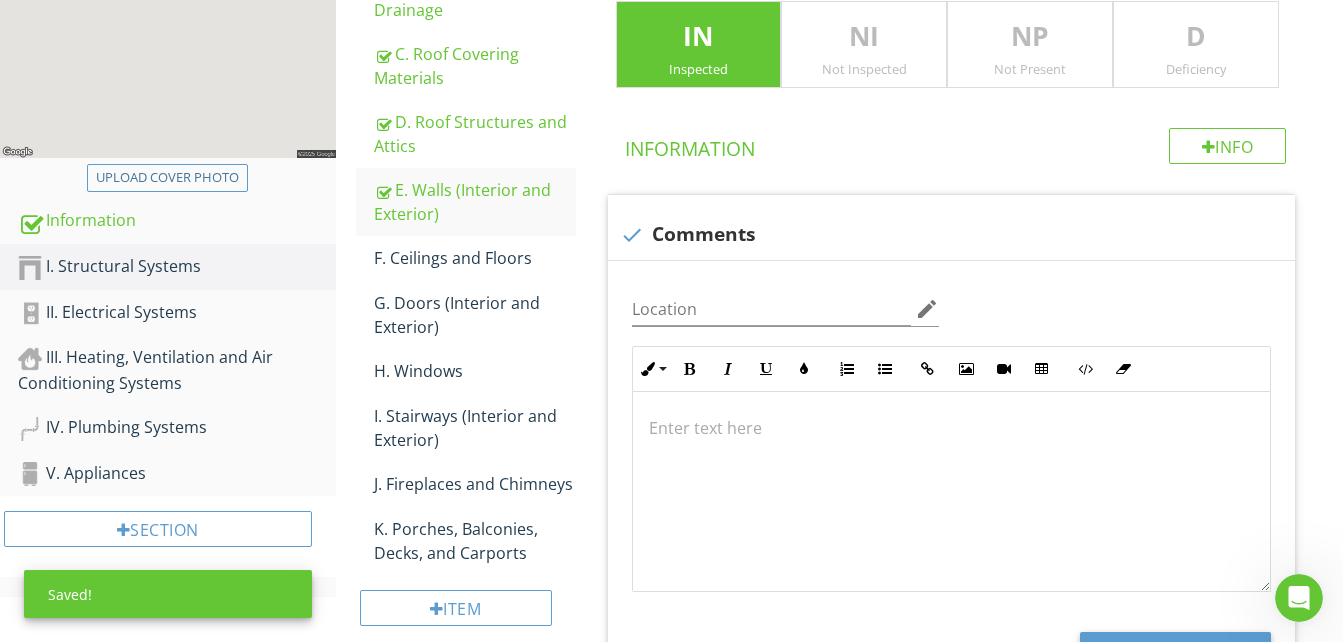 click at bounding box center [632, 235] 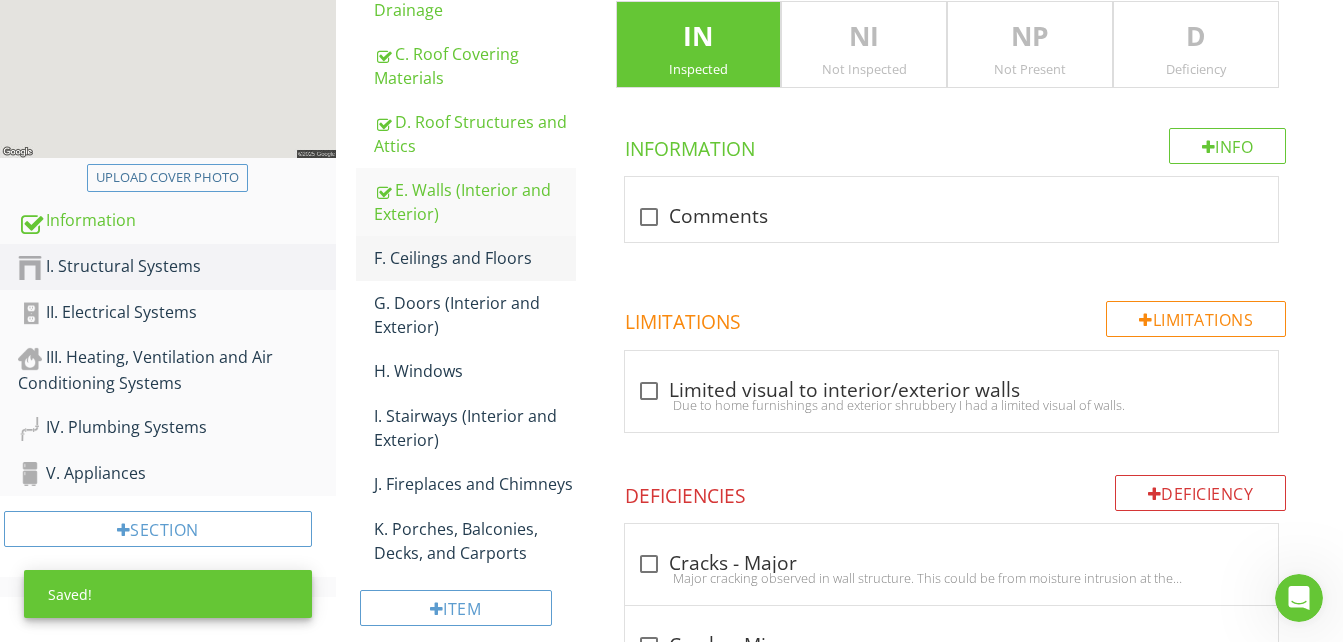 click on "F. Ceilings and Floors" at bounding box center [475, 258] 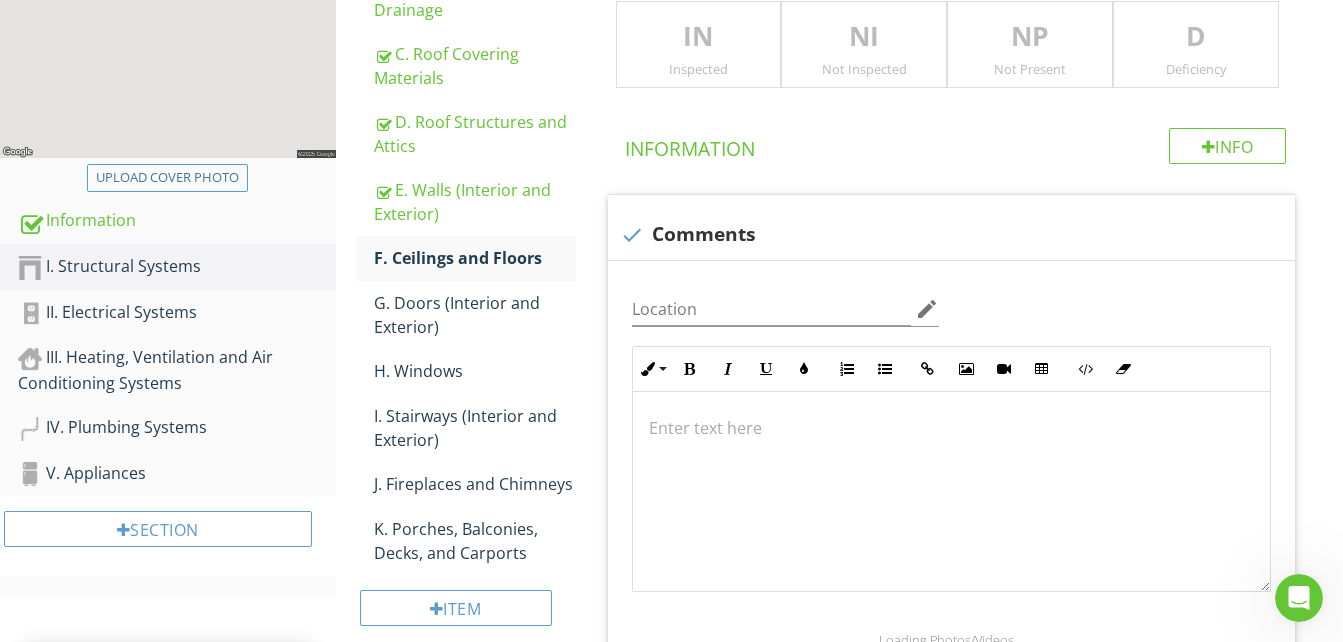 click on "Inspected" at bounding box center [699, 69] 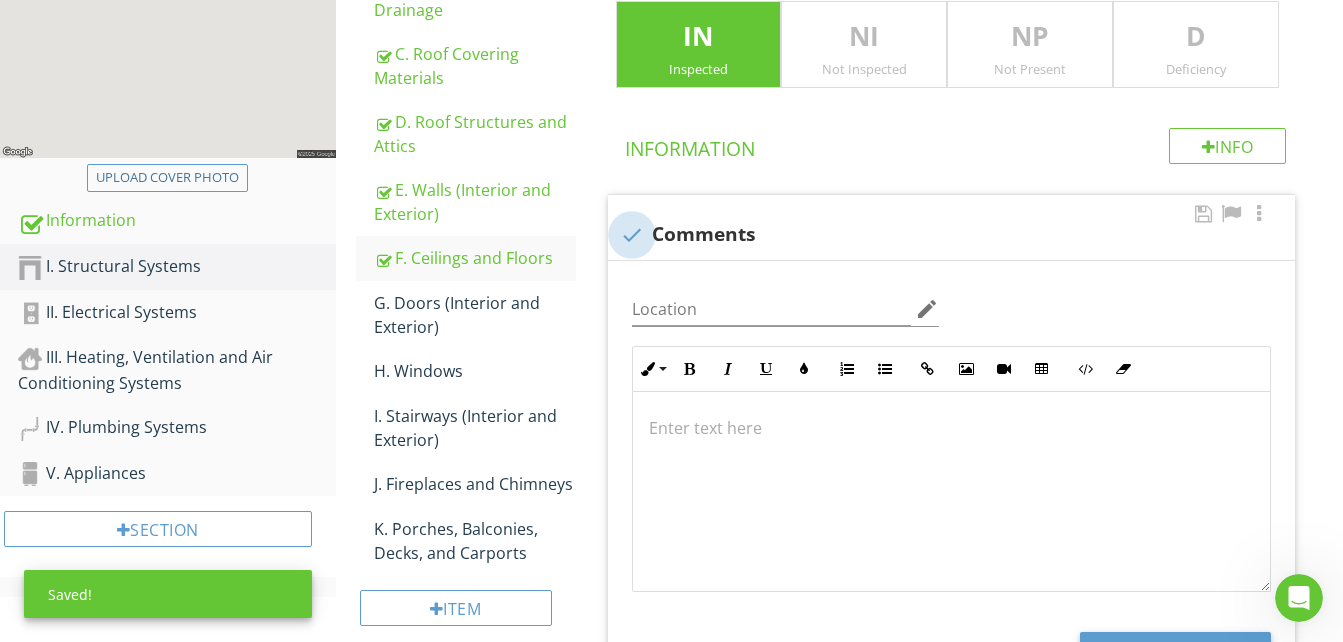 click at bounding box center (632, 235) 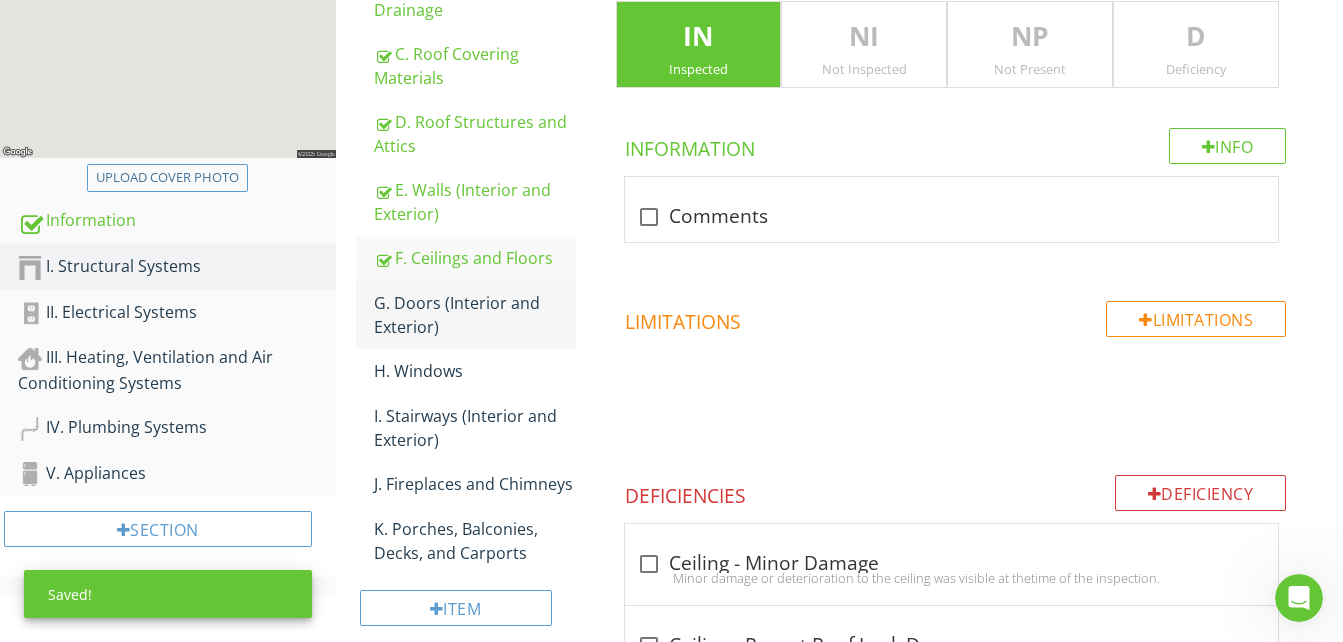 click on "G. Doors (Interior and Exterior)" at bounding box center [475, 315] 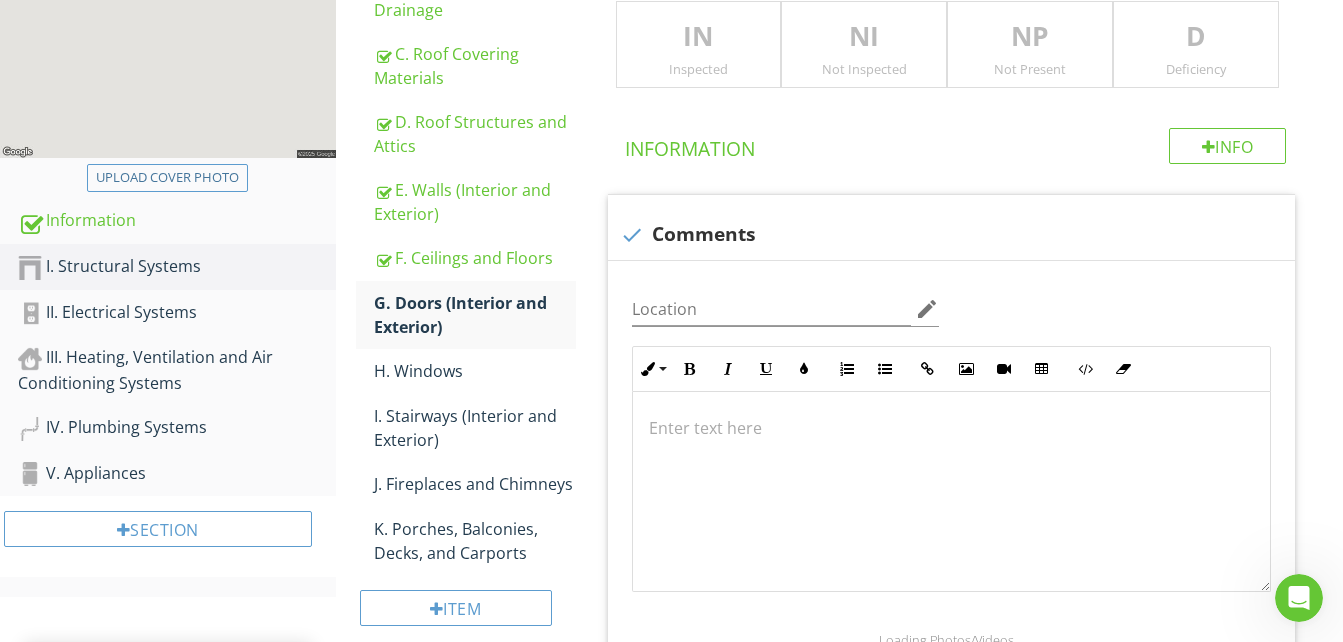 click on "IN" at bounding box center [699, 37] 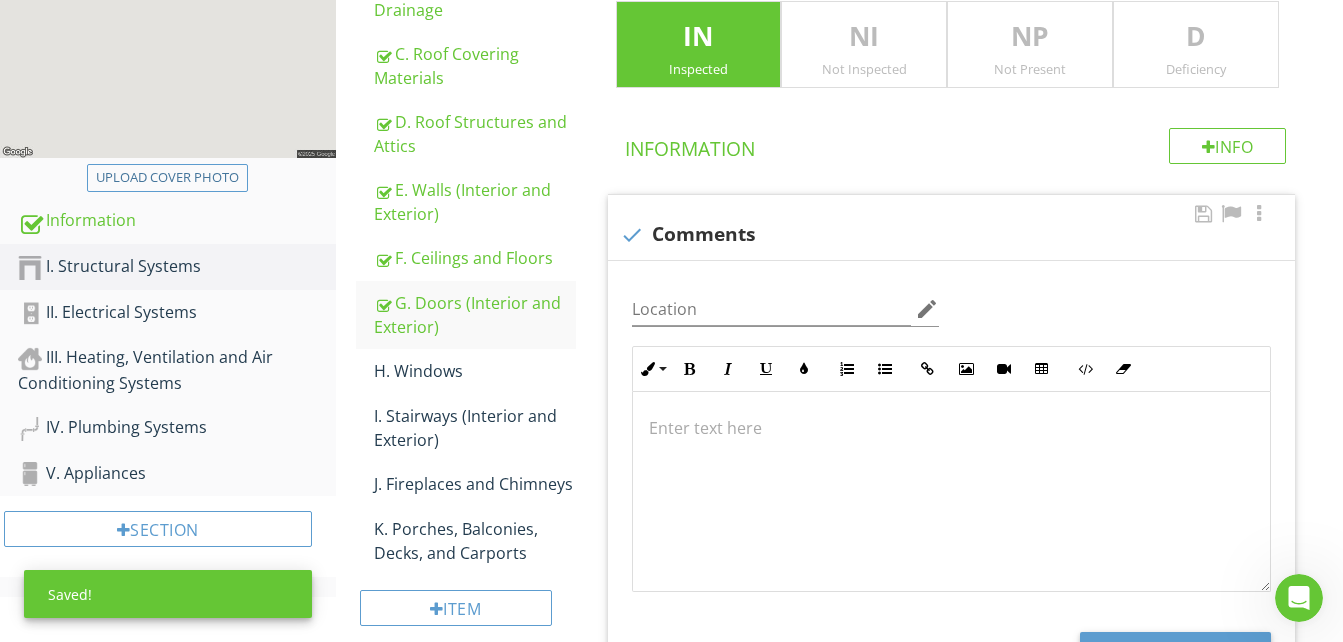 click at bounding box center [632, 235] 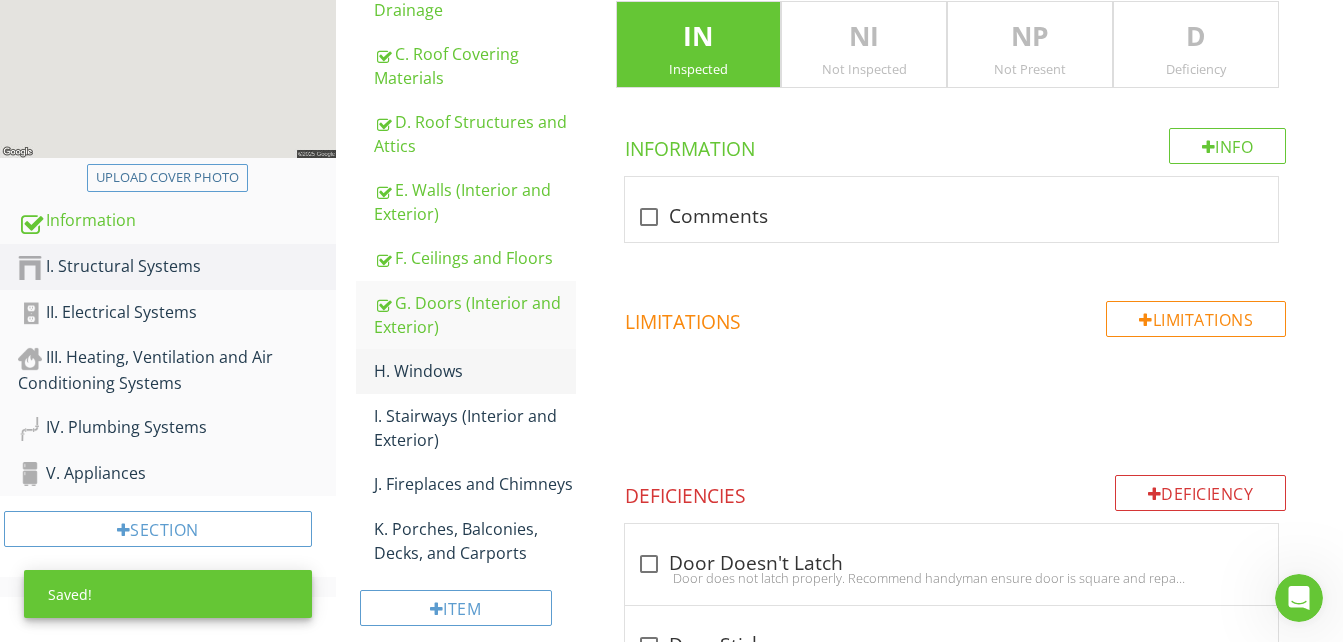 click on "H. Windows" at bounding box center [475, 371] 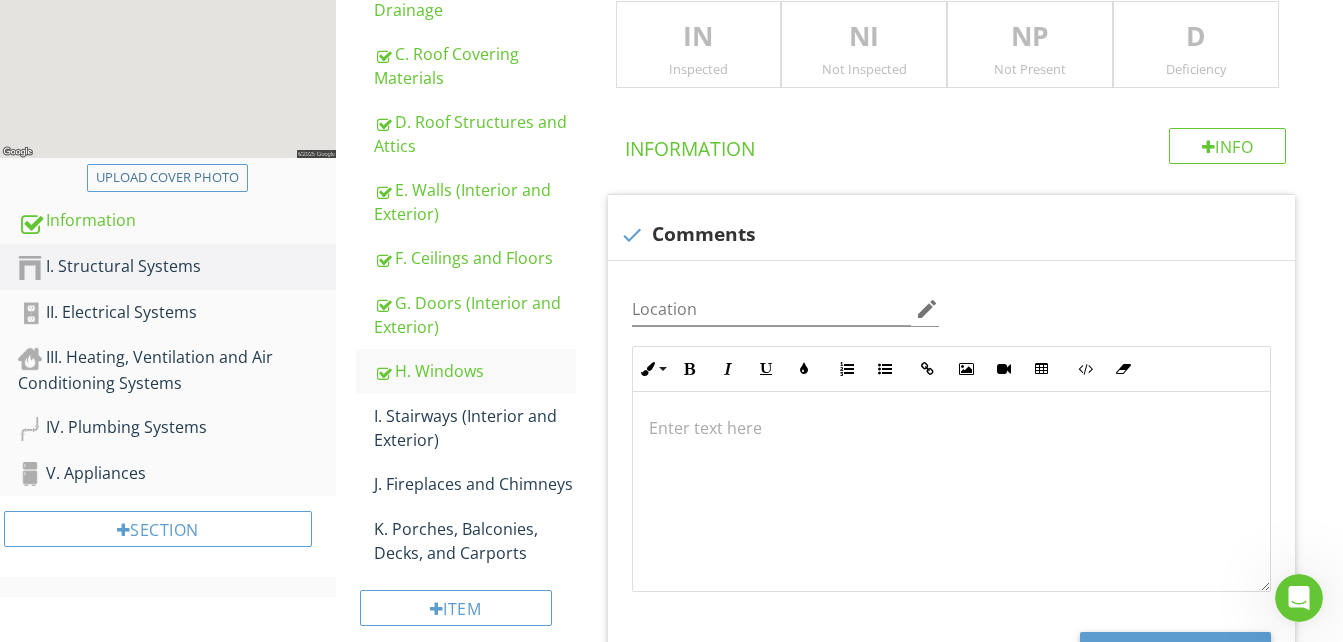 click on "IN" at bounding box center [699, 37] 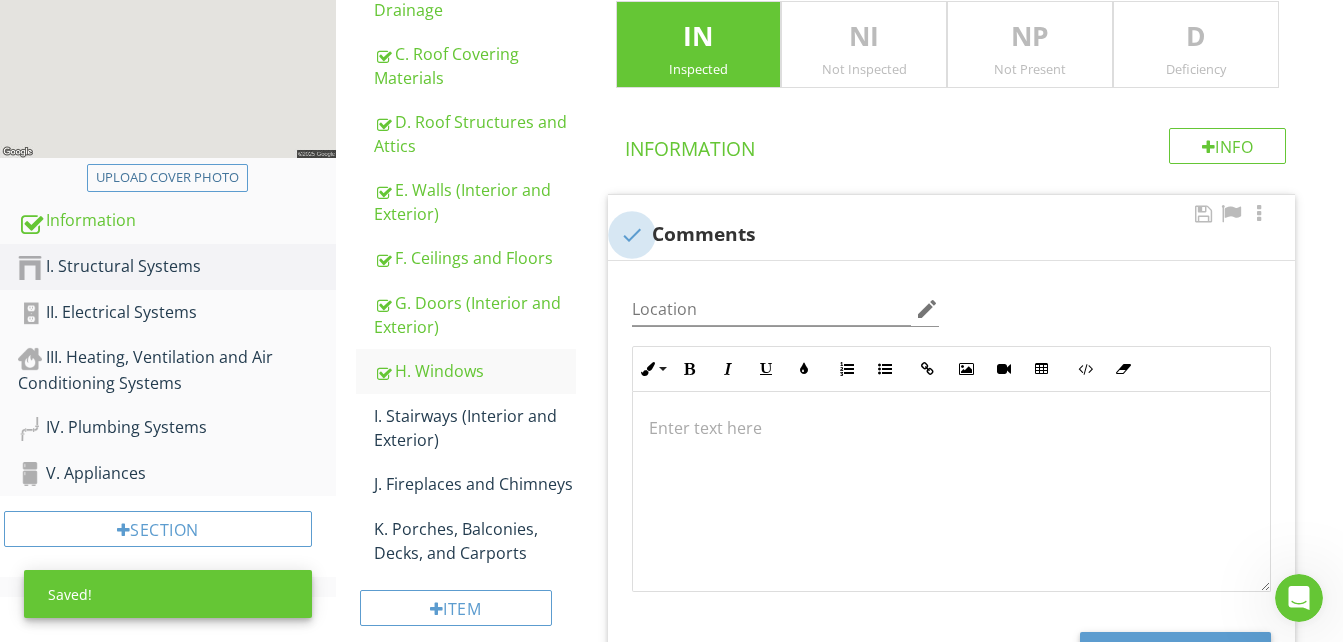 click at bounding box center [632, 235] 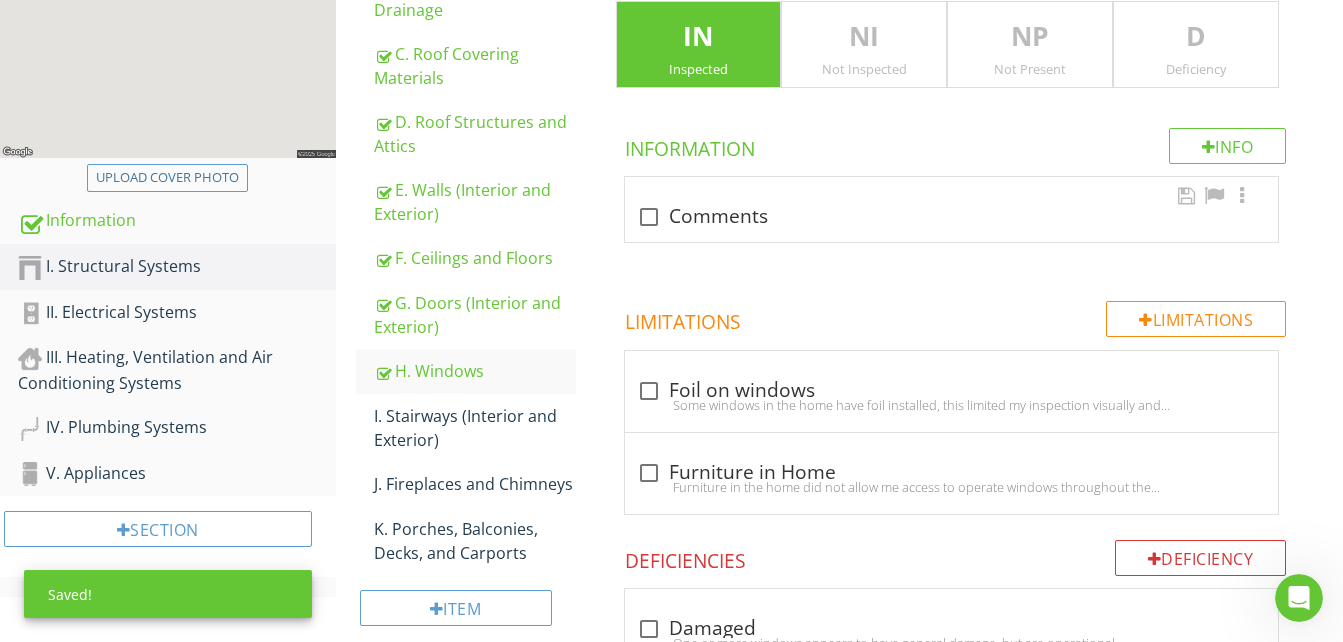 click on "I. Stairways (Interior and Exterior)" at bounding box center (475, 428) 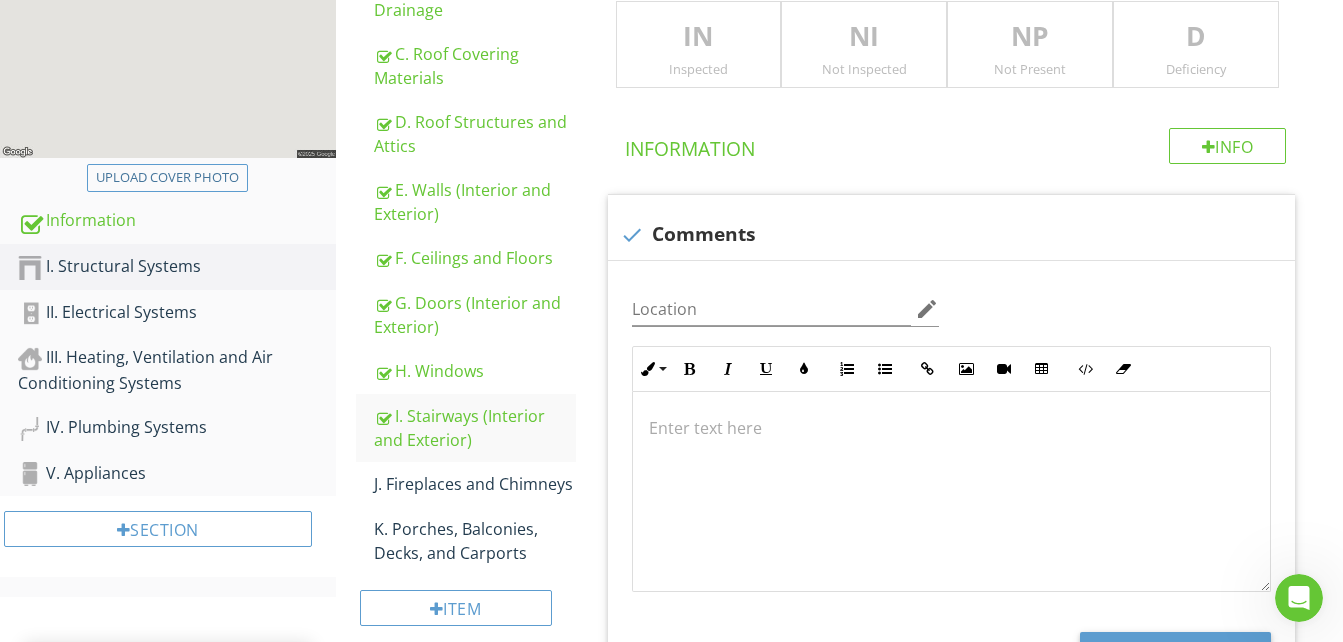 drag, startPoint x: 1017, startPoint y: 57, endPoint x: 951, endPoint y: 95, distance: 76.15773 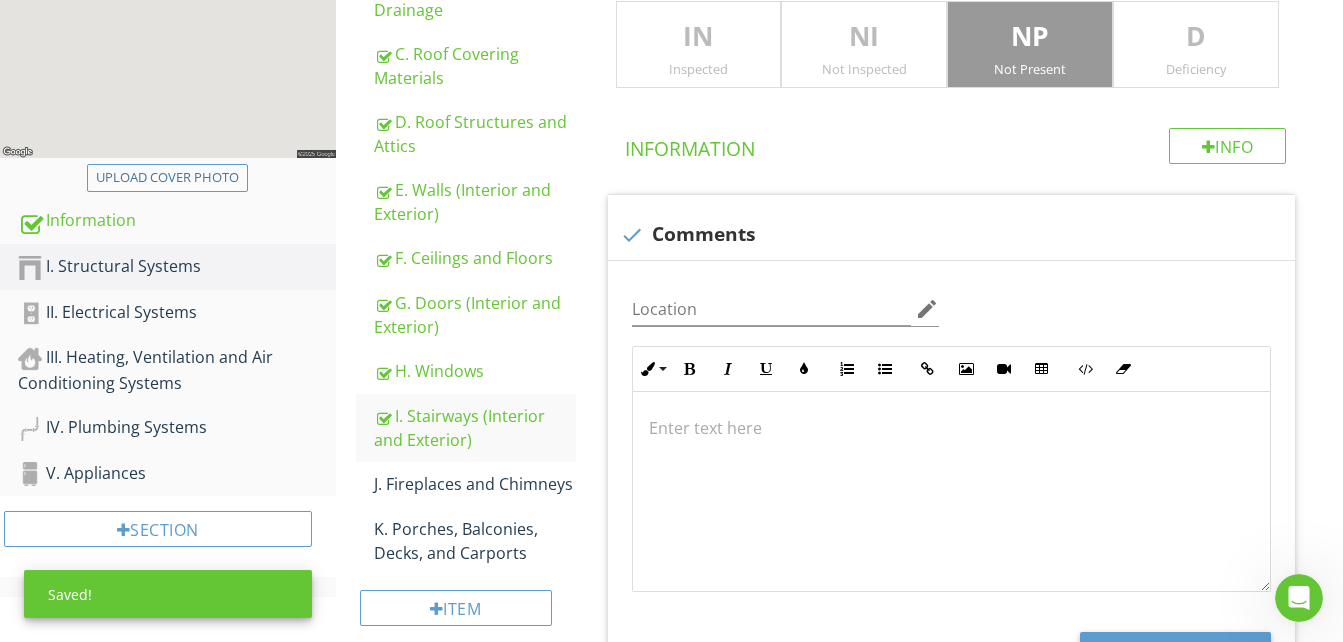 click at bounding box center [632, 235] 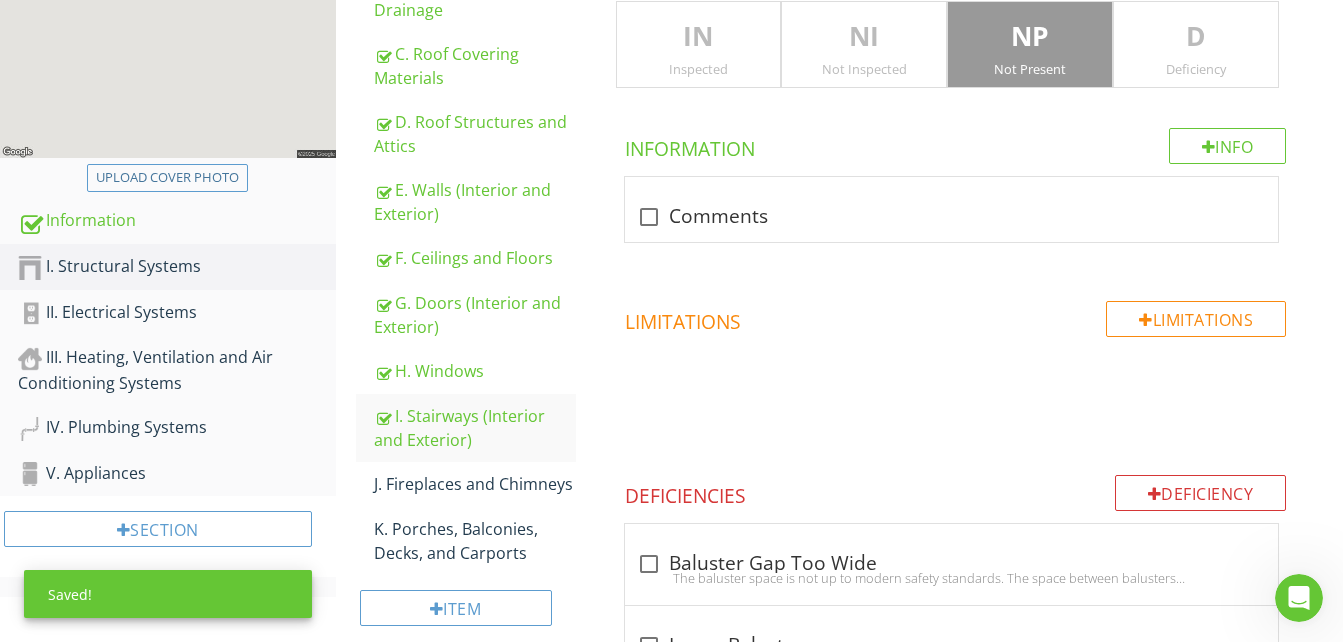 click on "J. Fireplaces and Chimneys" at bounding box center (475, 484) 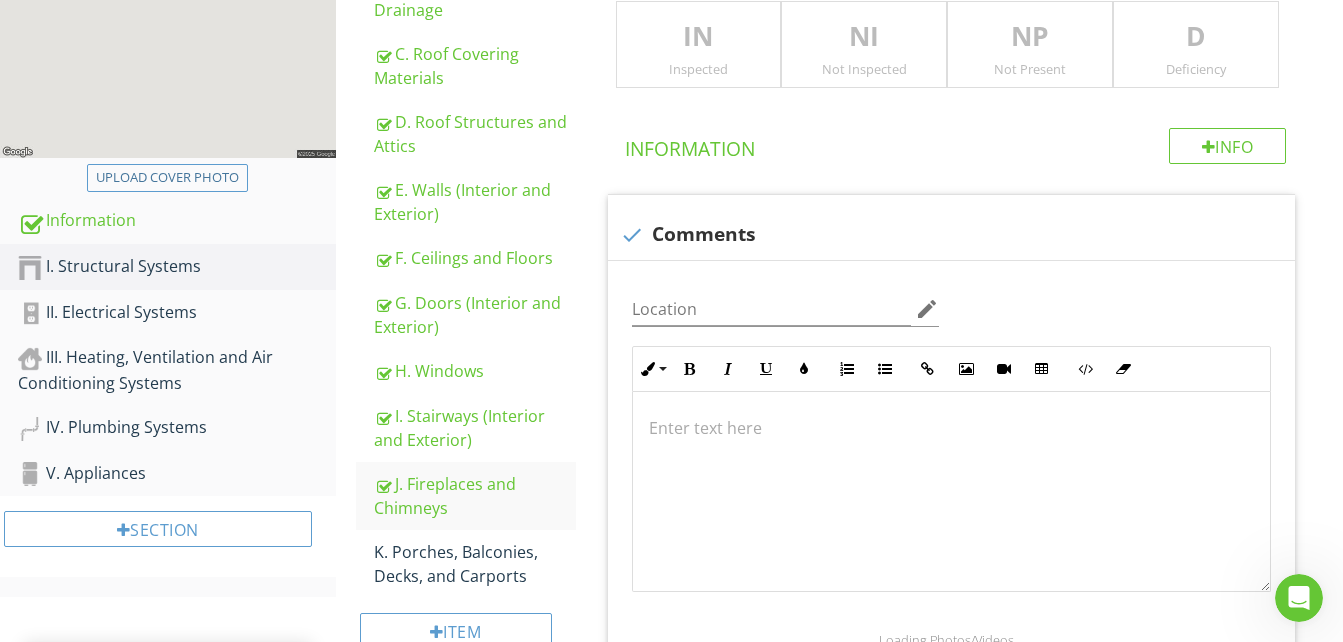 click on "NP" at bounding box center [1030, 37] 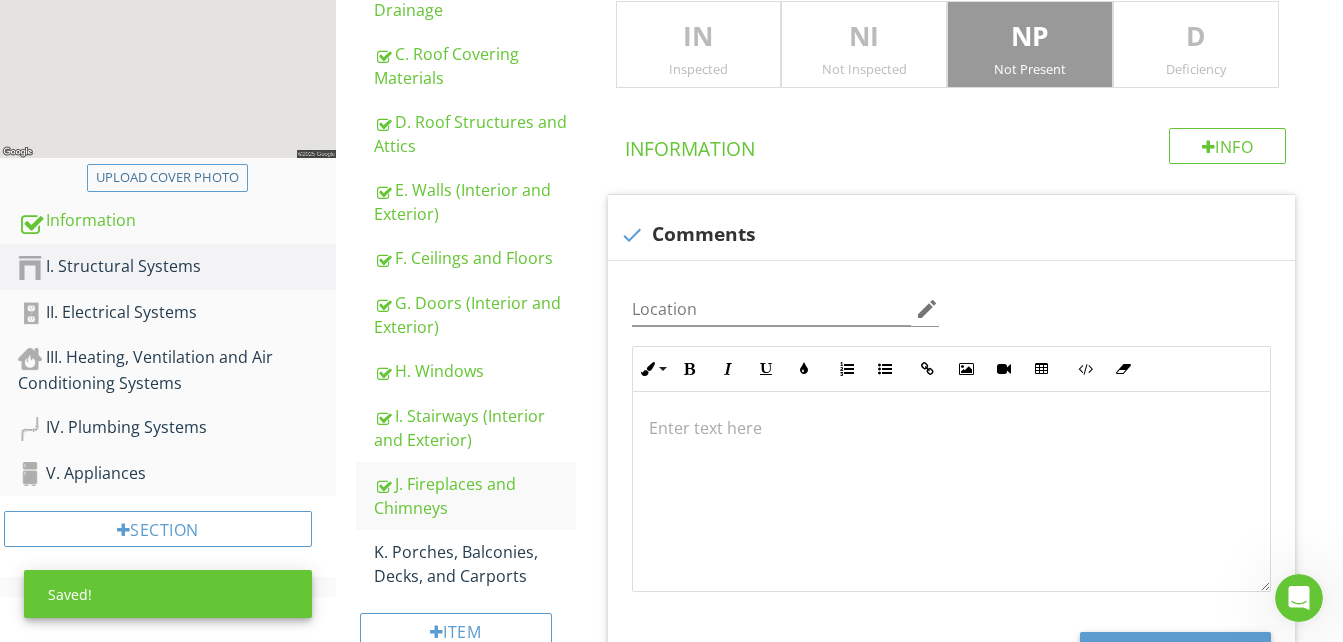 click at bounding box center [632, 235] 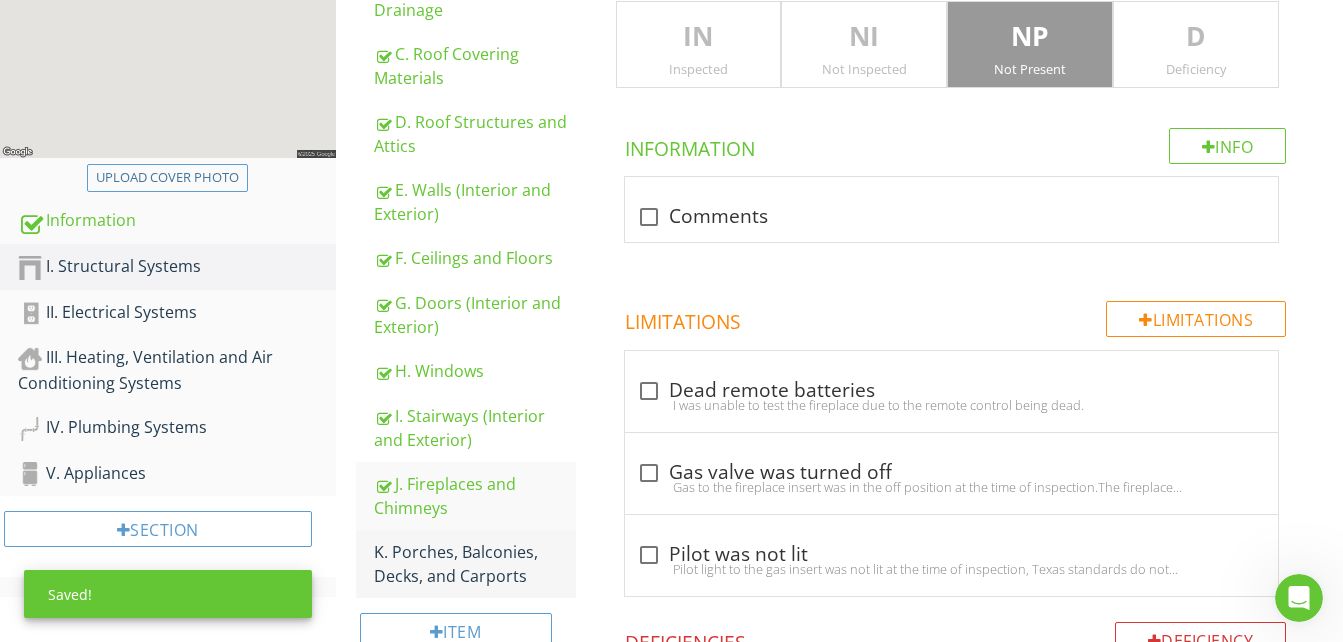 click on "K. Porches, Balconies, Decks, and Carports" at bounding box center (475, 564) 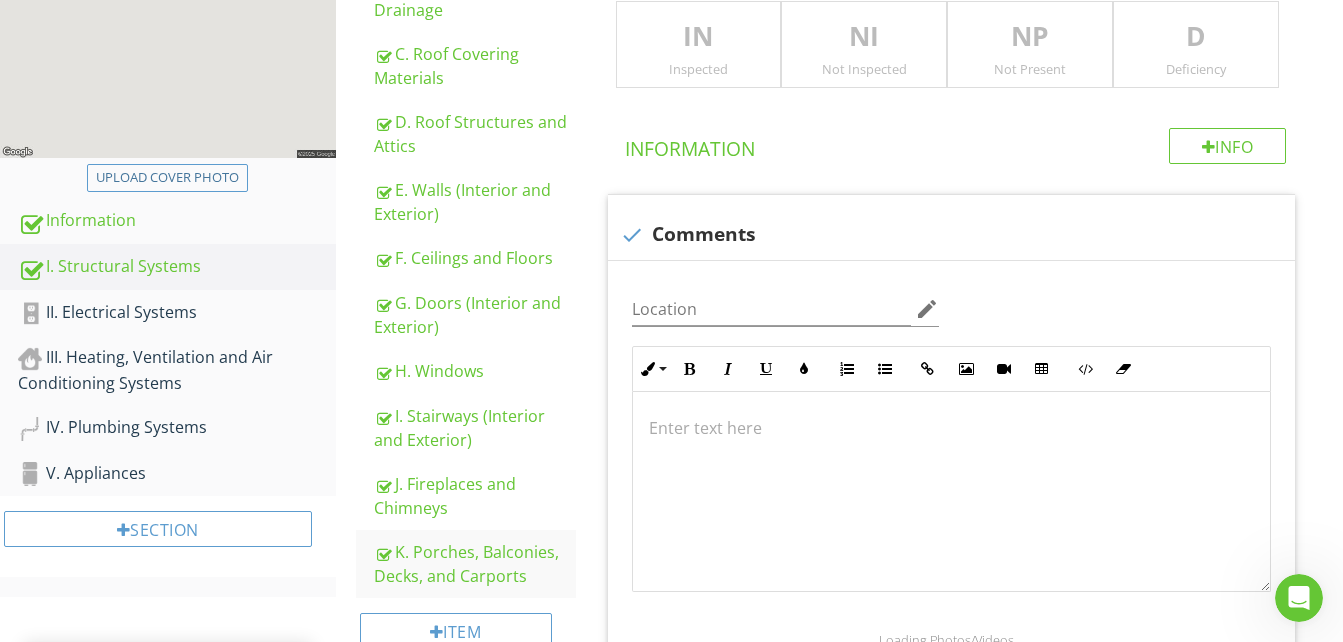 click on "Inspected" at bounding box center [699, 69] 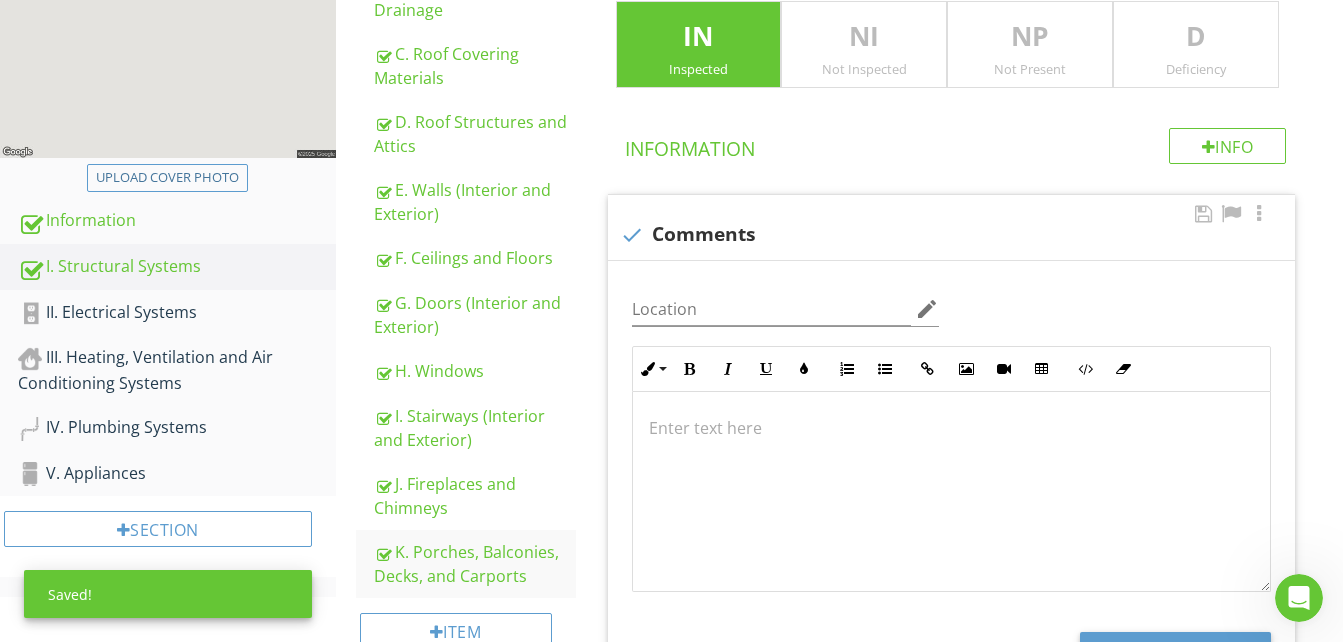 click on "check
Comments" at bounding box center [951, 227] 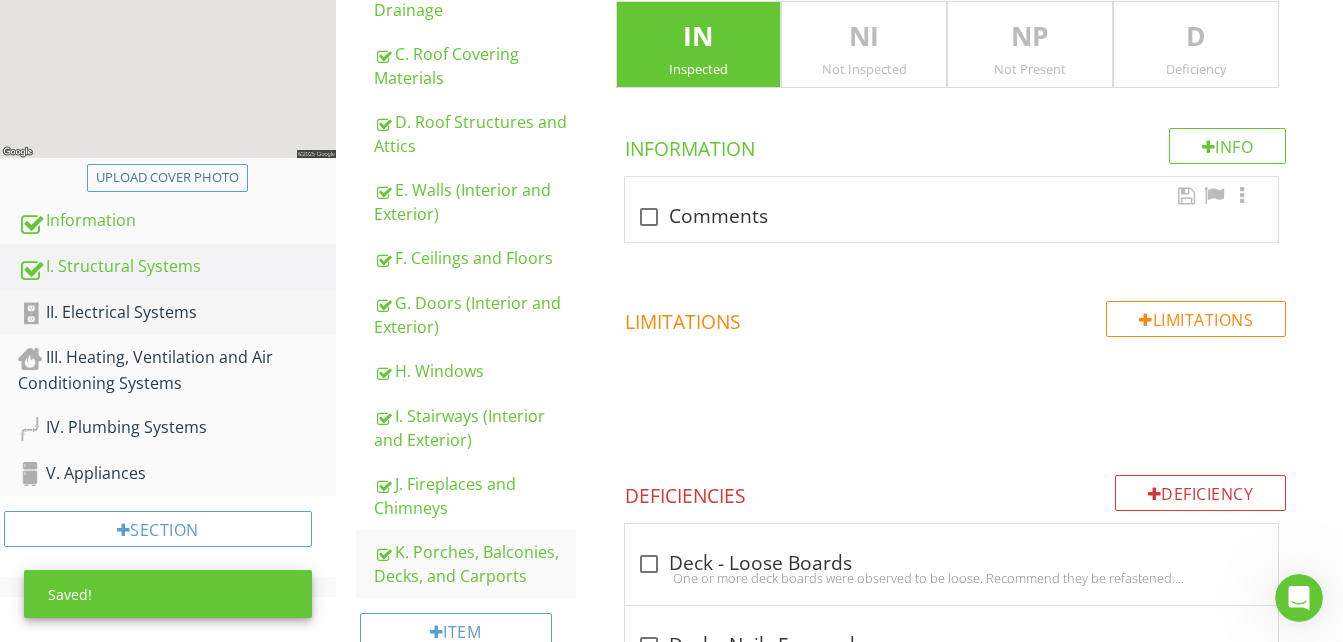 click on "II. Electrical Systems" at bounding box center [177, 313] 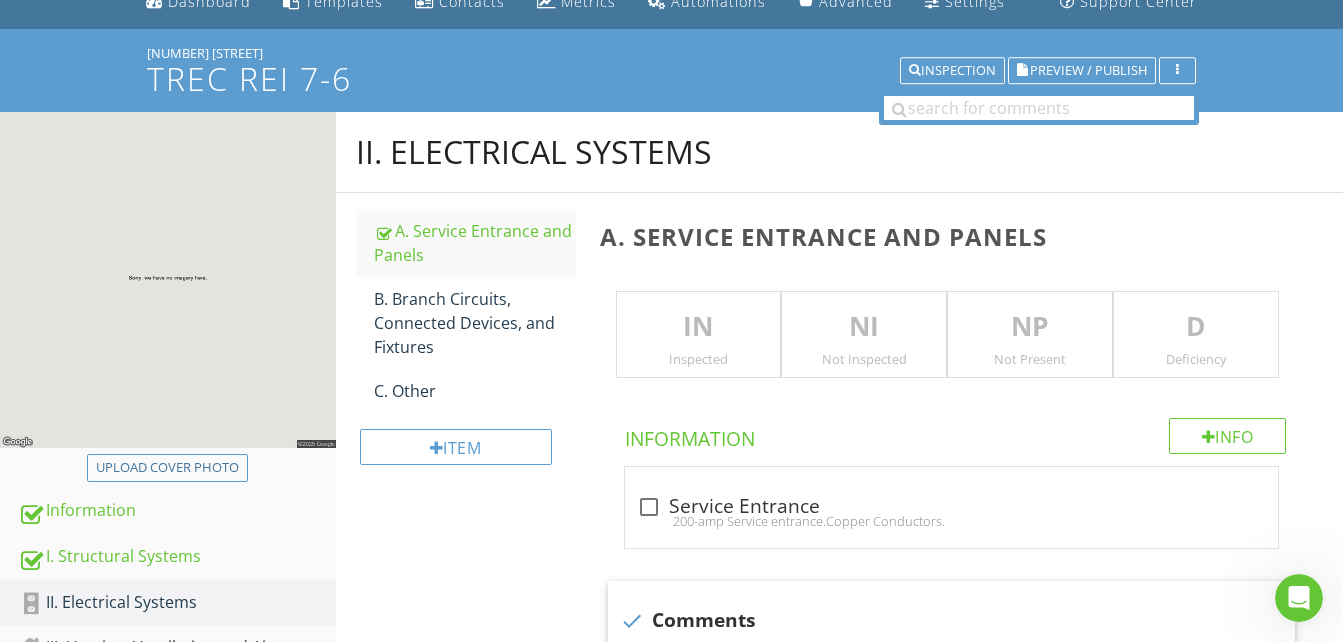 scroll, scrollTop: 100, scrollLeft: 0, axis: vertical 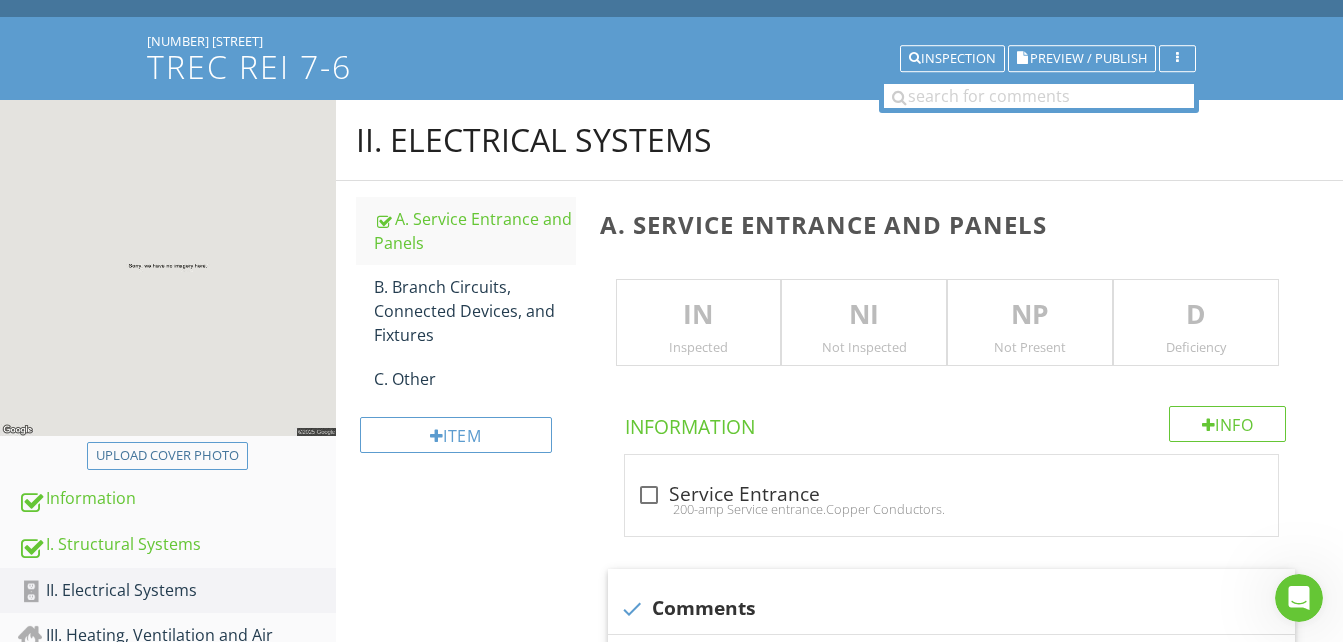 click on "IN" at bounding box center (699, 315) 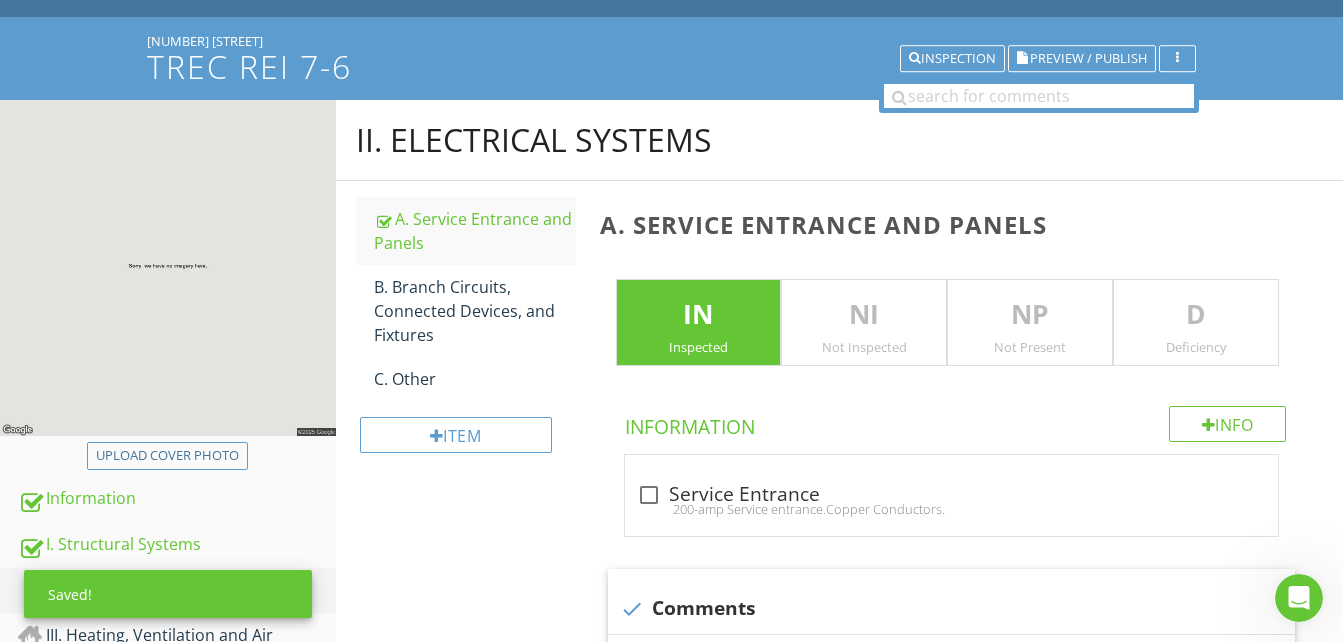 click on "D" at bounding box center (1196, 315) 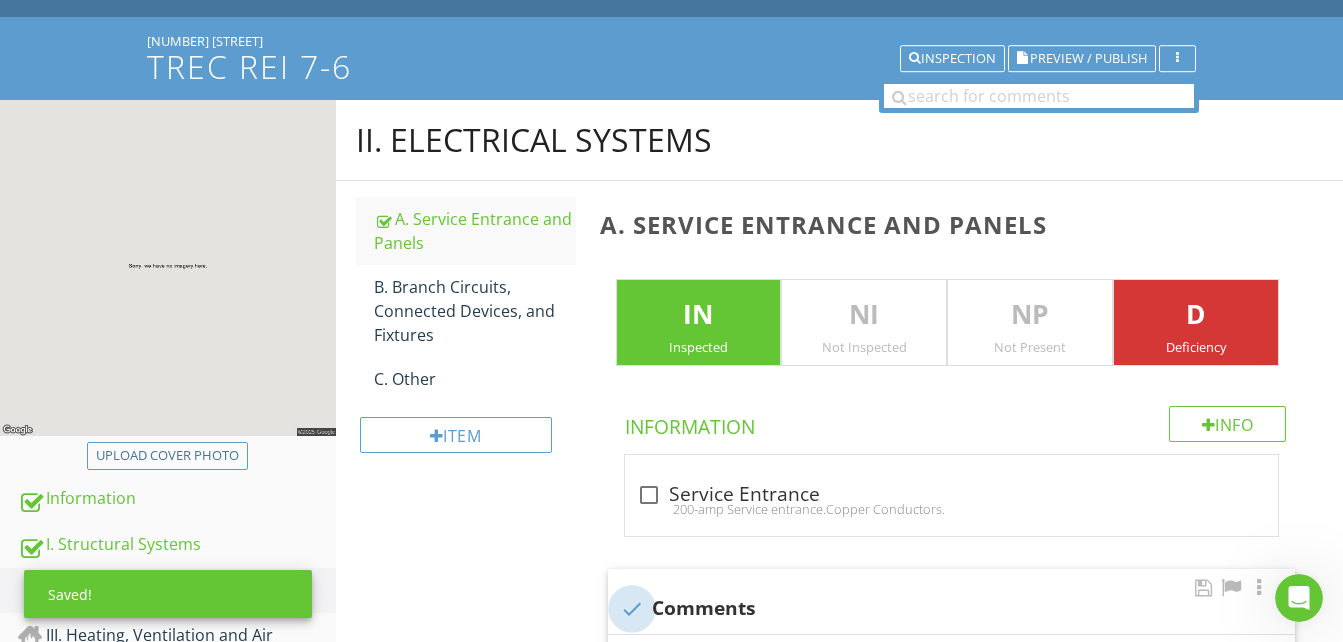 click at bounding box center (632, 609) 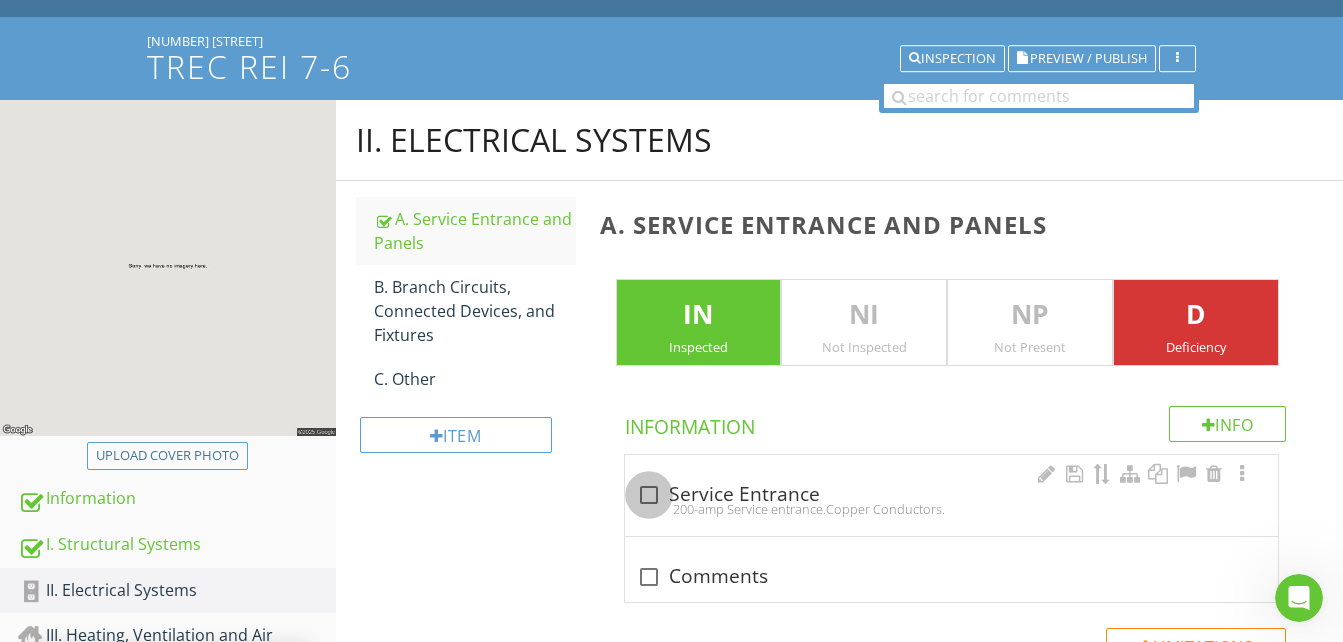 click at bounding box center (649, 495) 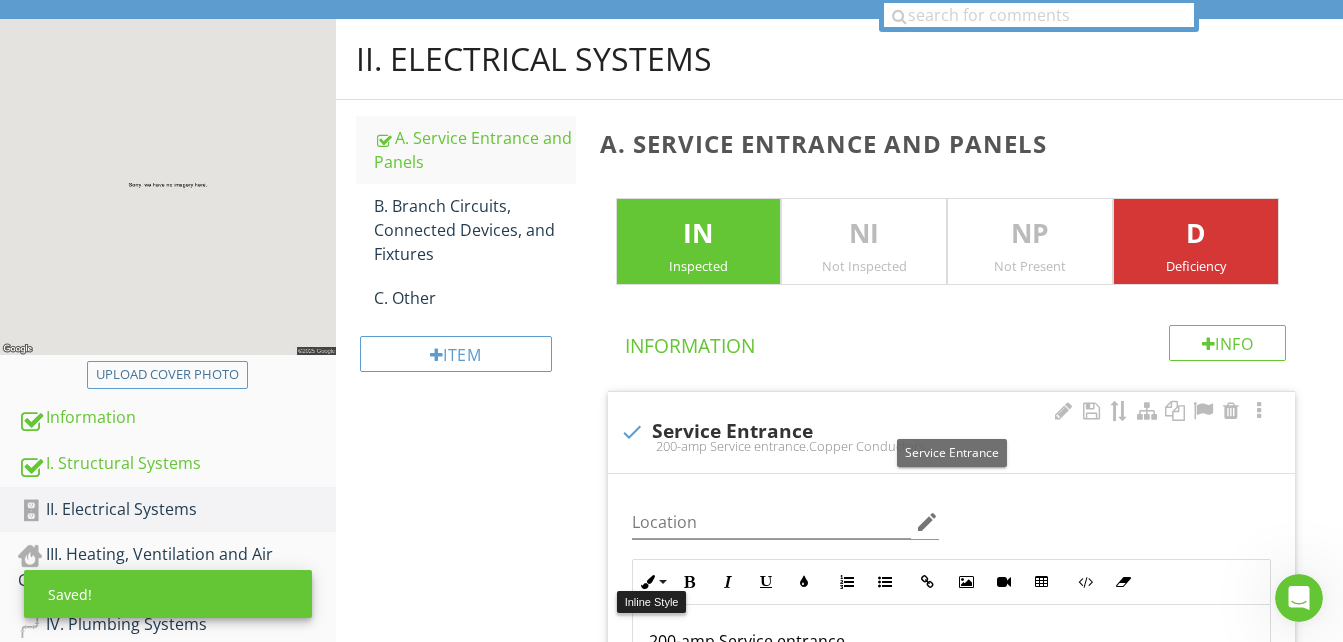 scroll, scrollTop: 500, scrollLeft: 0, axis: vertical 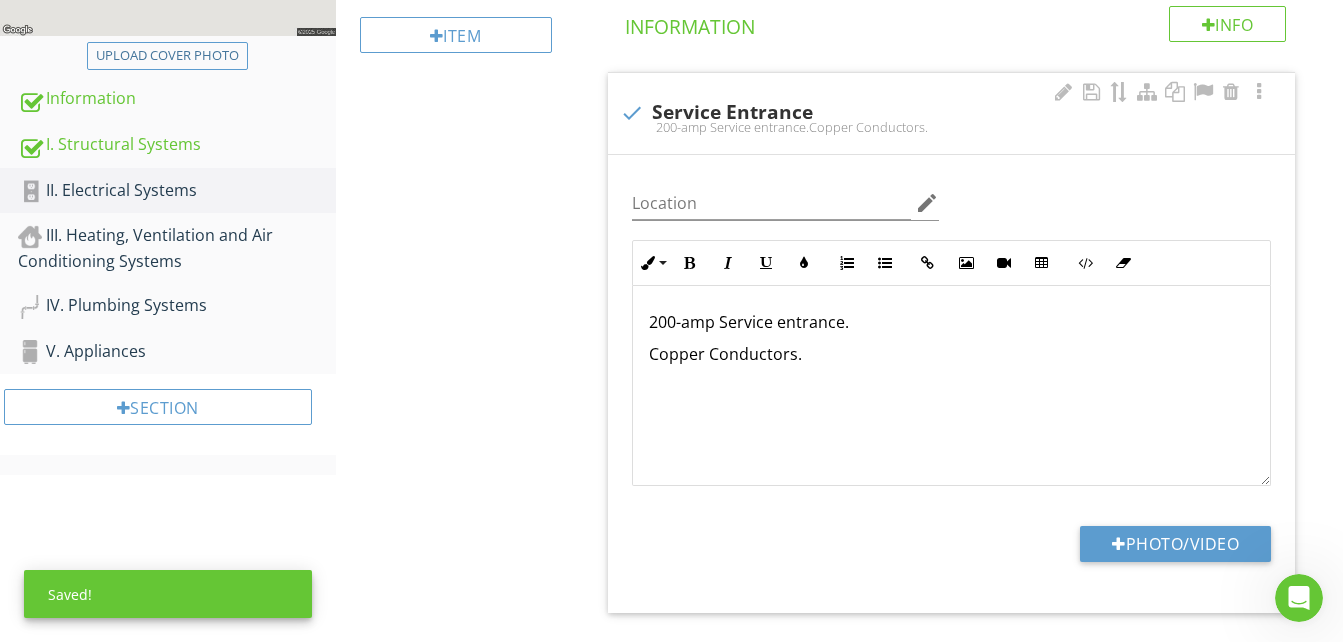 click on "Copper Conductors." at bounding box center [951, 354] 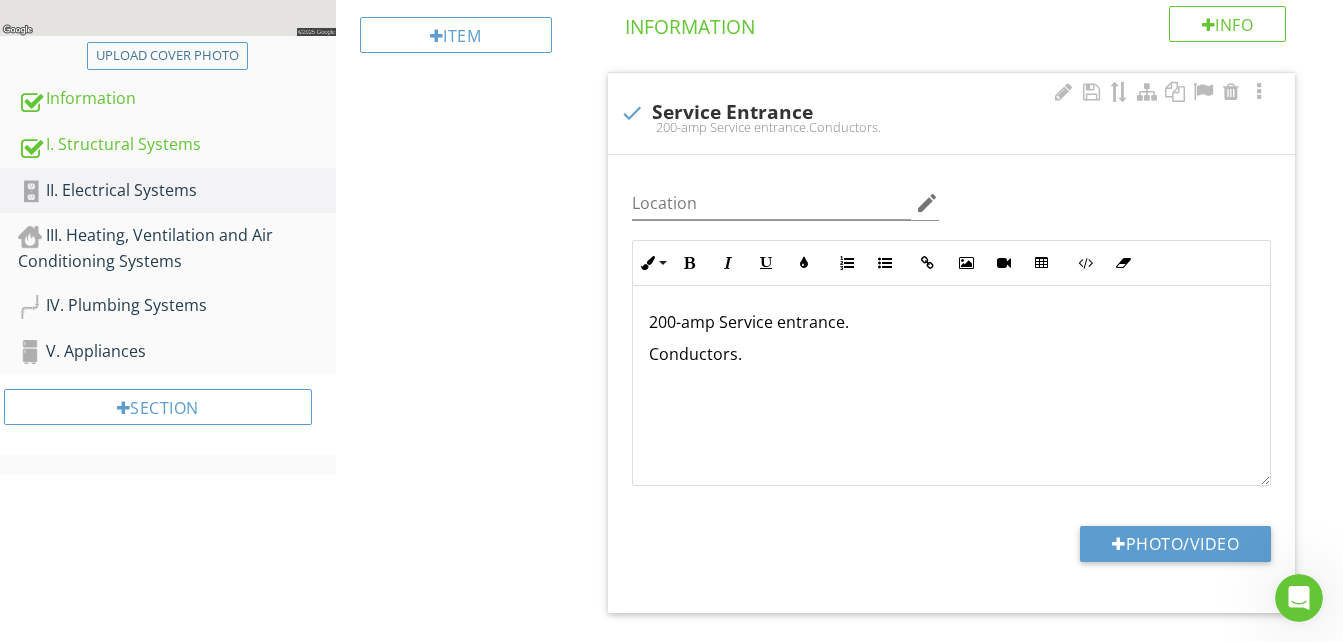 type 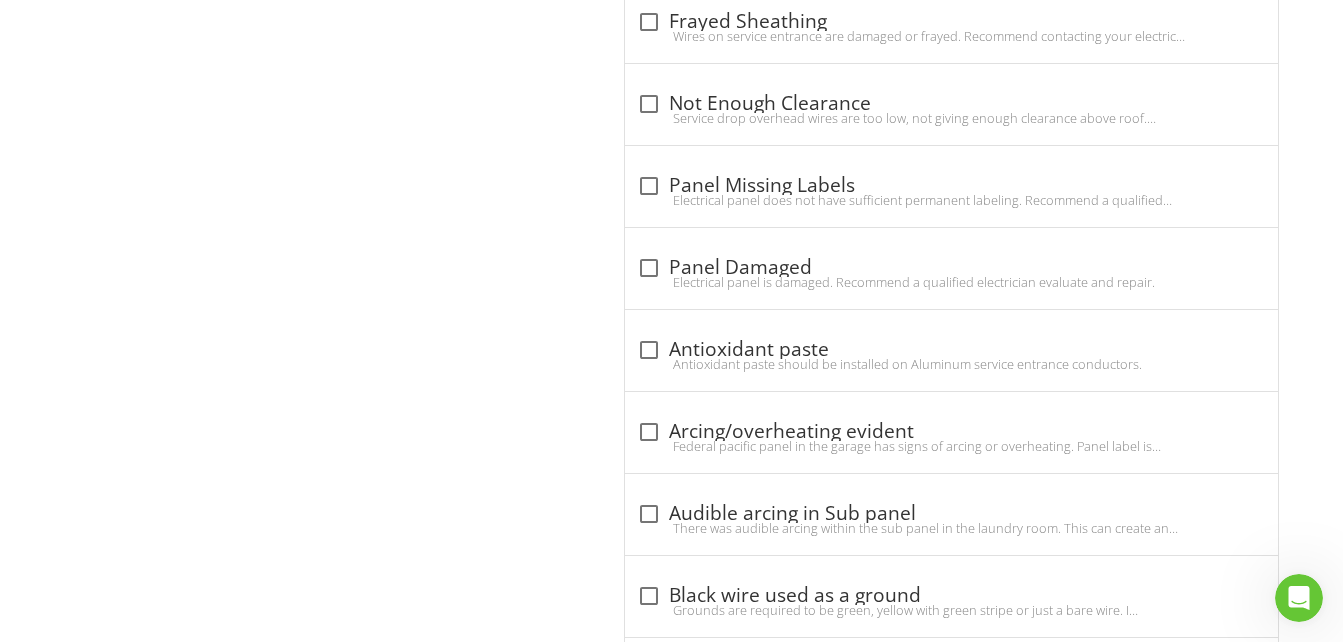 scroll, scrollTop: 2500, scrollLeft: 0, axis: vertical 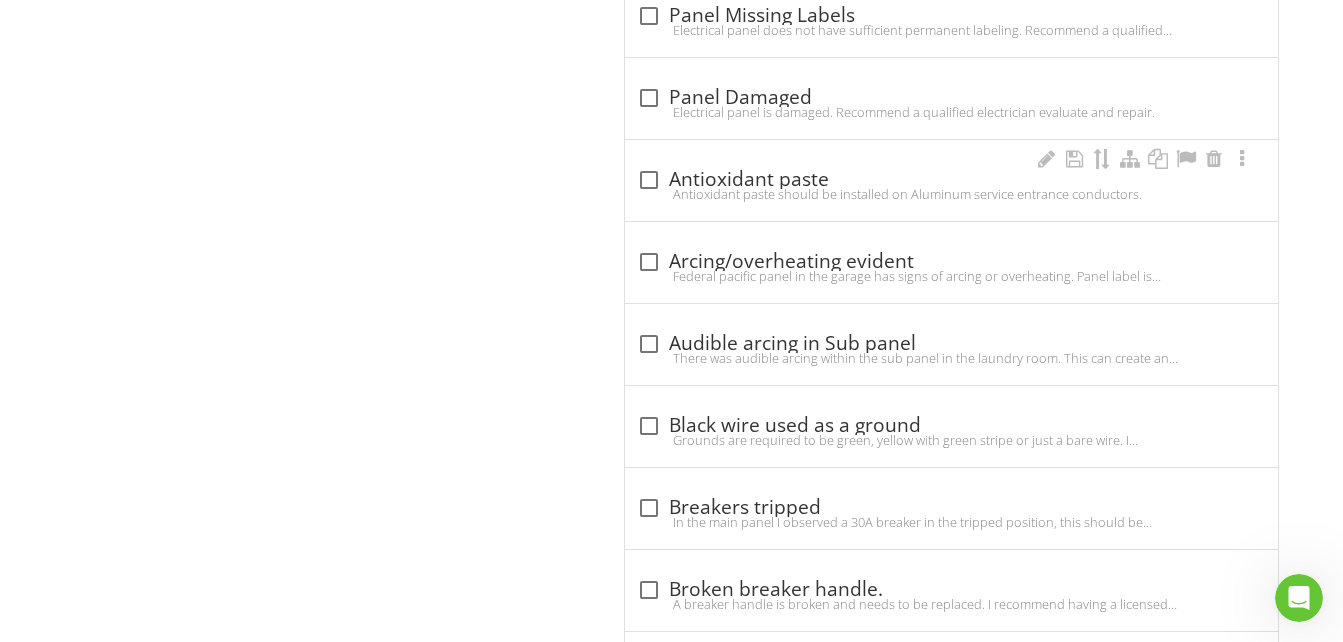 click on "Antioxidant paste should be installed on Aluminum service entrance conductors." at bounding box center [951, 194] 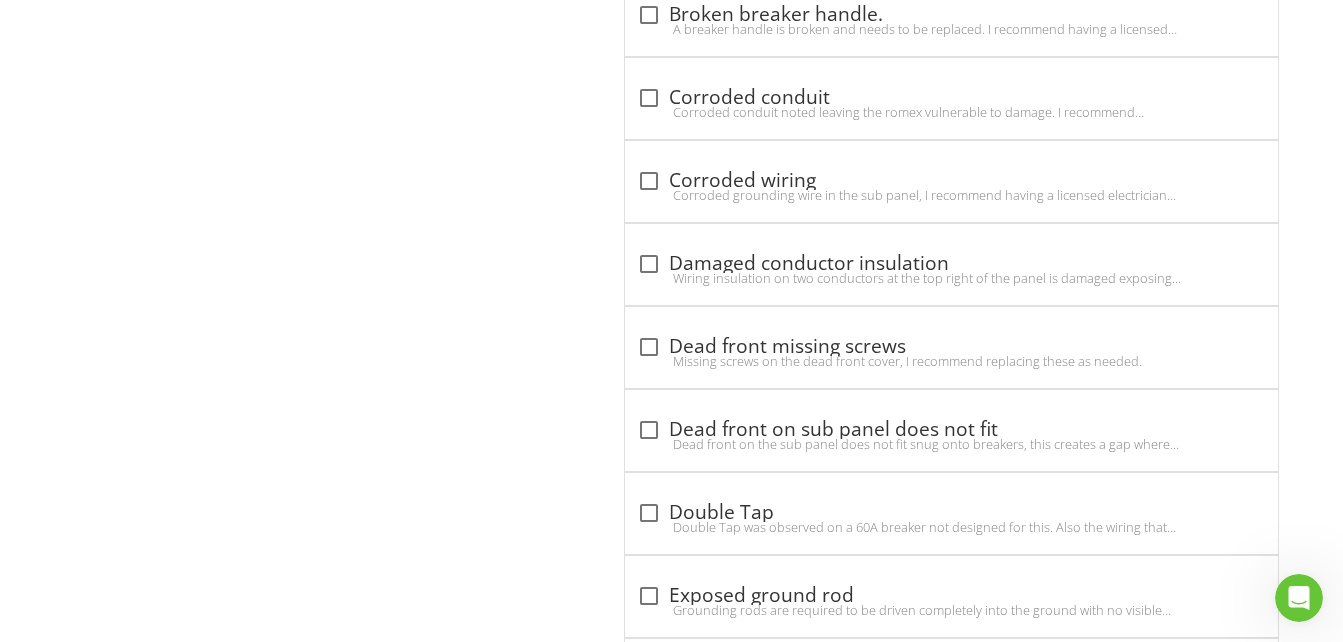 scroll, scrollTop: 3800, scrollLeft: 0, axis: vertical 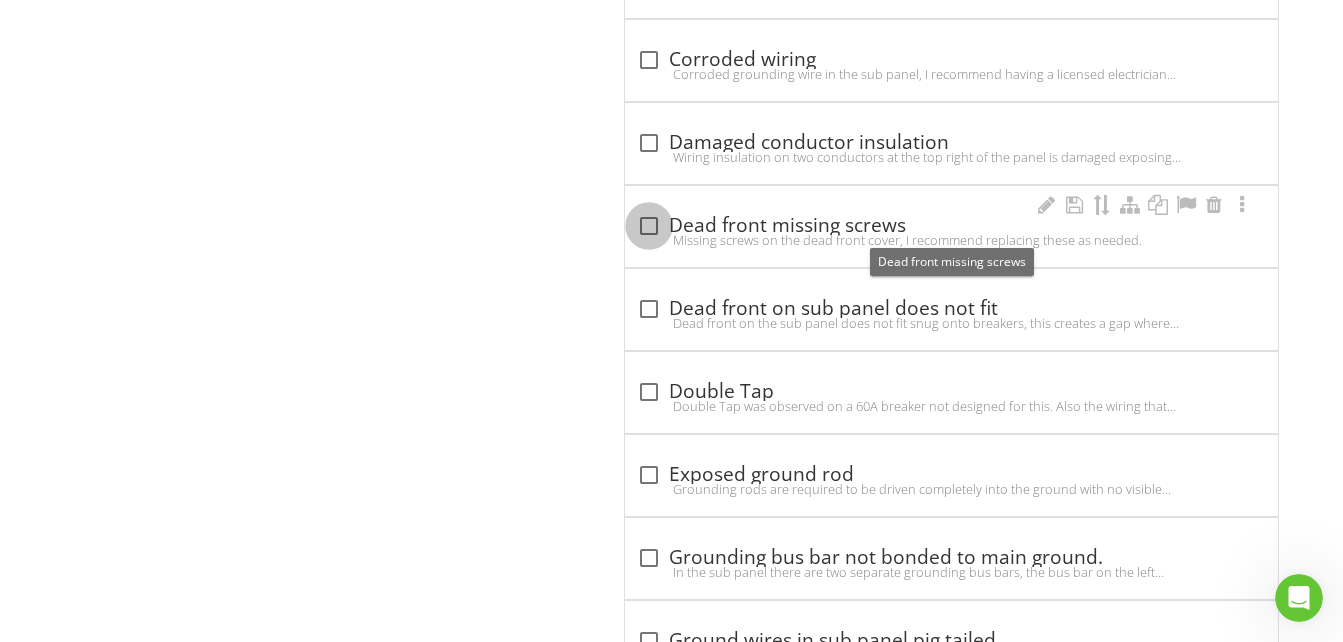 click at bounding box center (649, 226) 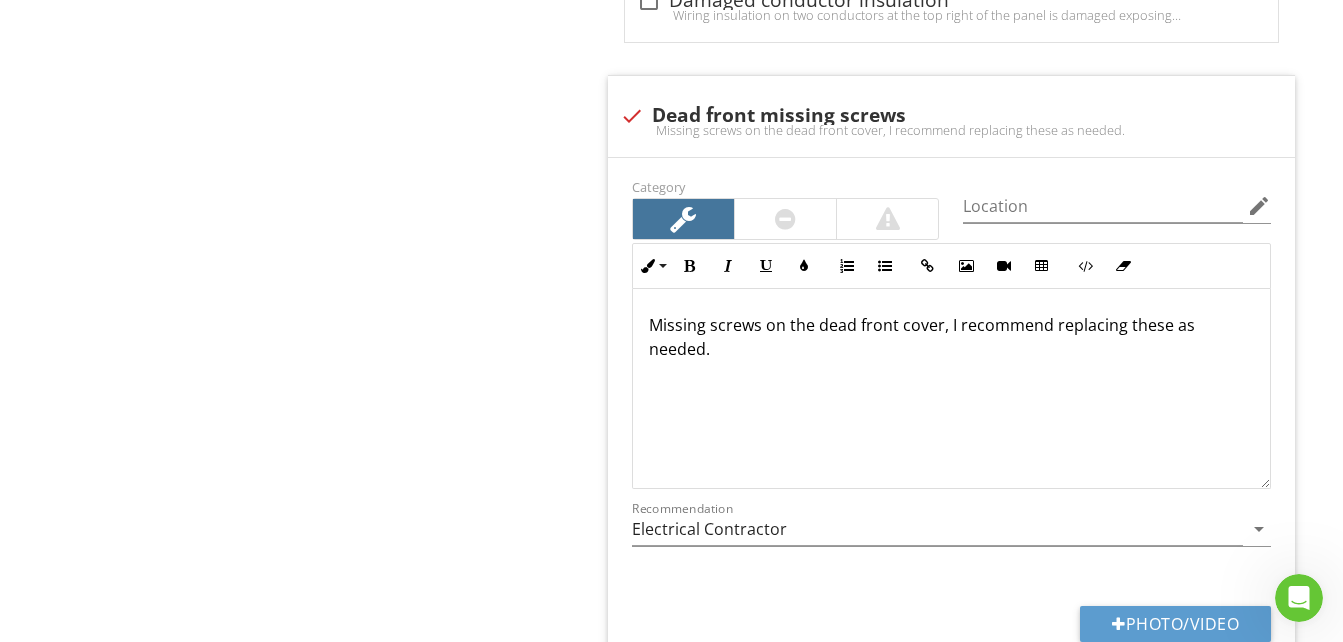 scroll, scrollTop: 4000, scrollLeft: 0, axis: vertical 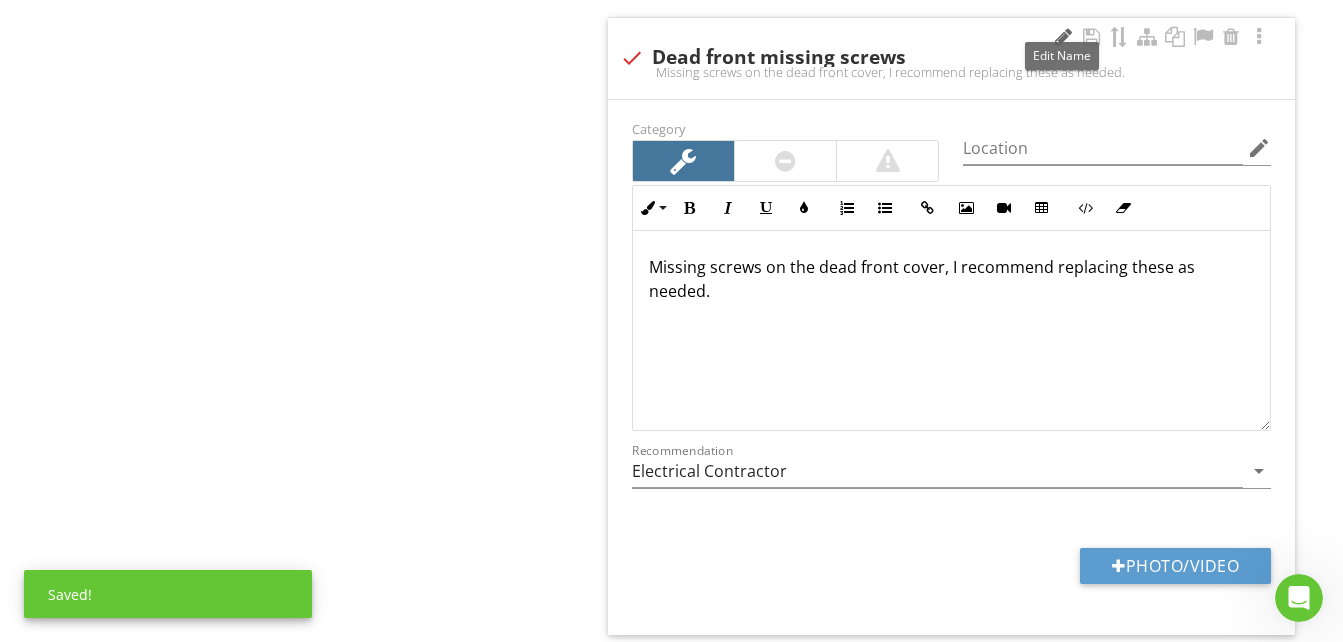 click at bounding box center (1063, 37) 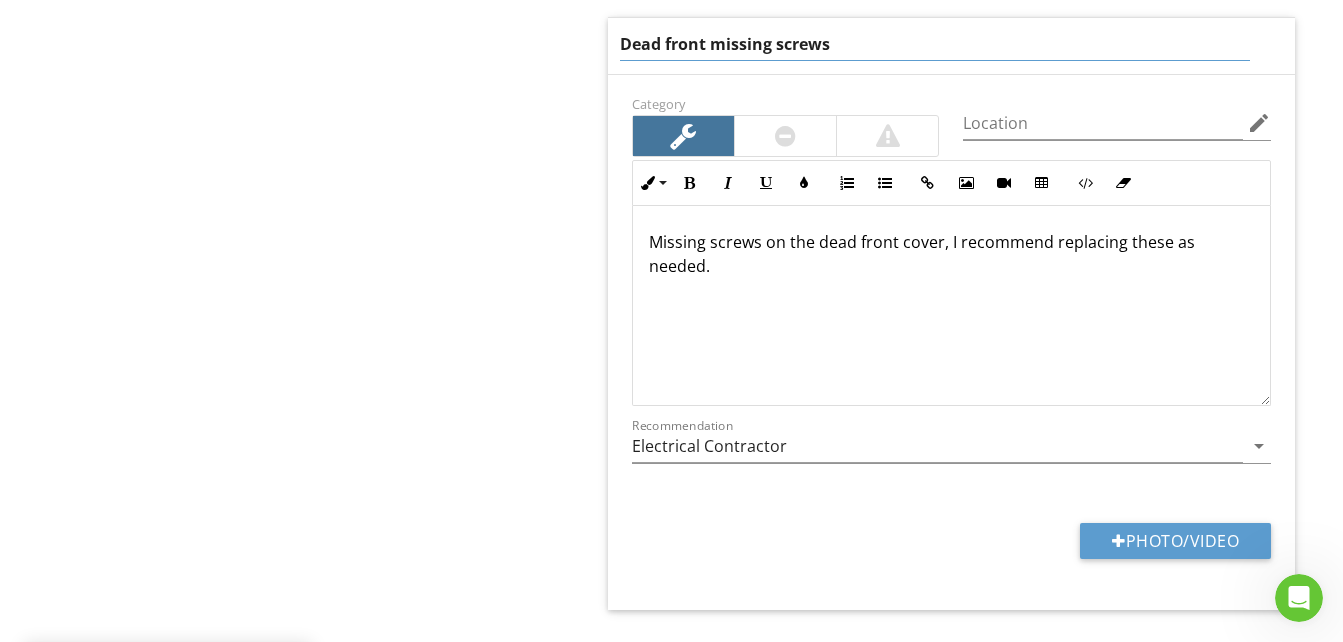 drag, startPoint x: 712, startPoint y: 56, endPoint x: 772, endPoint y: 67, distance: 61 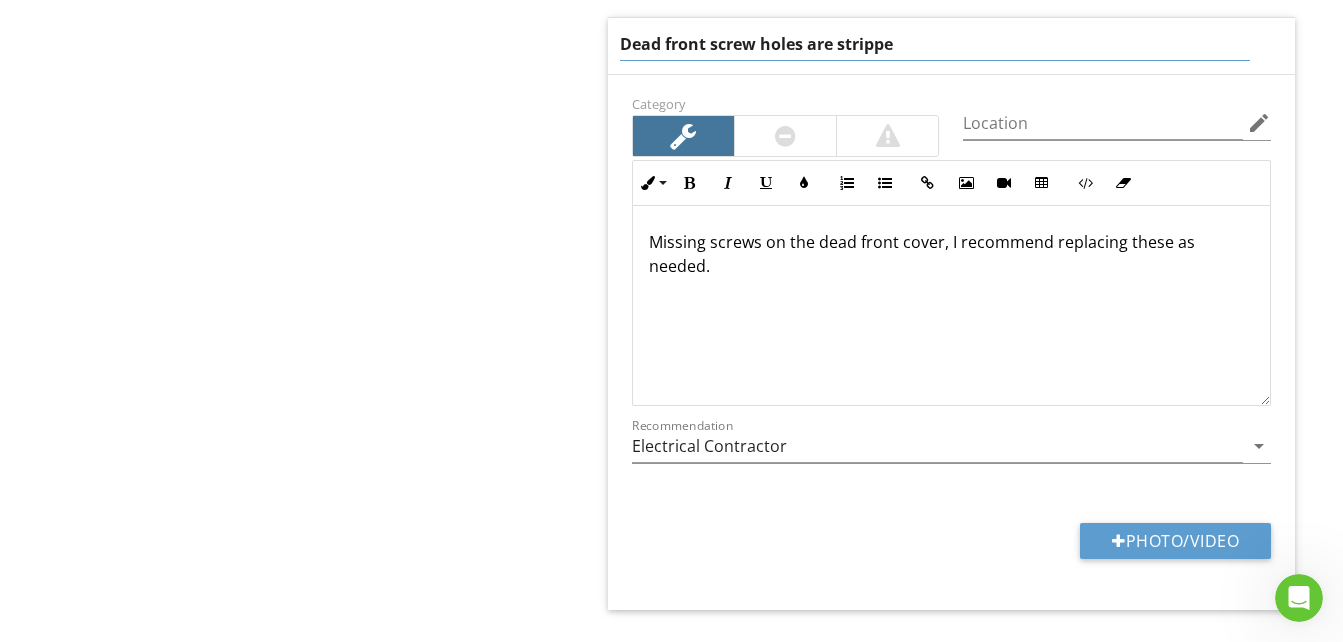 type on "Dead front screw holes are stripped" 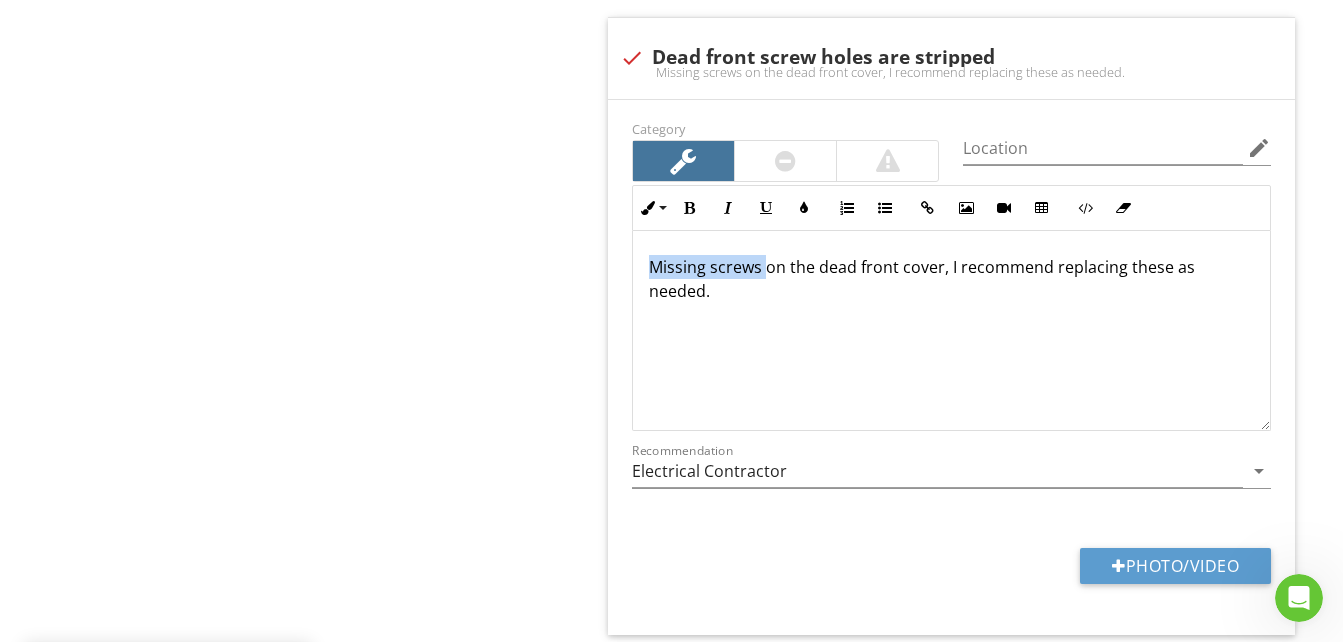 drag, startPoint x: 762, startPoint y: 248, endPoint x: 648, endPoint y: 270, distance: 116.1034 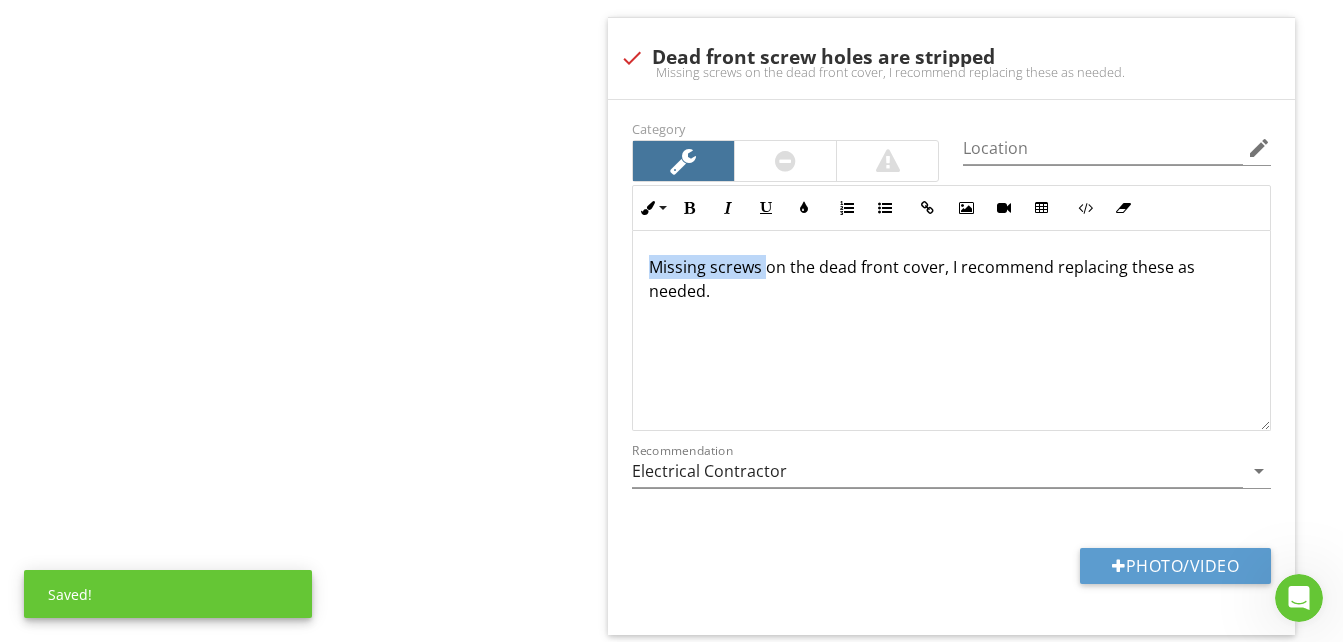 type 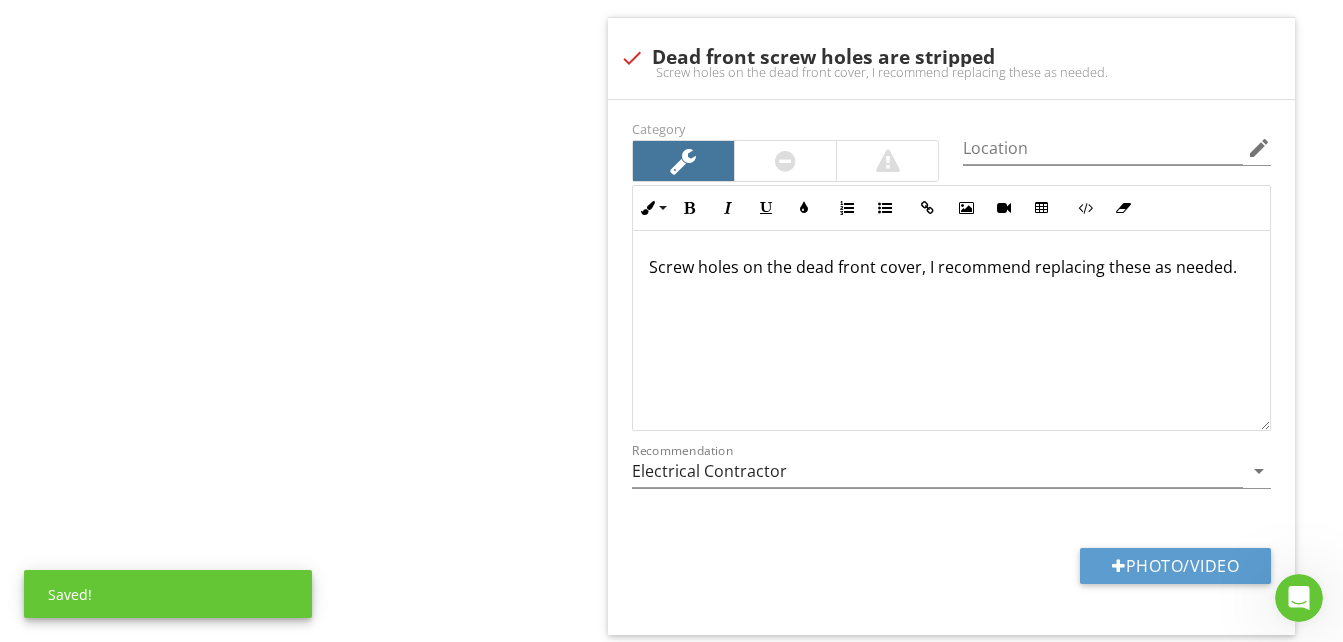 click on "Screw holes on the dead front cover, I recommend replacing these as needed." at bounding box center [951, 267] 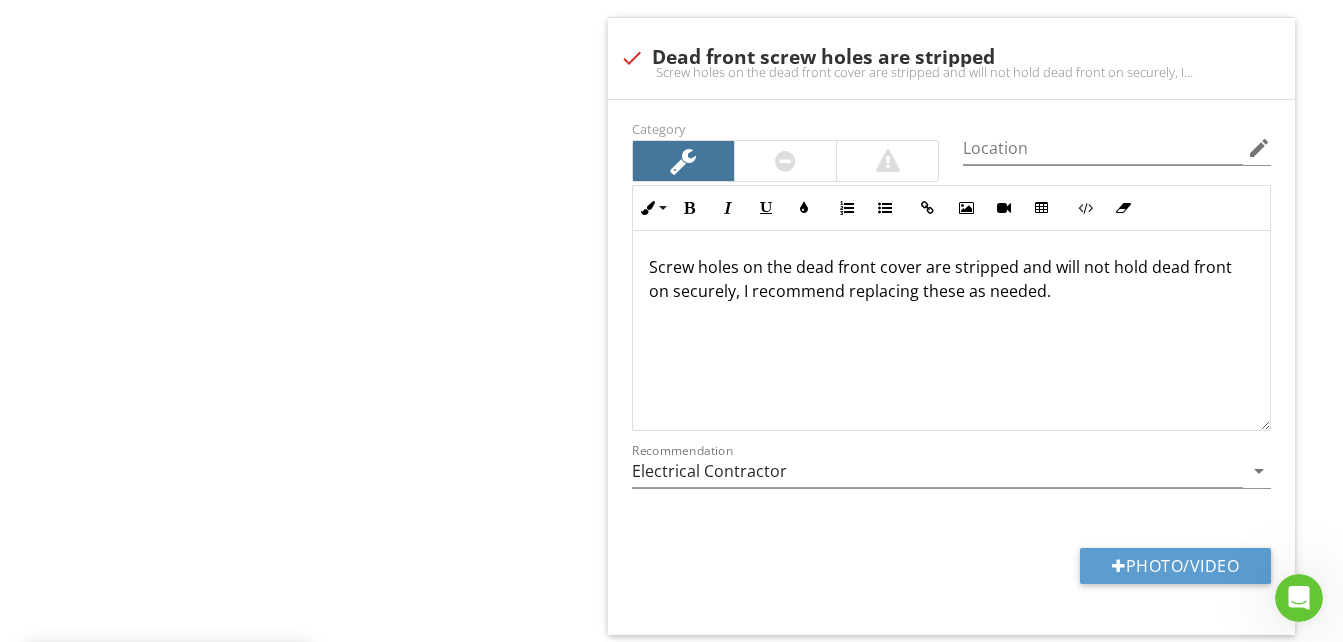 click on "Screw holes on the dead front cover are stripped and will not hold dead front on securely, I recommend replacing these as needed." at bounding box center [951, 279] 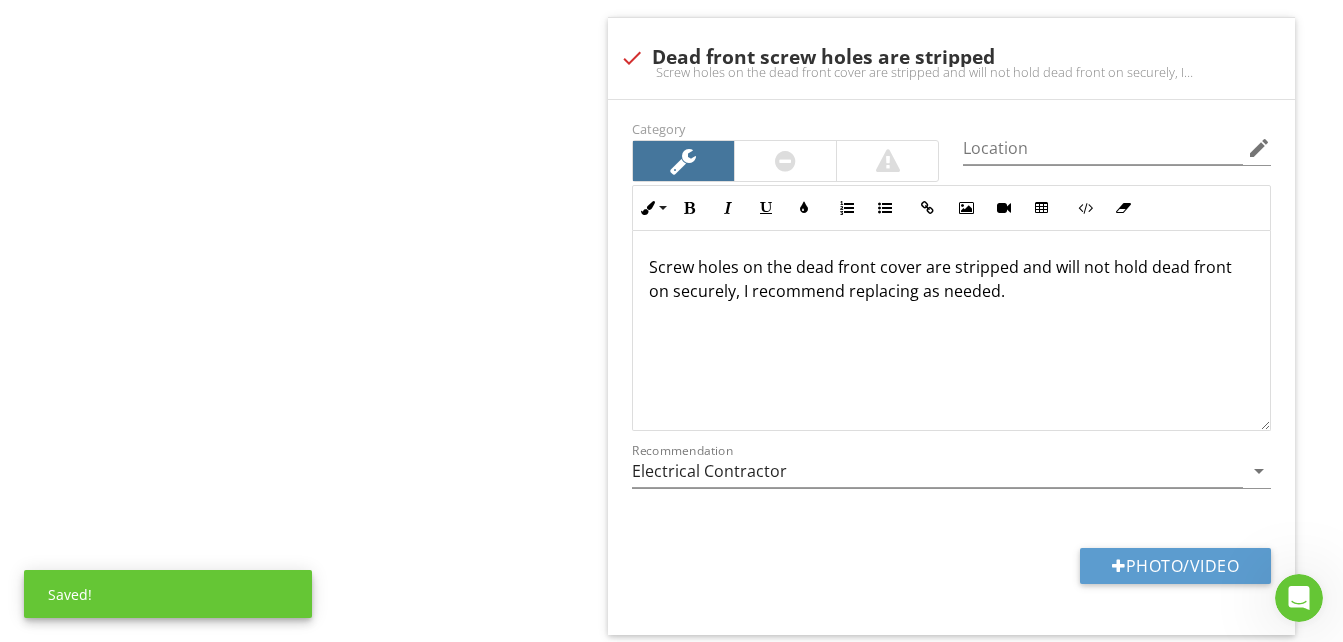 scroll, scrollTop: 1, scrollLeft: 0, axis: vertical 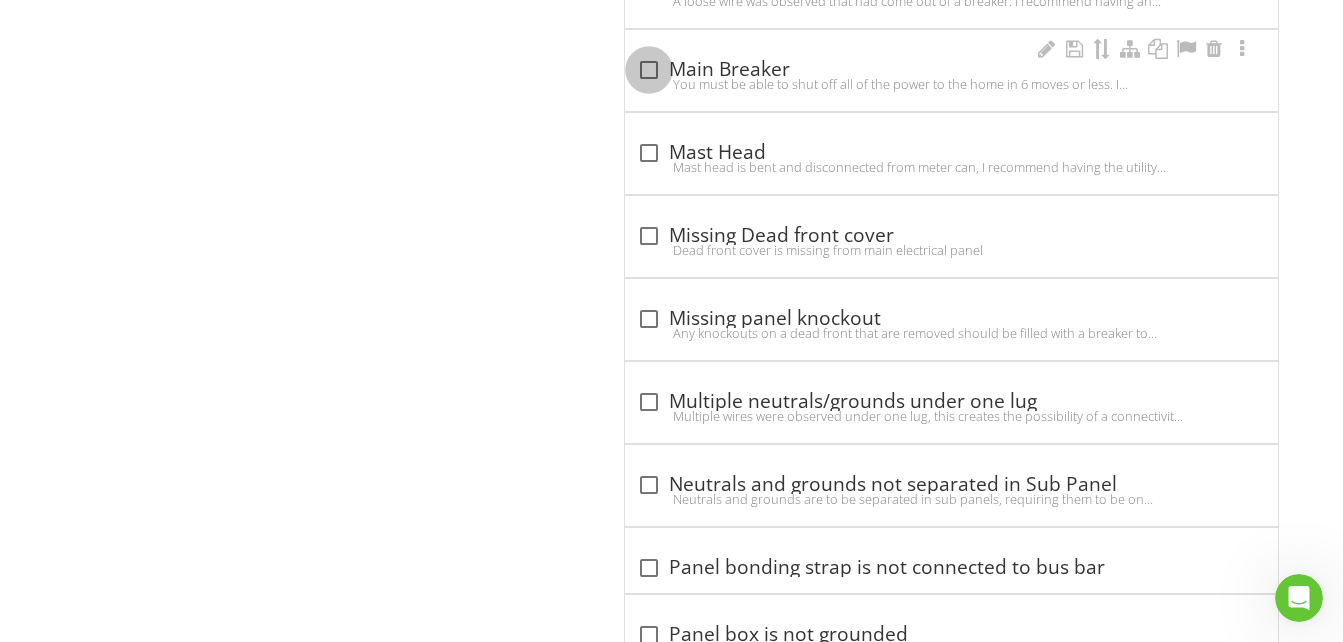 click at bounding box center [649, 70] 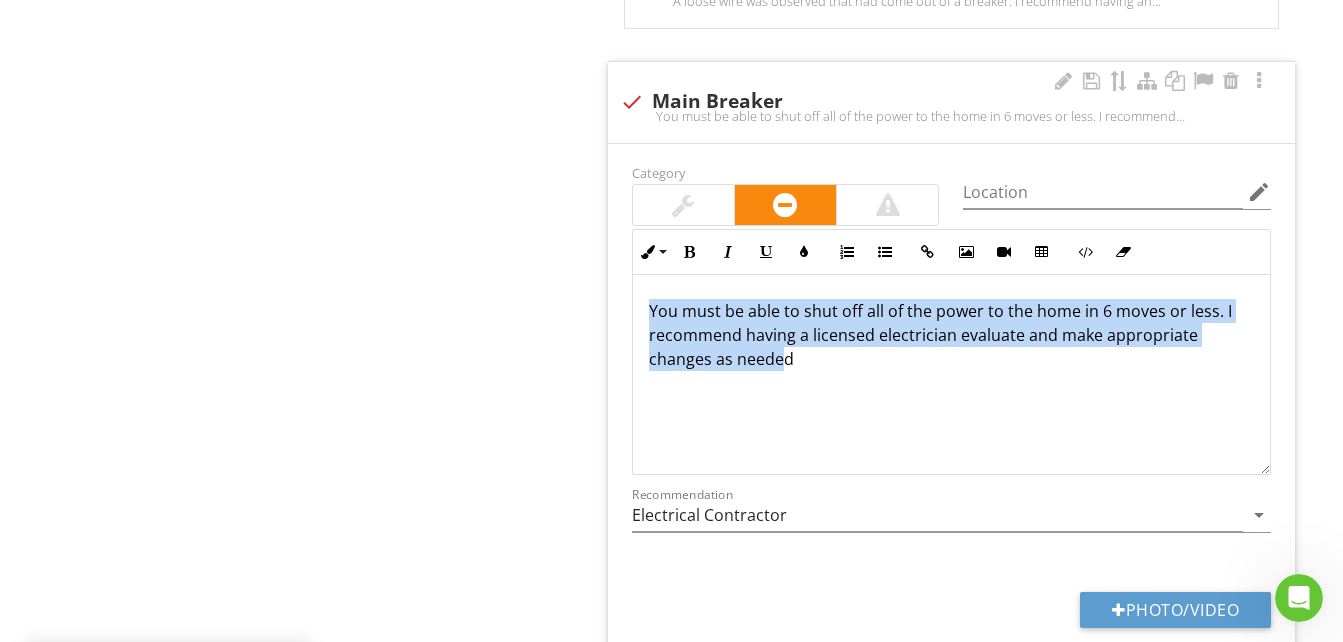 drag, startPoint x: 643, startPoint y: 316, endPoint x: 784, endPoint y: 430, distance: 181.32016 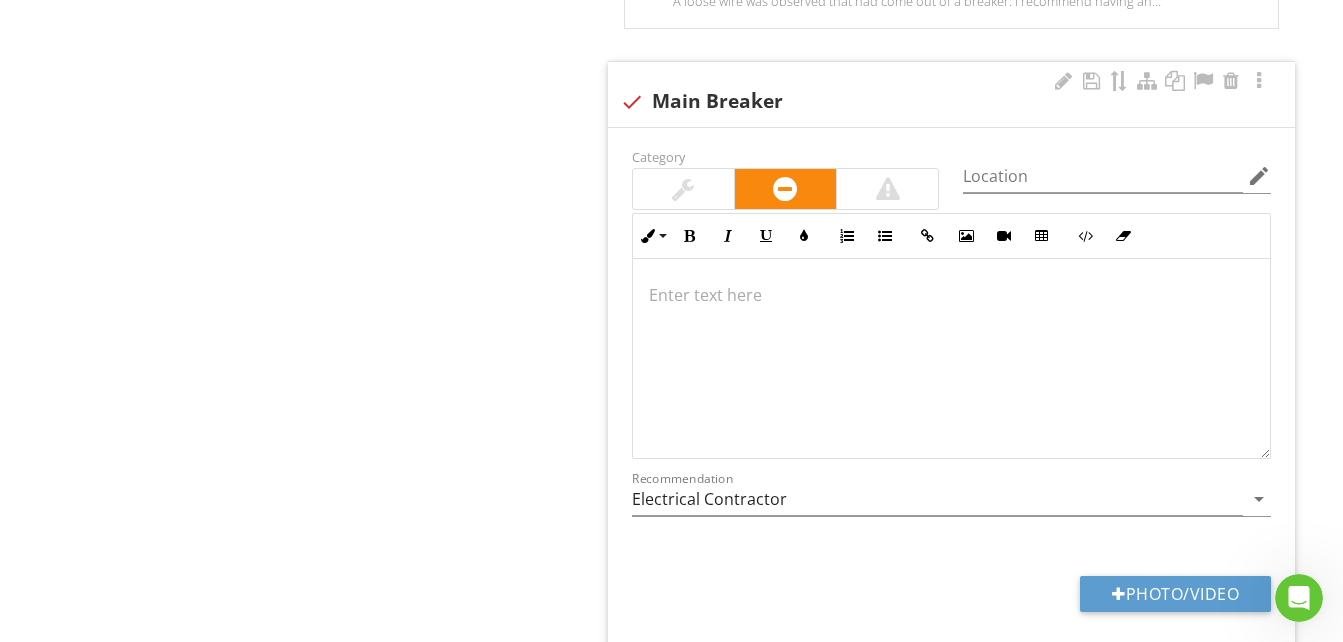 scroll, scrollTop: 5784, scrollLeft: 0, axis: vertical 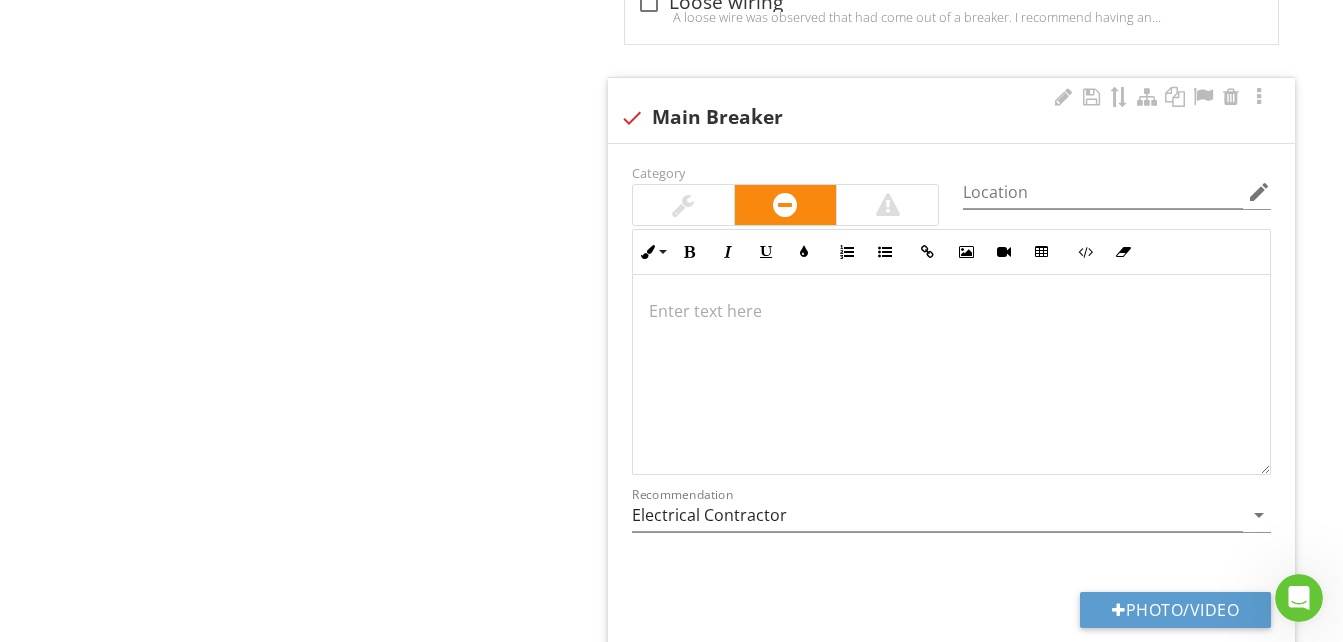 type 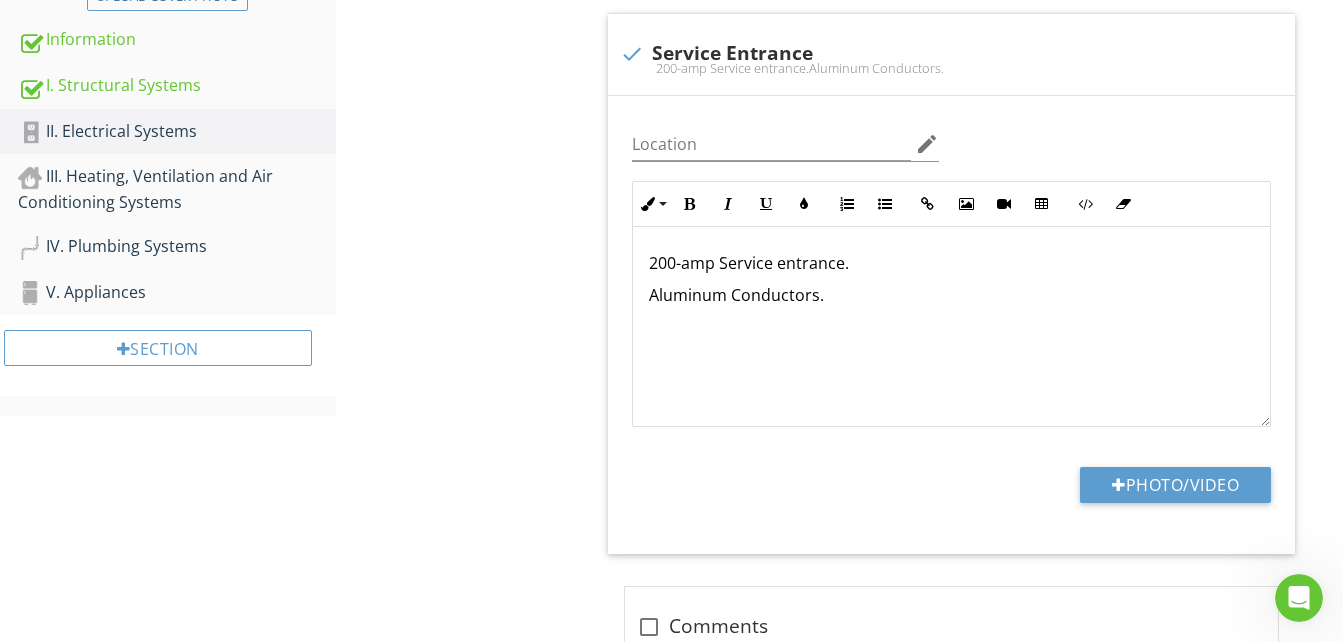 scroll, scrollTop: 100, scrollLeft: 0, axis: vertical 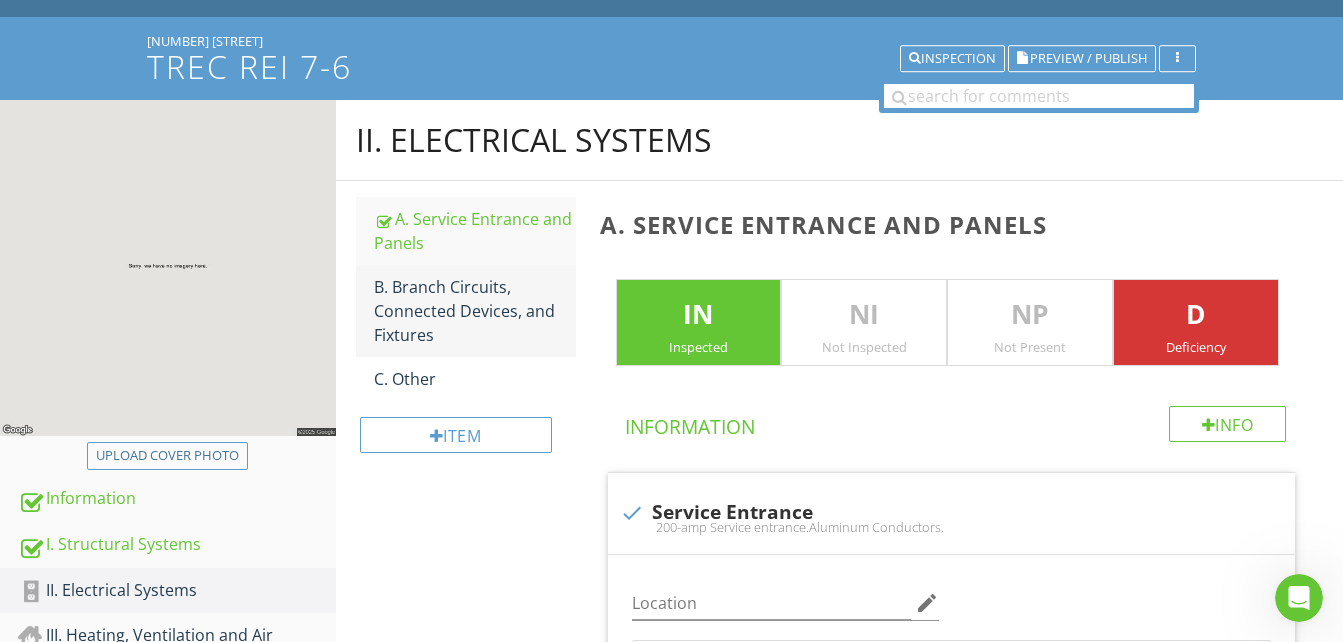 click on "B. Branch Circuits, Connected Devices, and Fixtures" at bounding box center (475, 311) 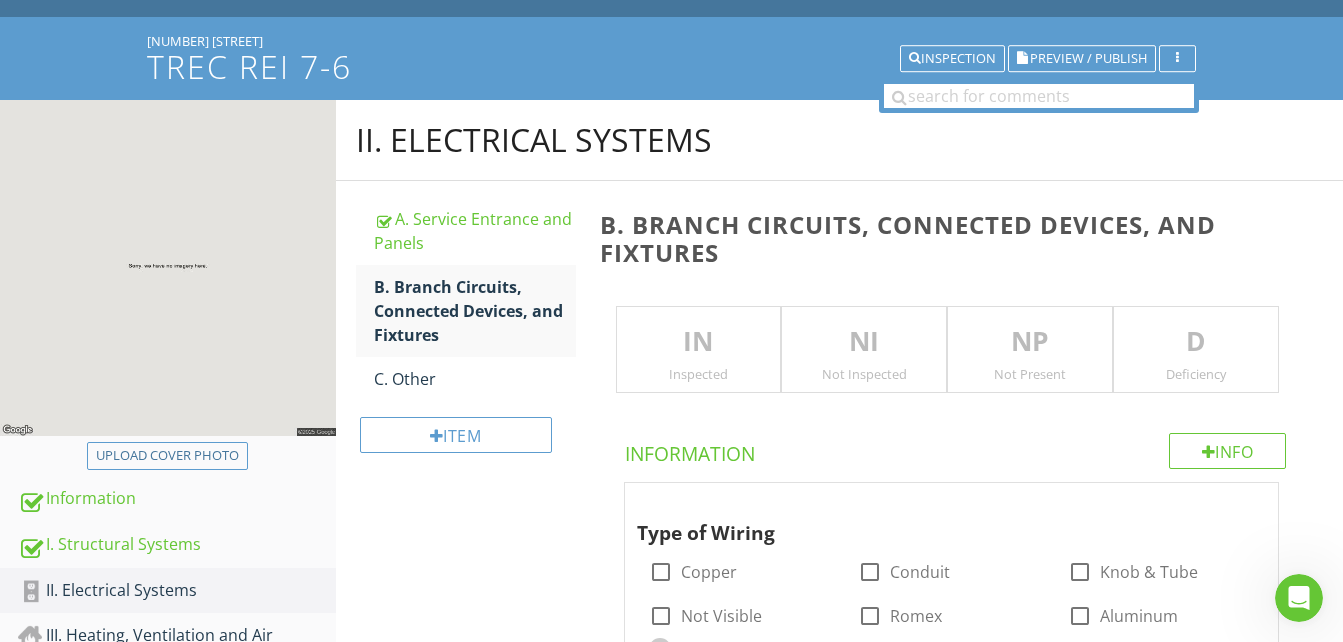 click on "IN" at bounding box center (699, 342) 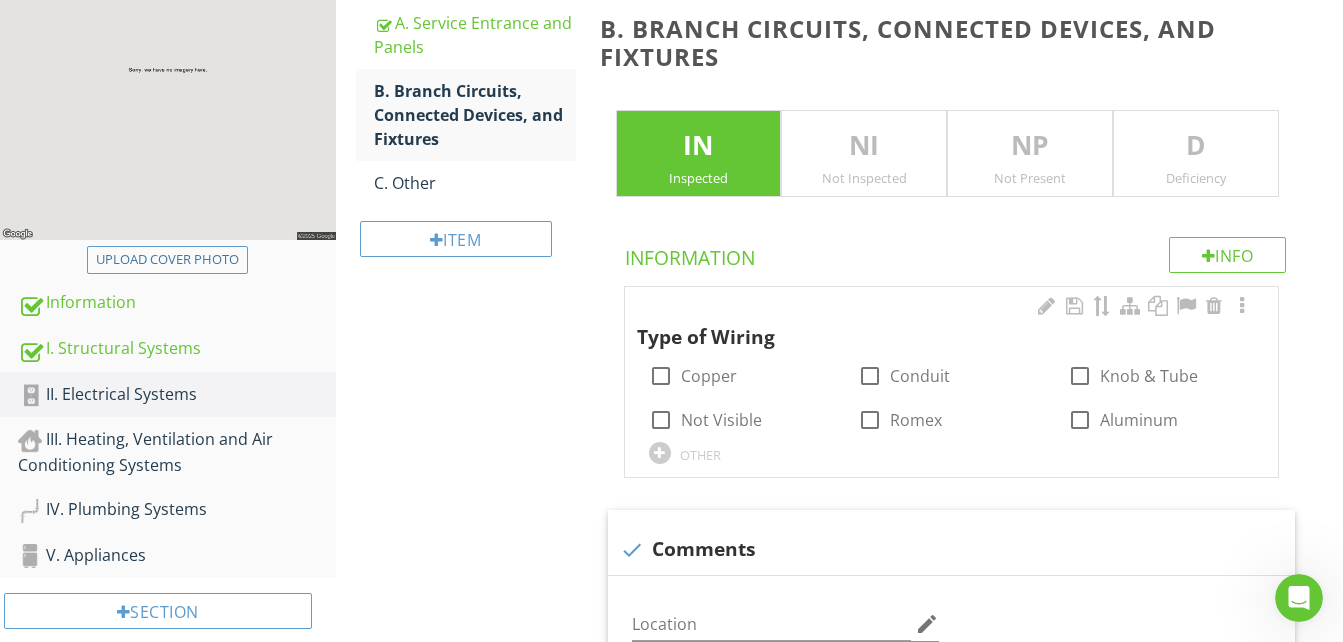 scroll, scrollTop: 300, scrollLeft: 0, axis: vertical 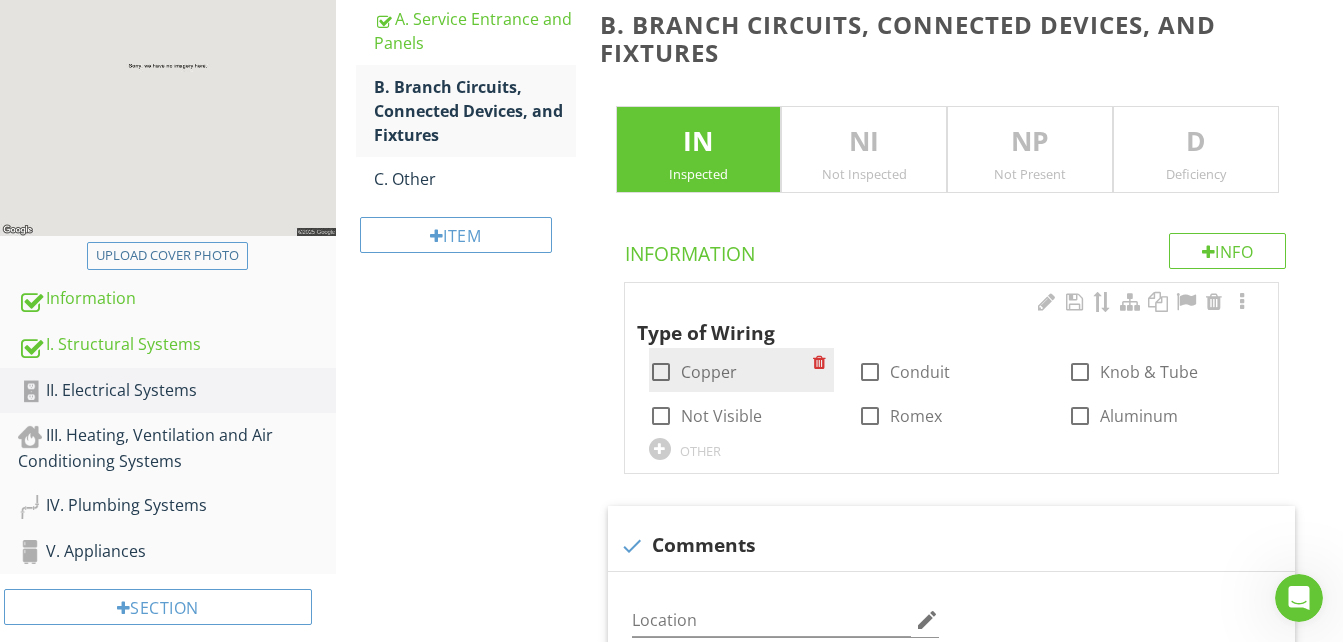click at bounding box center (661, 372) 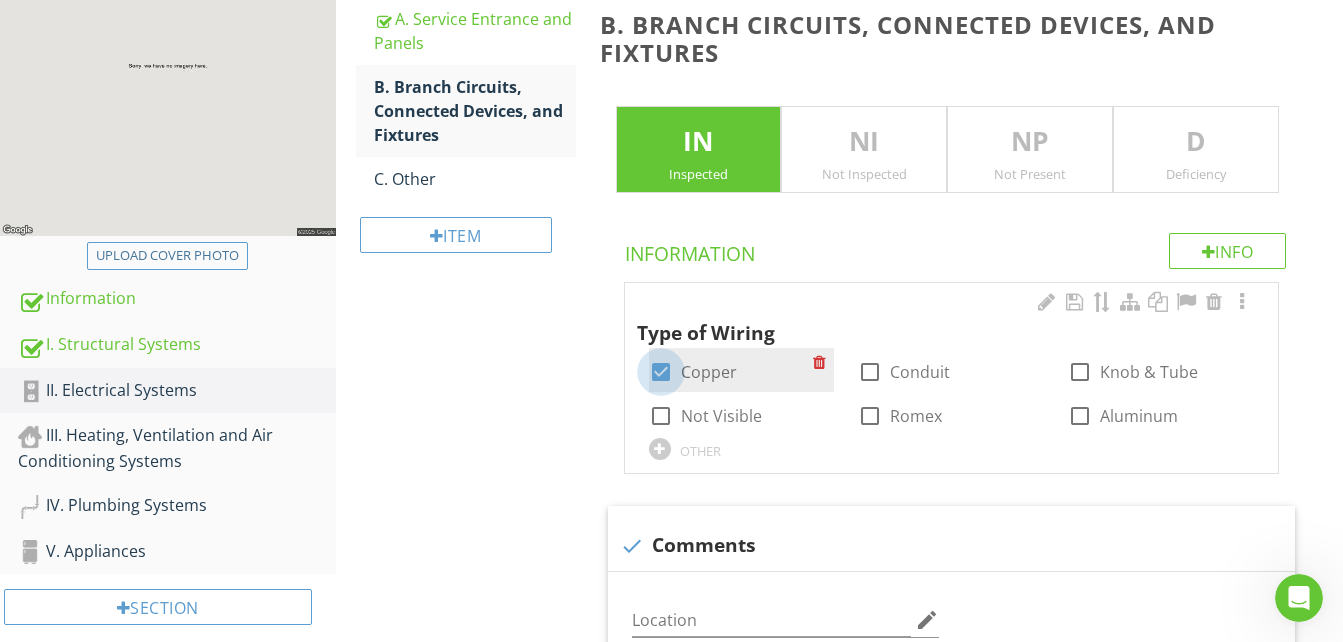 checkbox on "true" 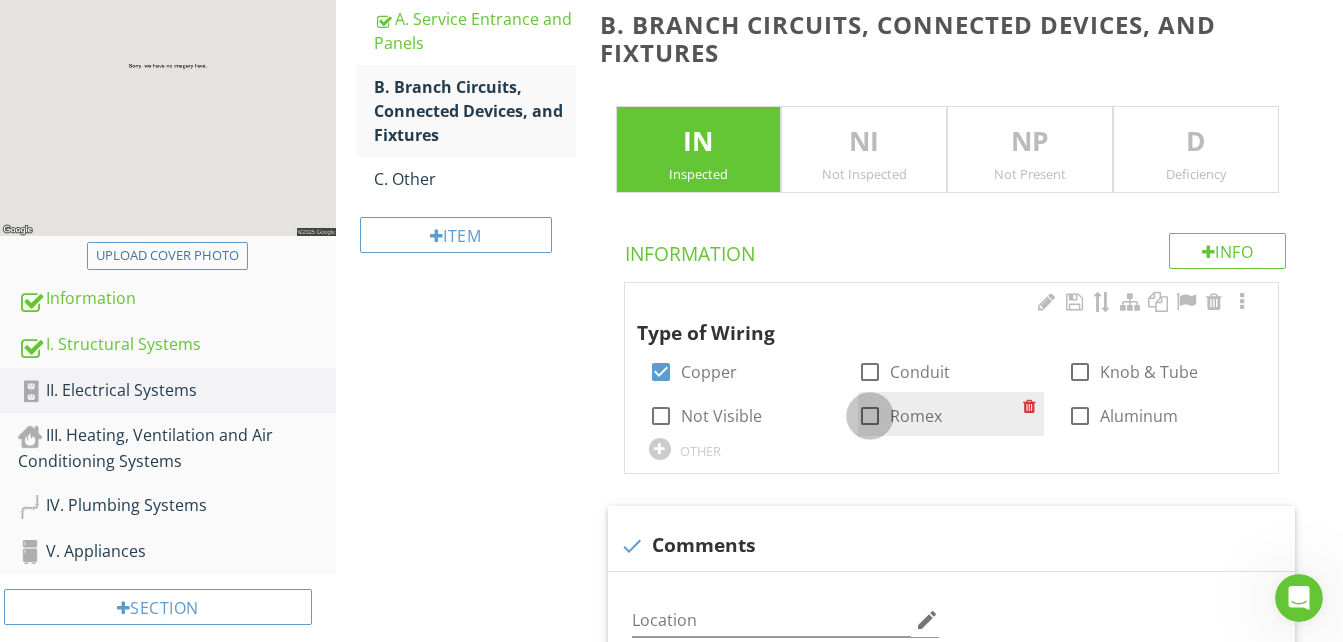click at bounding box center (870, 416) 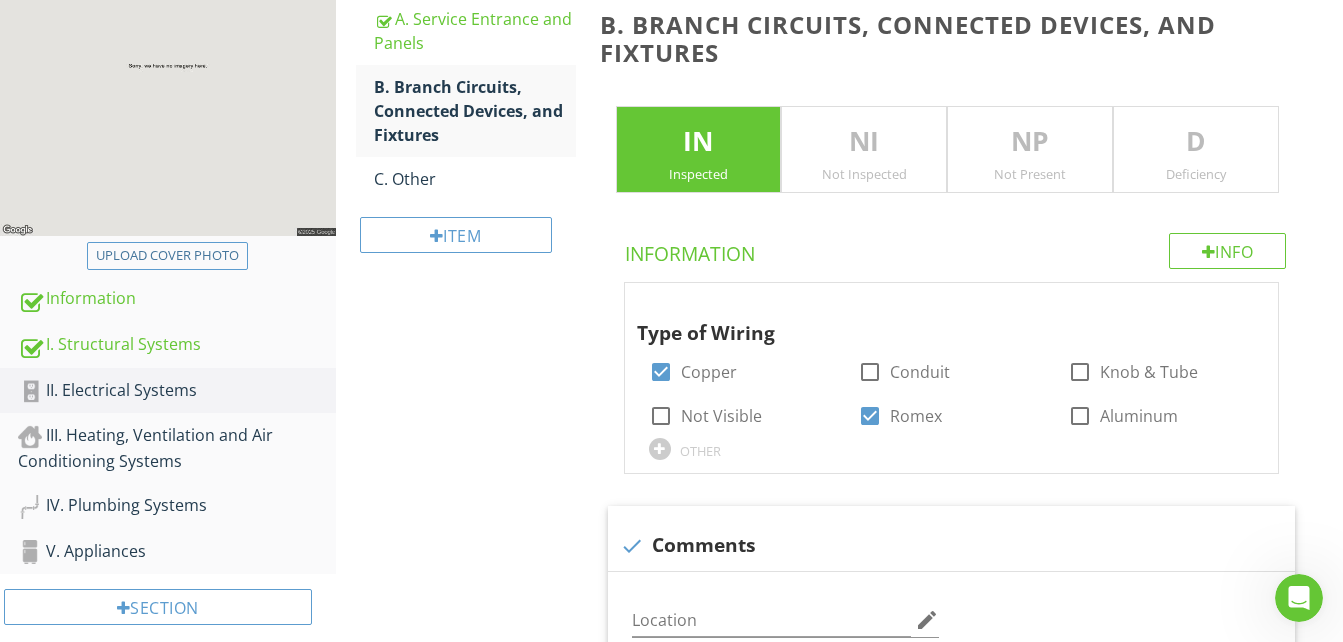 click at bounding box center [632, 546] 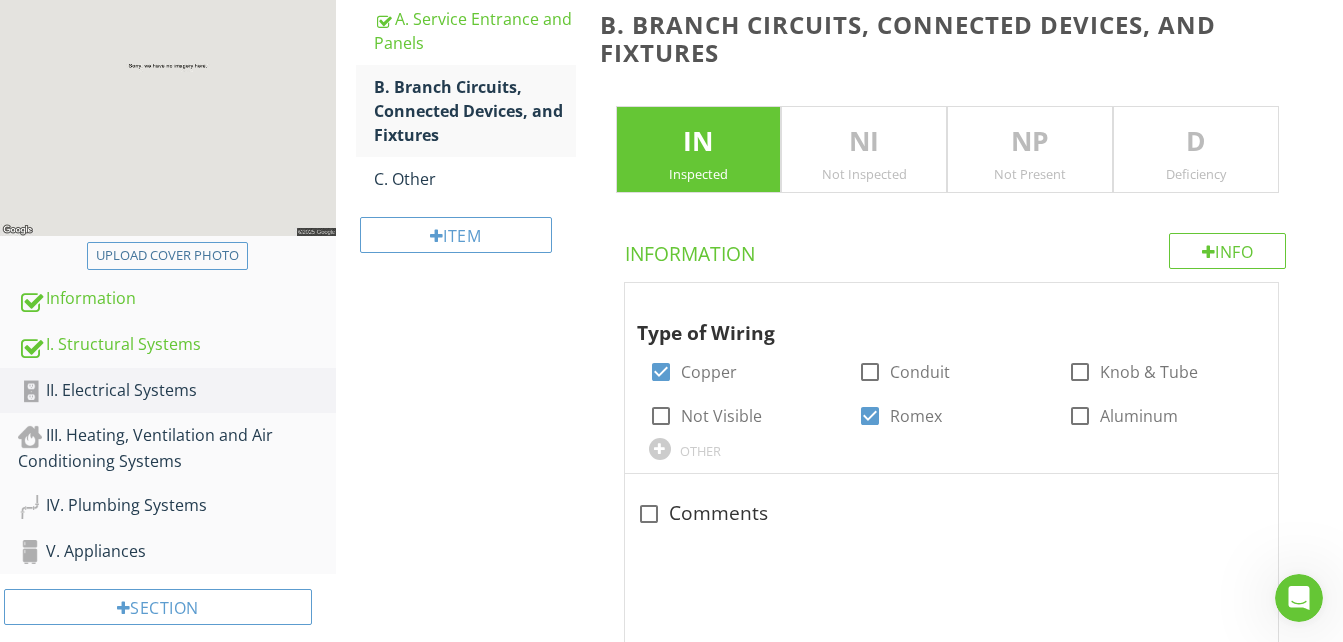 checkbox on "true" 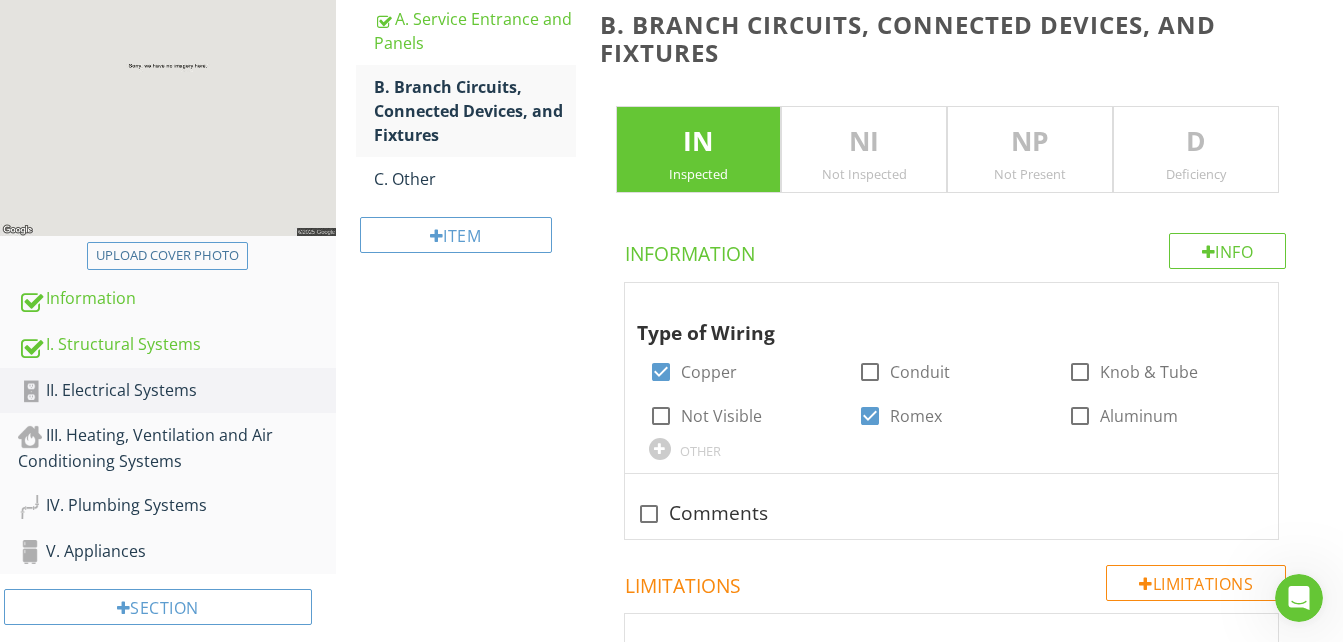 click on "A. Service Entrance and Panels
B. Branch Circuits, Connected Devices, and Fixtures
C. Other
Item" at bounding box center (466, 140) 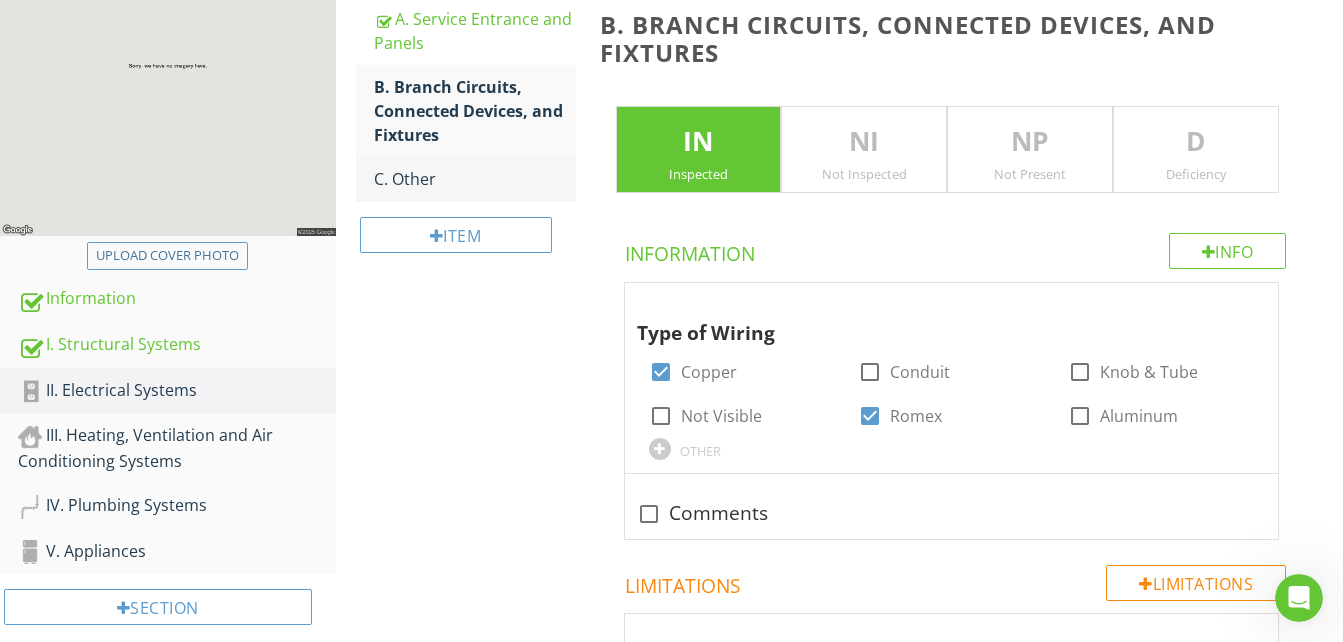 click on "C. Other" at bounding box center (475, 179) 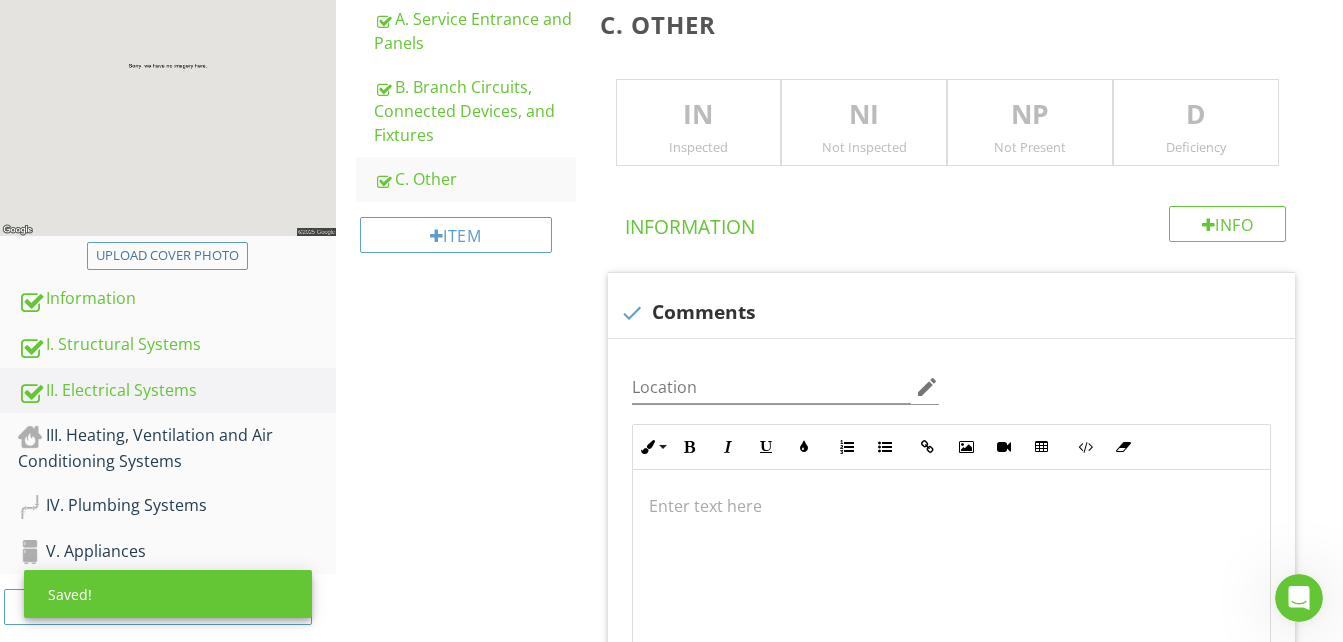 click on "Not Present" at bounding box center (1030, 147) 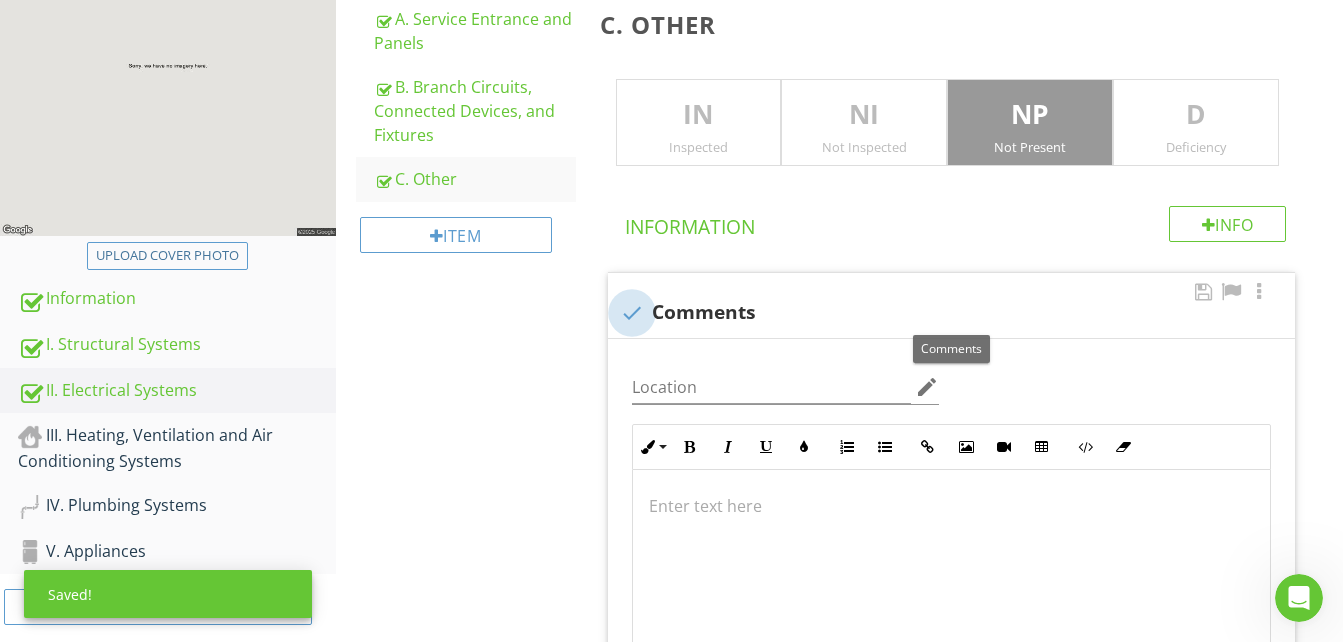 click at bounding box center [632, 313] 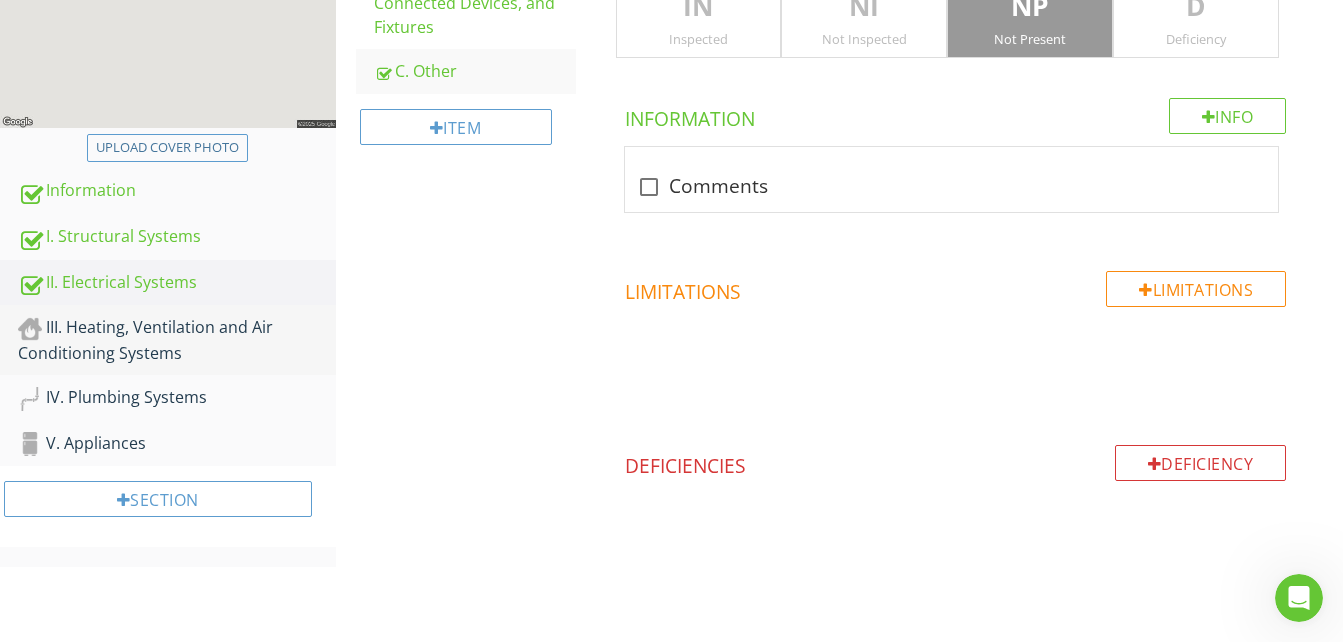 scroll, scrollTop: 409, scrollLeft: 0, axis: vertical 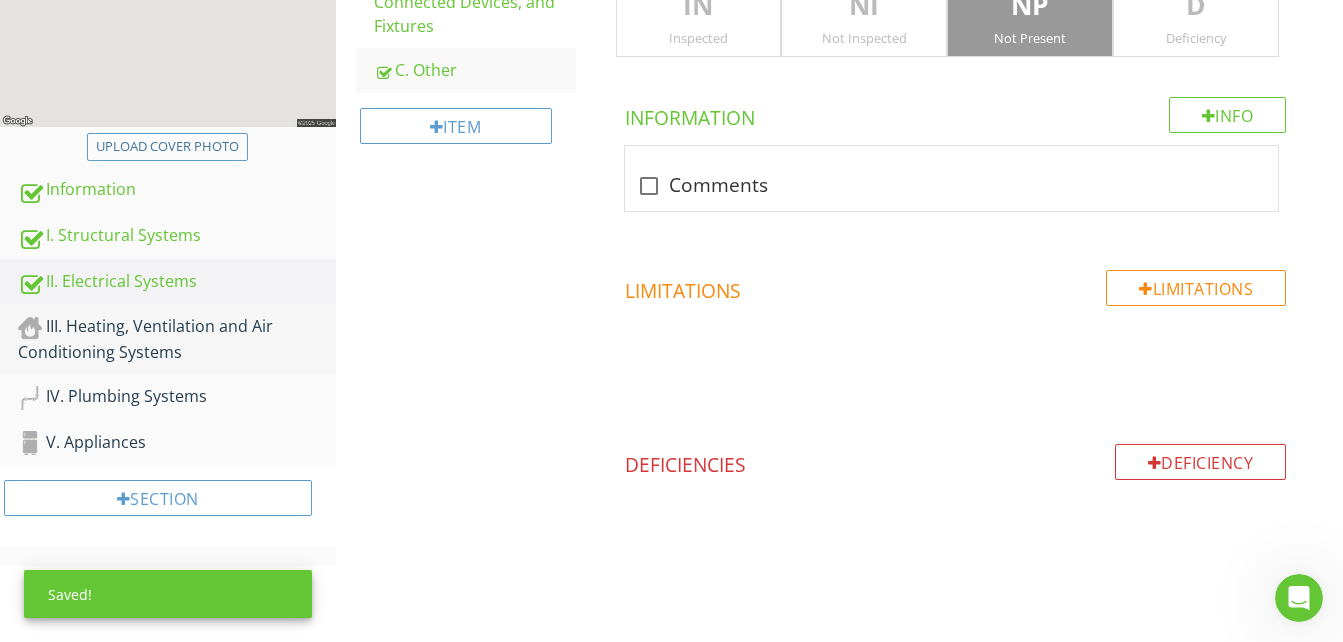 click on "III. Heating, Ventilation and Air Conditioning Systems" at bounding box center [177, 339] 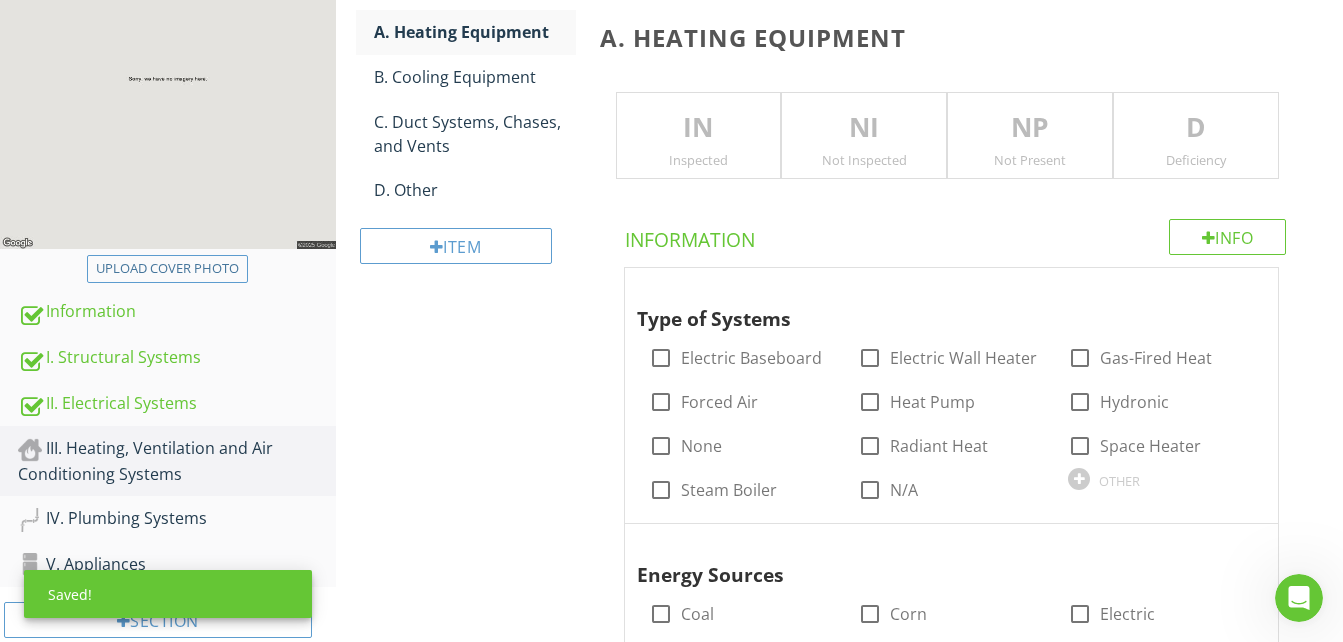 scroll, scrollTop: 209, scrollLeft: 0, axis: vertical 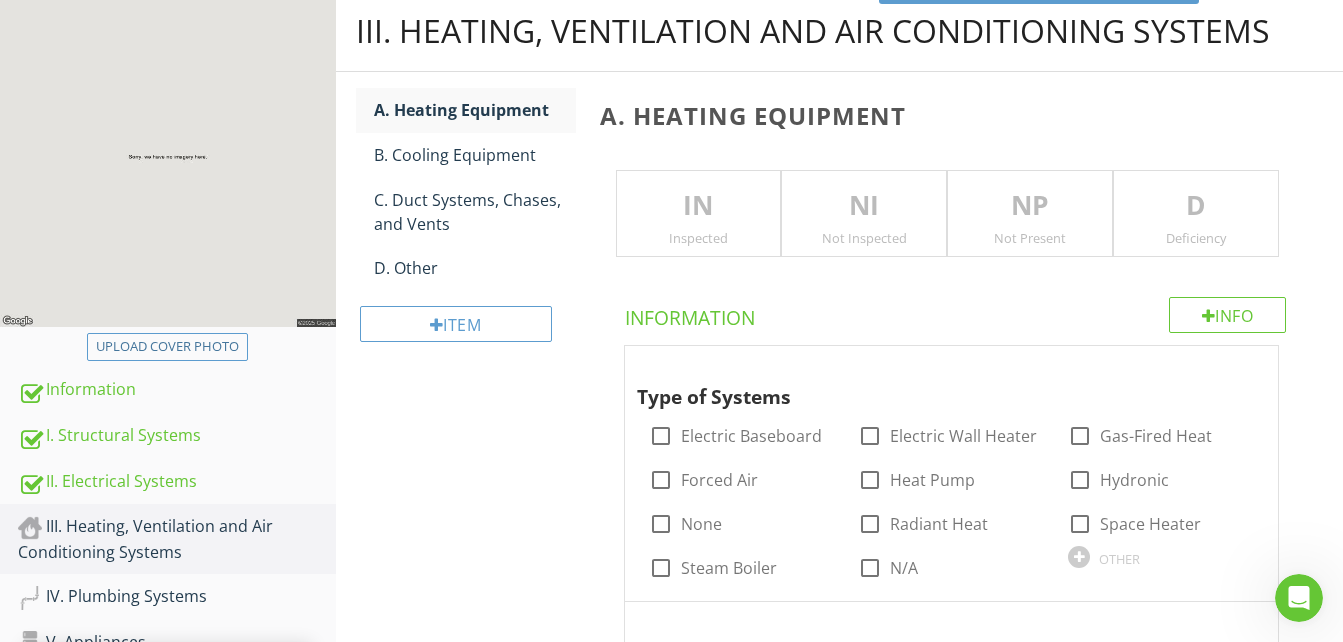 click on "NI" at bounding box center (864, 206) 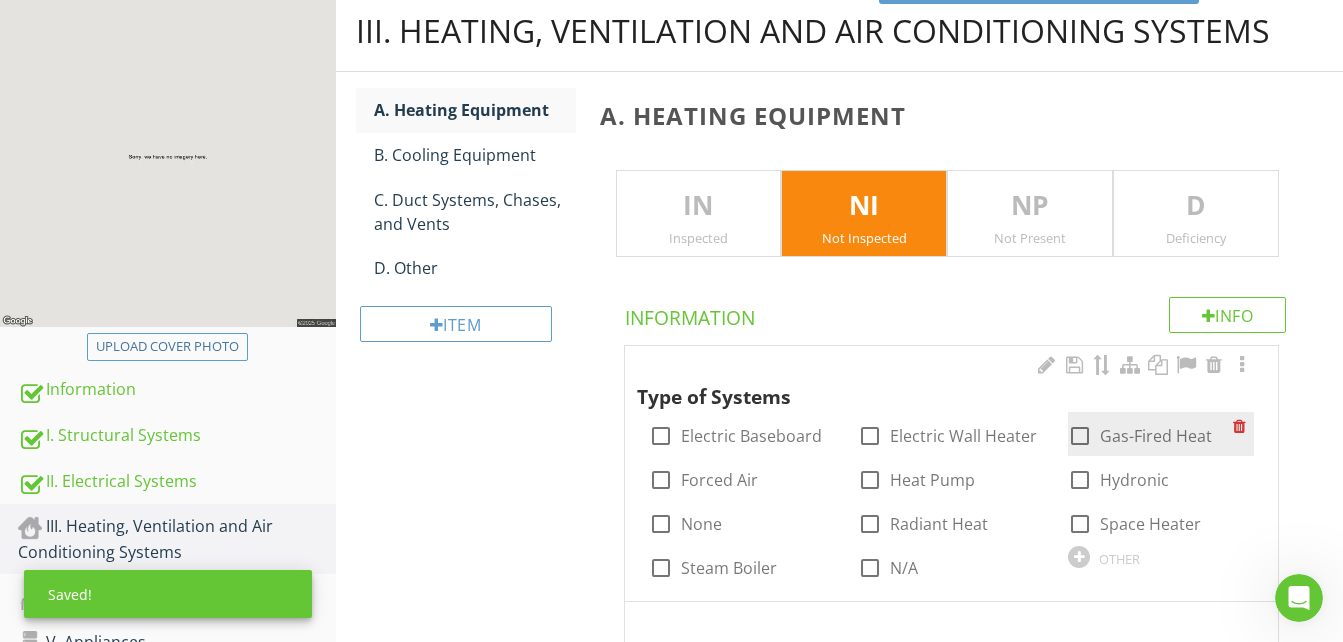click at bounding box center (1080, 436) 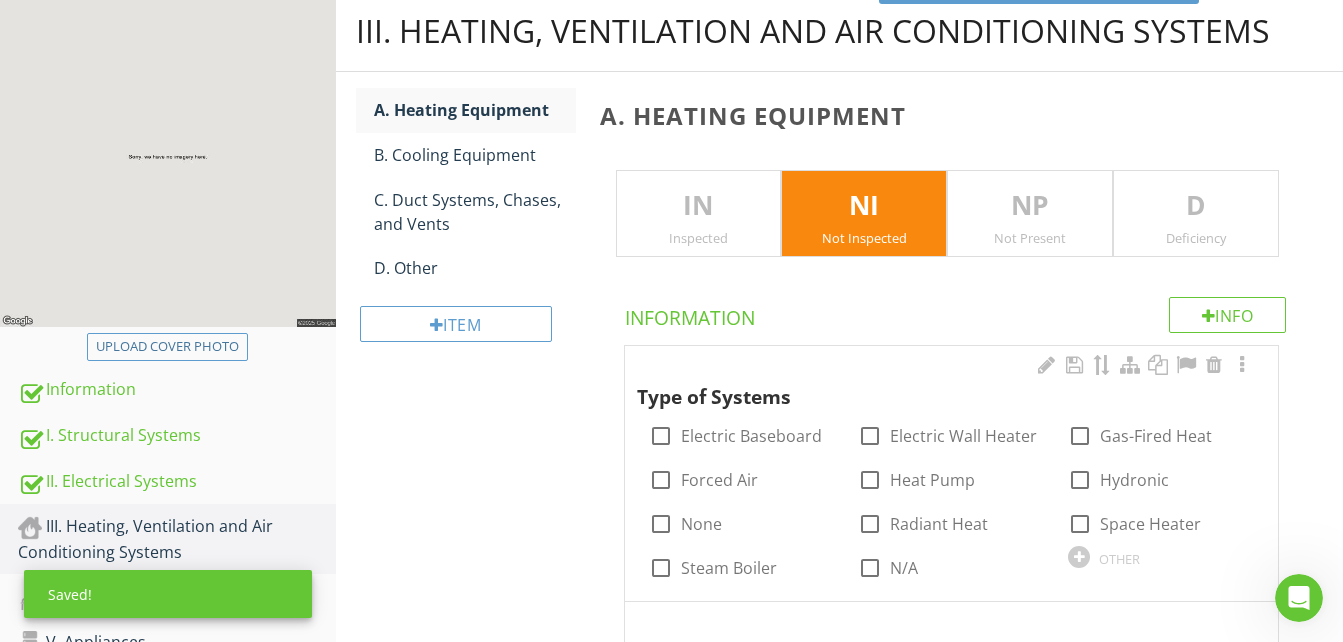 checkbox on "true" 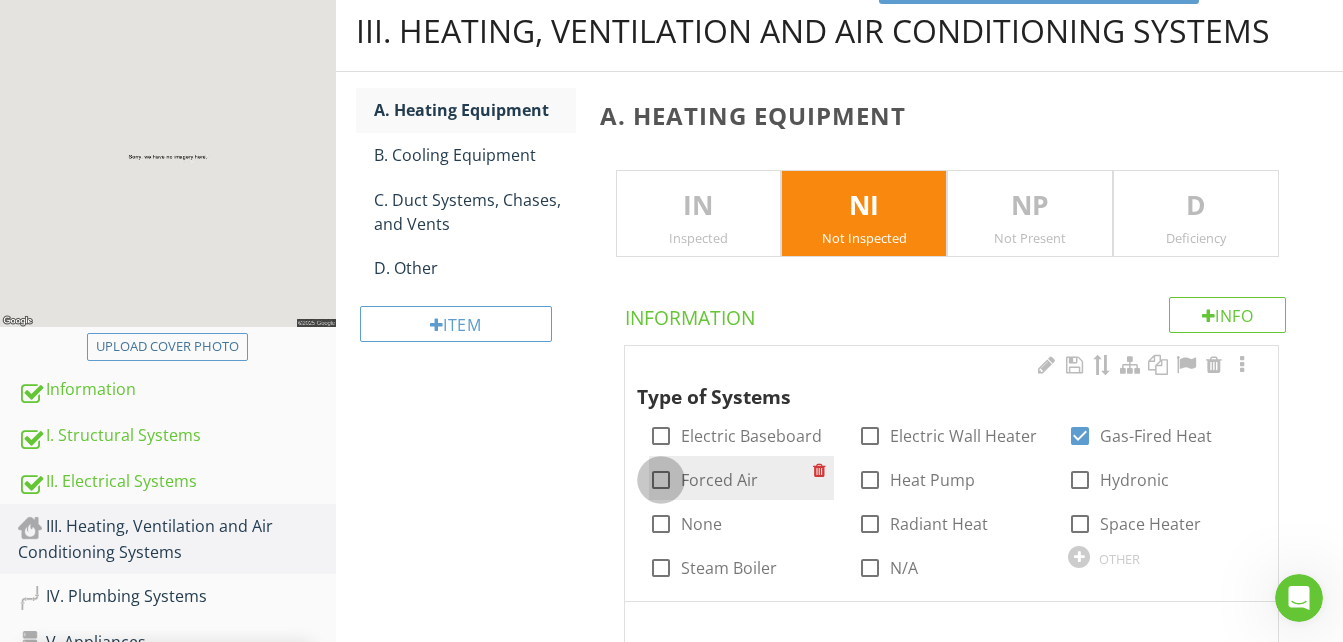 click at bounding box center (661, 480) 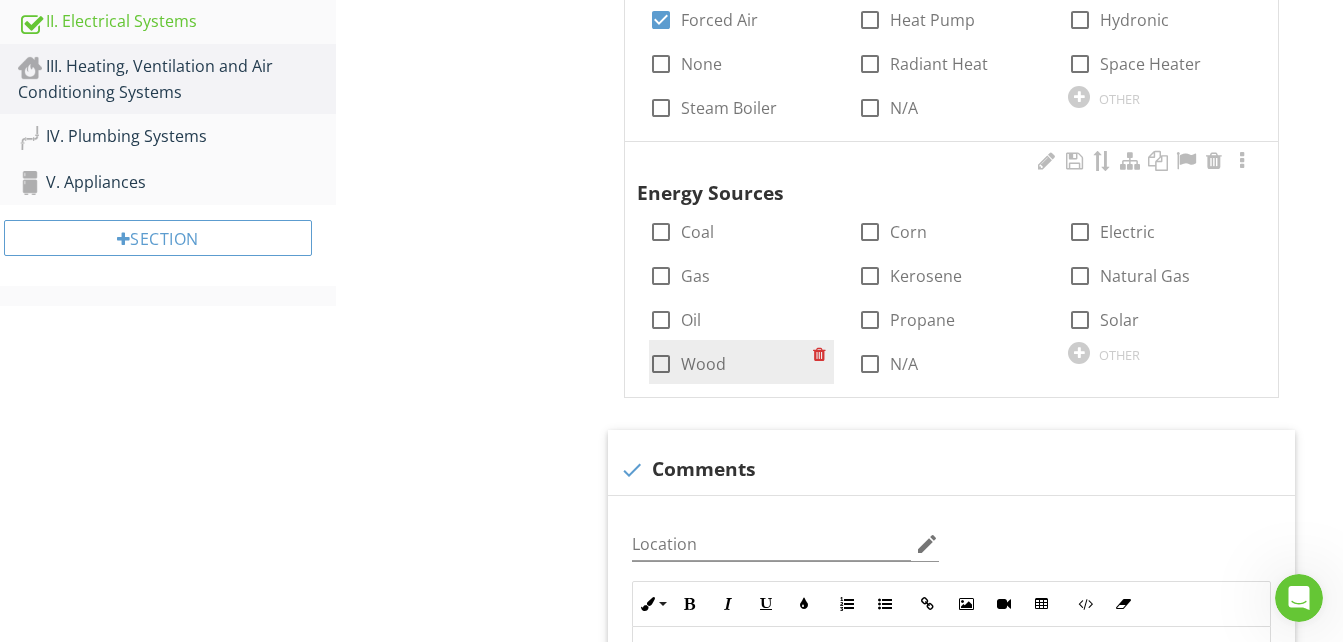 scroll, scrollTop: 709, scrollLeft: 0, axis: vertical 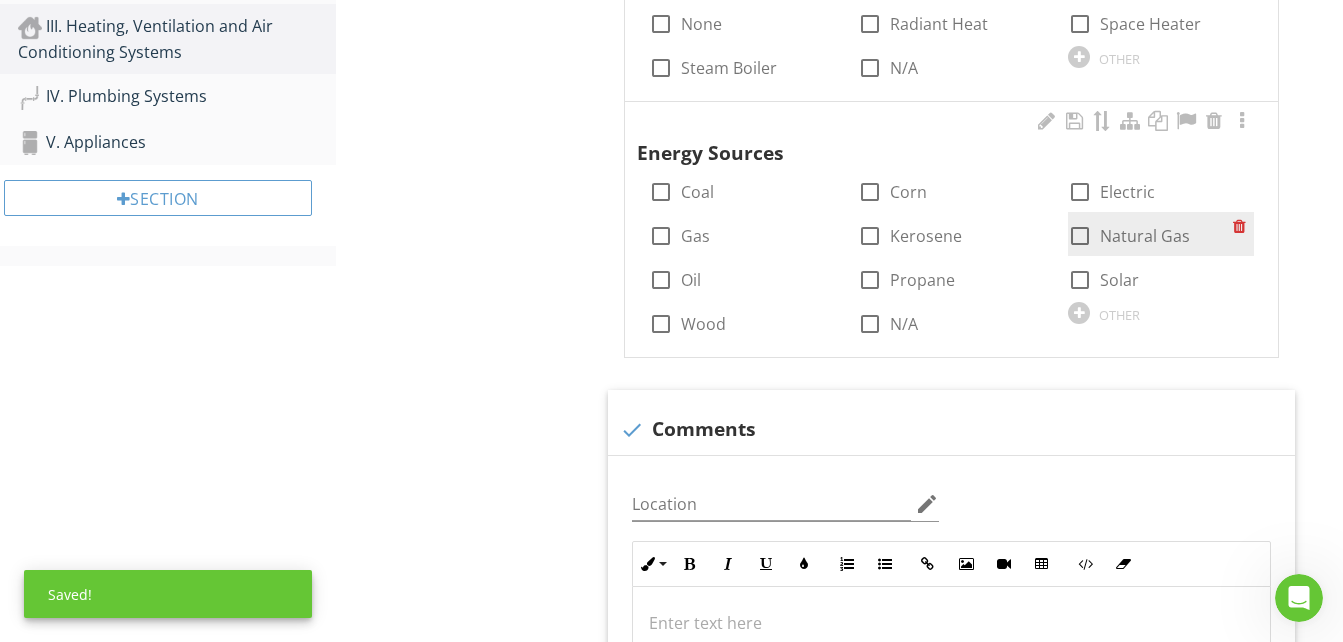click at bounding box center (1080, 236) 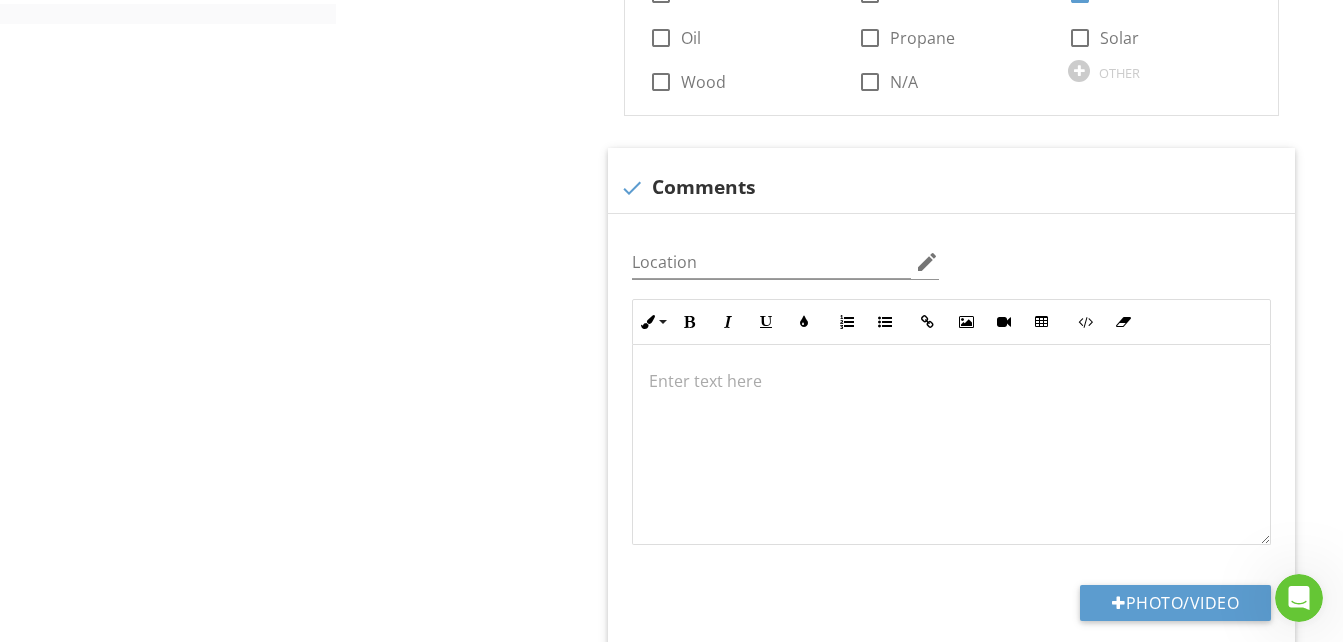 scroll, scrollTop: 1009, scrollLeft: 0, axis: vertical 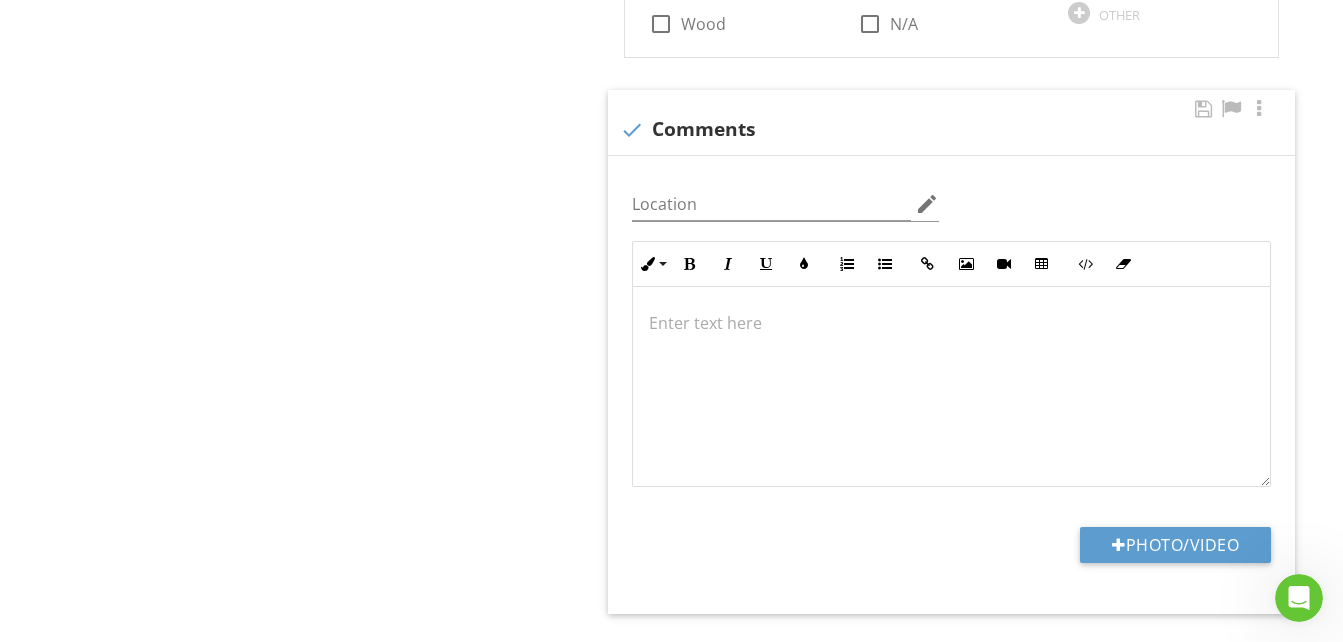 click on "check
Comments" at bounding box center [951, 122] 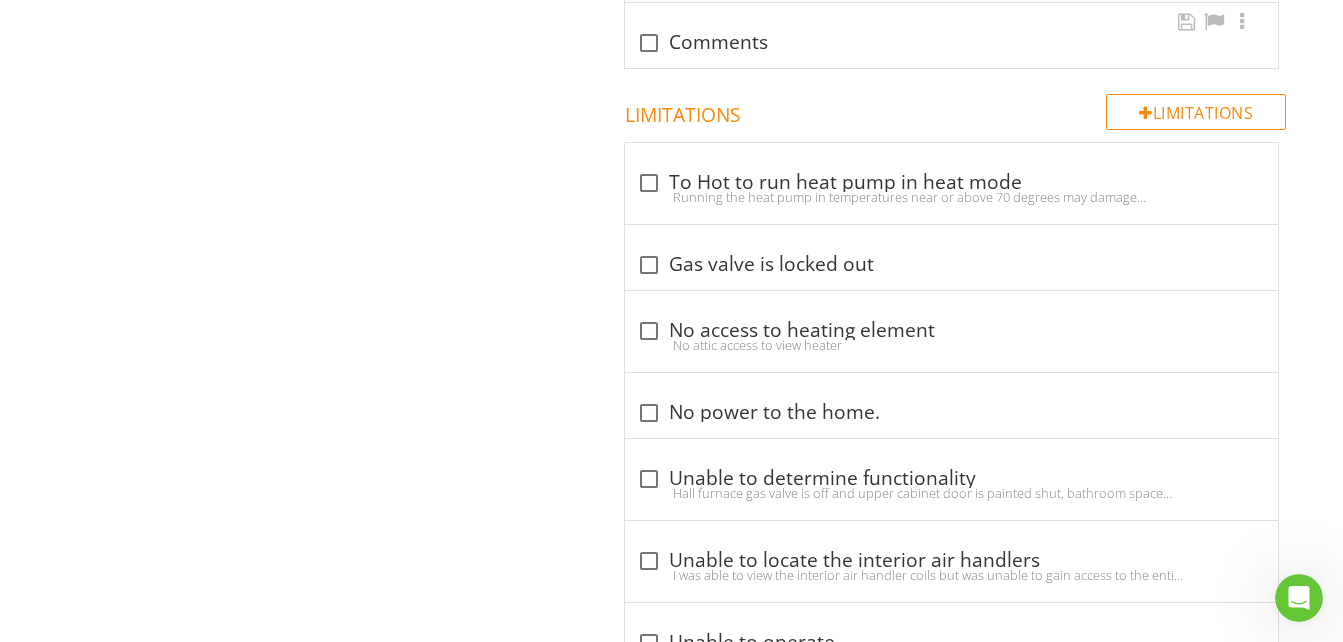 scroll, scrollTop: 1209, scrollLeft: 0, axis: vertical 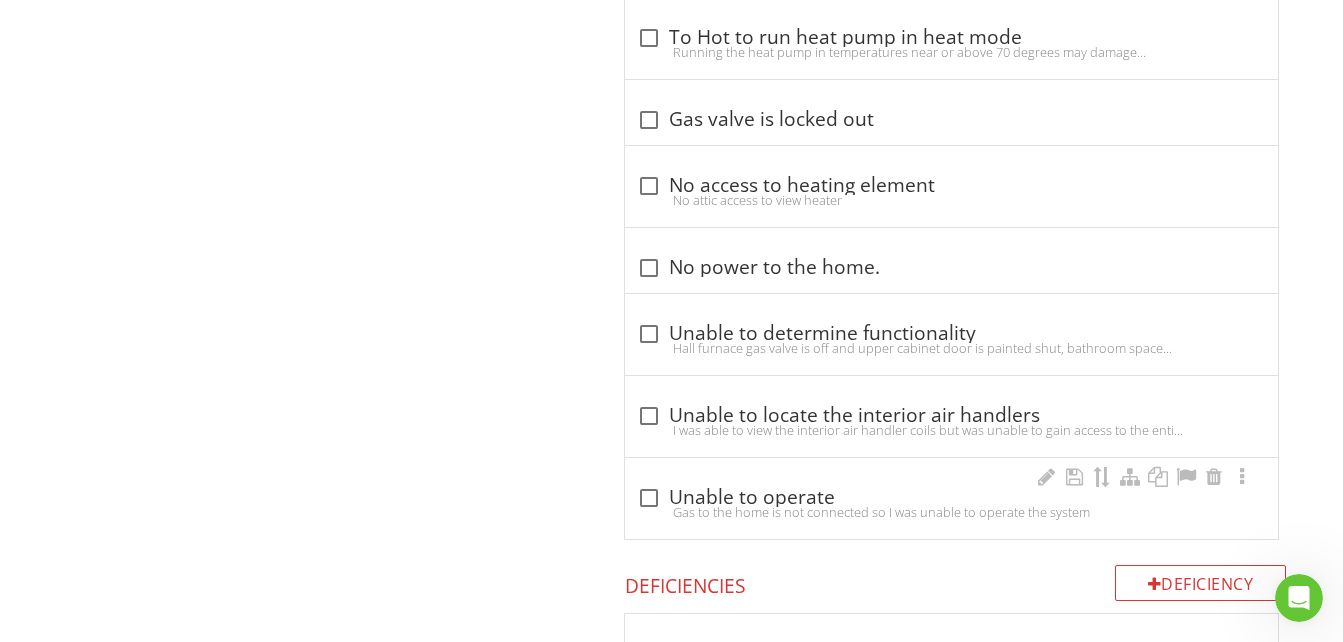 click on "Gas to the home is not connected so I was unable to operate the system" at bounding box center (951, 512) 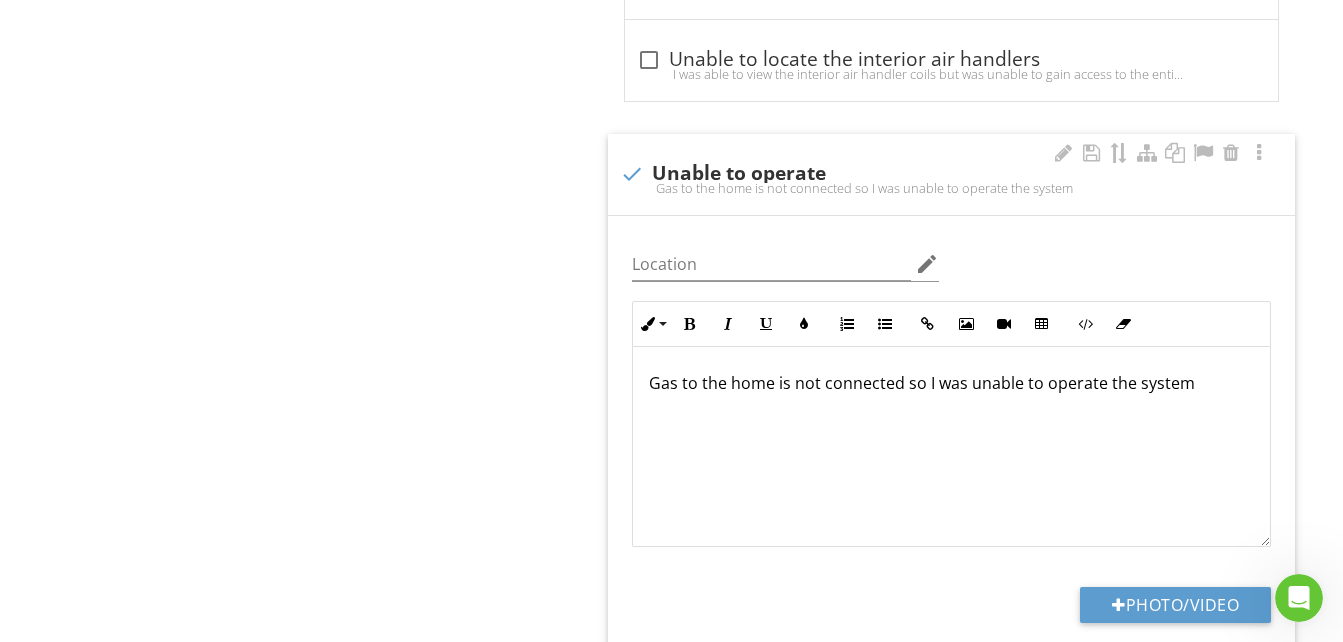 scroll, scrollTop: 1609, scrollLeft: 0, axis: vertical 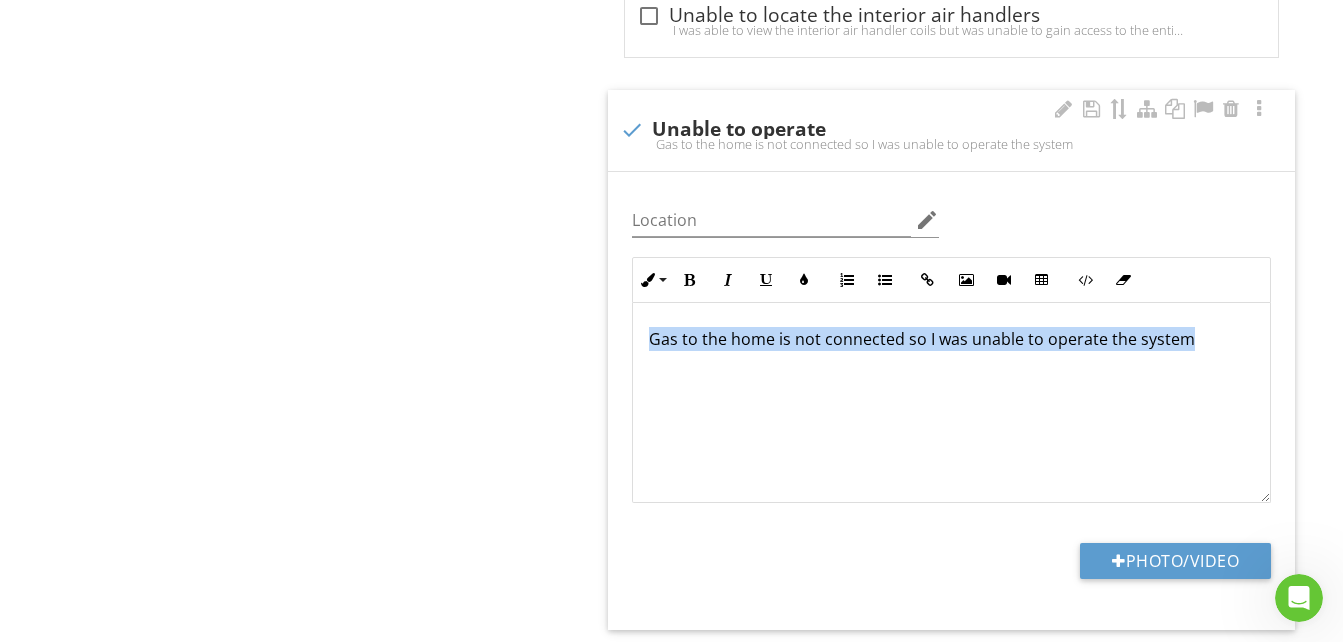 drag, startPoint x: 1157, startPoint y: 365, endPoint x: 624, endPoint y: 399, distance: 534.0833 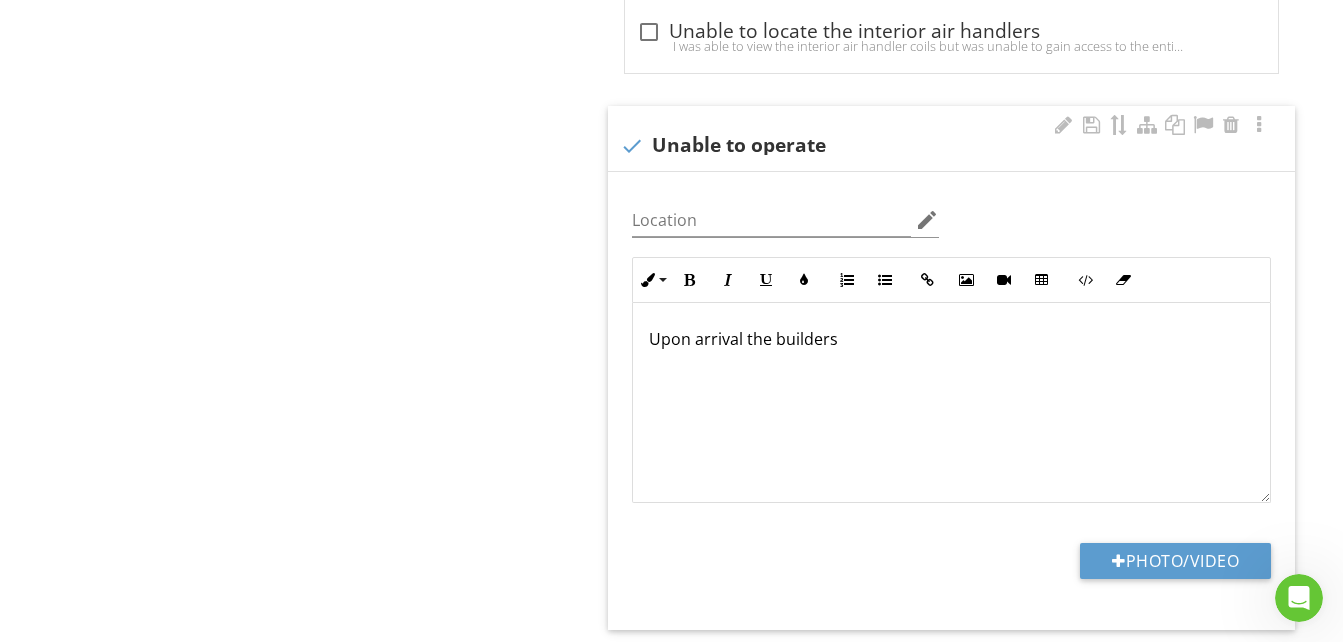 scroll, scrollTop: 1609, scrollLeft: 0, axis: vertical 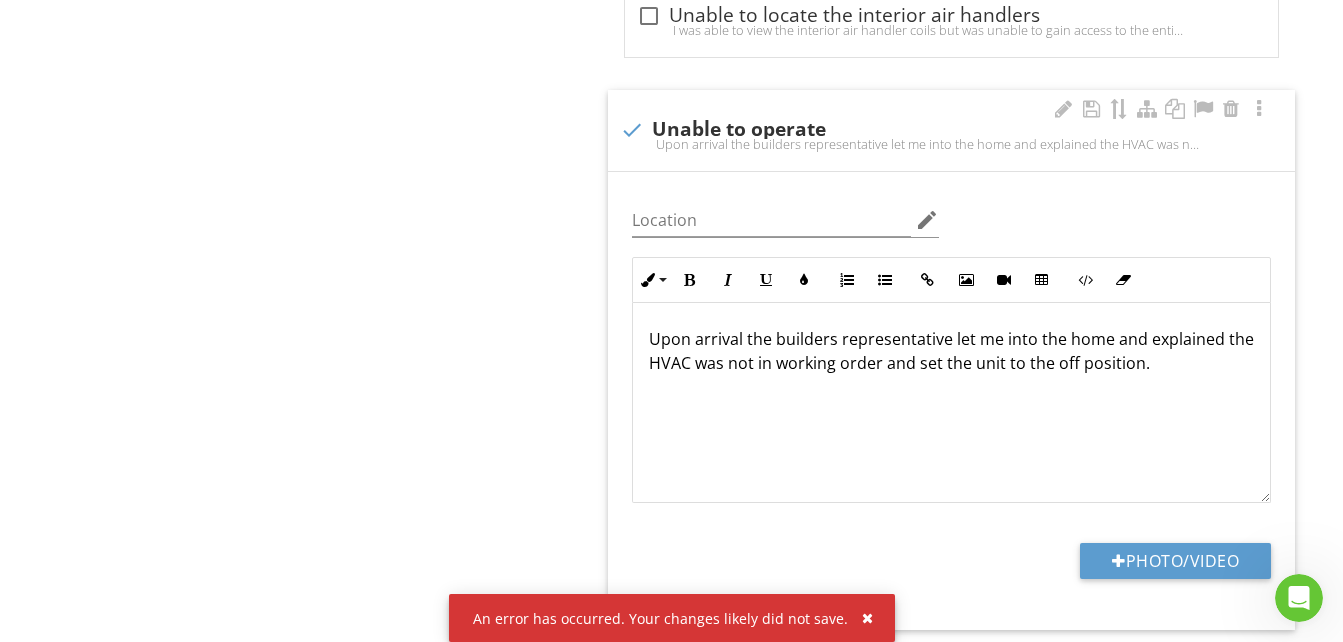 type on "<p>Upon arrival the builders representative let me into the home and explained the HVAC was not in working order and set the unit to the off position.</p>" 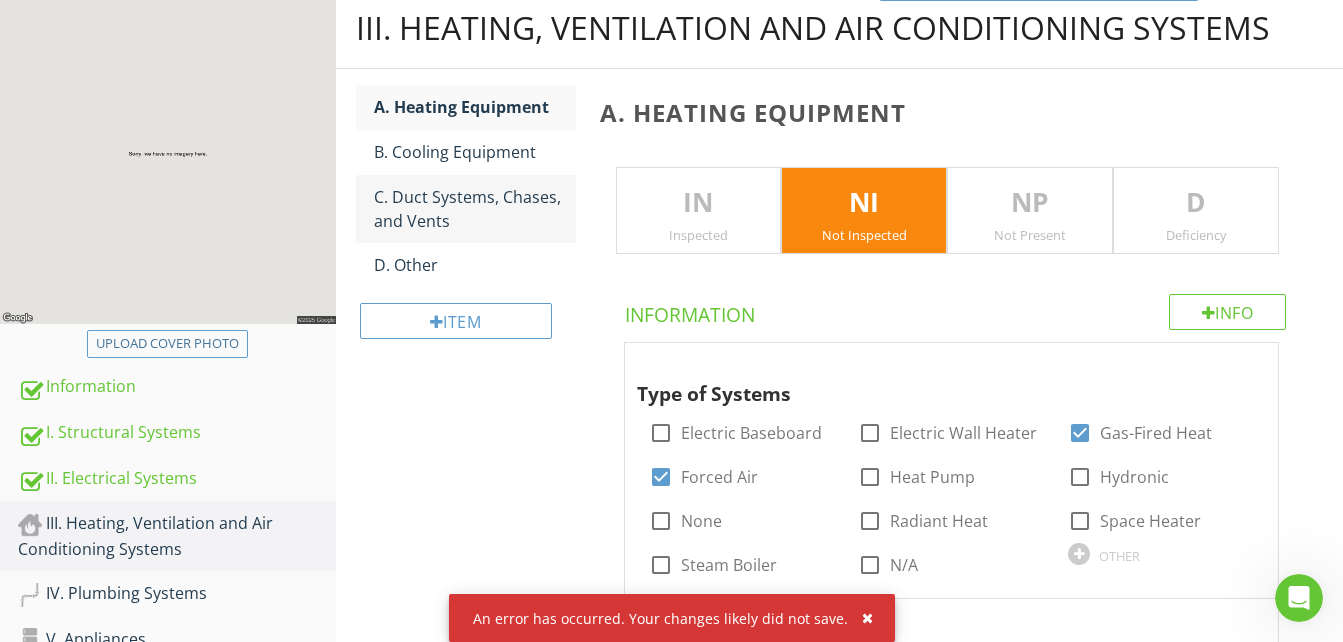 scroll, scrollTop: 109, scrollLeft: 0, axis: vertical 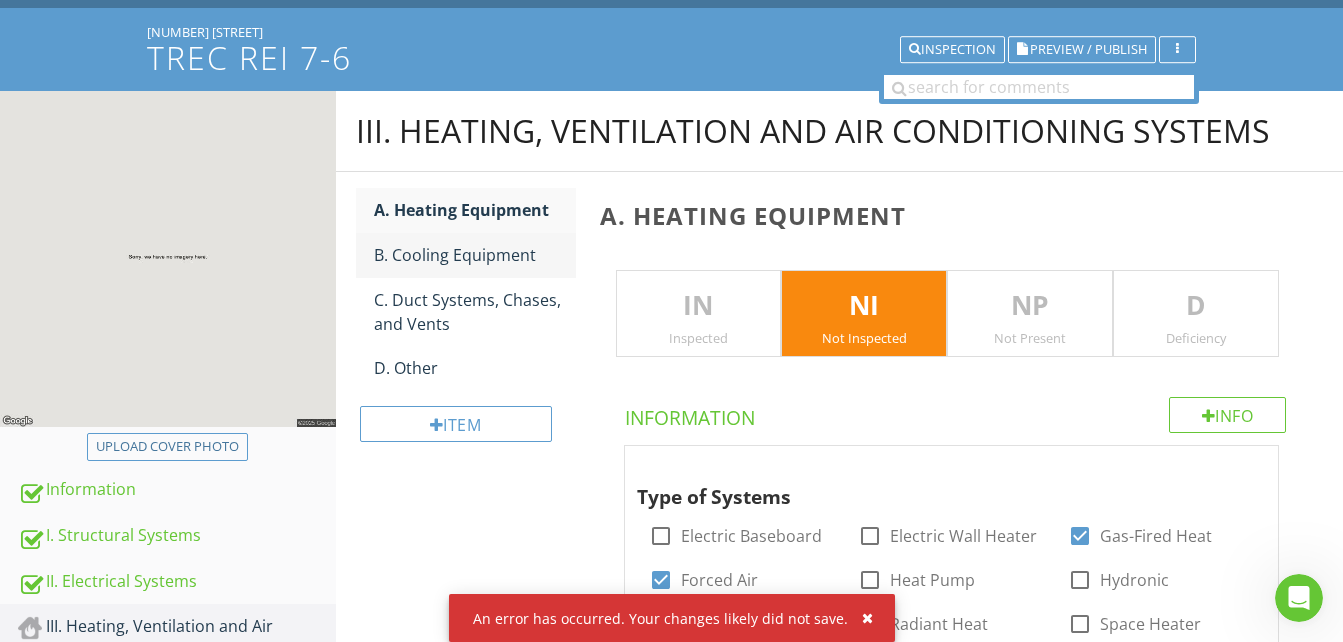 click on "B. Cooling Equipment" at bounding box center [475, 255] 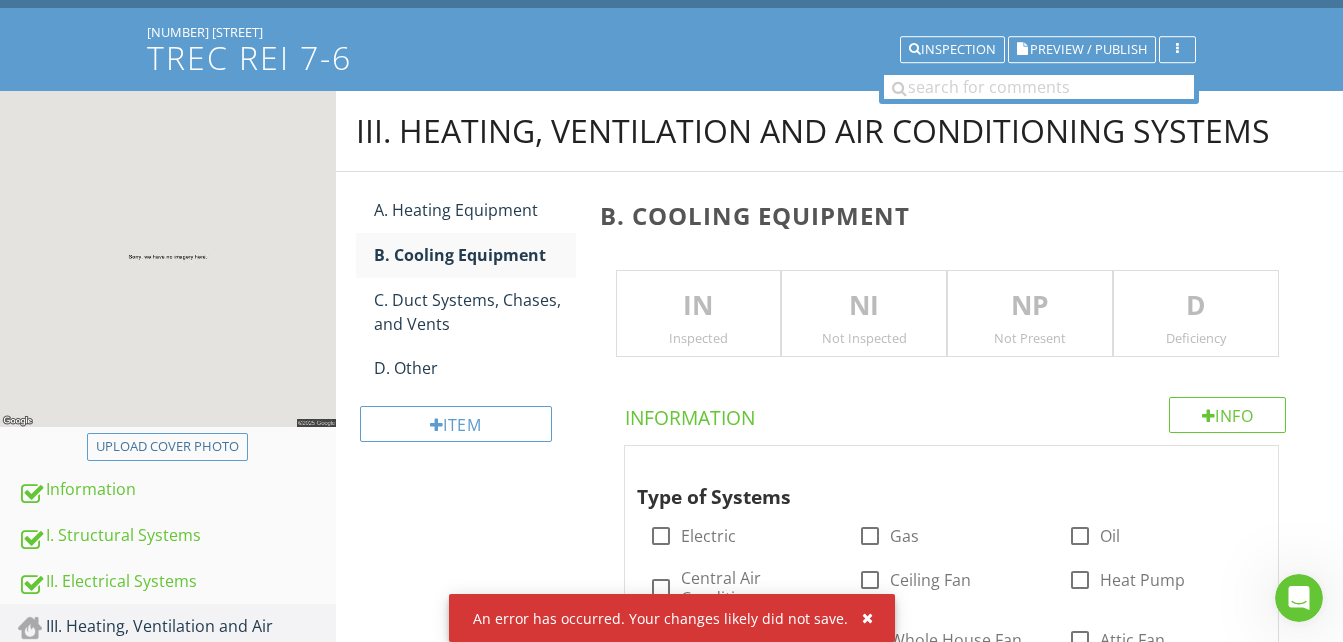 click on "NI" at bounding box center (864, 306) 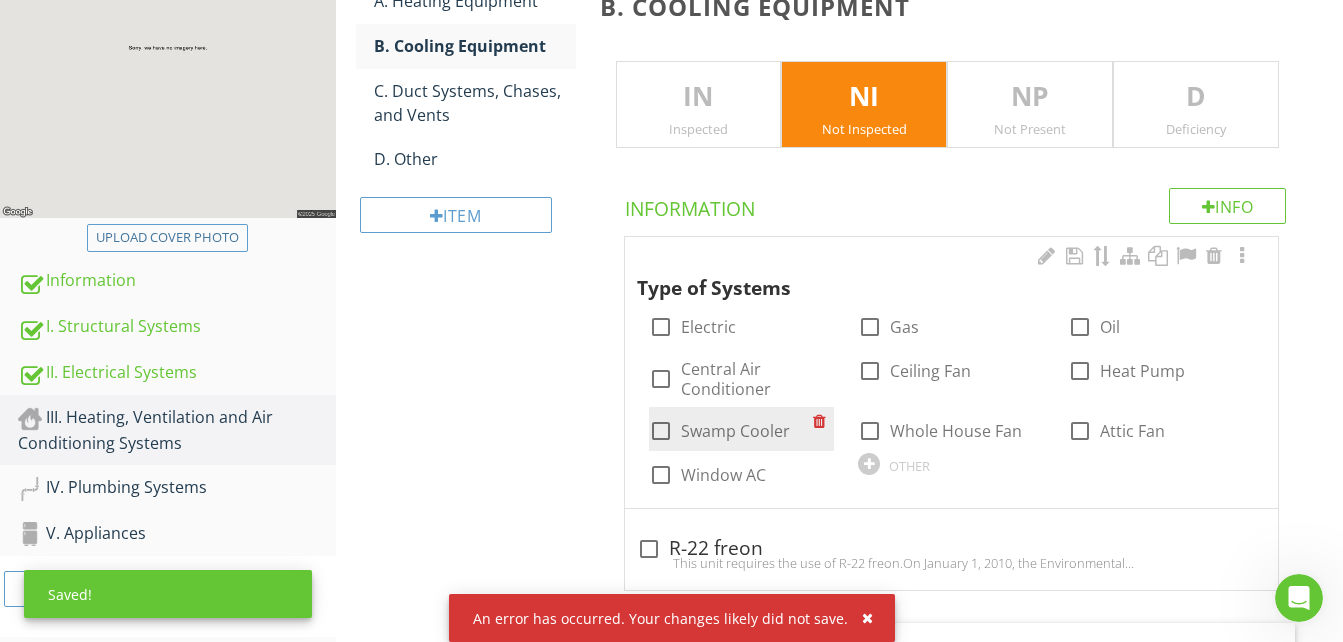 scroll, scrollTop: 409, scrollLeft: 0, axis: vertical 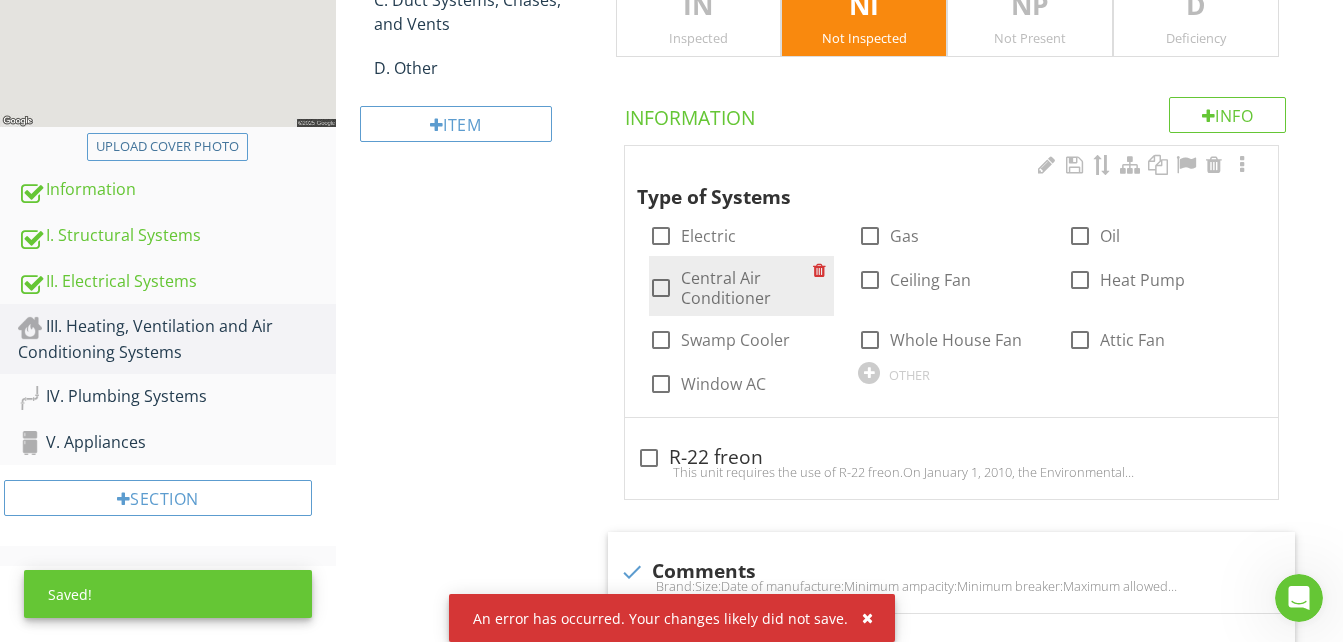 click at bounding box center (661, 288) 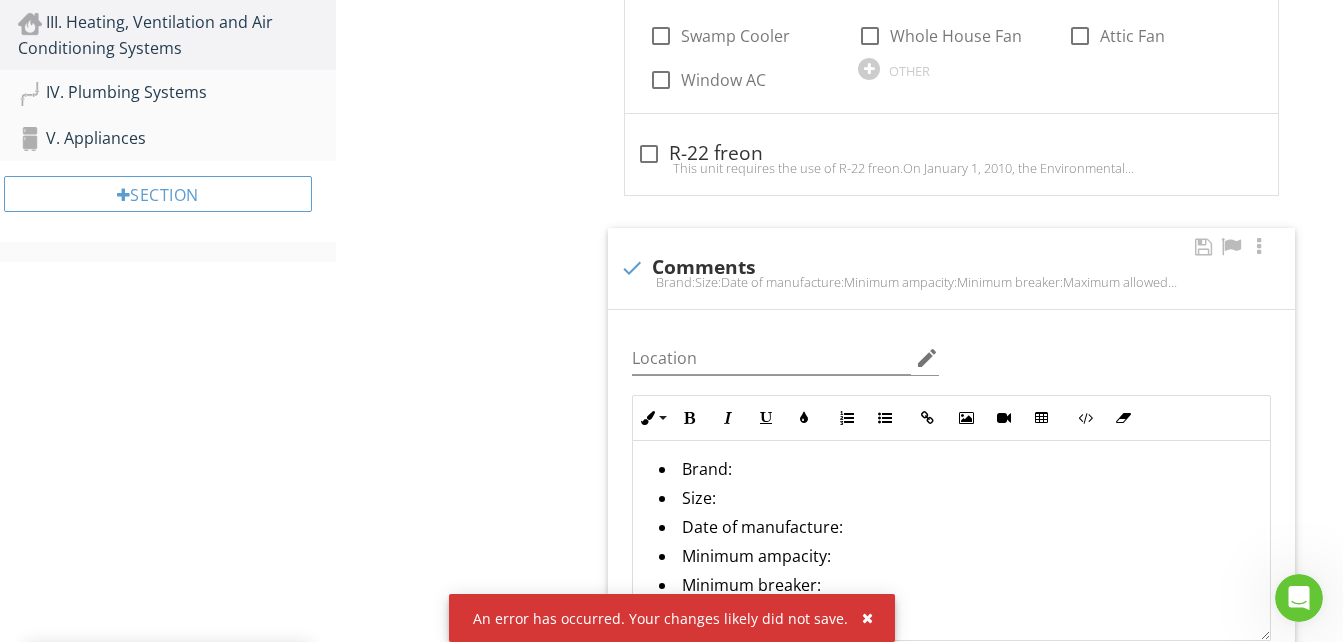 scroll, scrollTop: 809, scrollLeft: 0, axis: vertical 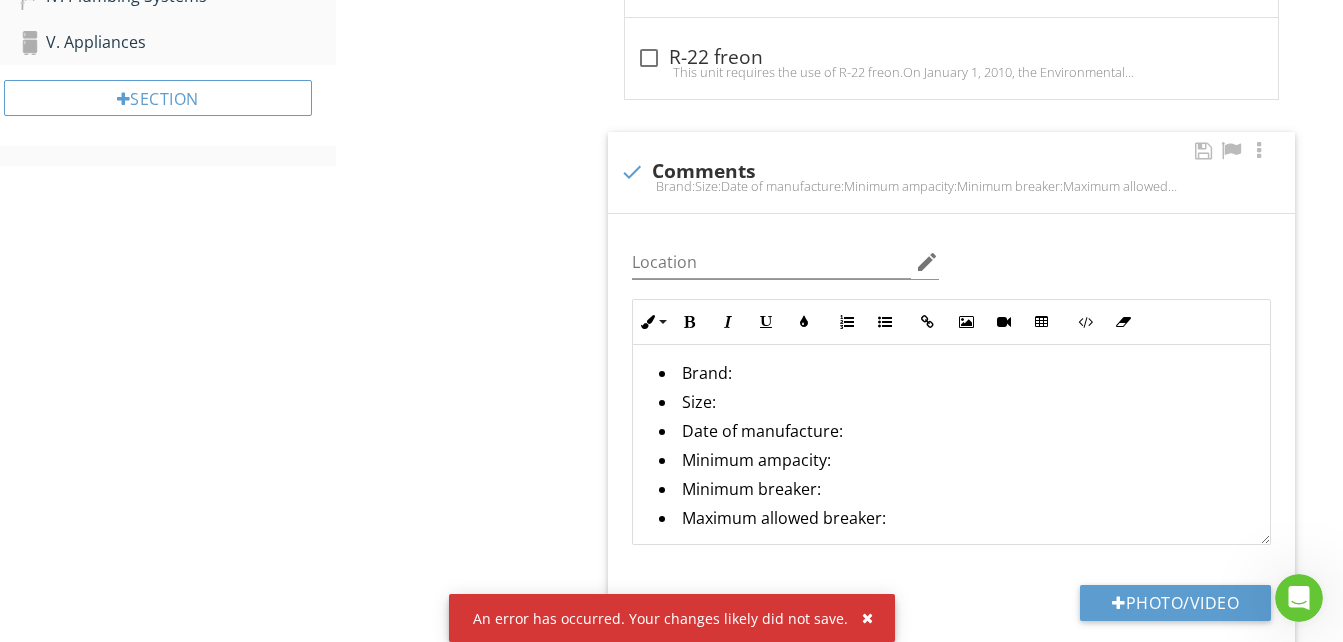 click on "Brand:" at bounding box center [956, 375] 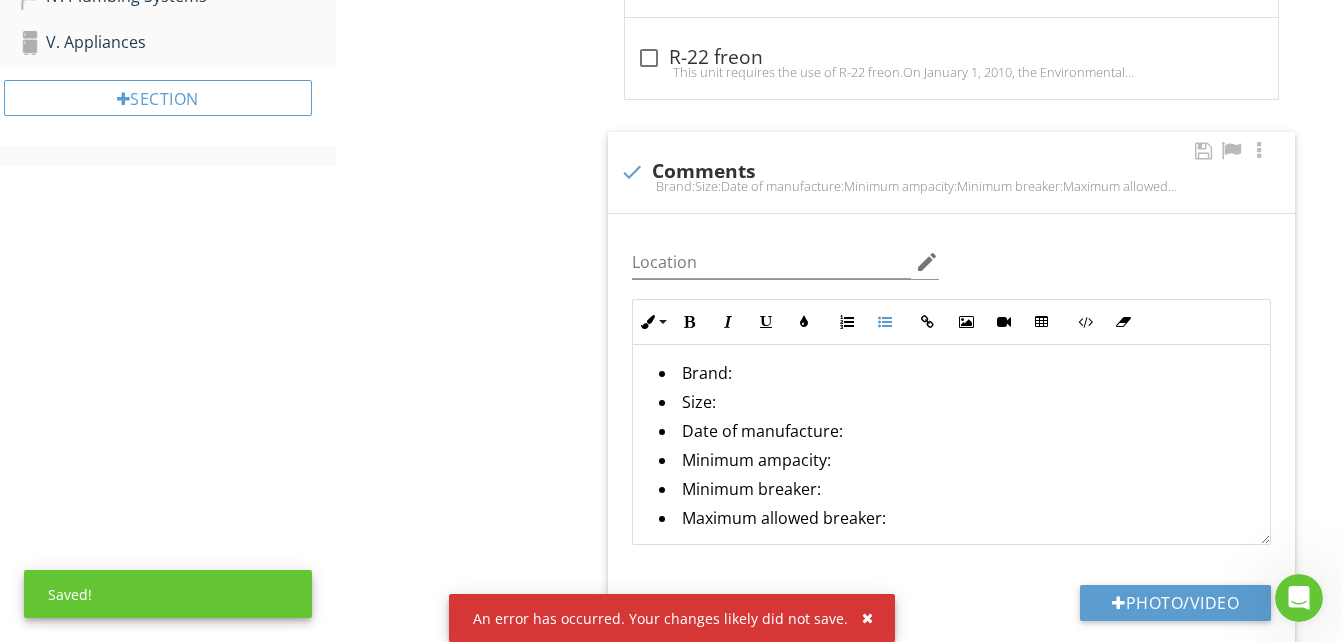 type 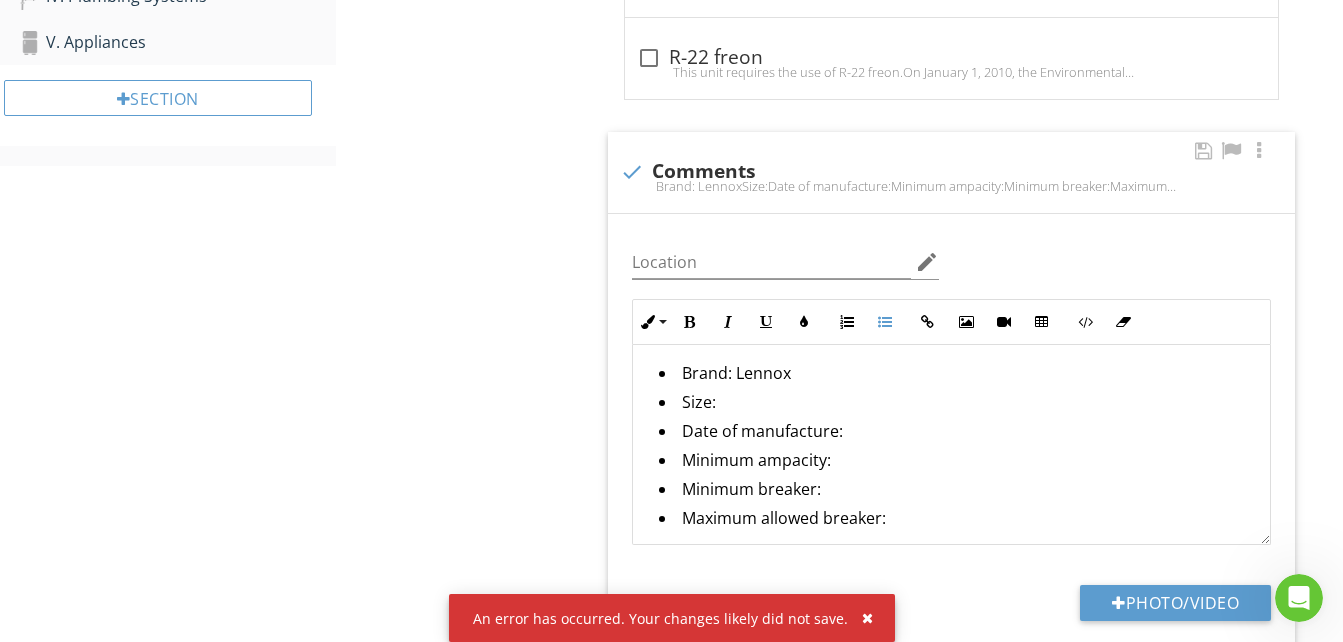 type 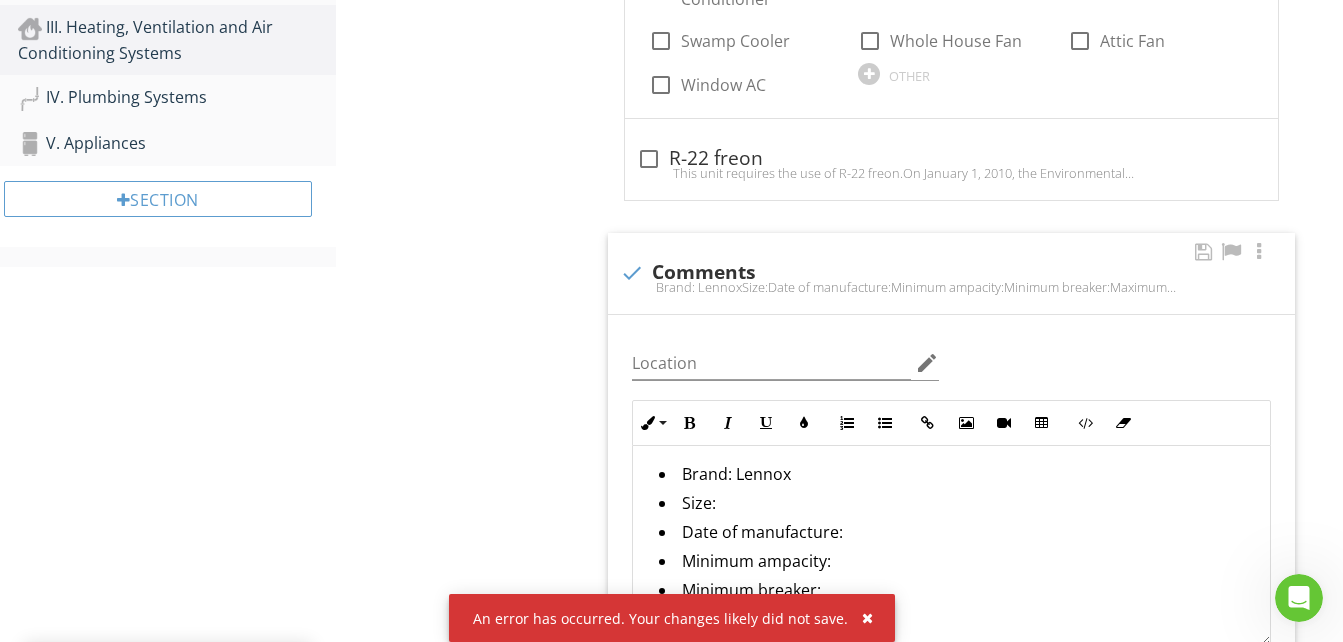 scroll, scrollTop: 800, scrollLeft: 0, axis: vertical 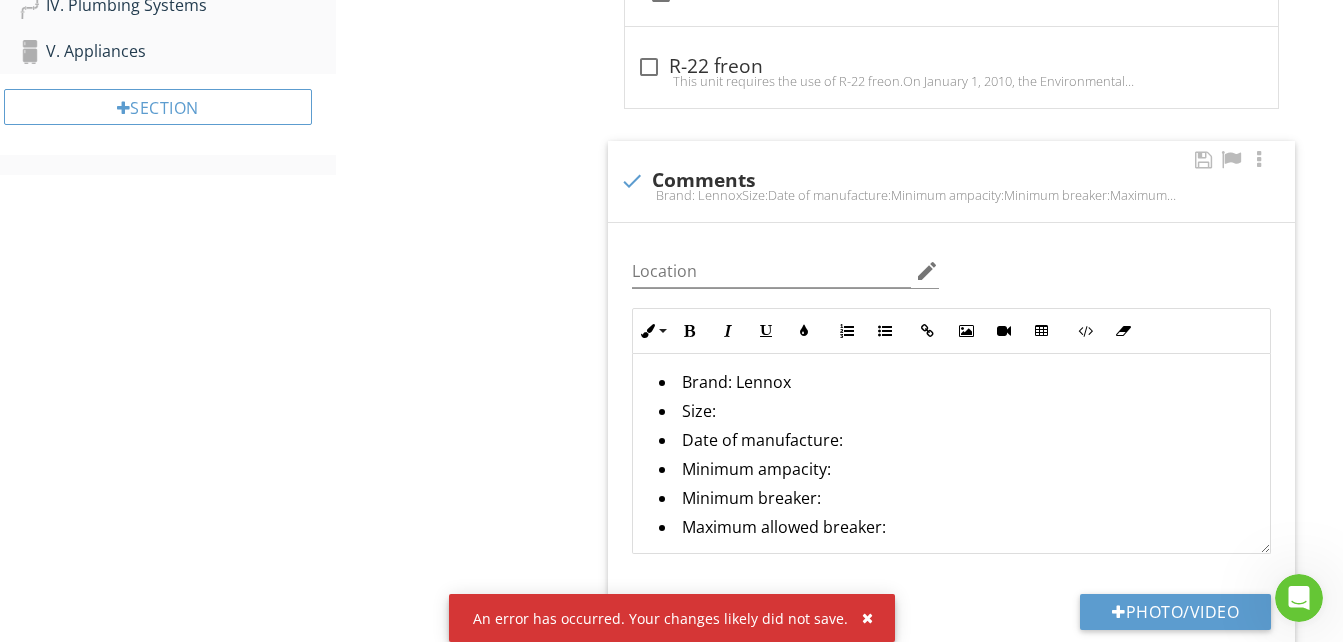 click on "Size:" at bounding box center (956, 413) 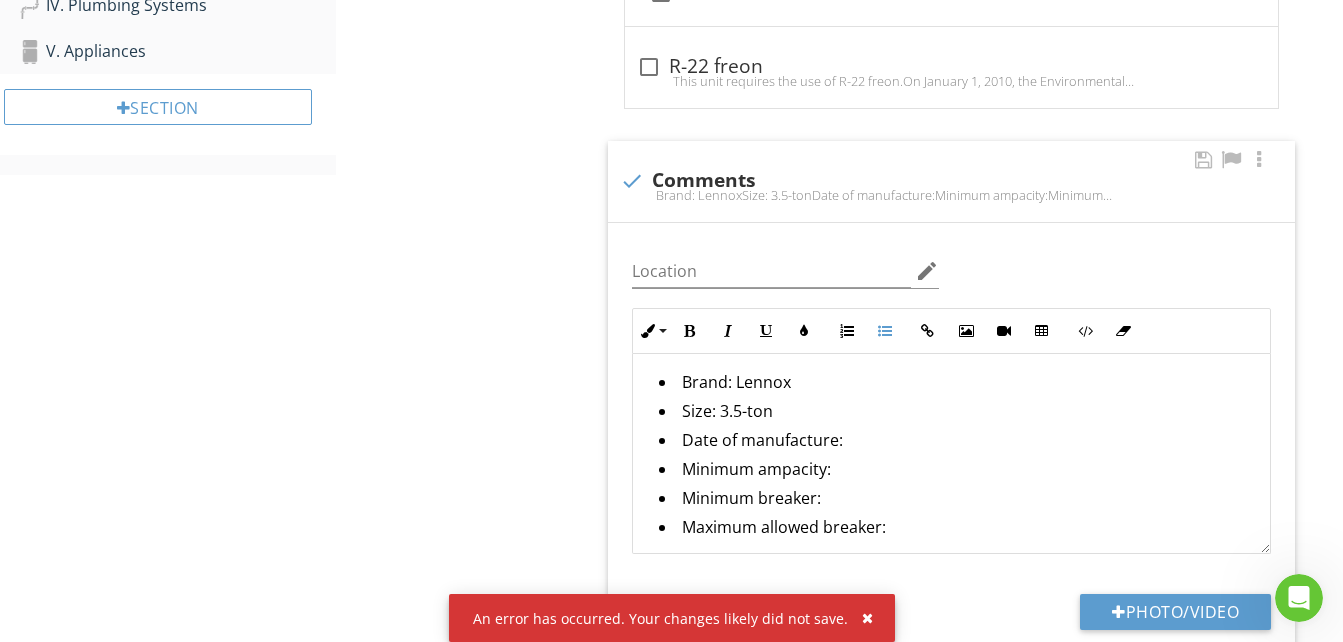click on "Date of manufacture:" at bounding box center [956, 442] 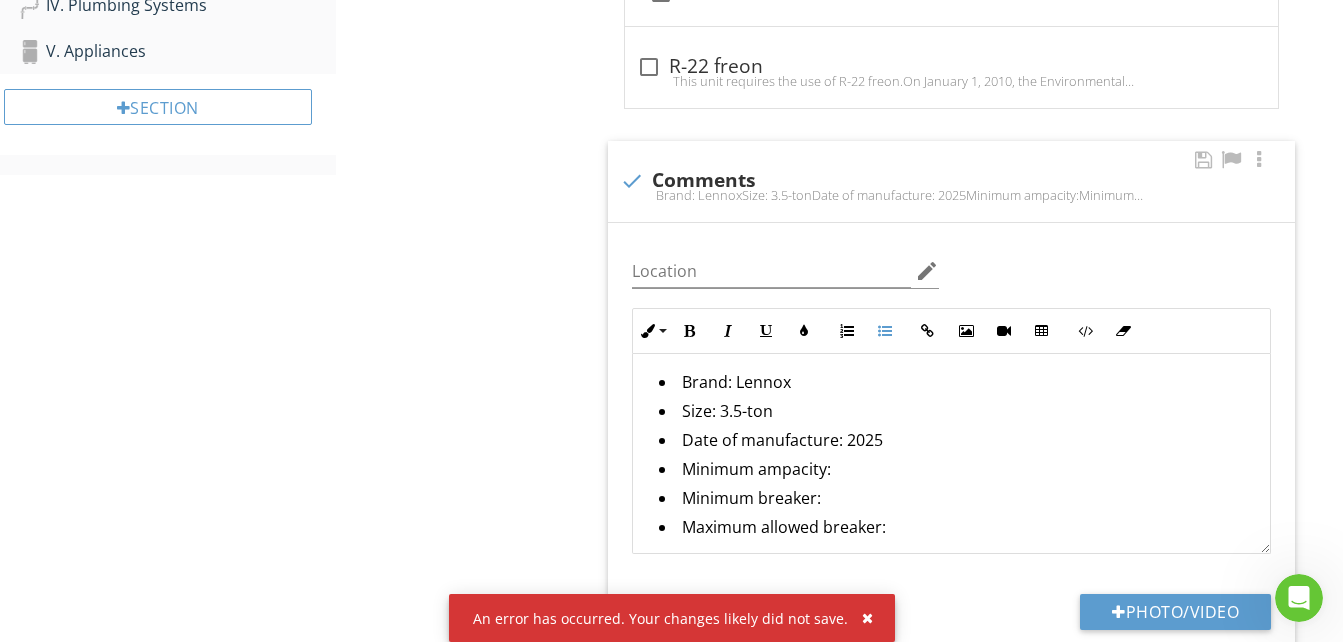 click on "Minimum ampacity:" at bounding box center [956, 471] 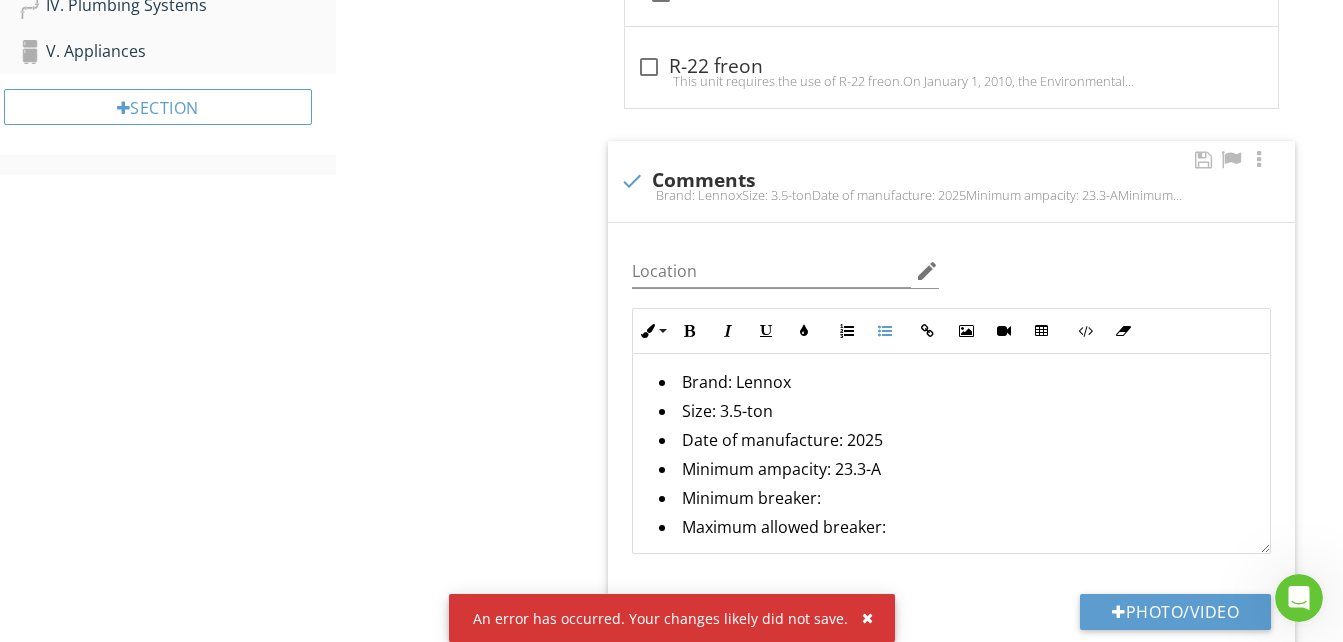 click on "Maximum allowed breaker:" at bounding box center [956, 529] 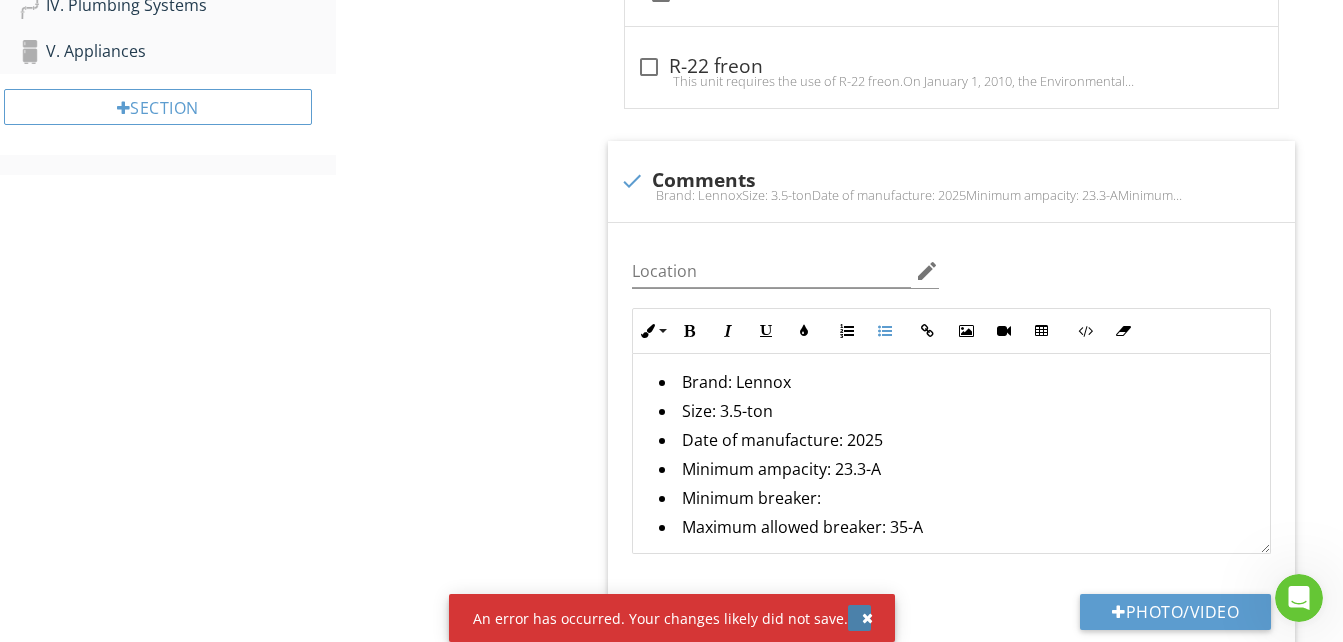 click at bounding box center (867, 618) 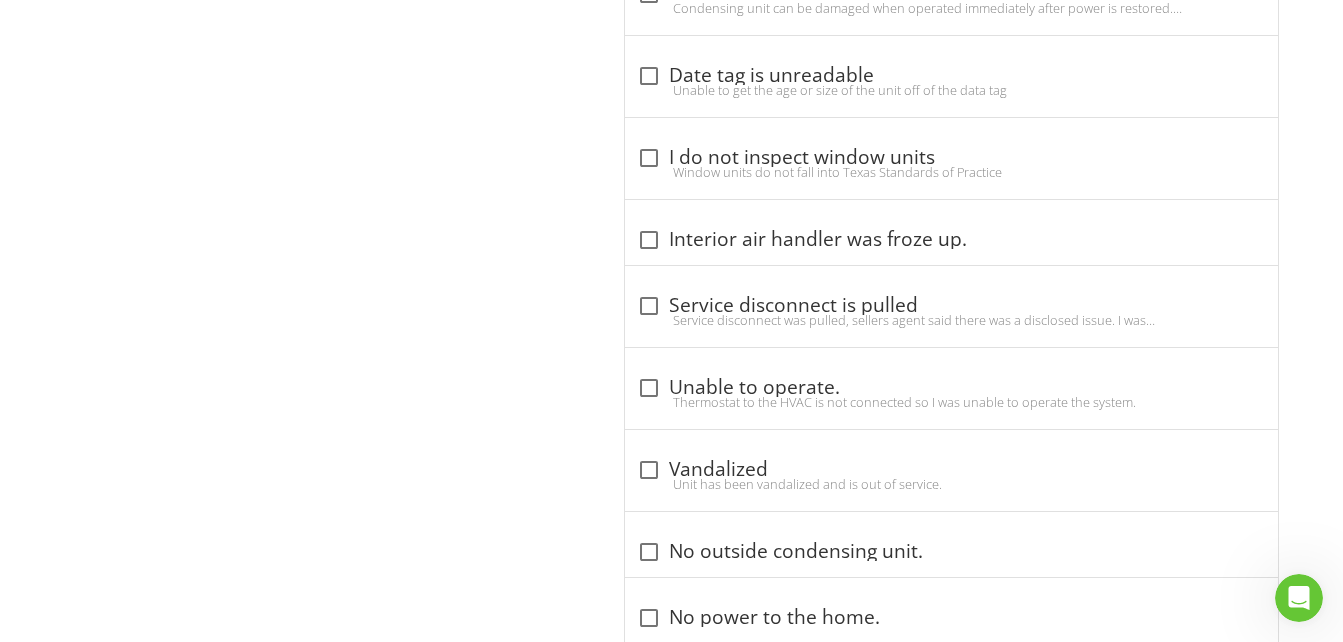 scroll, scrollTop: 1900, scrollLeft: 0, axis: vertical 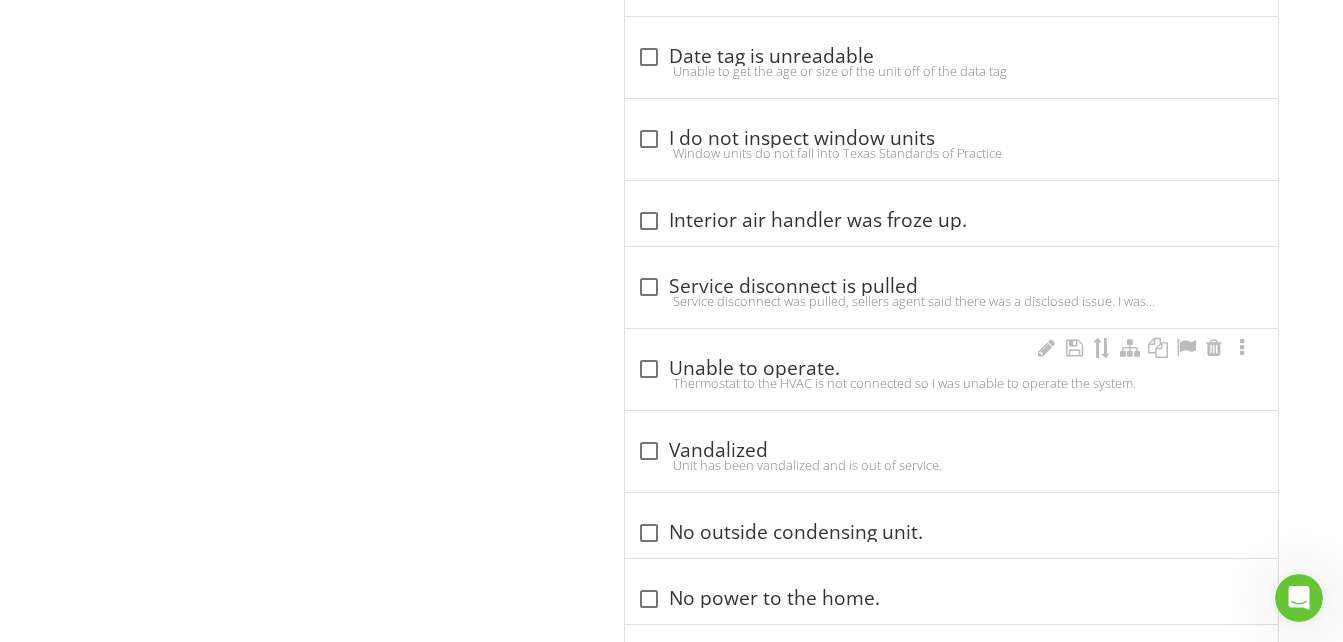 click on "Thermostat to the HVAC is not connected so I was unable to operate the system." at bounding box center [951, 383] 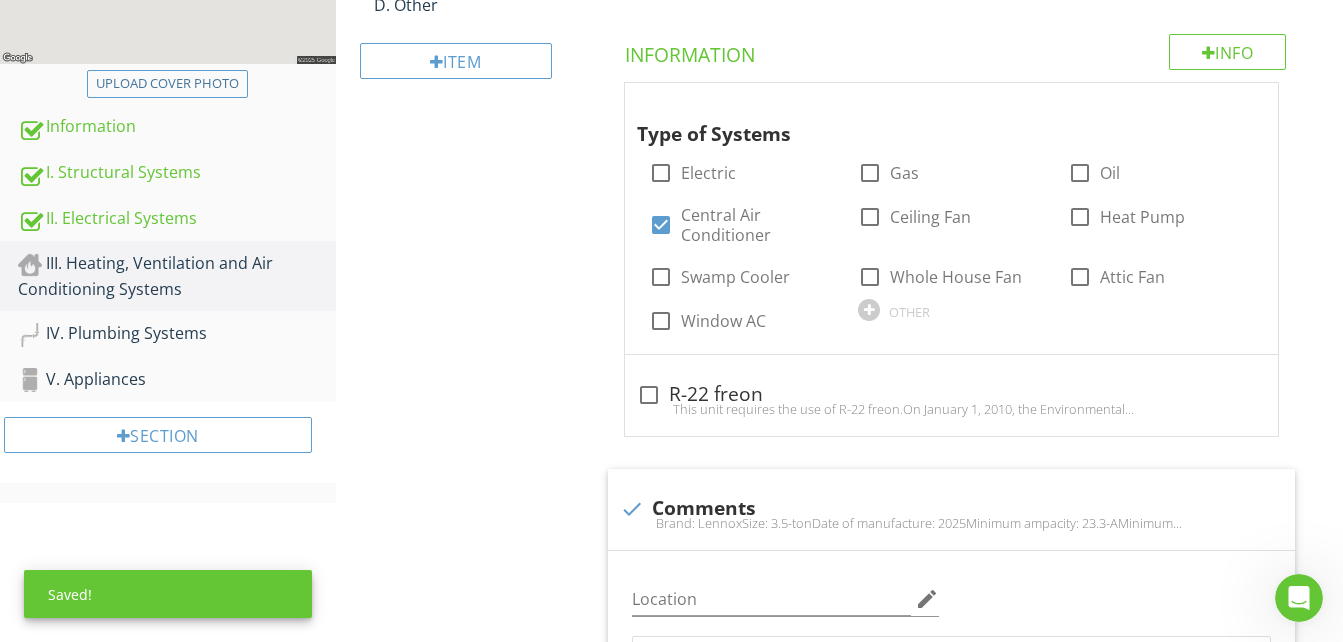 scroll, scrollTop: 100, scrollLeft: 0, axis: vertical 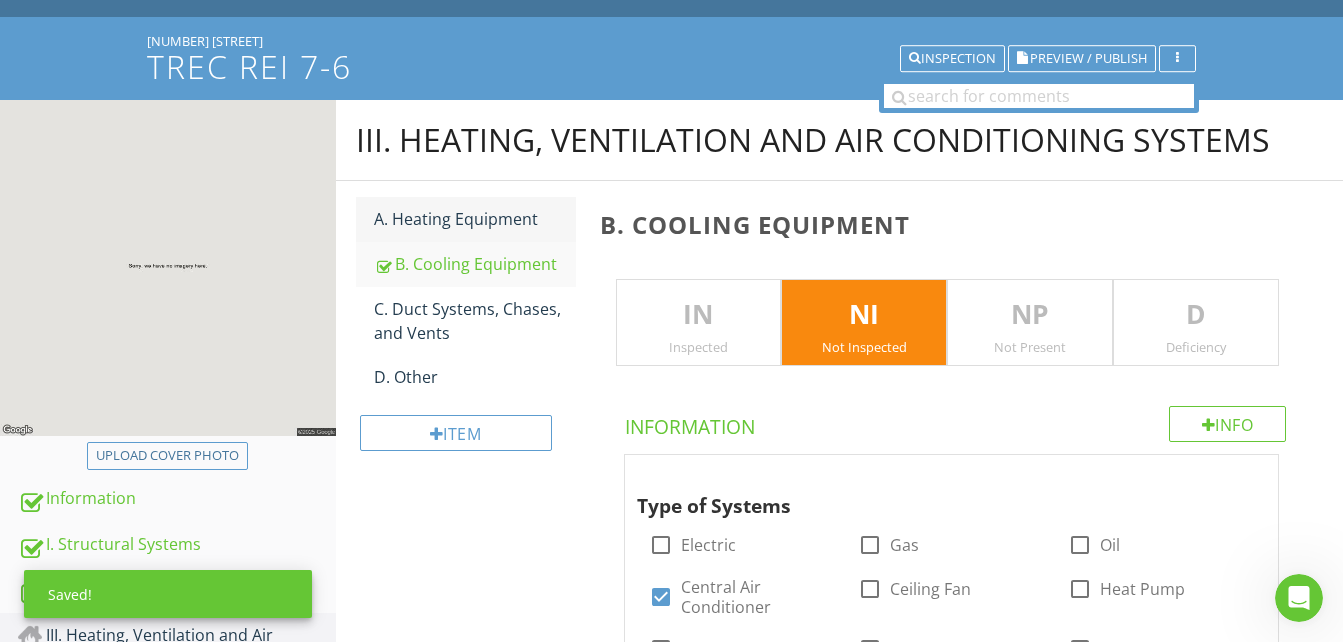 click on "A. Heating Equipment" at bounding box center (475, 219) 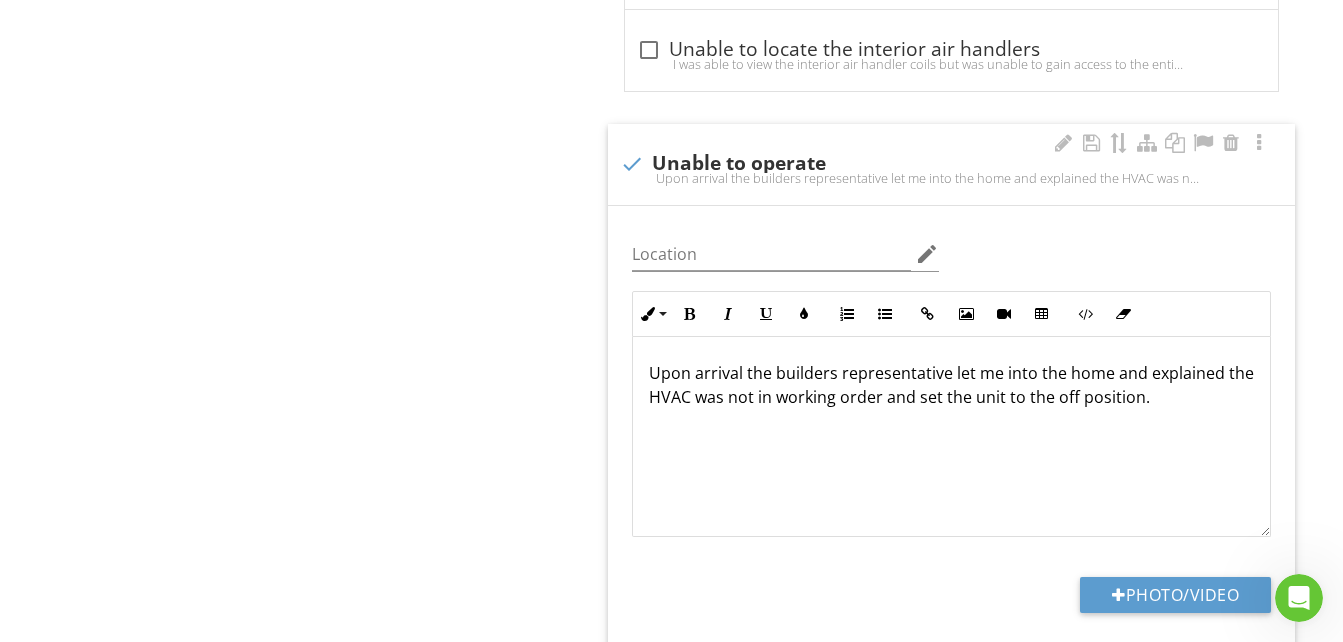 scroll, scrollTop: 1600, scrollLeft: 0, axis: vertical 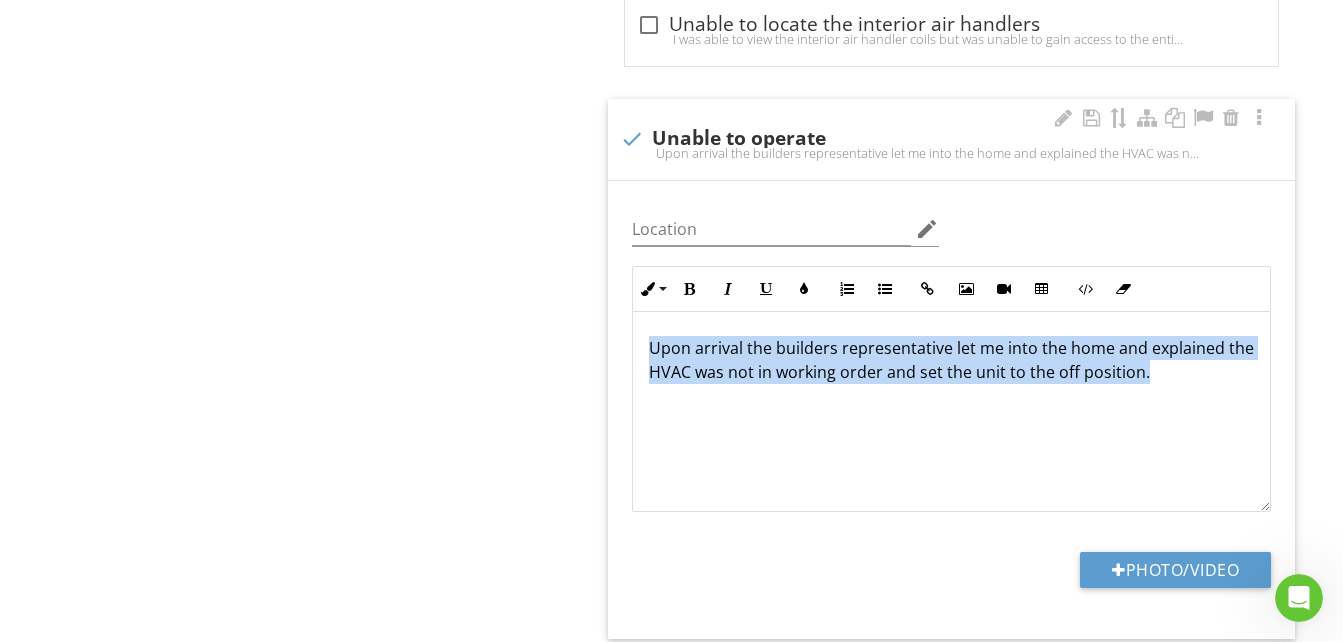 drag, startPoint x: 1186, startPoint y: 379, endPoint x: 618, endPoint y: 357, distance: 568.4259 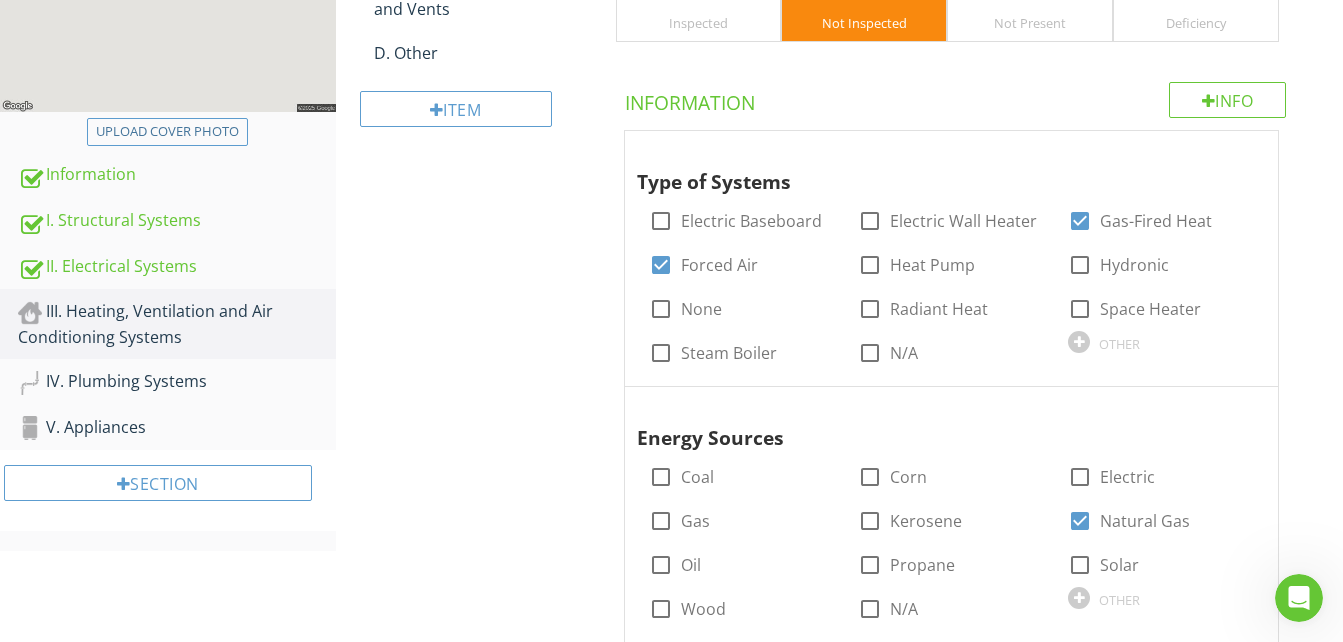 scroll, scrollTop: 0, scrollLeft: 0, axis: both 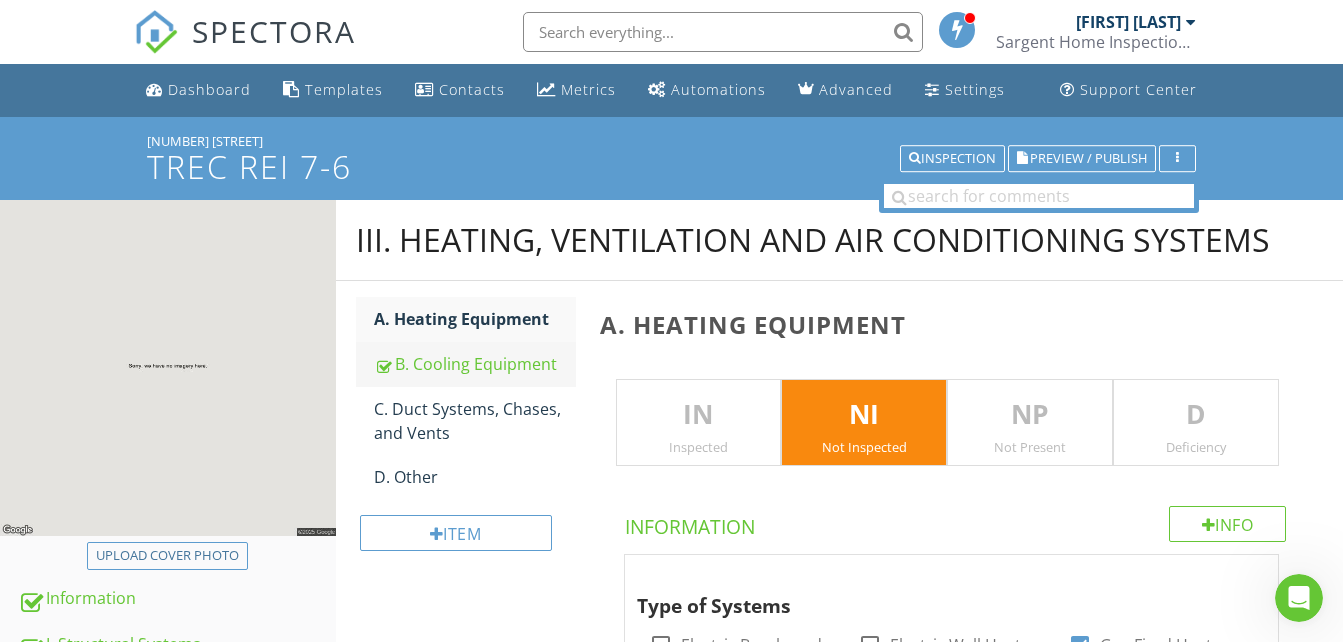 click on "B. Cooling Equipment" at bounding box center [475, 364] 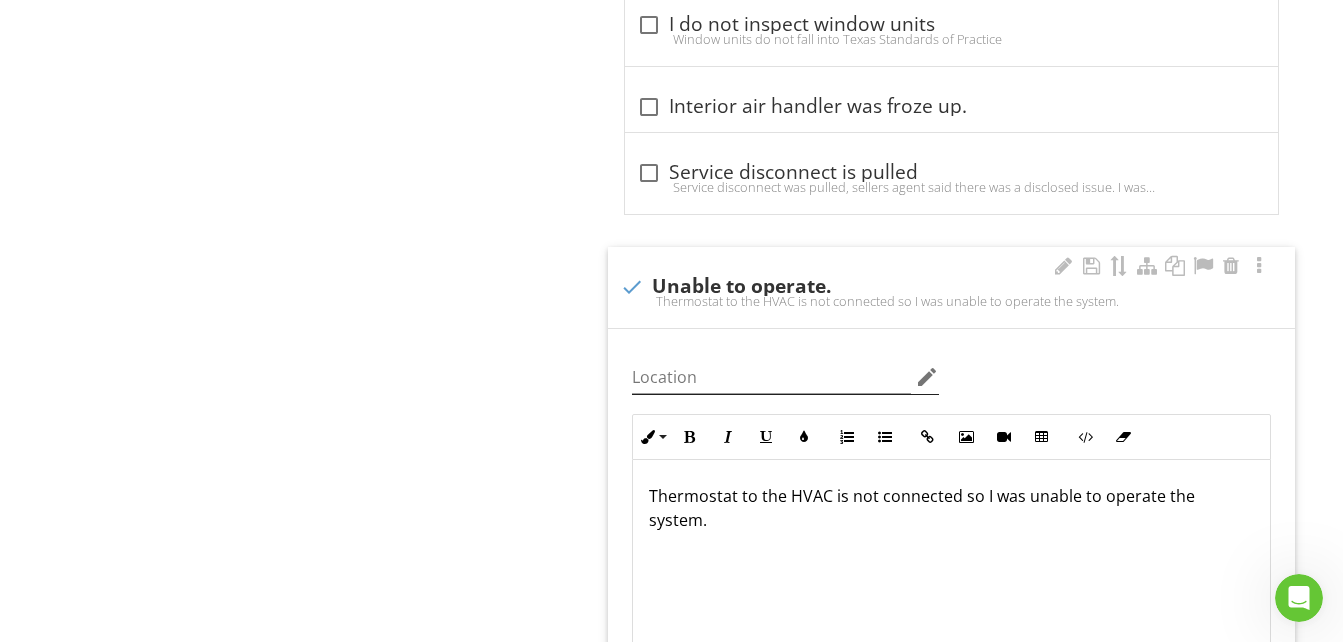 scroll, scrollTop: 2000, scrollLeft: 0, axis: vertical 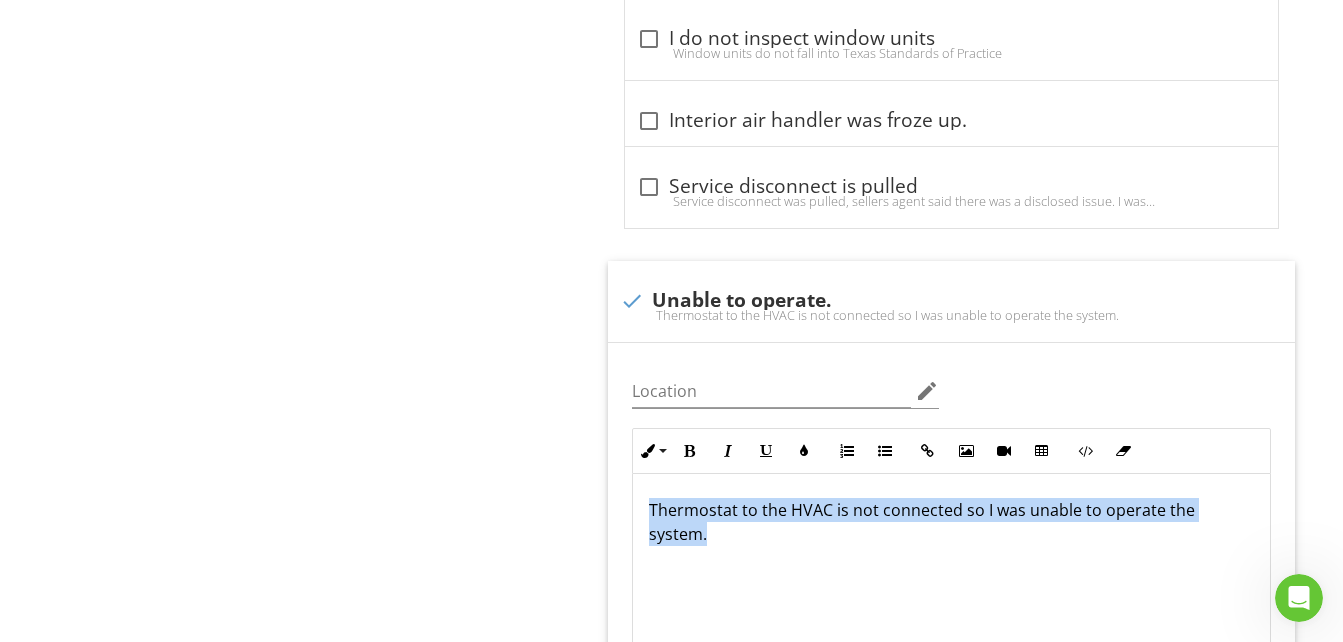 drag, startPoint x: 729, startPoint y: 535, endPoint x: 595, endPoint y: 501, distance: 138.24615 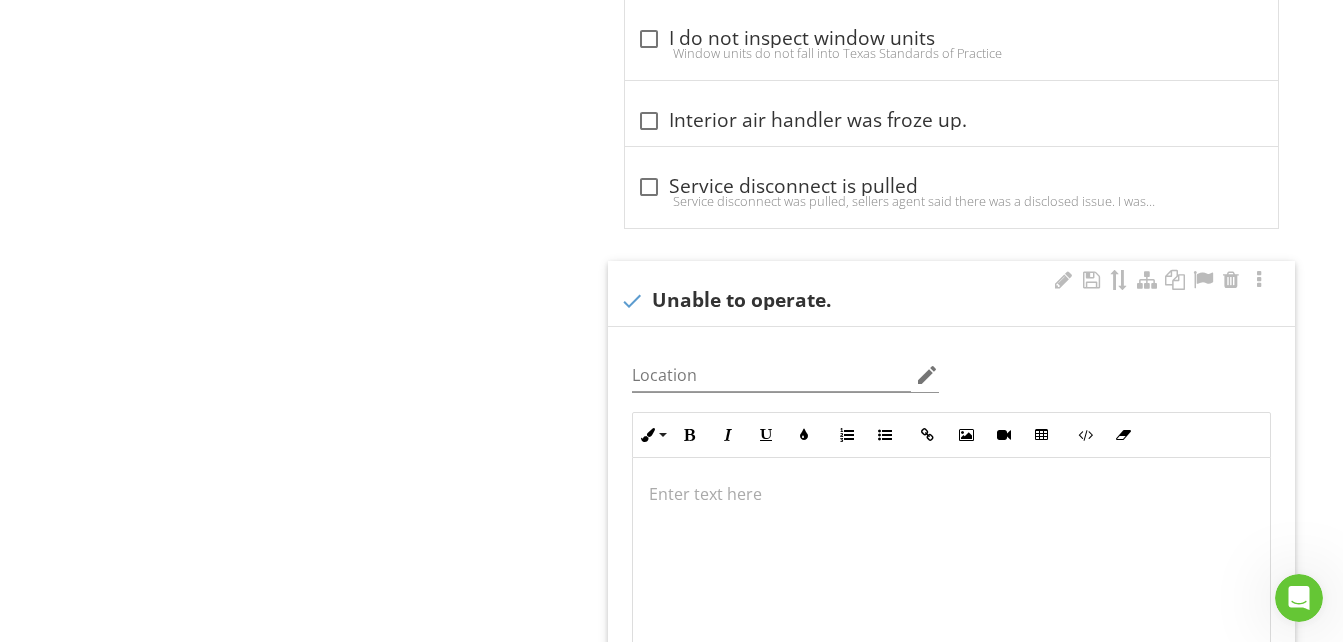 scroll, scrollTop: 1984, scrollLeft: 0, axis: vertical 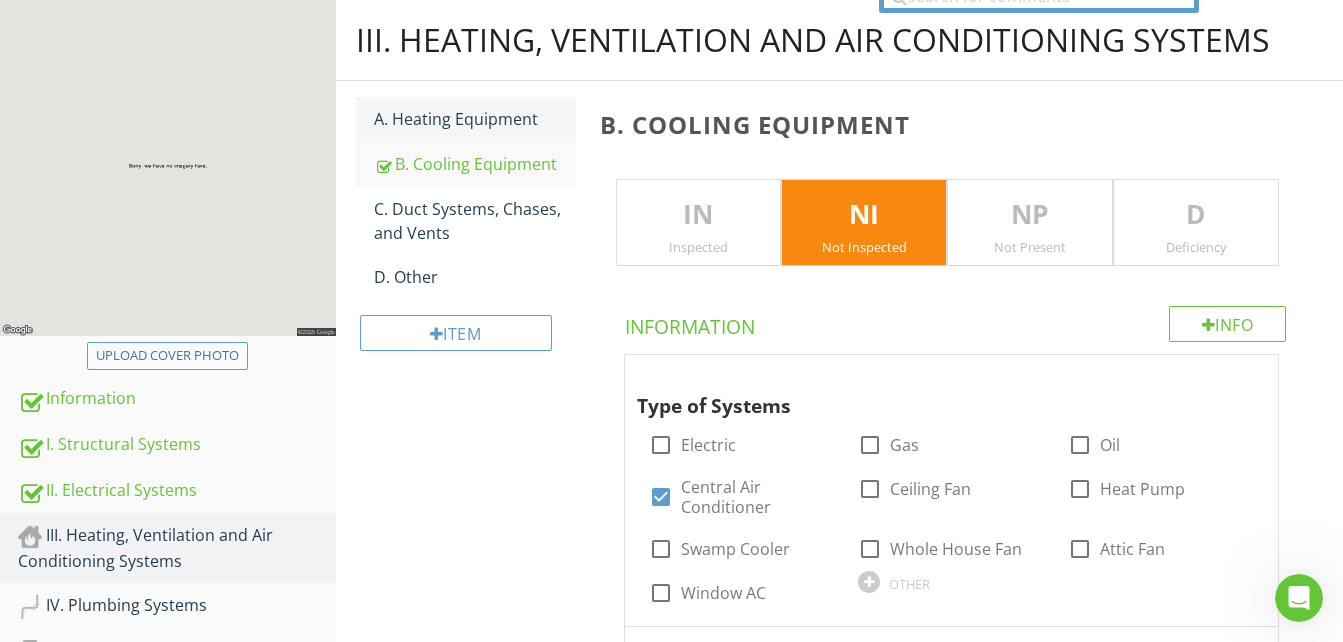 click on "A. Heating Equipment" at bounding box center [475, 119] 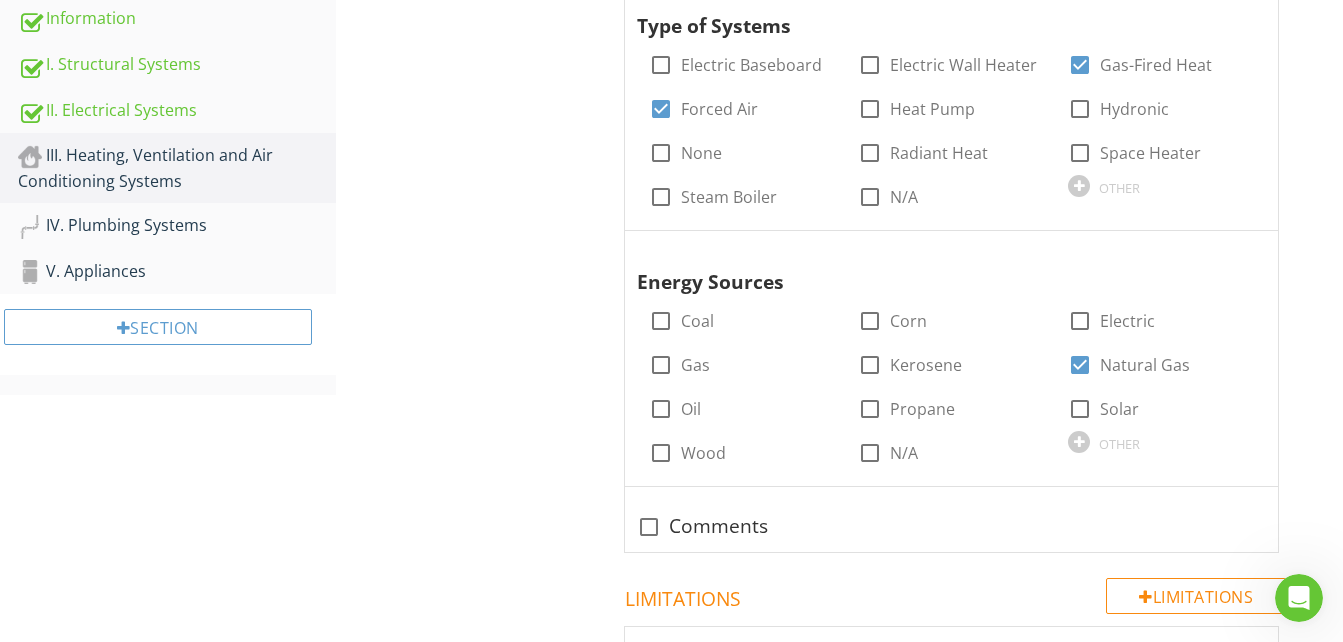 scroll, scrollTop: 600, scrollLeft: 0, axis: vertical 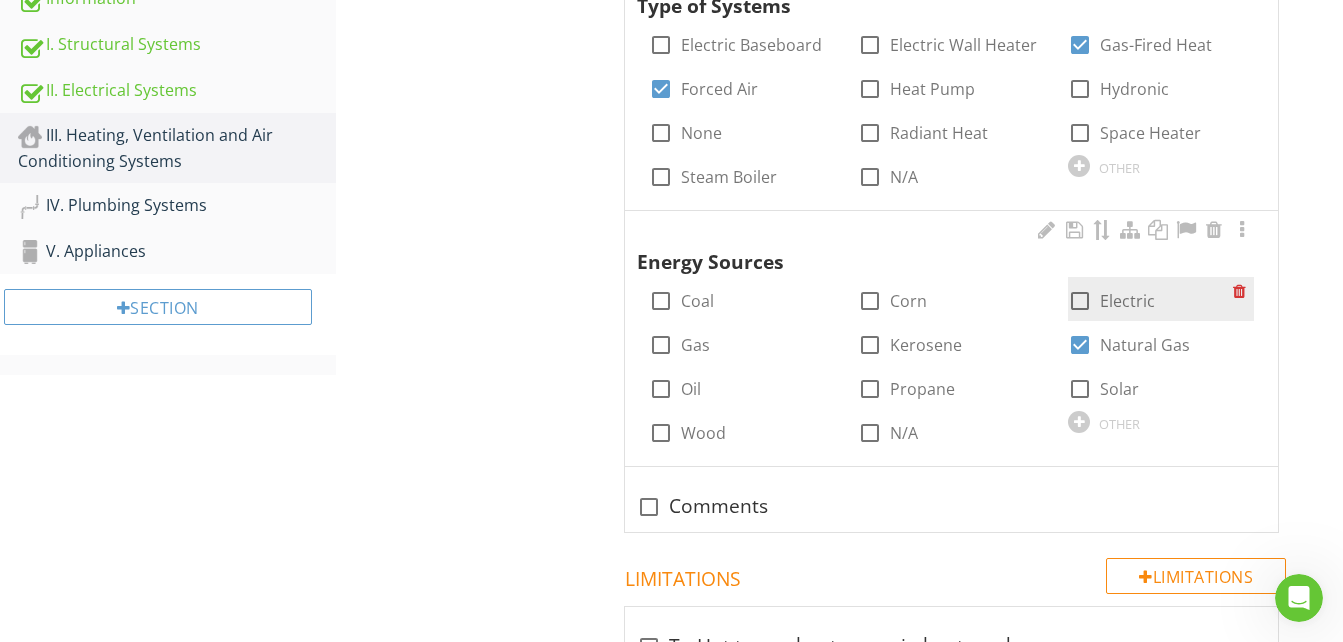click at bounding box center [1080, 301] 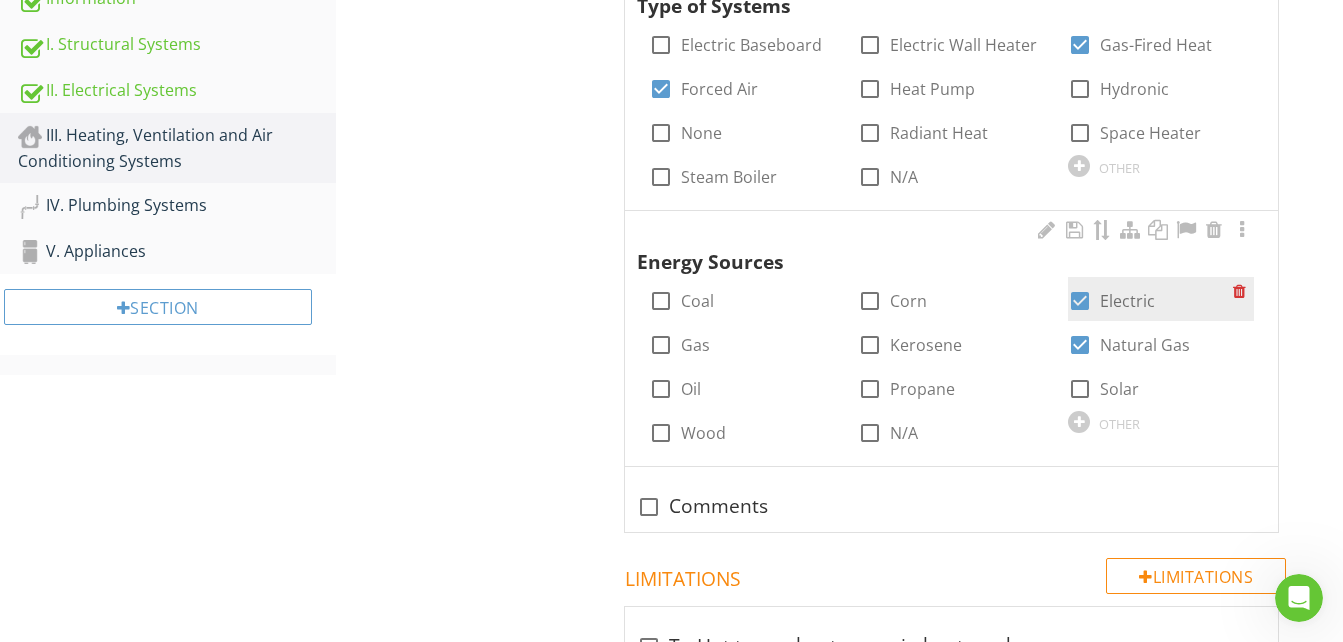 click at bounding box center (1080, 301) 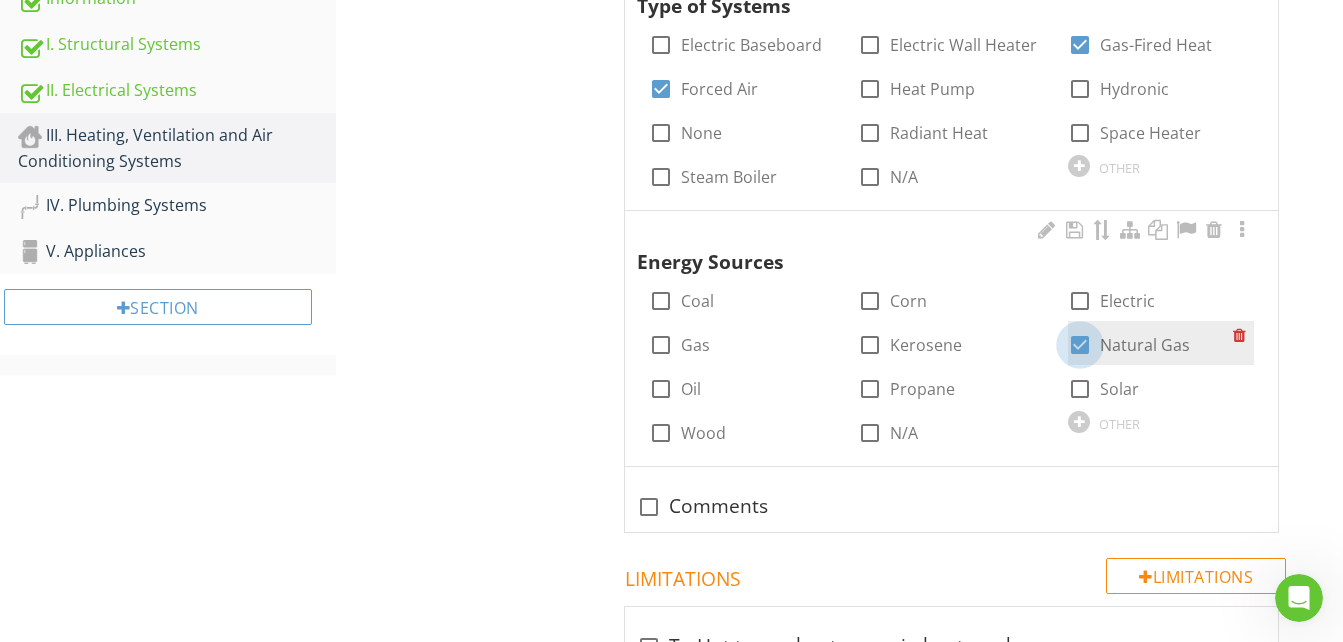 click at bounding box center [1080, 345] 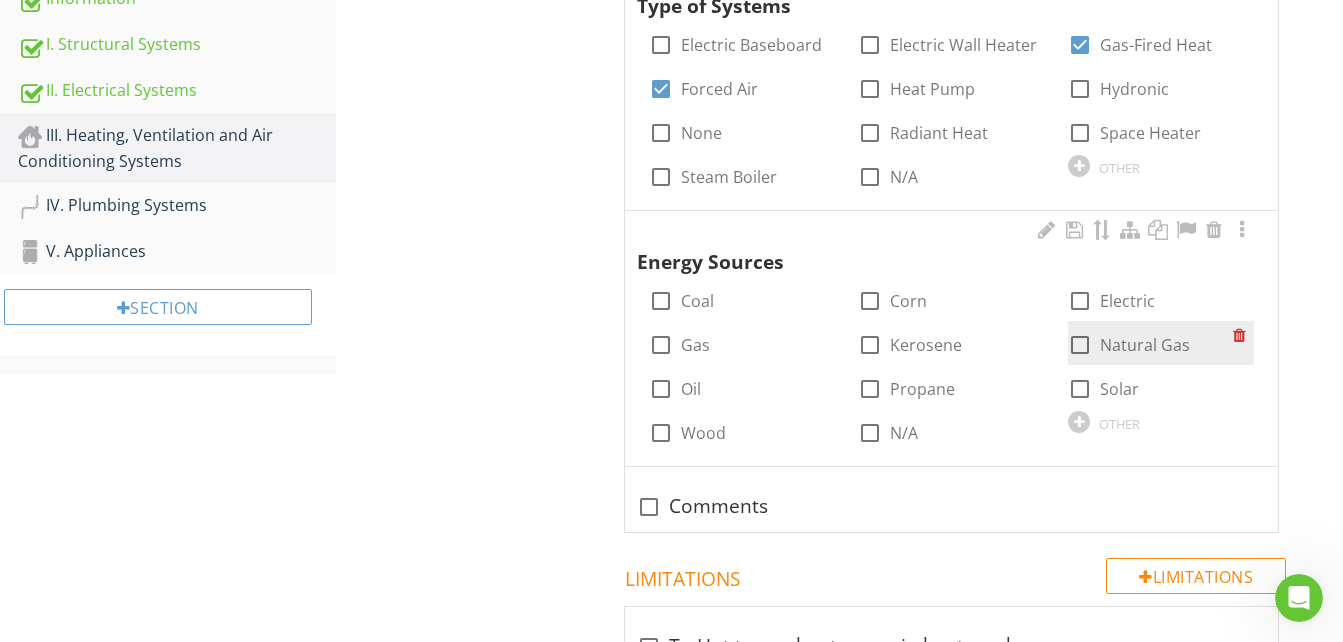 click at bounding box center [1080, 345] 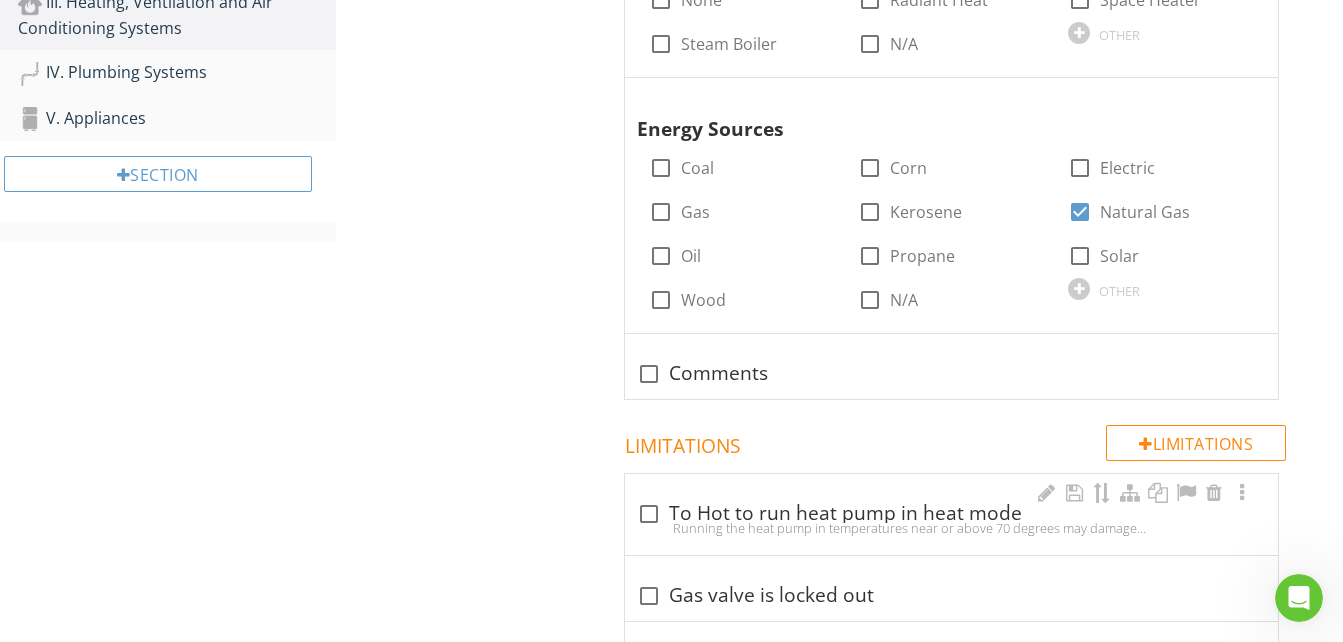scroll, scrollTop: 800, scrollLeft: 0, axis: vertical 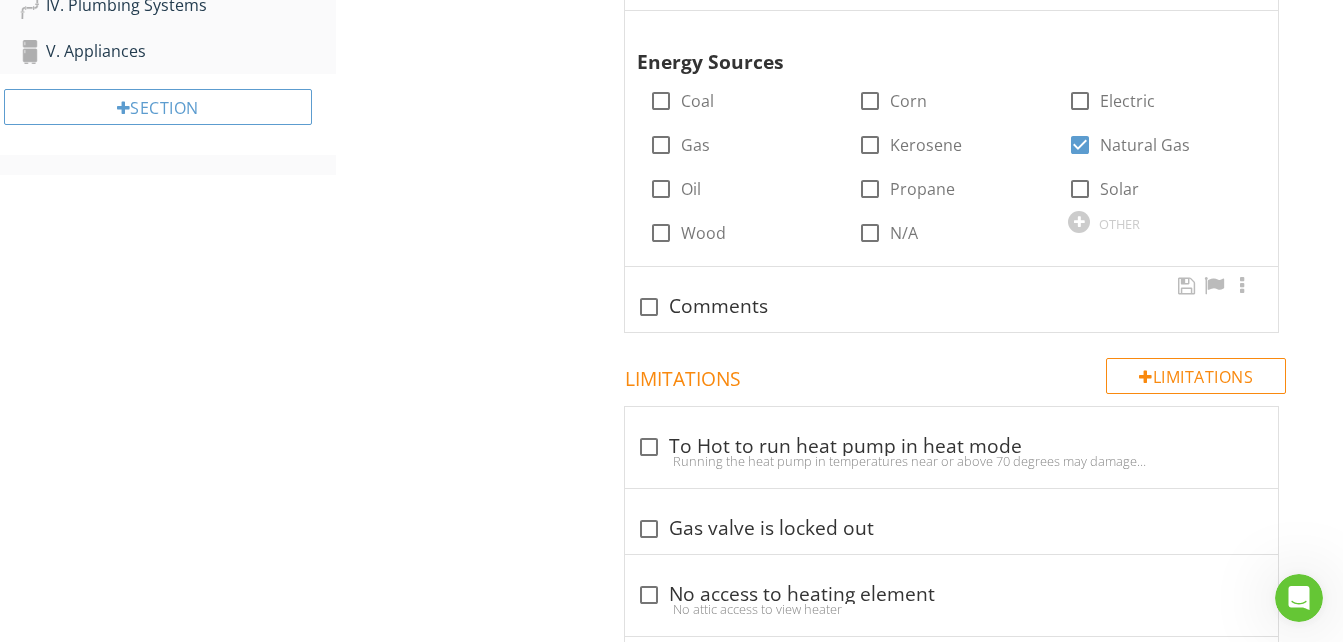 click at bounding box center [649, 307] 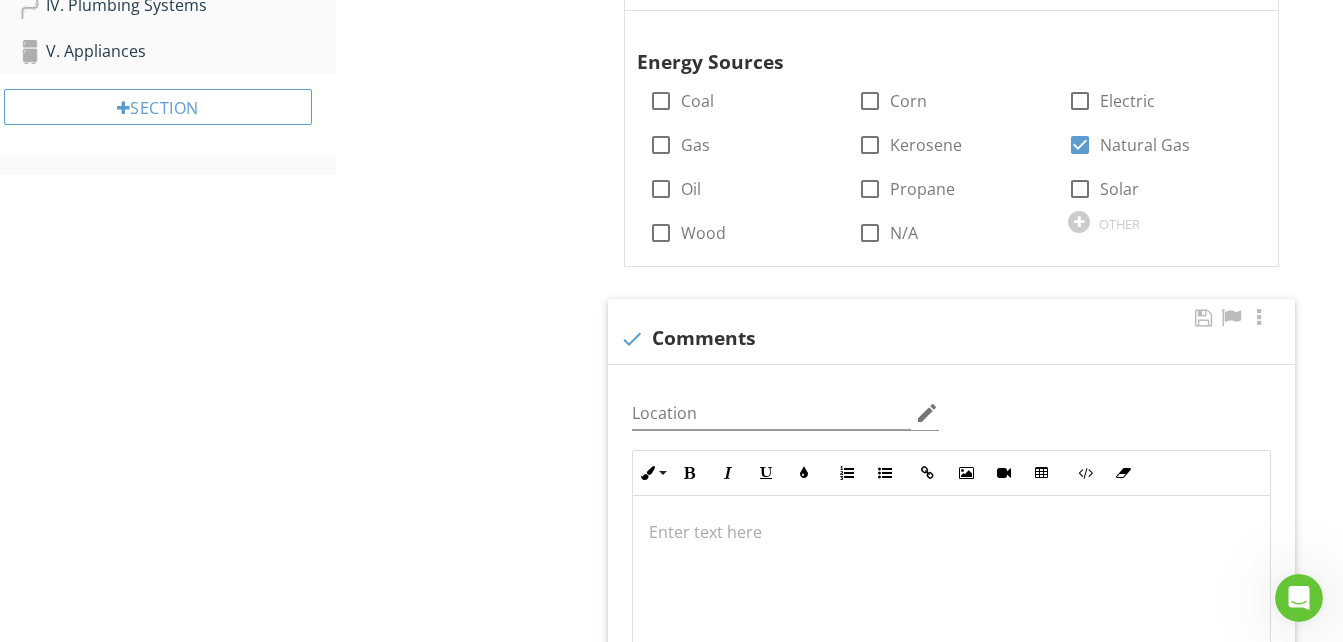 click at bounding box center (632, 339) 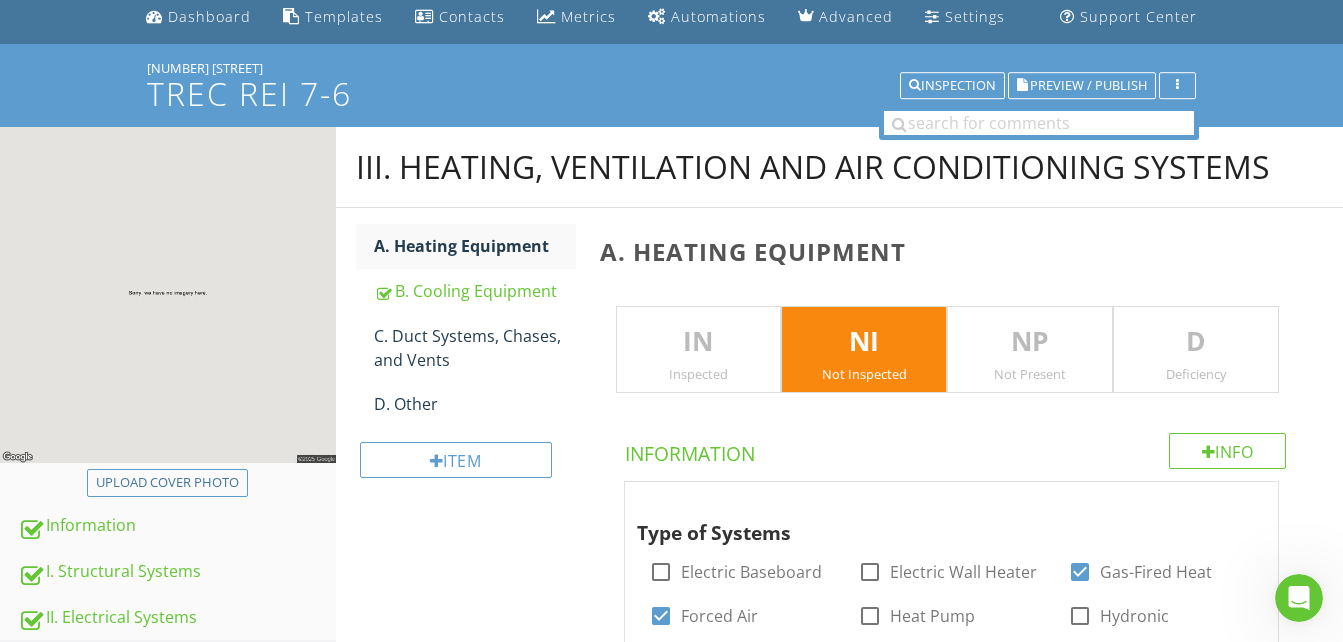 scroll, scrollTop: 0, scrollLeft: 0, axis: both 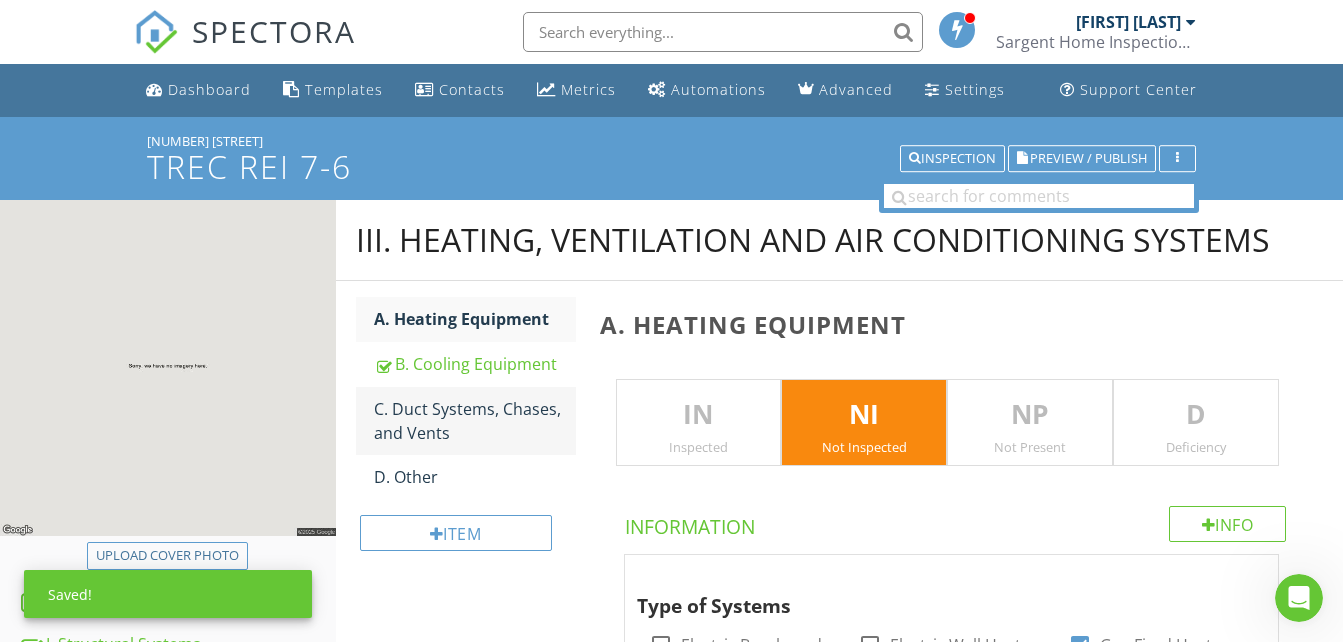 click on "C. Duct Systems, Chases, and Vents" at bounding box center [475, 421] 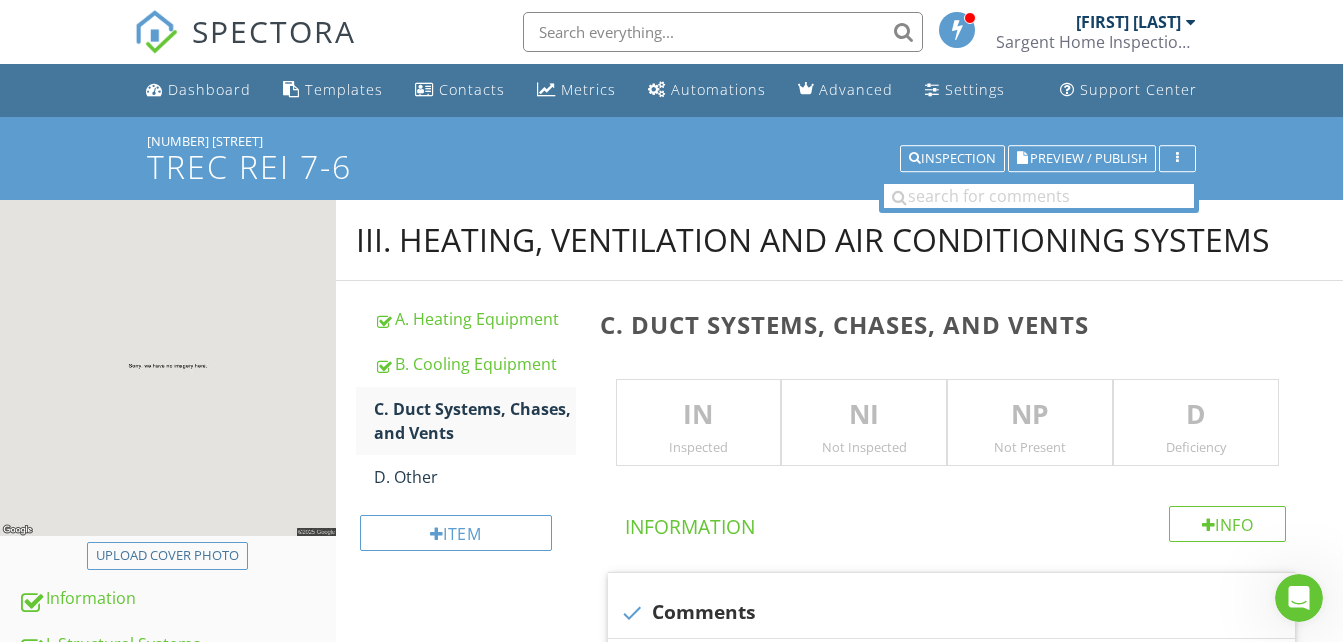 click on "IN" at bounding box center [699, 415] 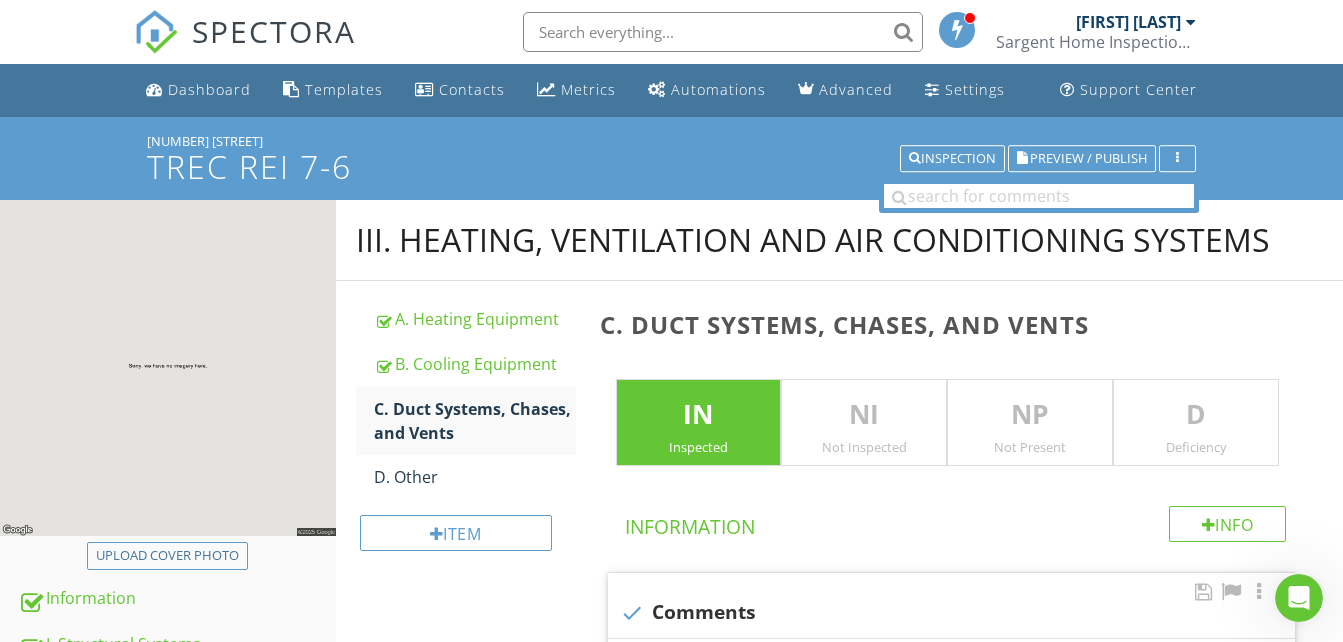 click at bounding box center (632, 613) 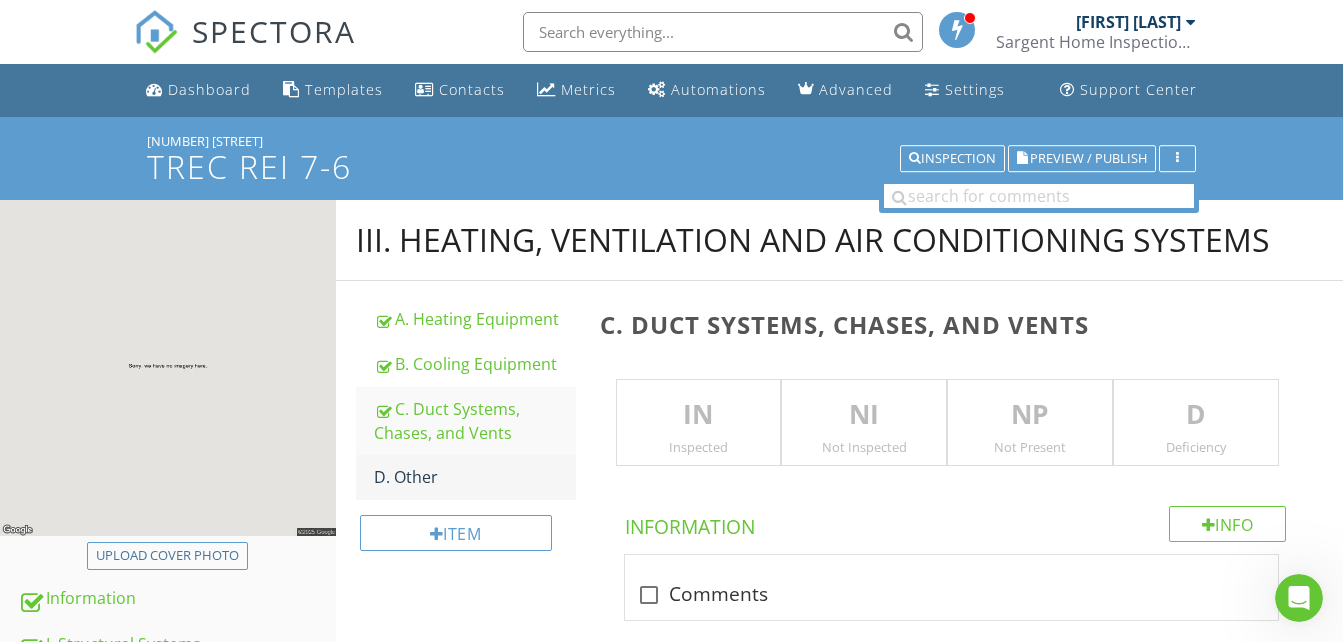 click on "D. Other" at bounding box center (475, 477) 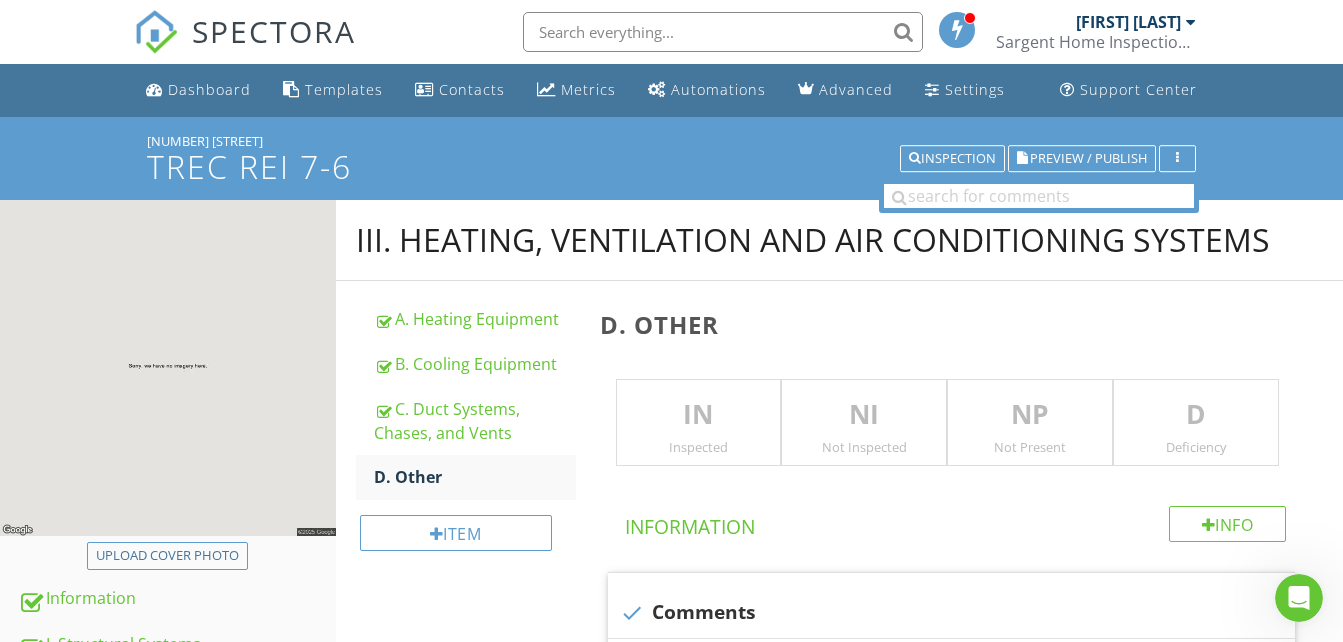 click on "NP   Not Present" at bounding box center [1030, 423] 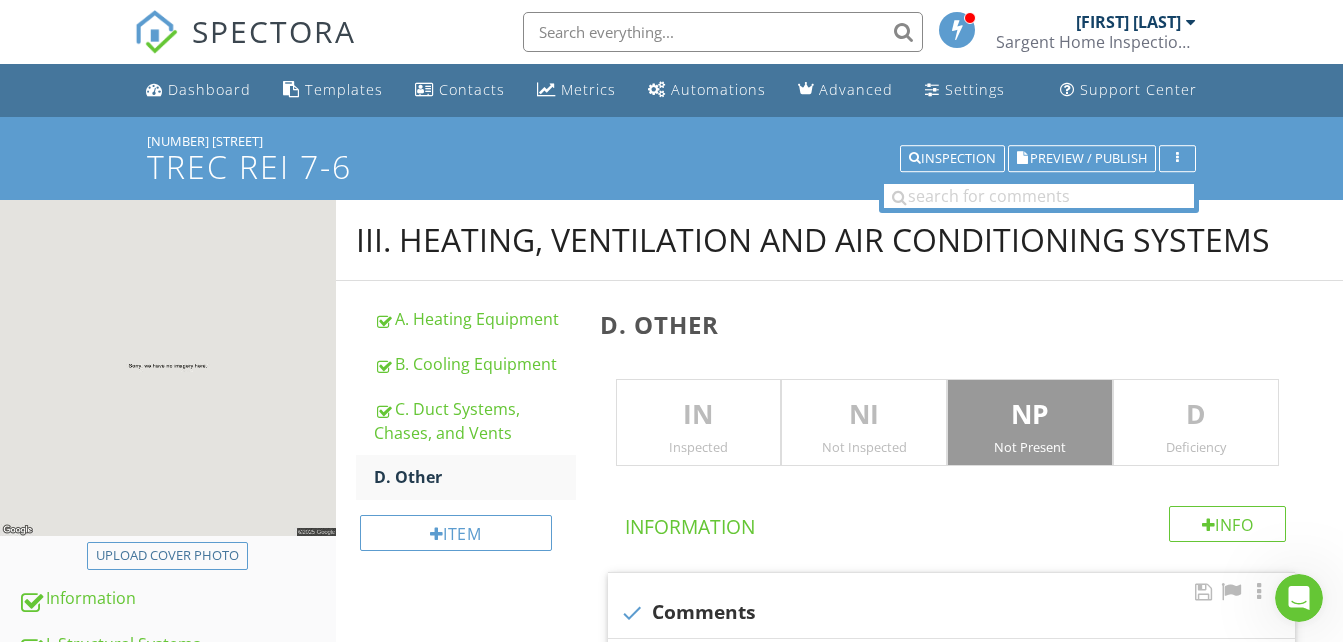 click on "check
Comments" at bounding box center [951, 613] 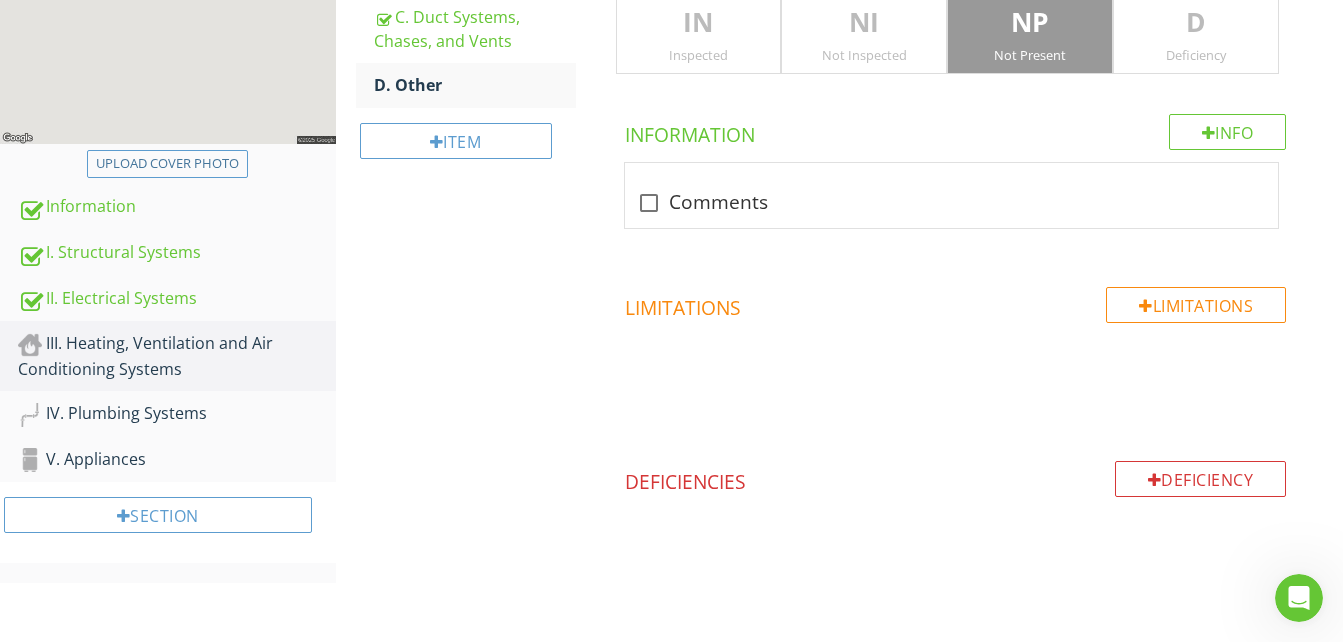 scroll, scrollTop: 400, scrollLeft: 0, axis: vertical 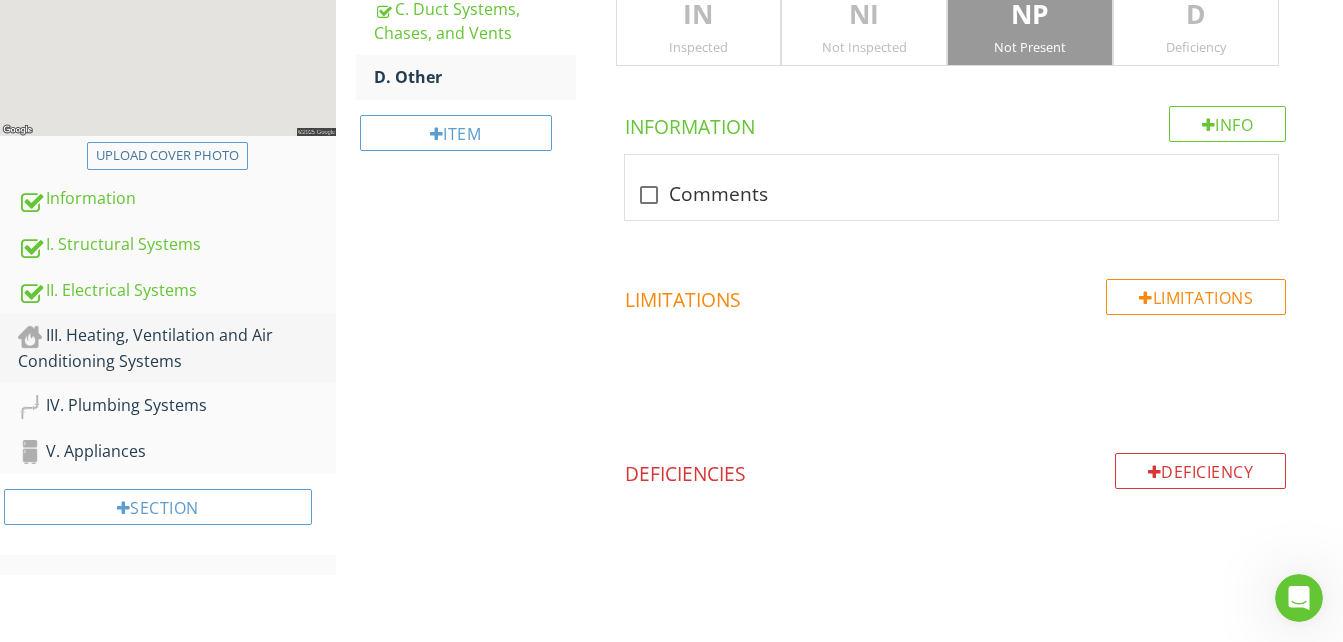 click on "III. Heating, Ventilation and Air Conditioning Systems" at bounding box center [177, 348] 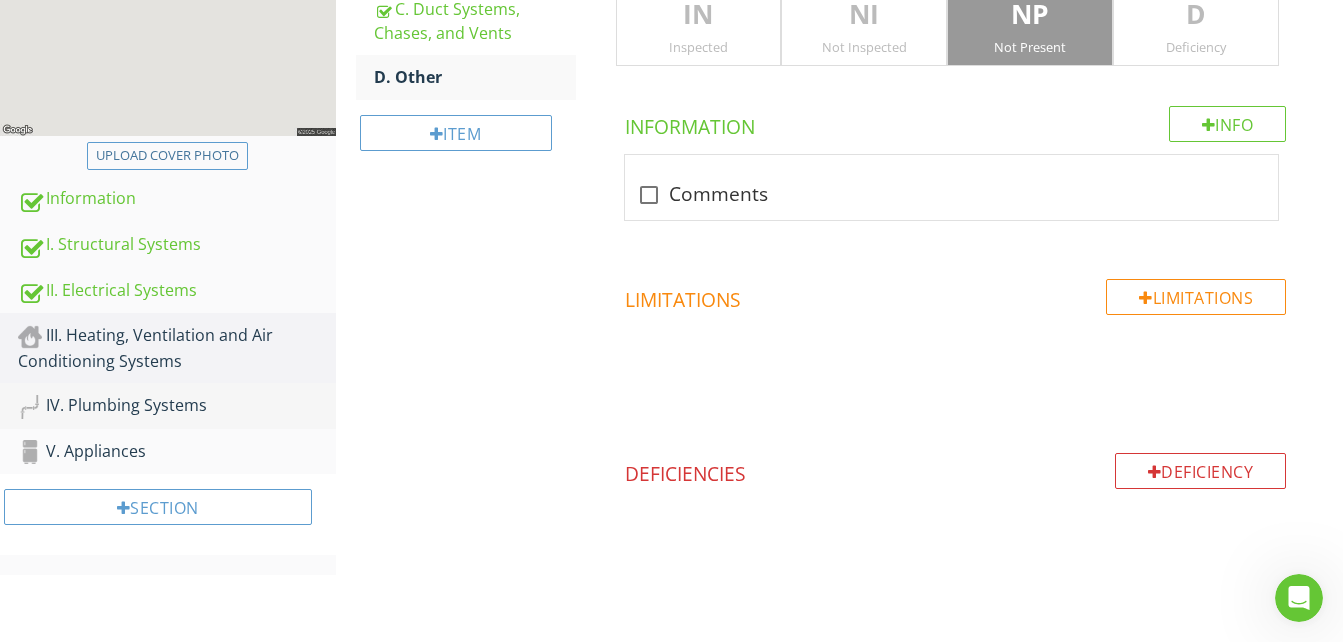 click on "IV. Plumbing Systems" at bounding box center [177, 406] 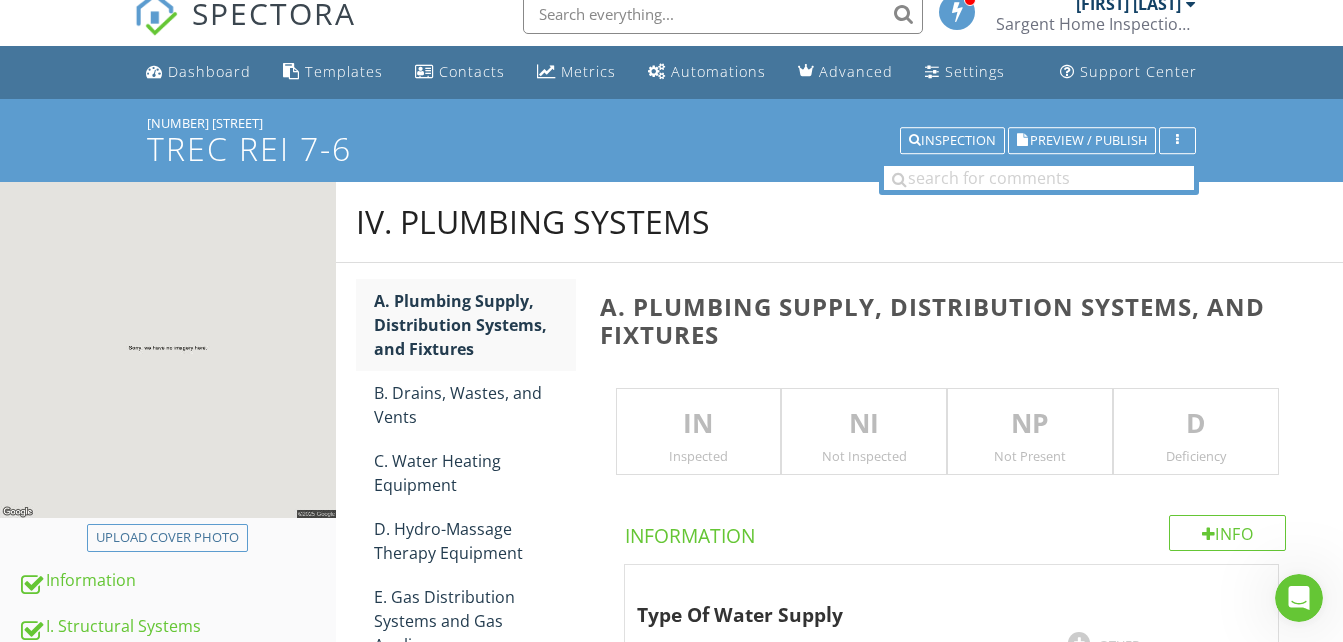 scroll, scrollTop: 0, scrollLeft: 0, axis: both 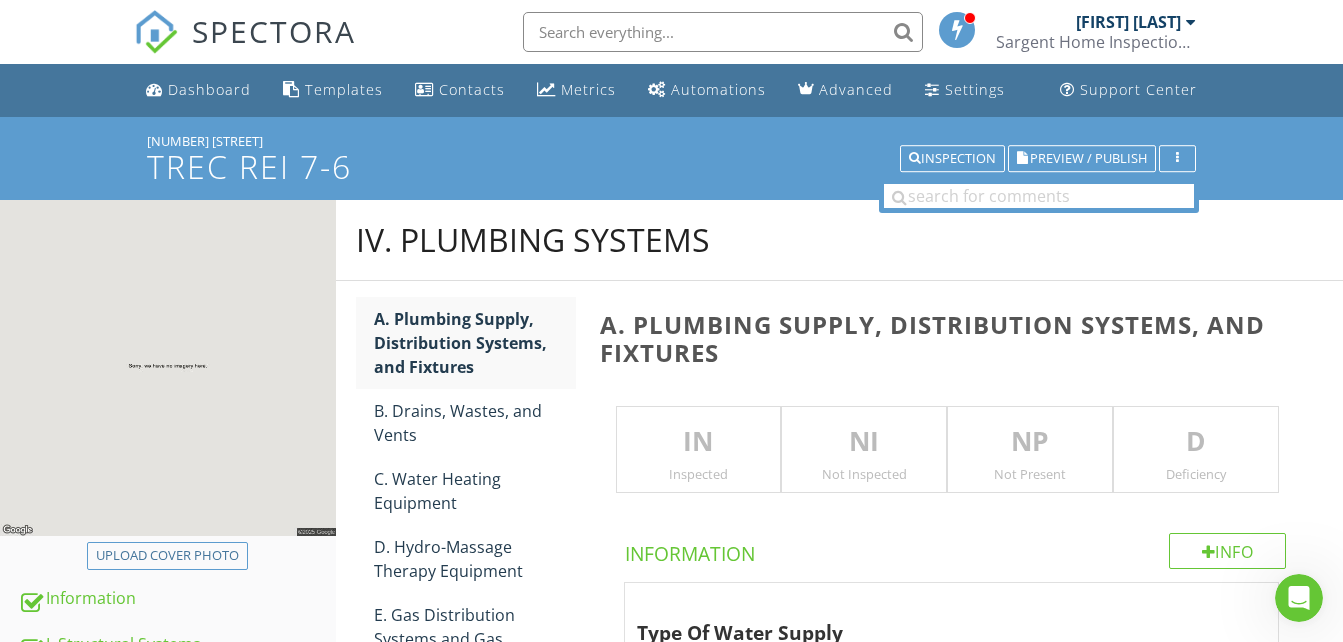 click on "IN" at bounding box center (699, 442) 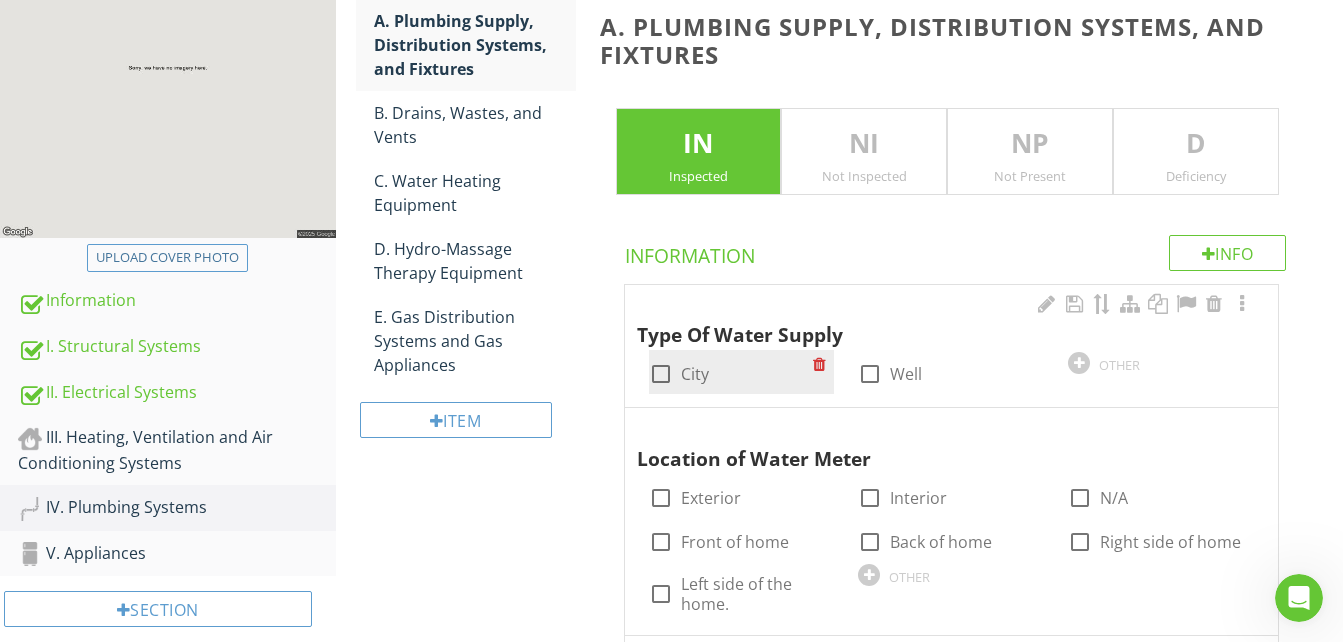 scroll, scrollTop: 300, scrollLeft: 0, axis: vertical 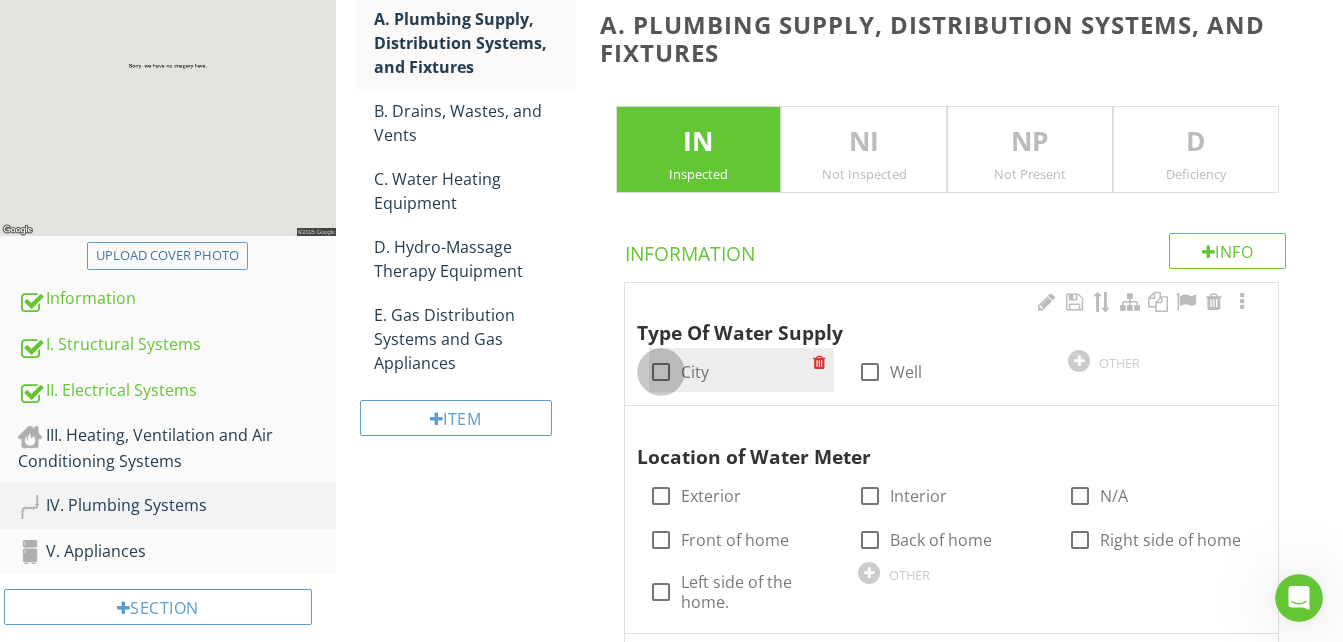 click at bounding box center (661, 372) 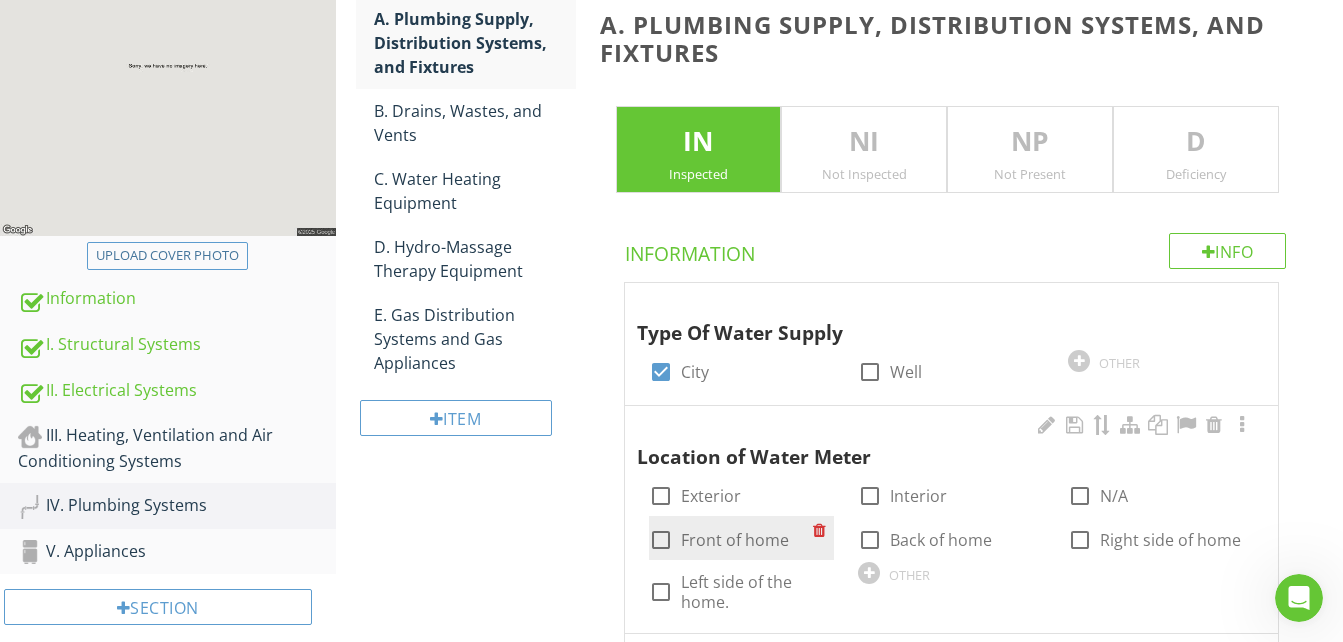 click at bounding box center [661, 540] 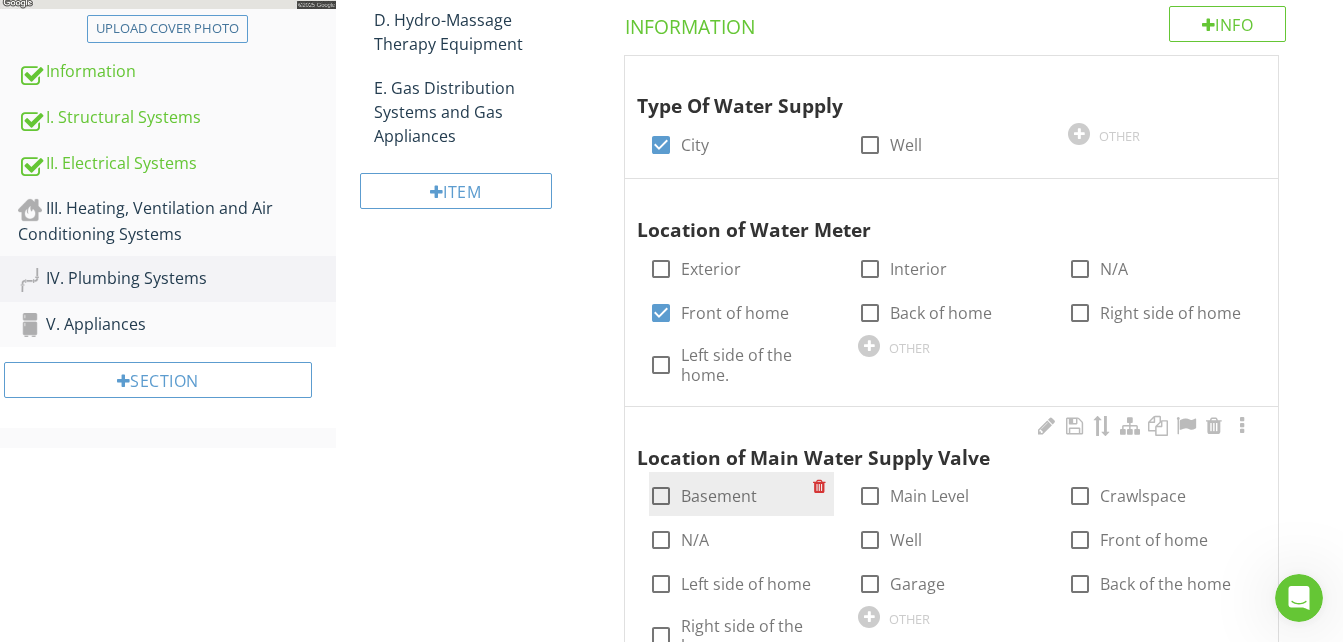 scroll, scrollTop: 600, scrollLeft: 0, axis: vertical 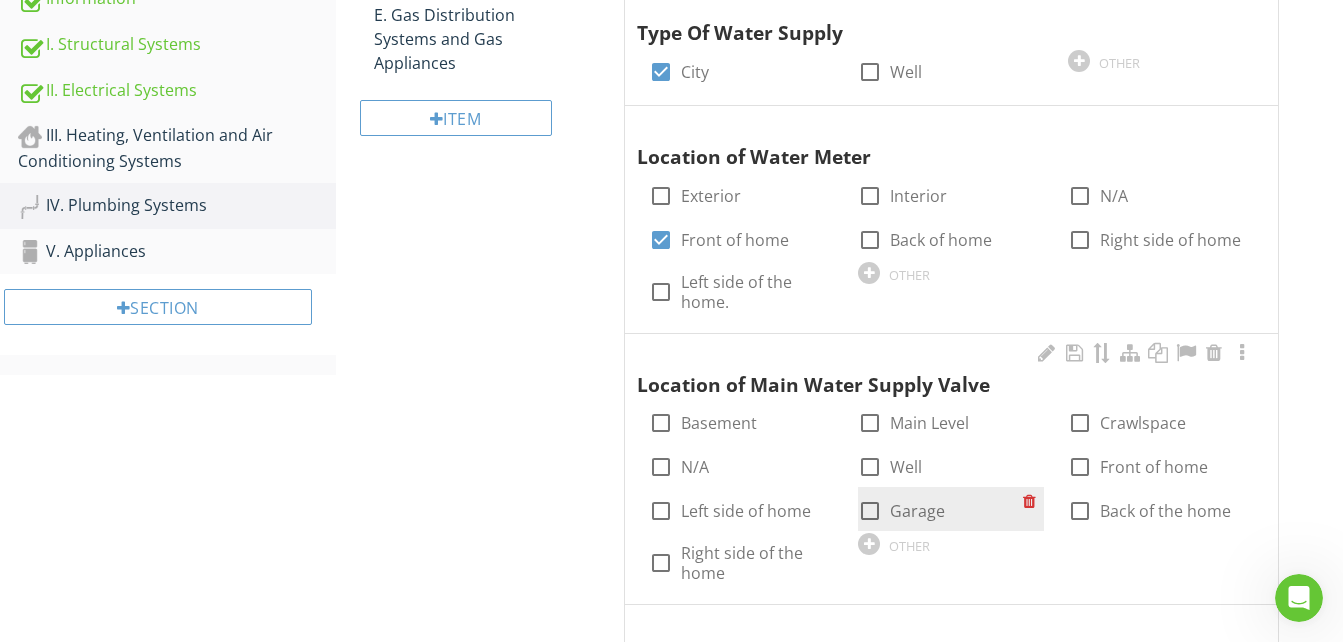click on "Garage" at bounding box center (917, 511) 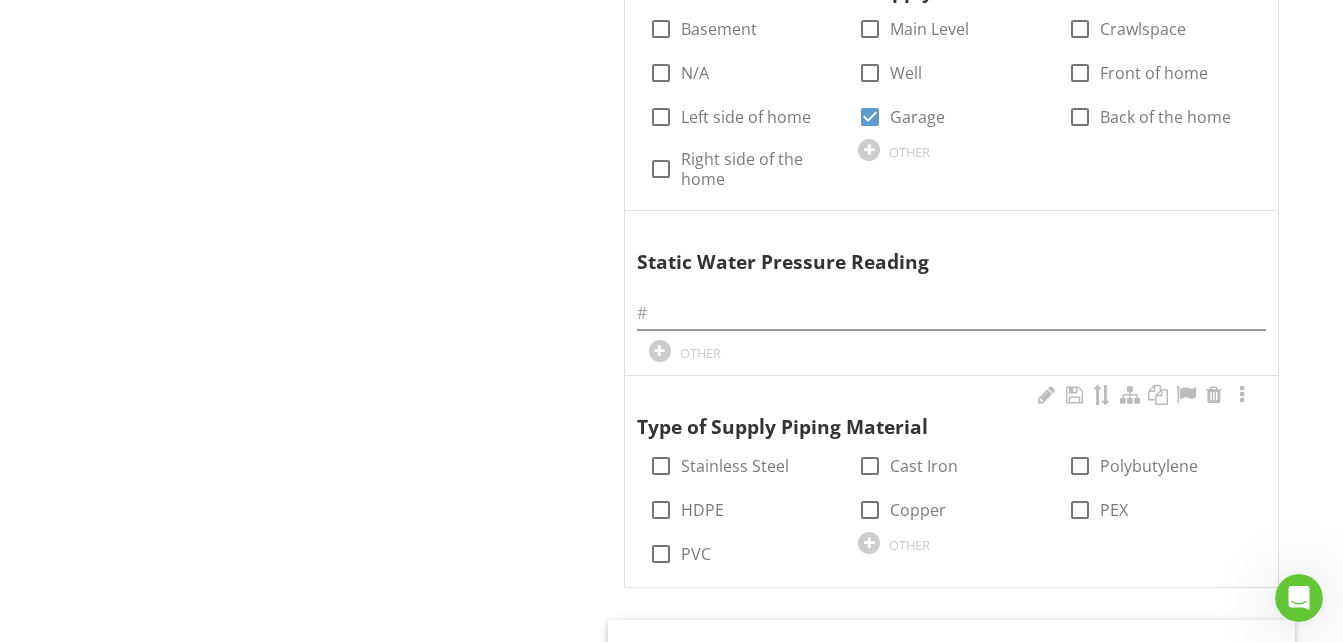 scroll, scrollTop: 1000, scrollLeft: 0, axis: vertical 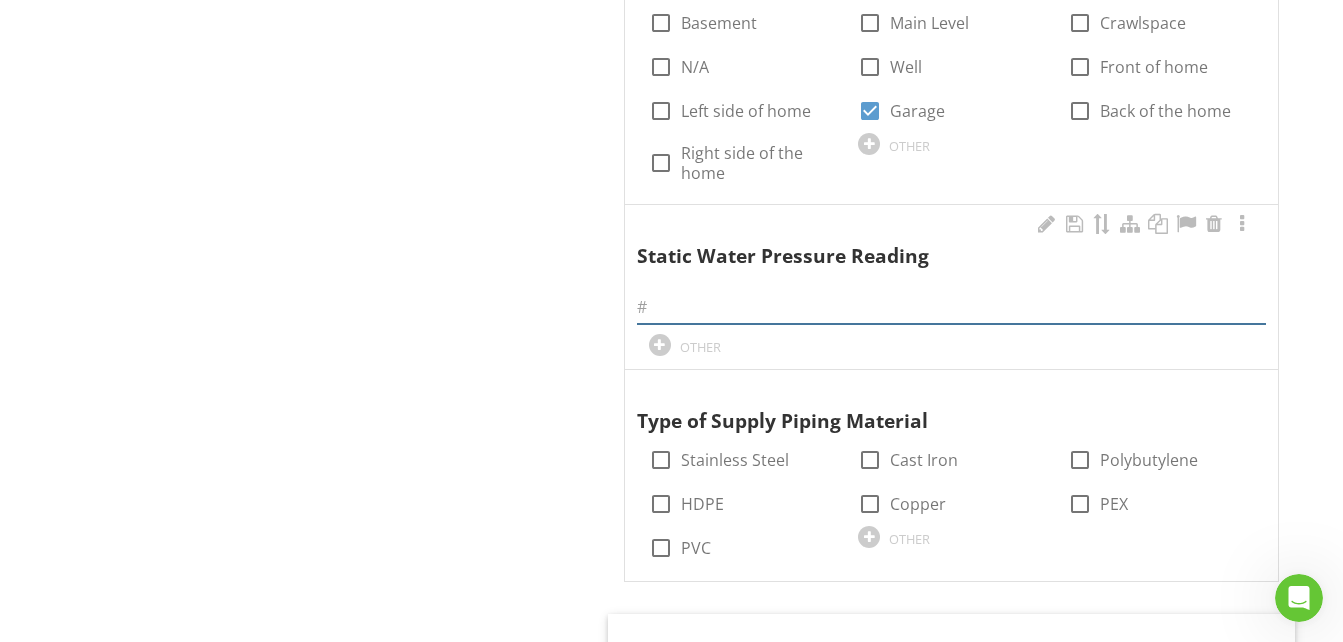 click at bounding box center (951, 307) 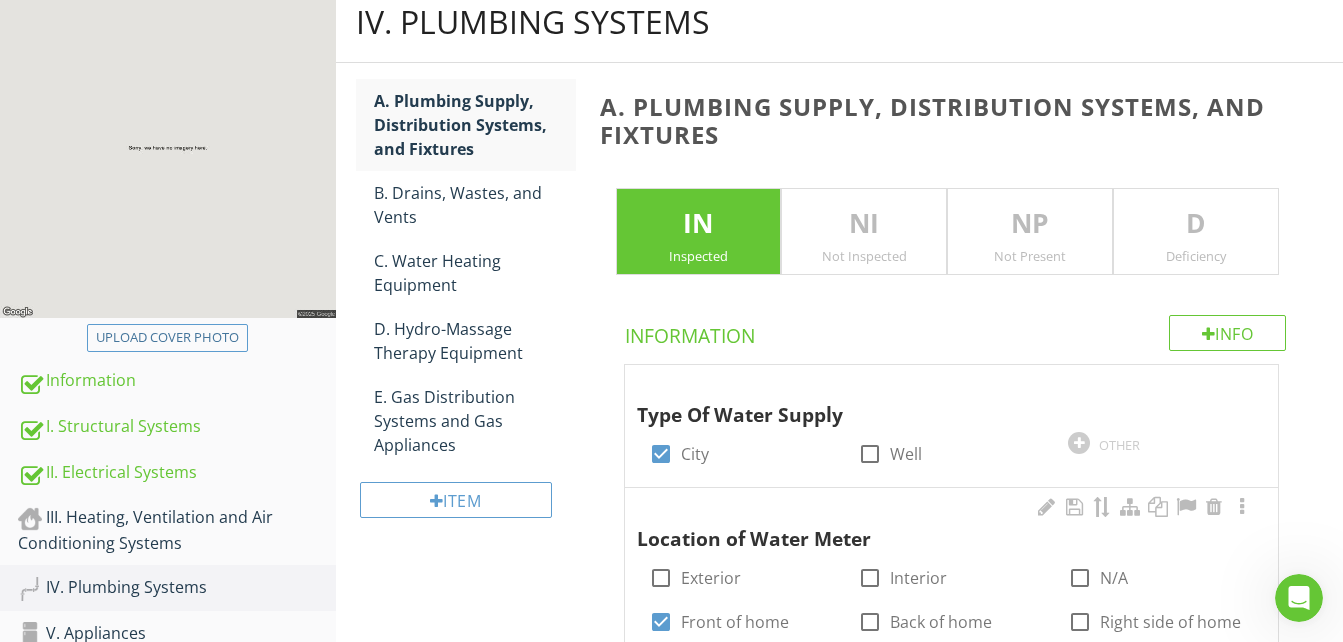scroll, scrollTop: 100, scrollLeft: 0, axis: vertical 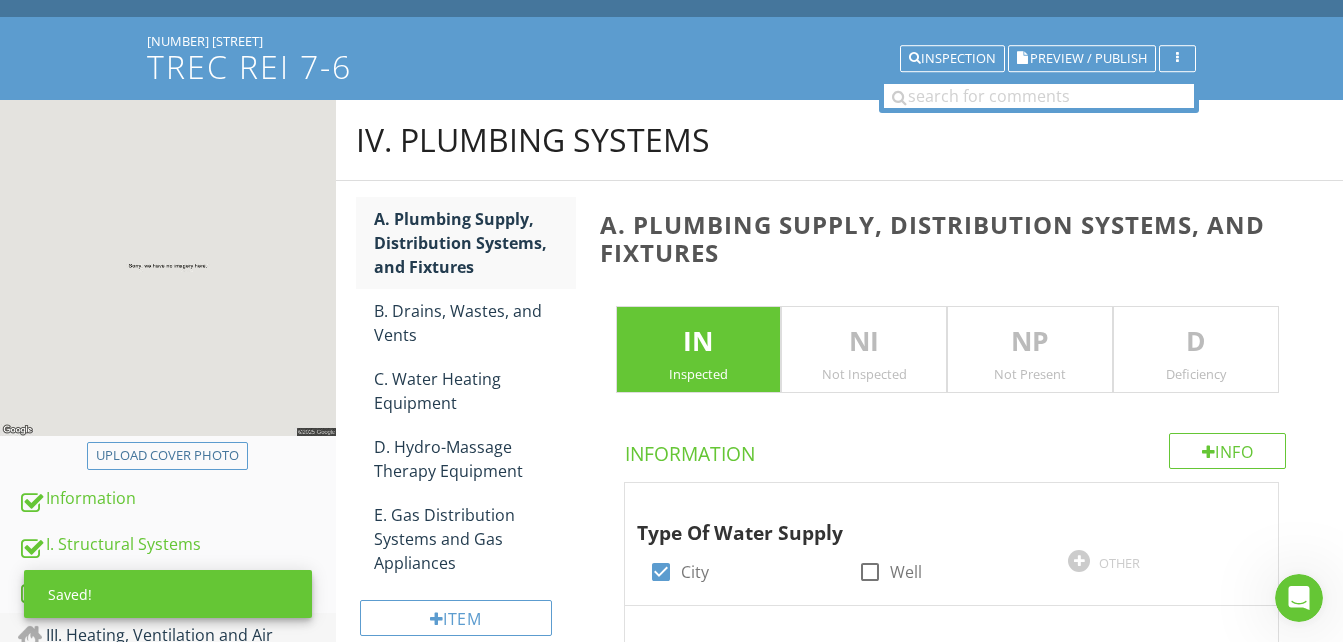 type on "44" 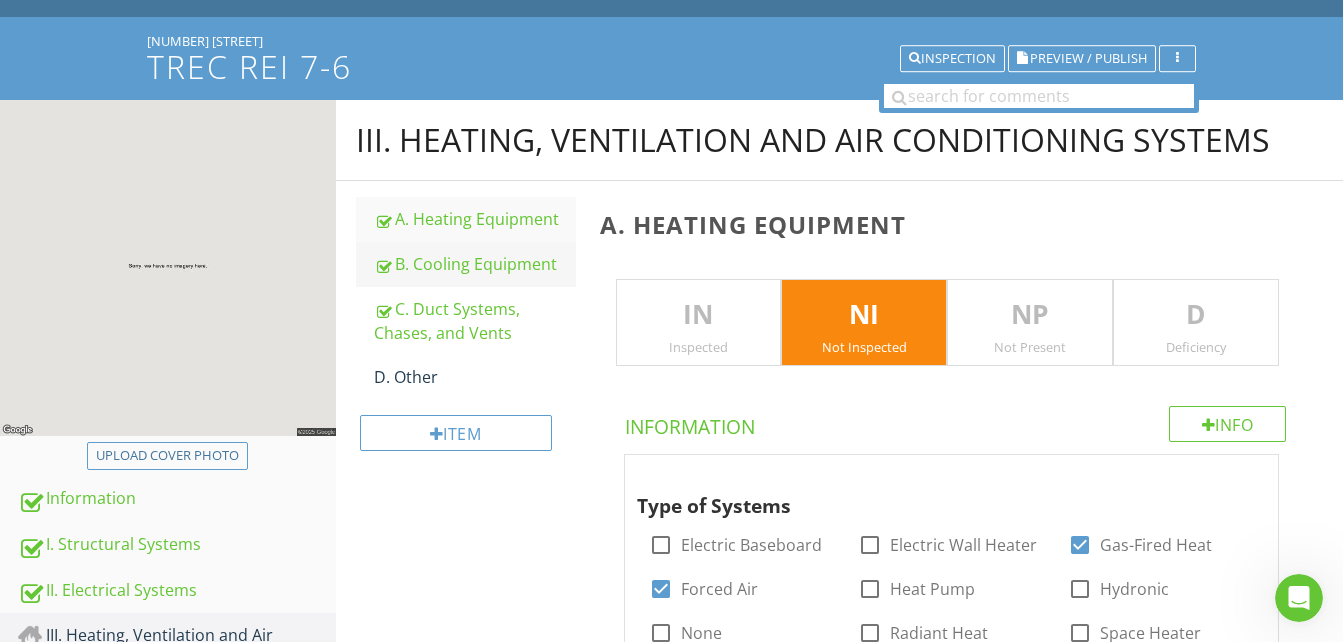 click on "B. Cooling Equipment" at bounding box center [475, 264] 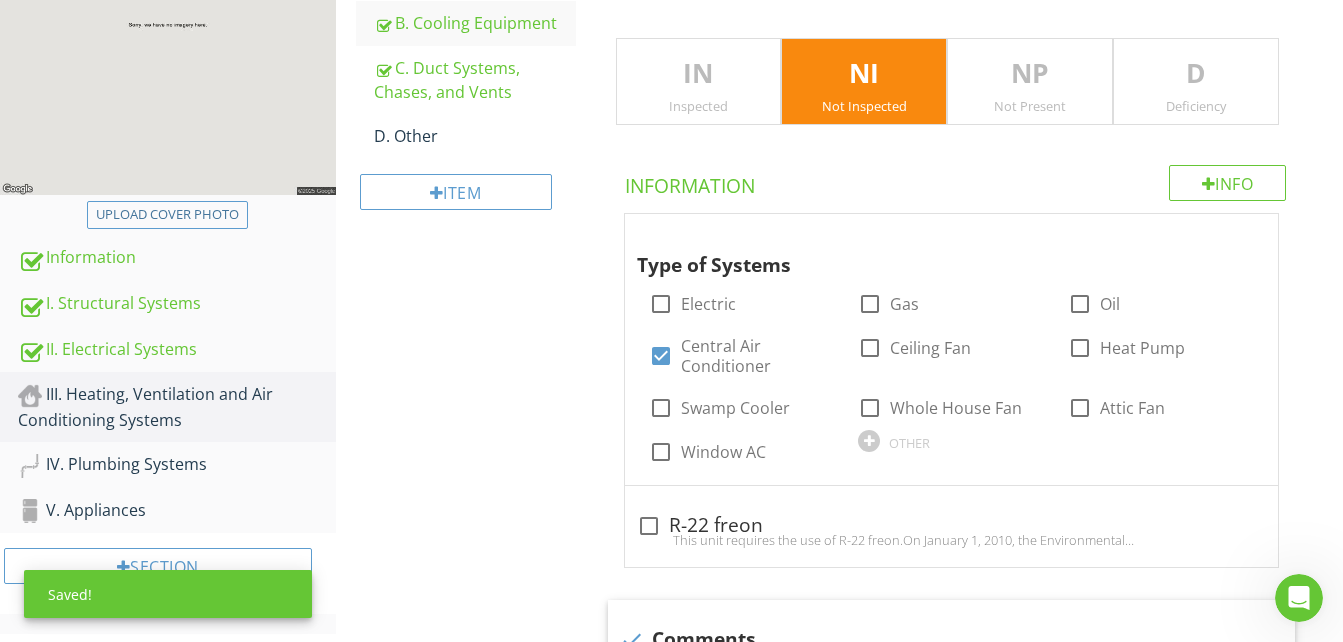 scroll, scrollTop: 0, scrollLeft: 0, axis: both 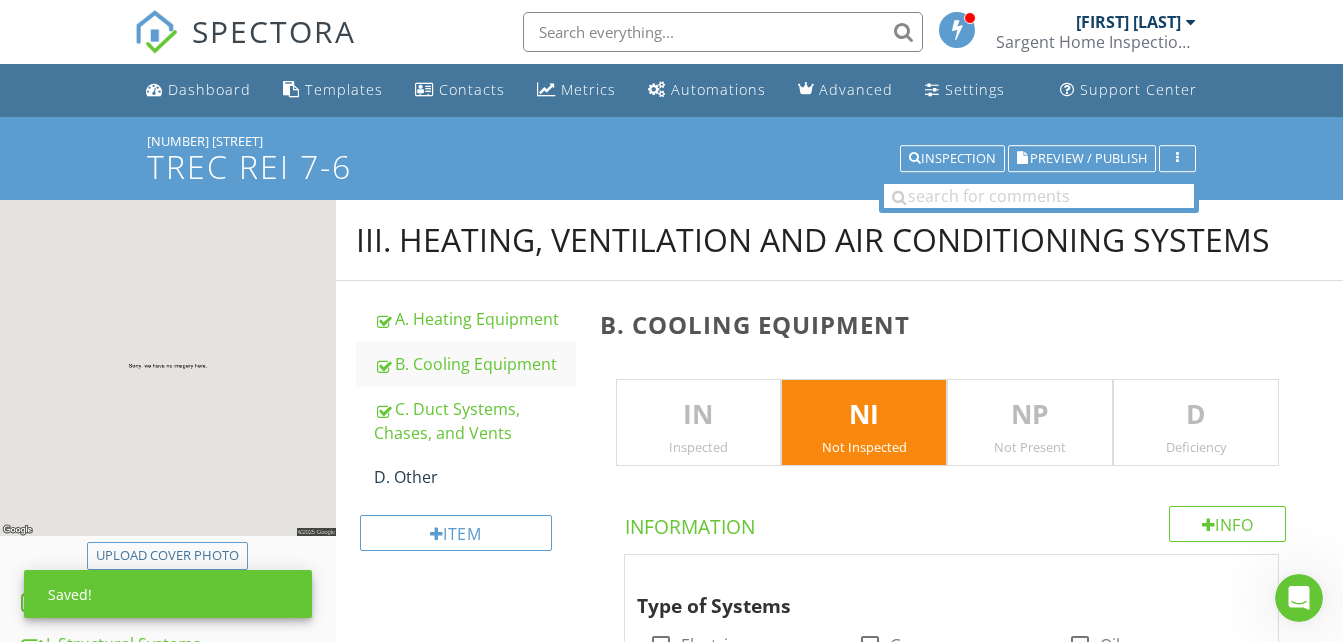 click on "D" at bounding box center [1196, 415] 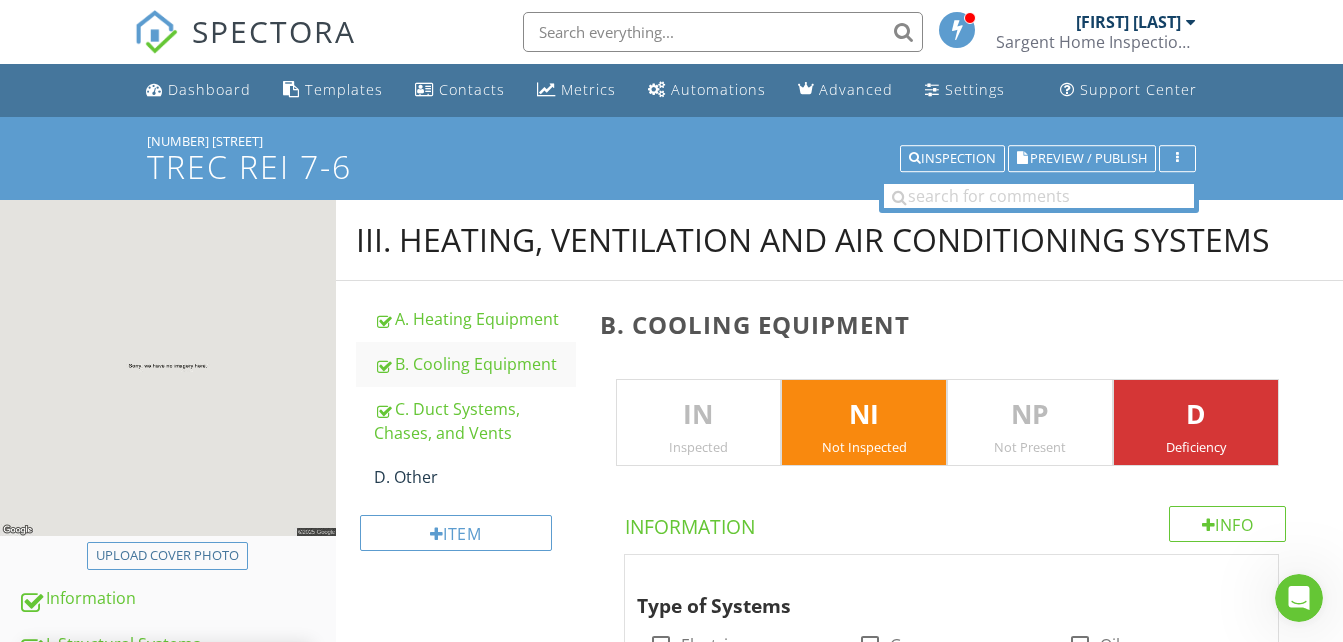 click on "D" at bounding box center [1196, 415] 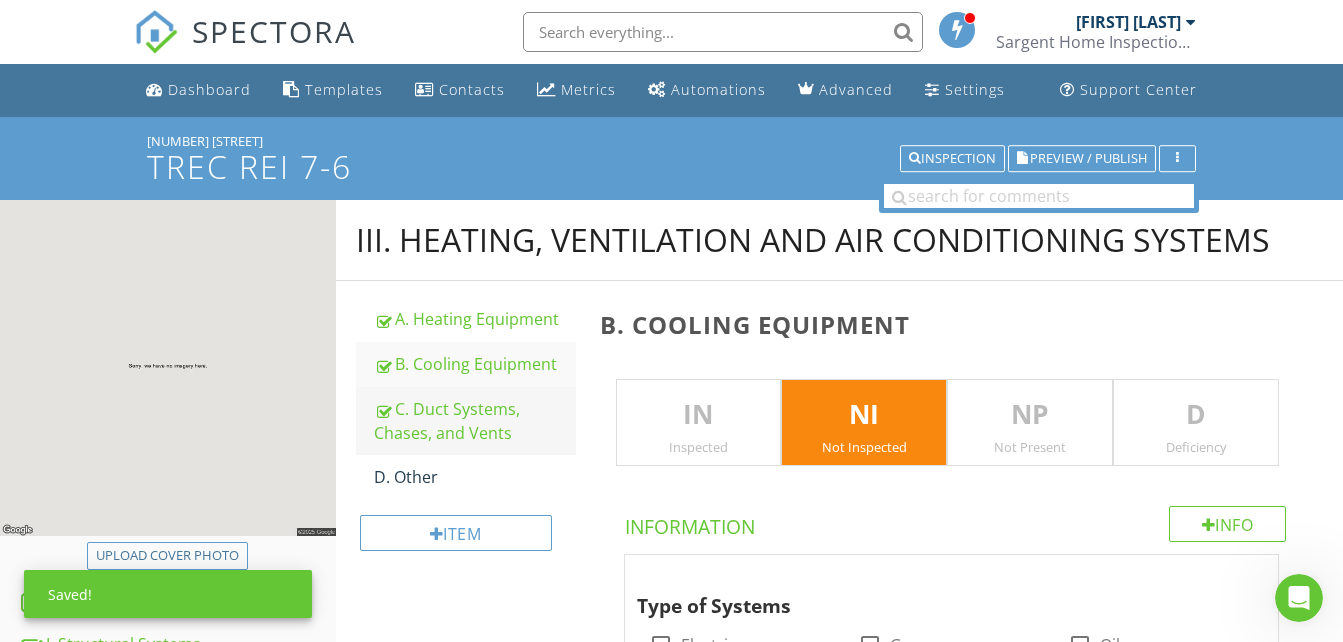 click on "C. Duct Systems, Chases, and Vents" at bounding box center [475, 421] 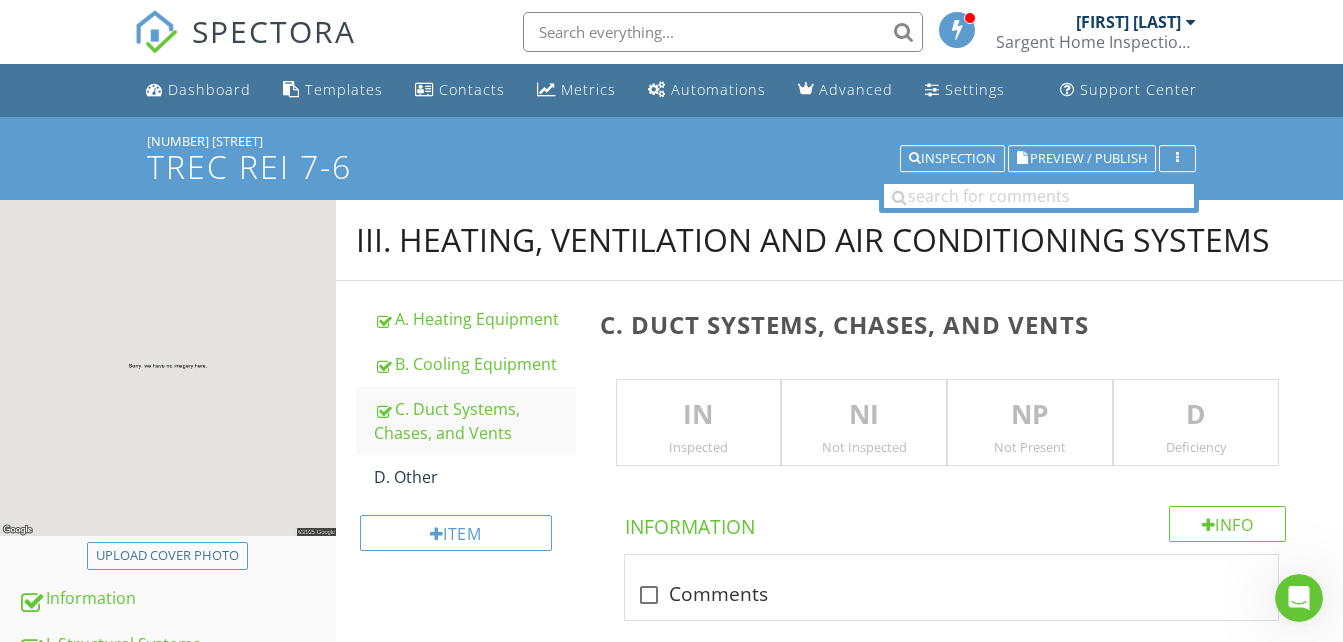 click on "IN" at bounding box center (699, 415) 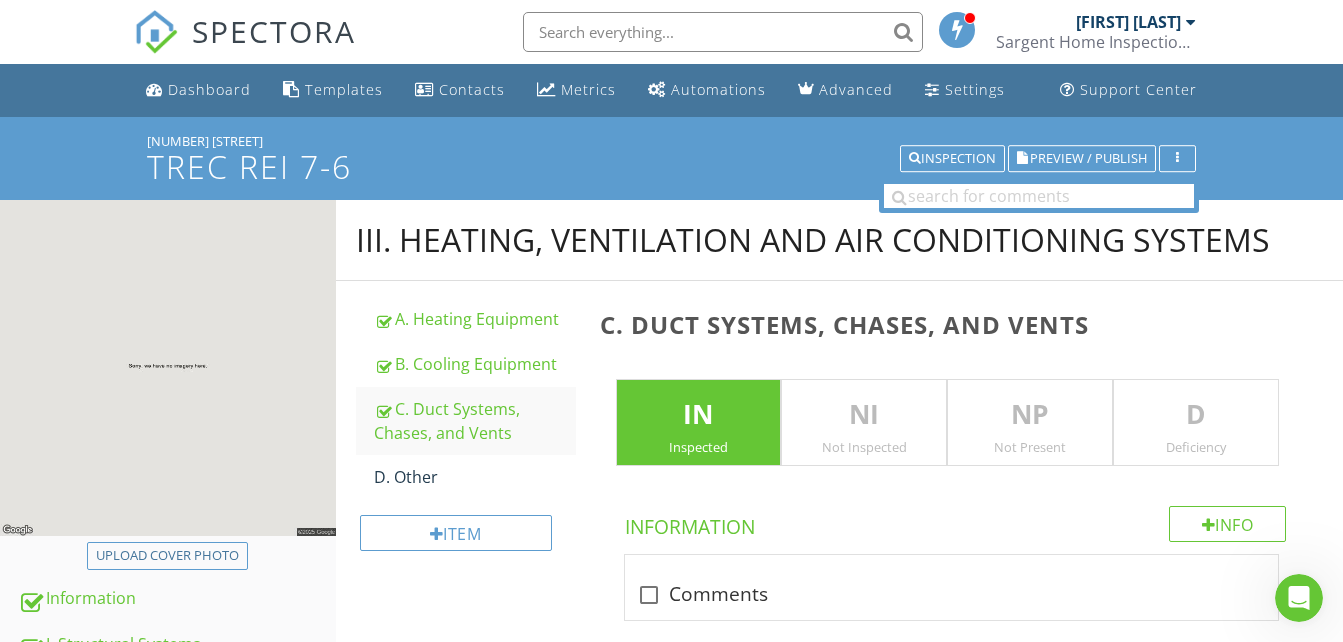 click on "D" at bounding box center (1196, 415) 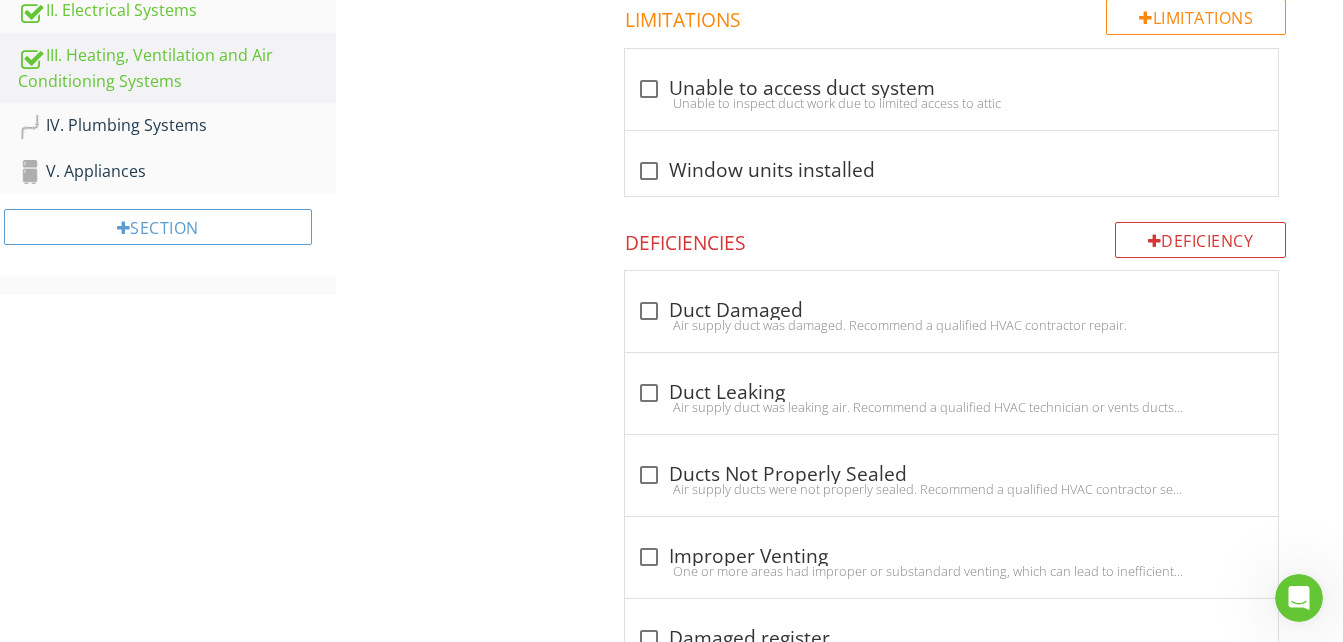 scroll, scrollTop: 600, scrollLeft: 0, axis: vertical 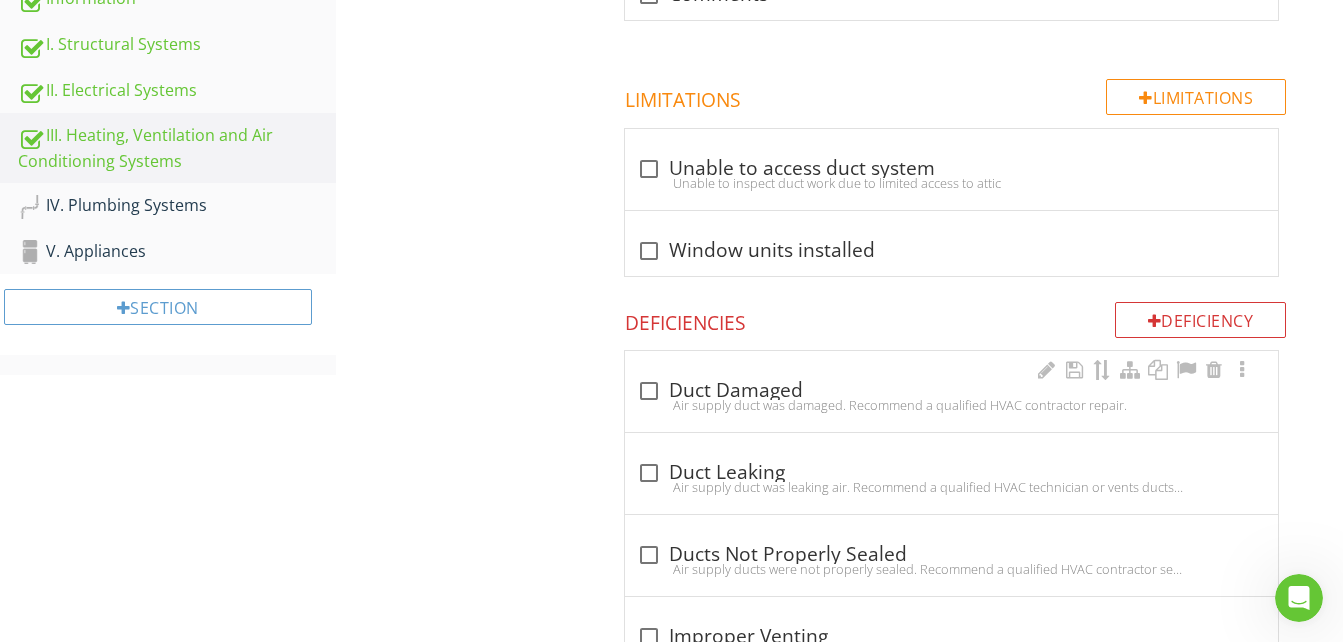 click on "check_box_outline_blank
Duct Damaged" at bounding box center [951, 391] 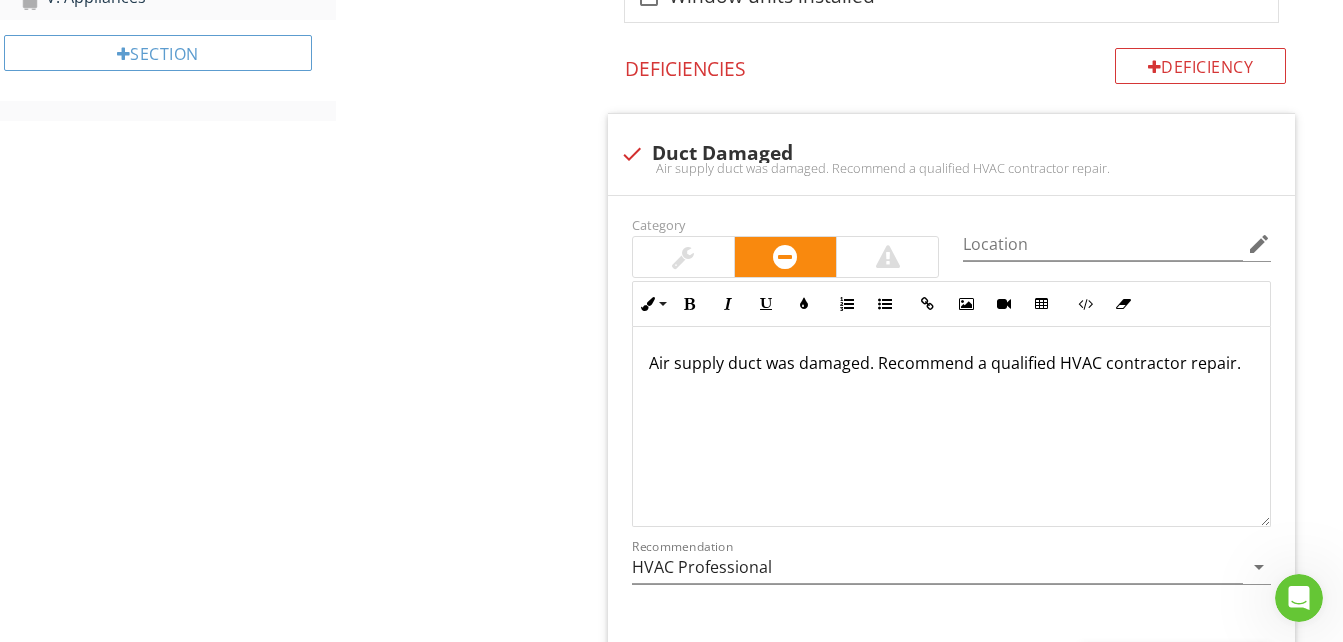 scroll, scrollTop: 900, scrollLeft: 0, axis: vertical 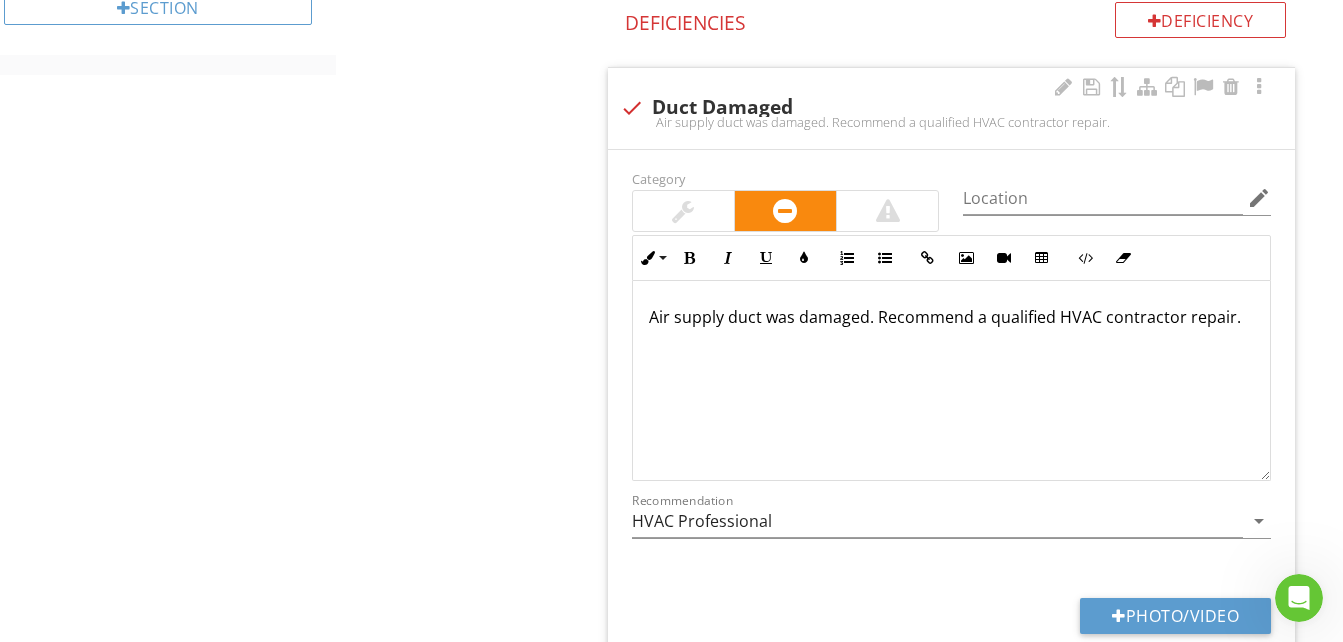 click on "Air supply duct was damaged. Recommend a qualified HVAC contractor repair." at bounding box center [951, 381] 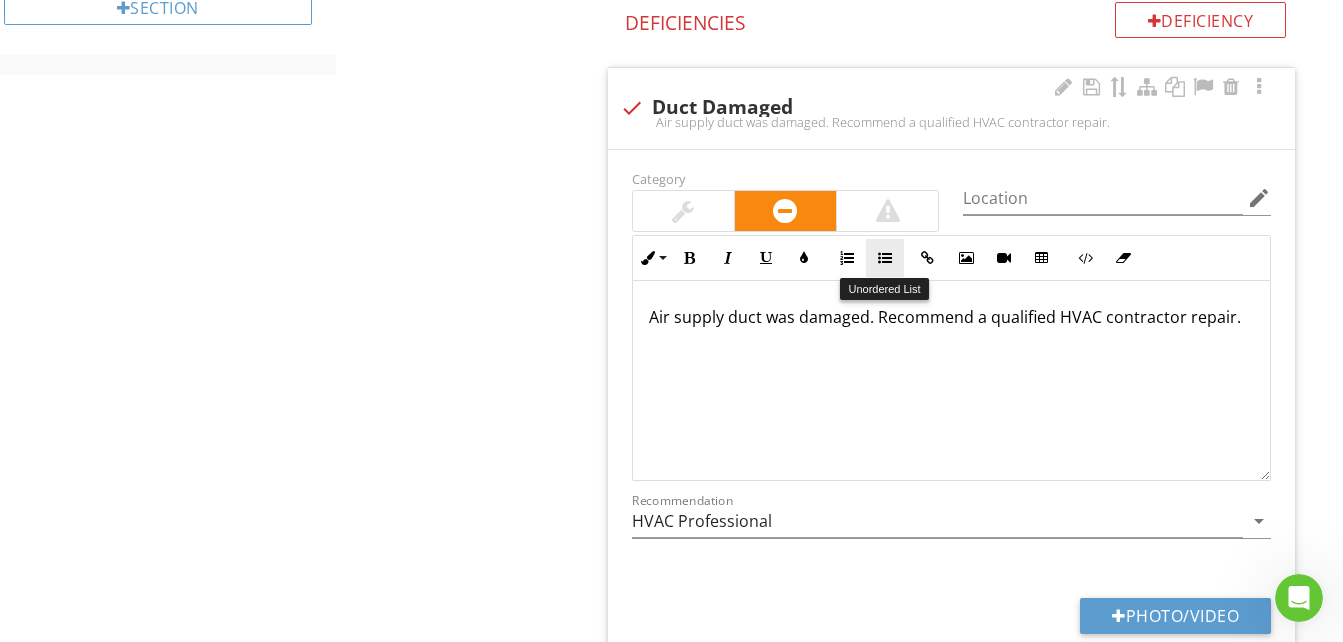 click on "Unordered List" at bounding box center [885, 258] 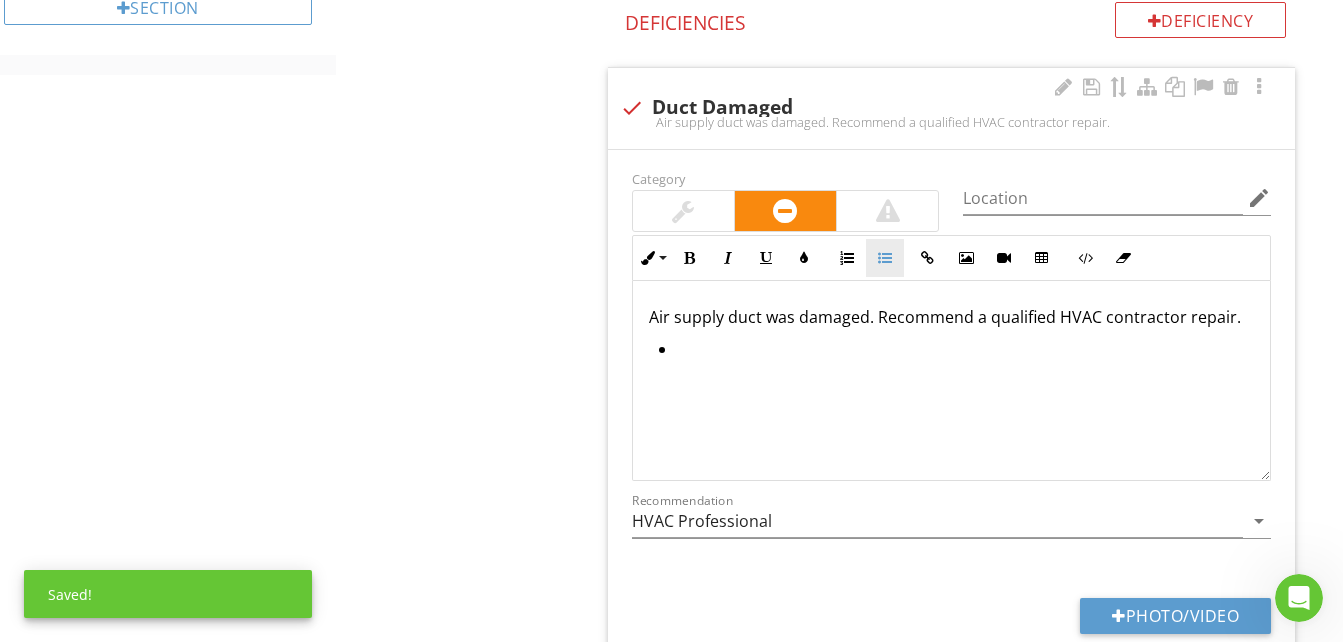 type 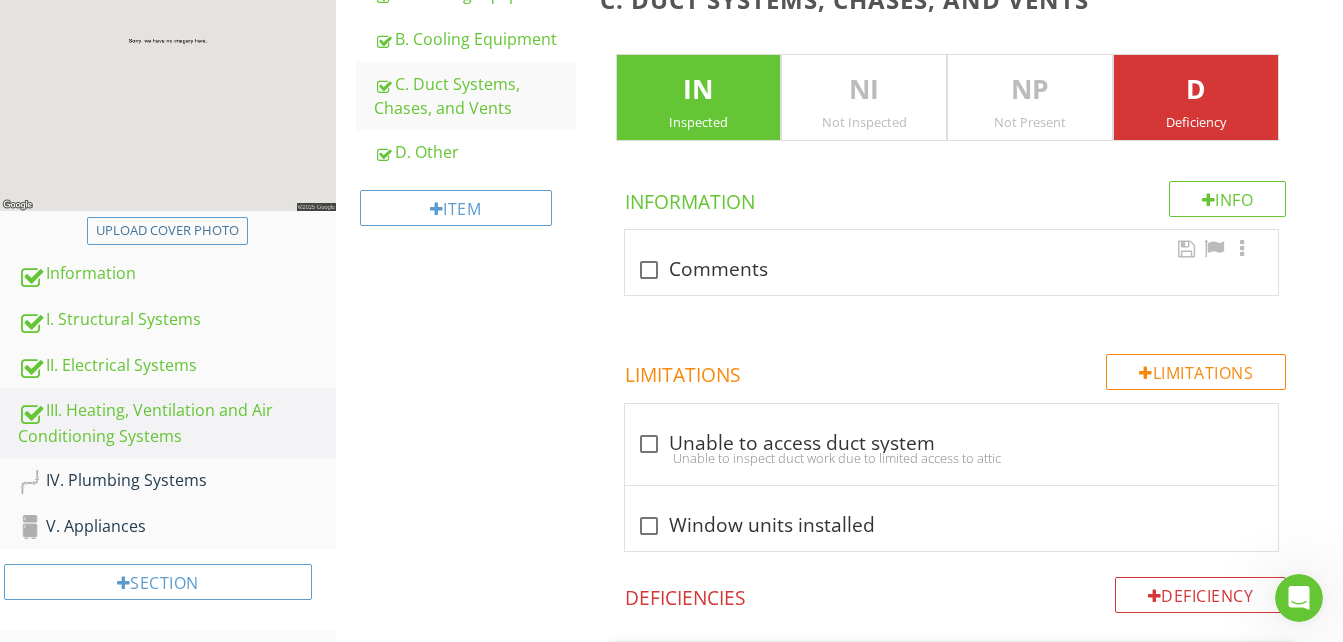 scroll, scrollTop: 300, scrollLeft: 0, axis: vertical 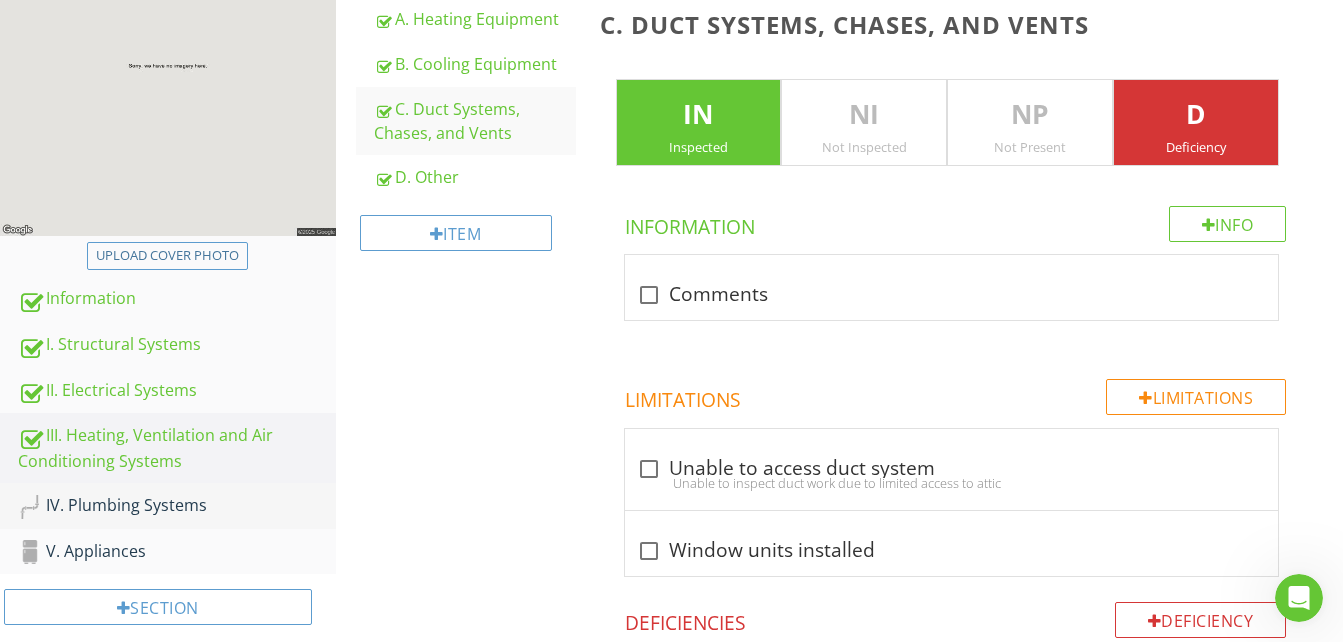 click on "IV. Plumbing Systems" at bounding box center [177, 506] 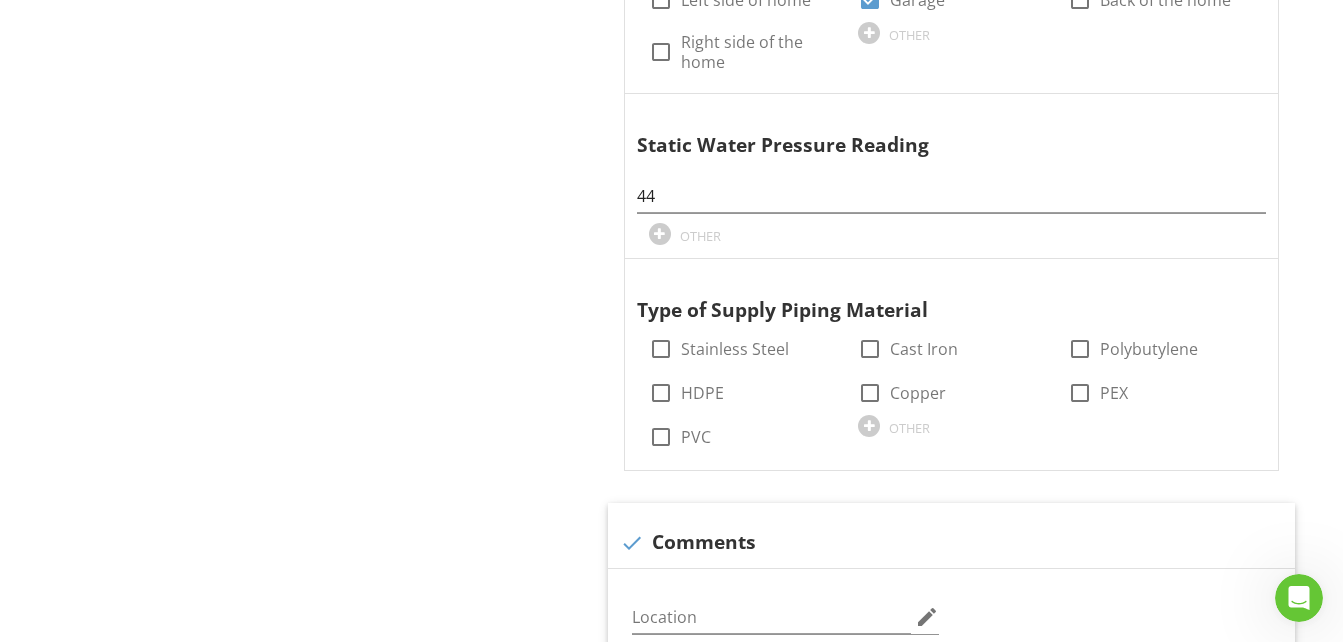 scroll, scrollTop: 1200, scrollLeft: 0, axis: vertical 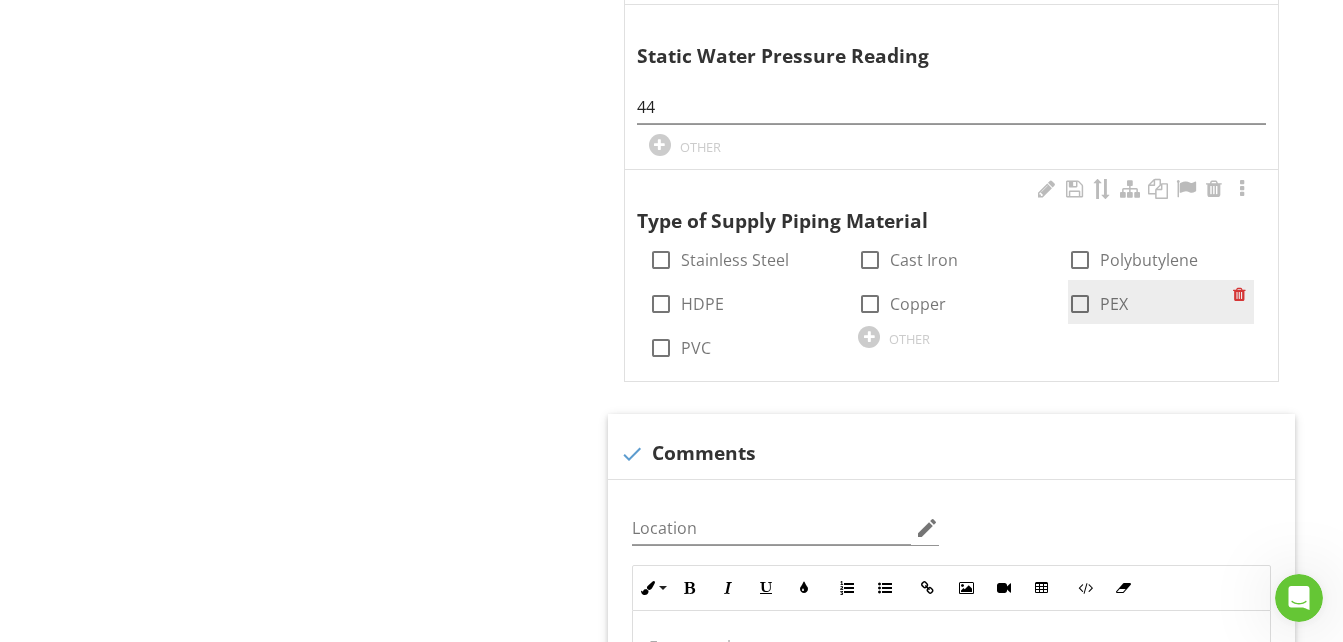 click at bounding box center [1080, 304] 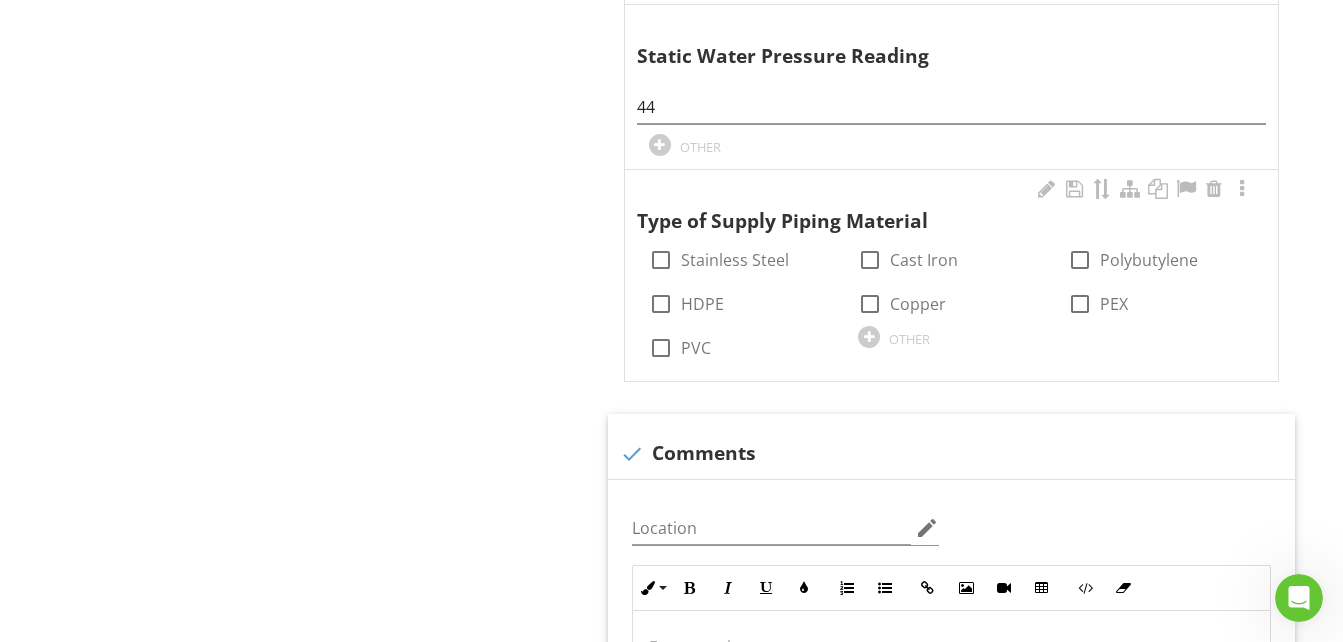 checkbox on "true" 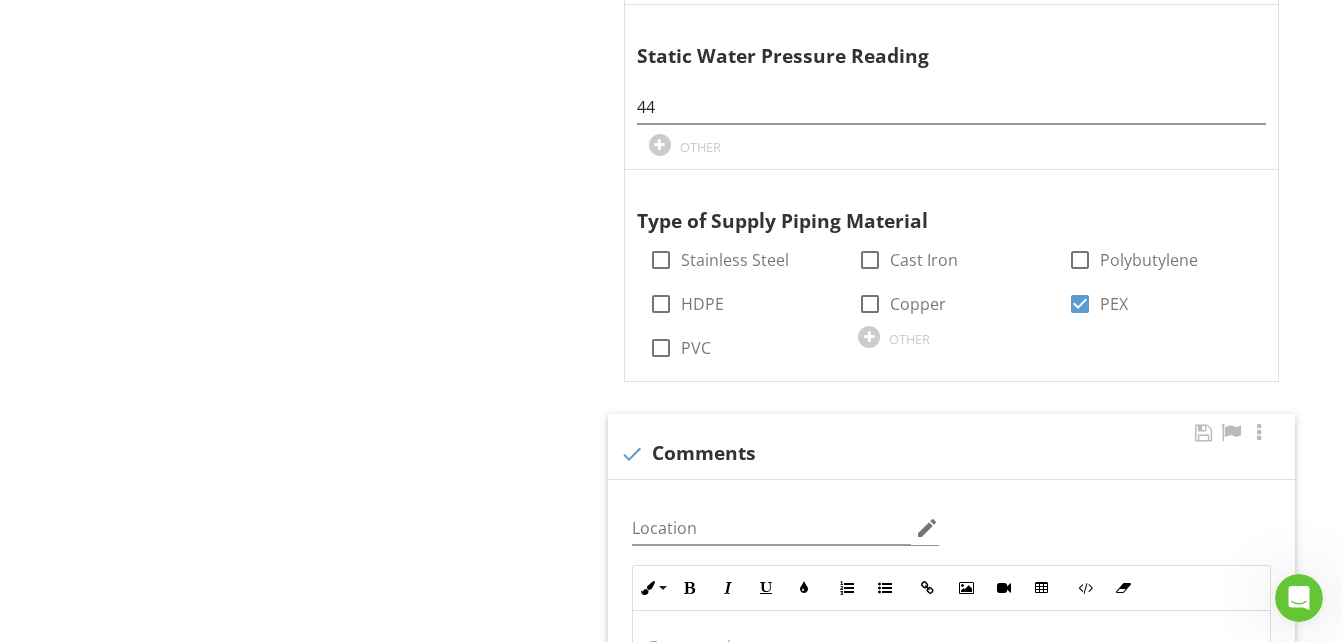 click at bounding box center [632, 454] 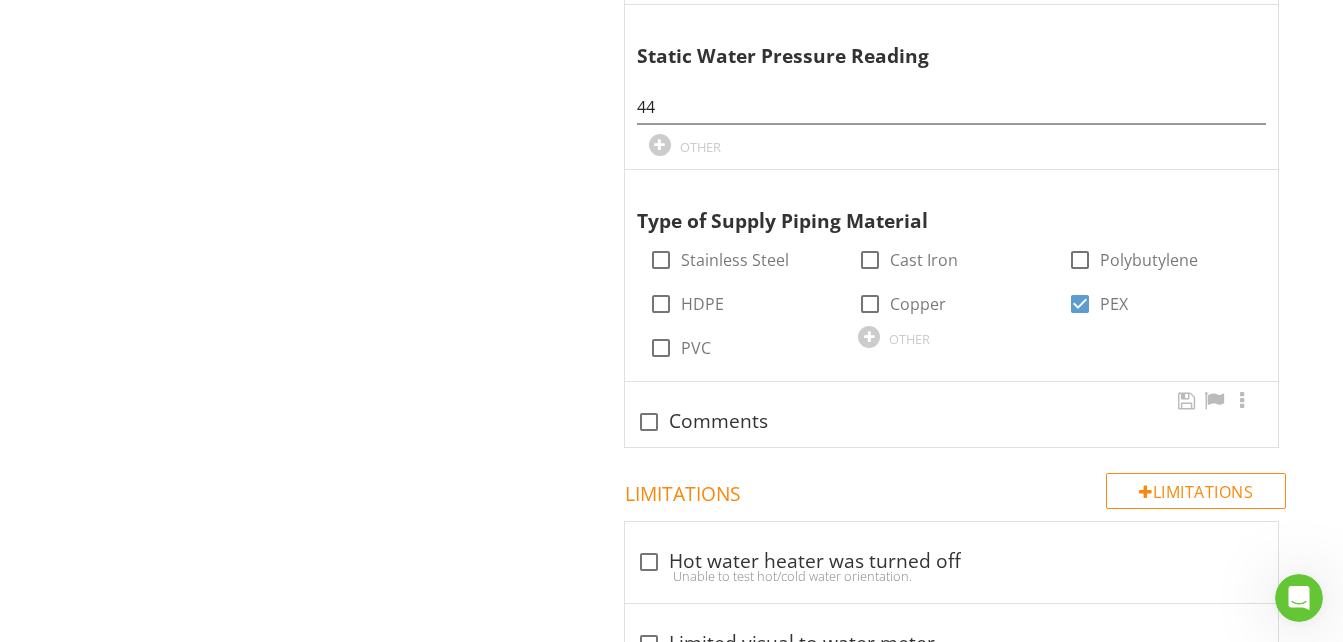 click at bounding box center (649, 422) 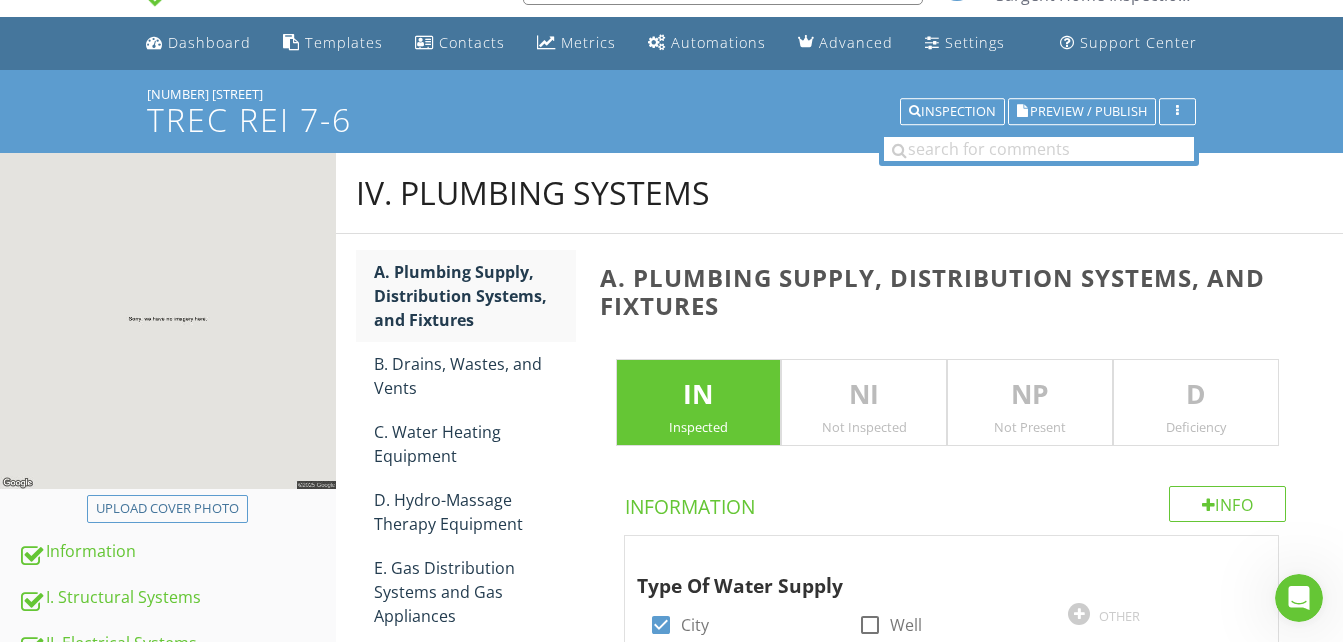 scroll, scrollTop: 0, scrollLeft: 0, axis: both 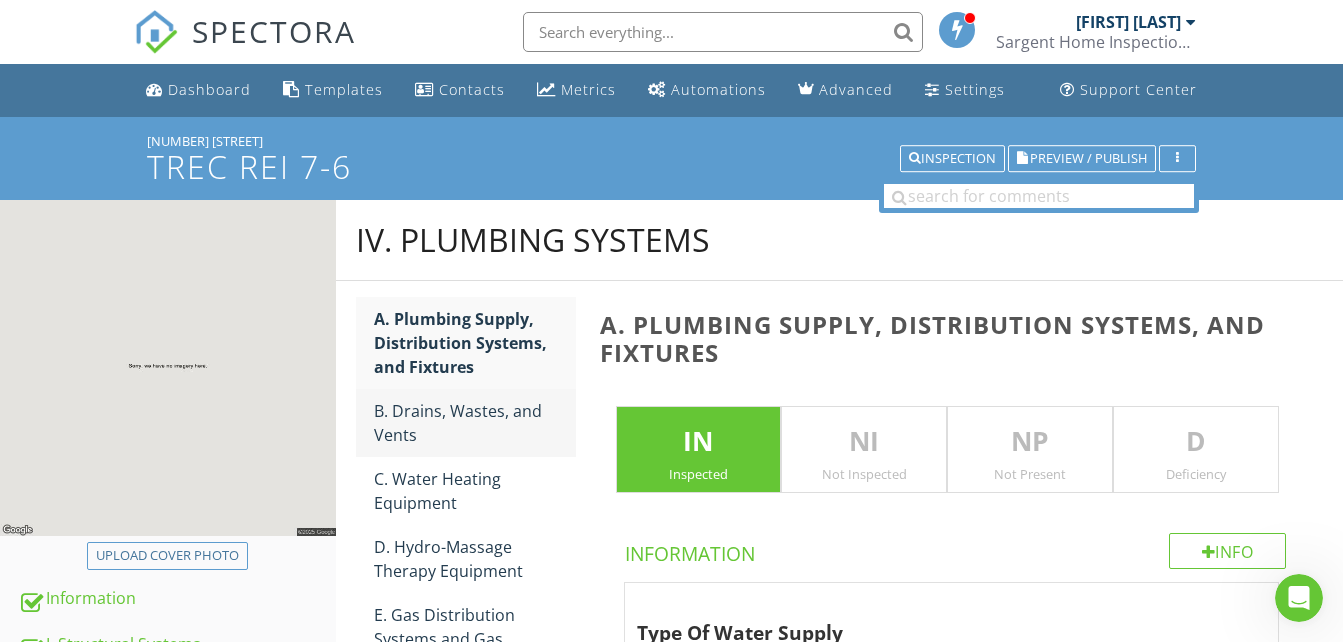 click on "B. Drains, Wastes, and Vents" at bounding box center (475, 423) 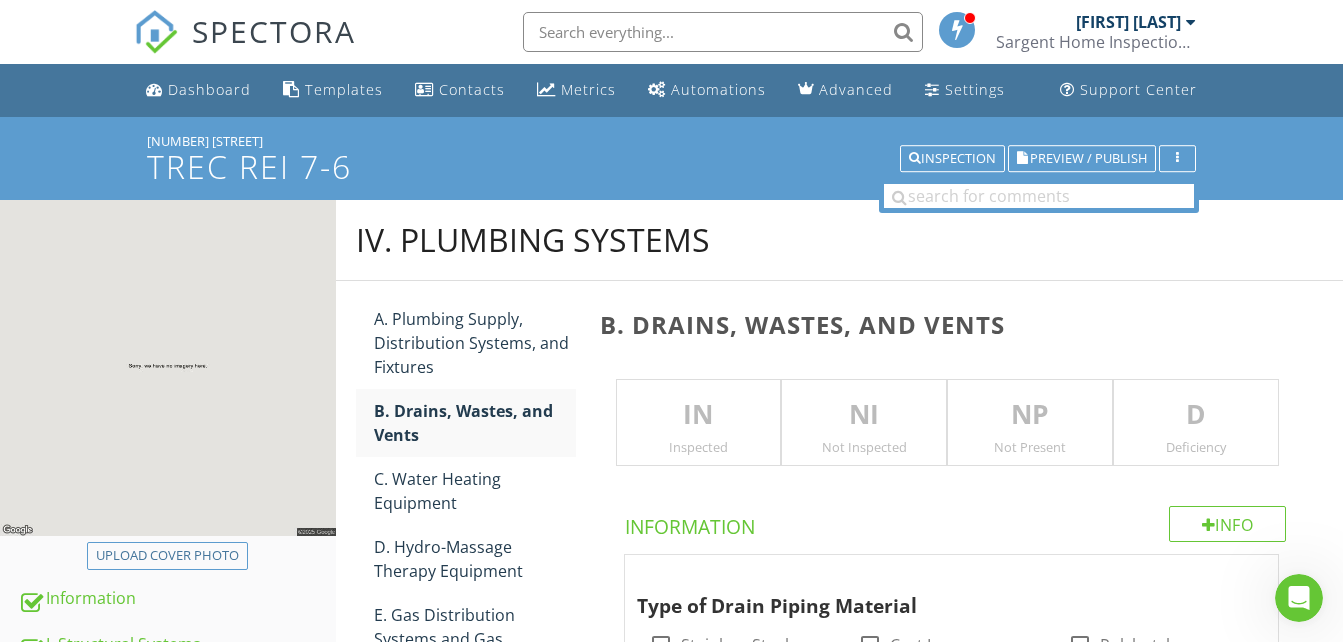 click on "IN" at bounding box center [699, 415] 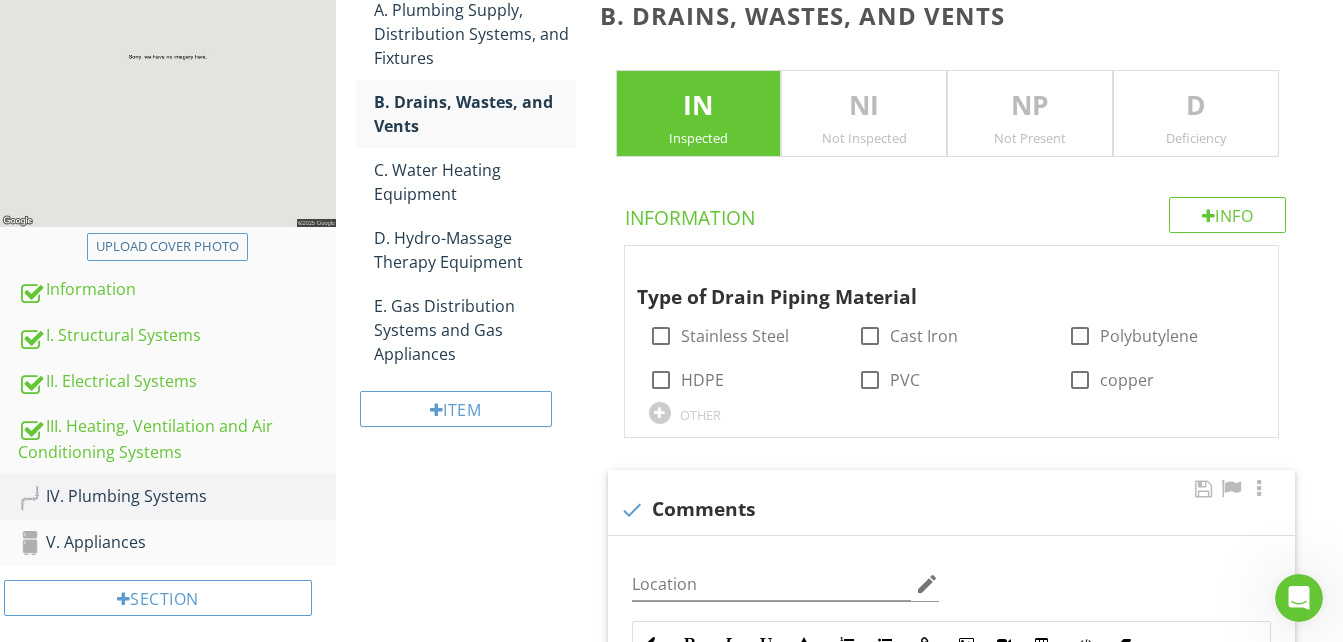 scroll, scrollTop: 400, scrollLeft: 0, axis: vertical 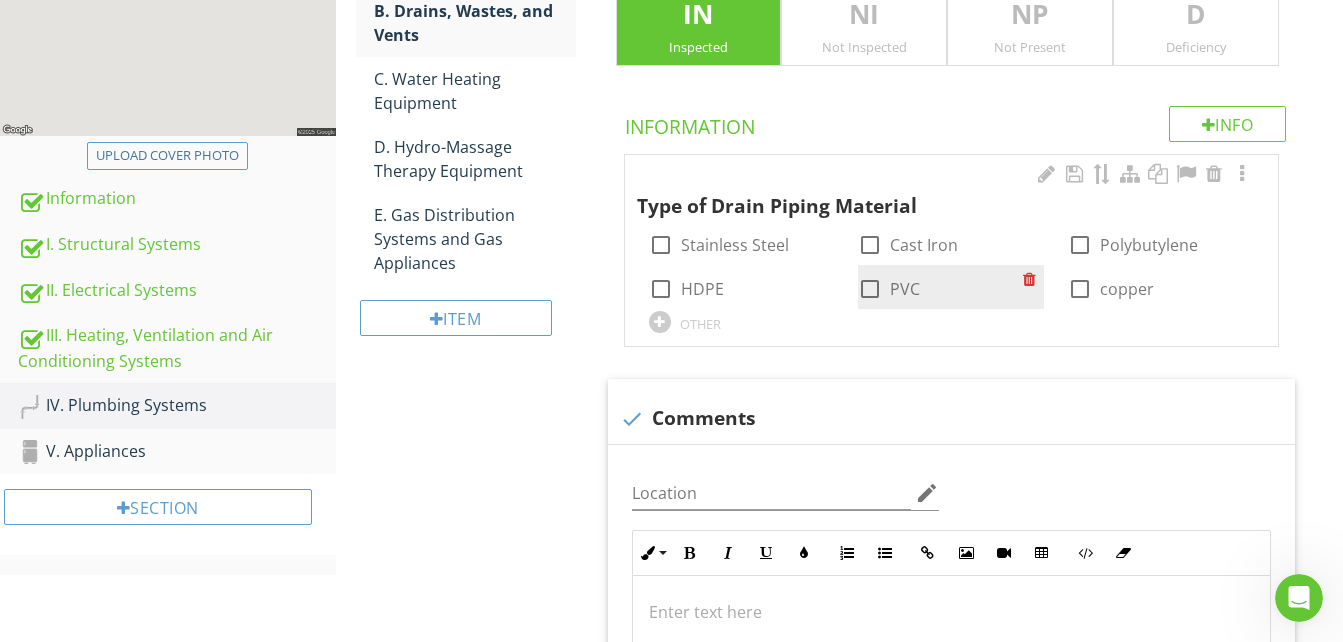 click at bounding box center (870, 289) 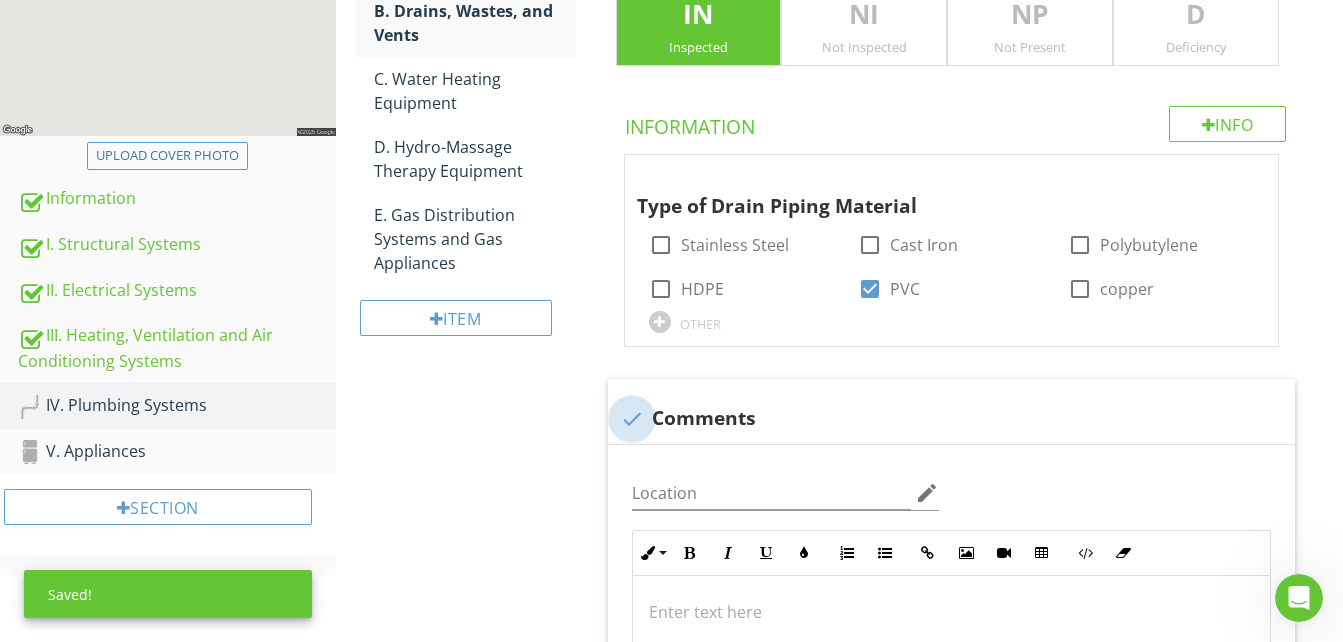click at bounding box center [632, 419] 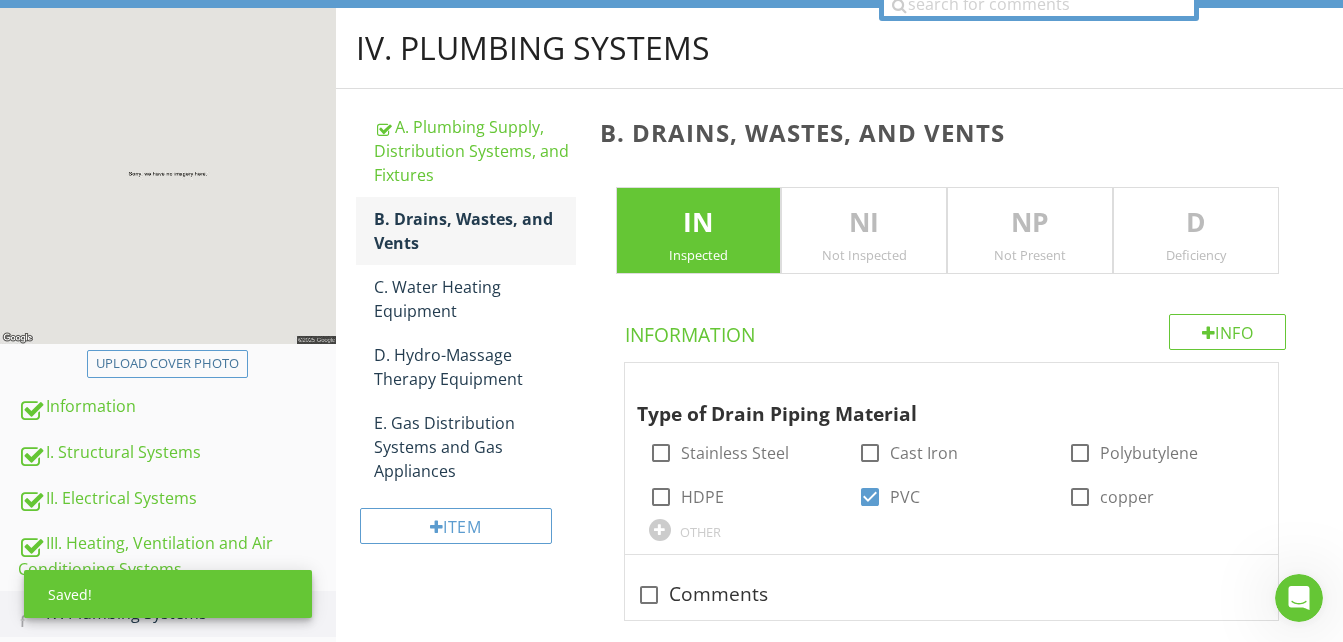 scroll, scrollTop: 0, scrollLeft: 0, axis: both 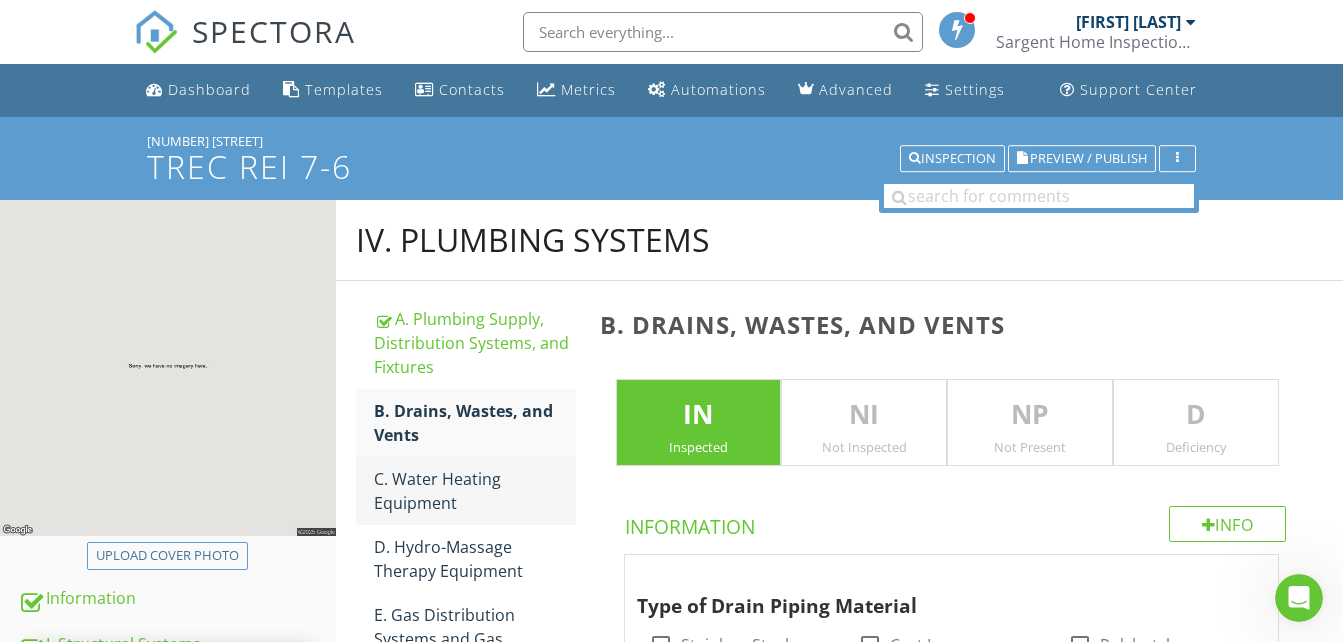 click on "C. Water Heating Equipment" at bounding box center [475, 491] 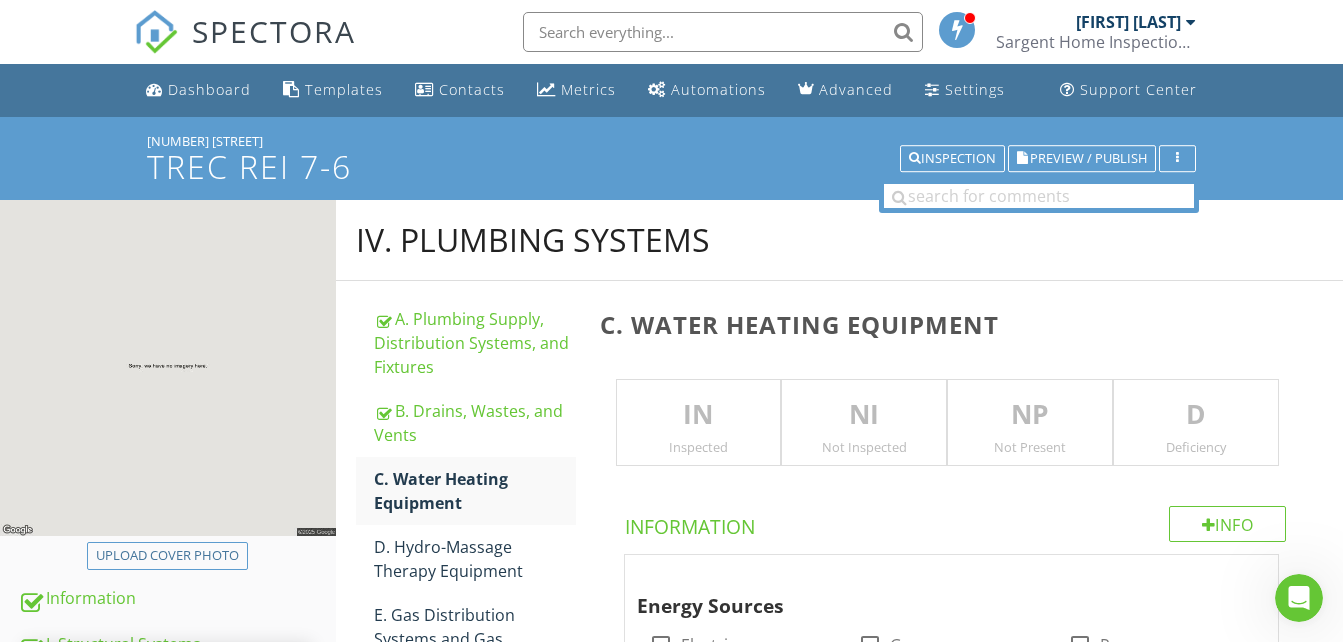 click on "IN" at bounding box center [699, 415] 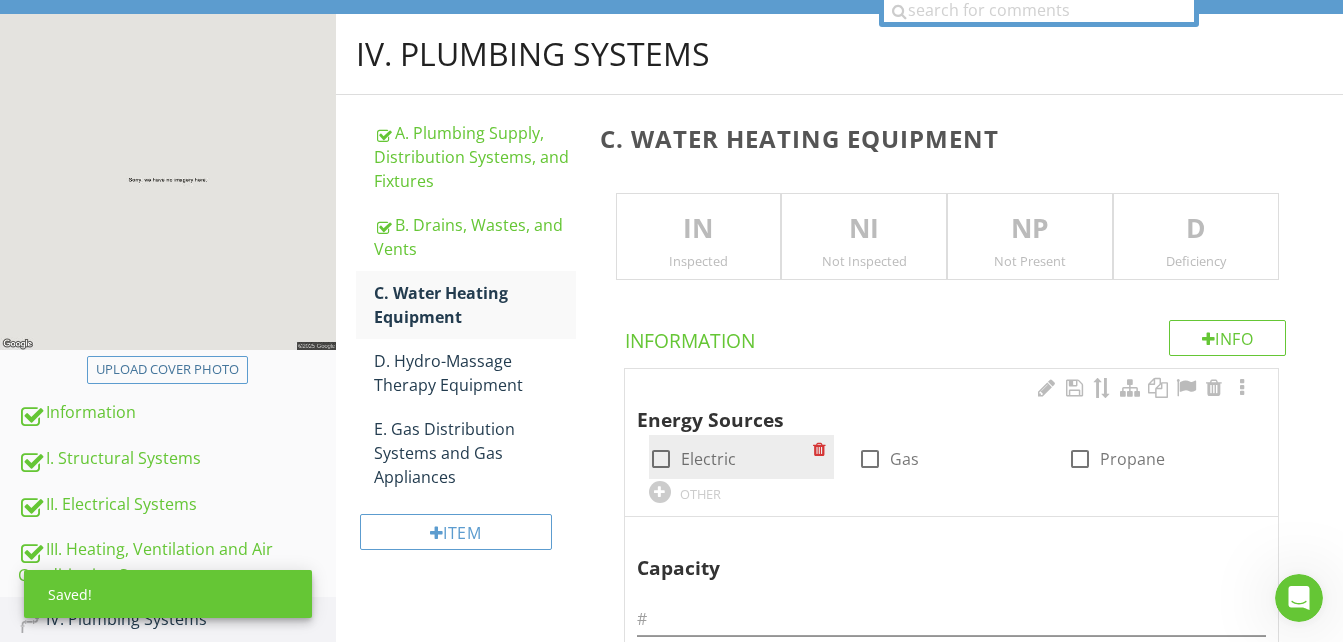 scroll, scrollTop: 200, scrollLeft: 0, axis: vertical 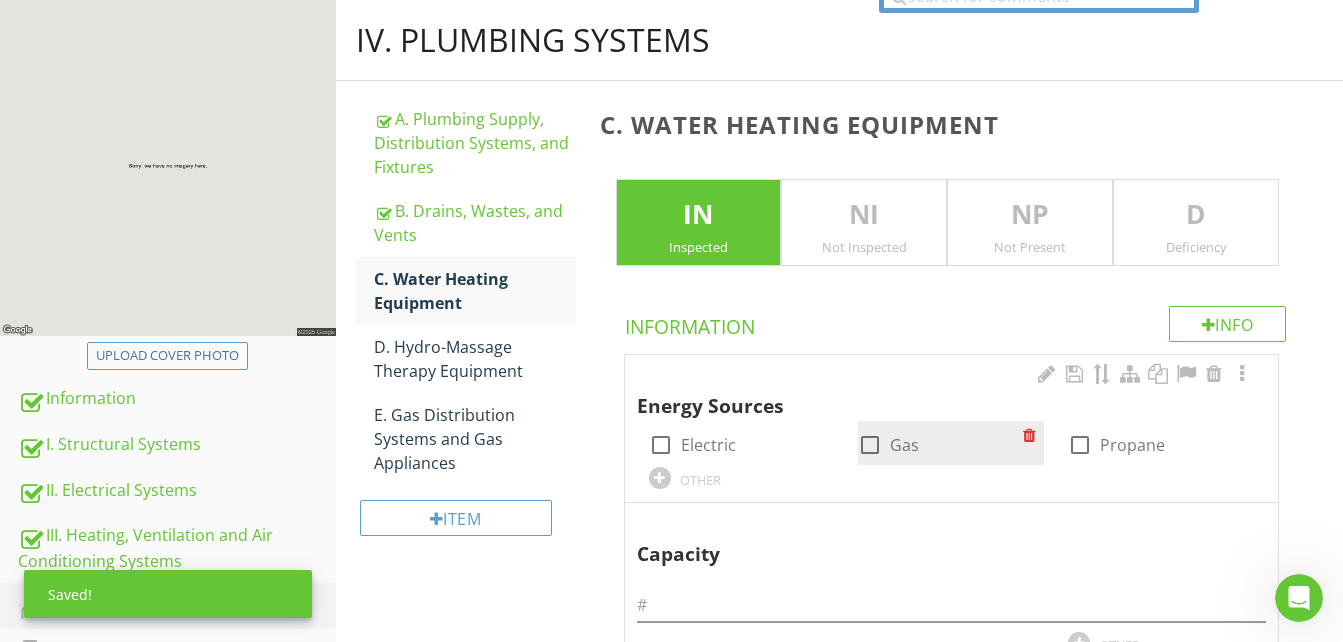 click at bounding box center [870, 445] 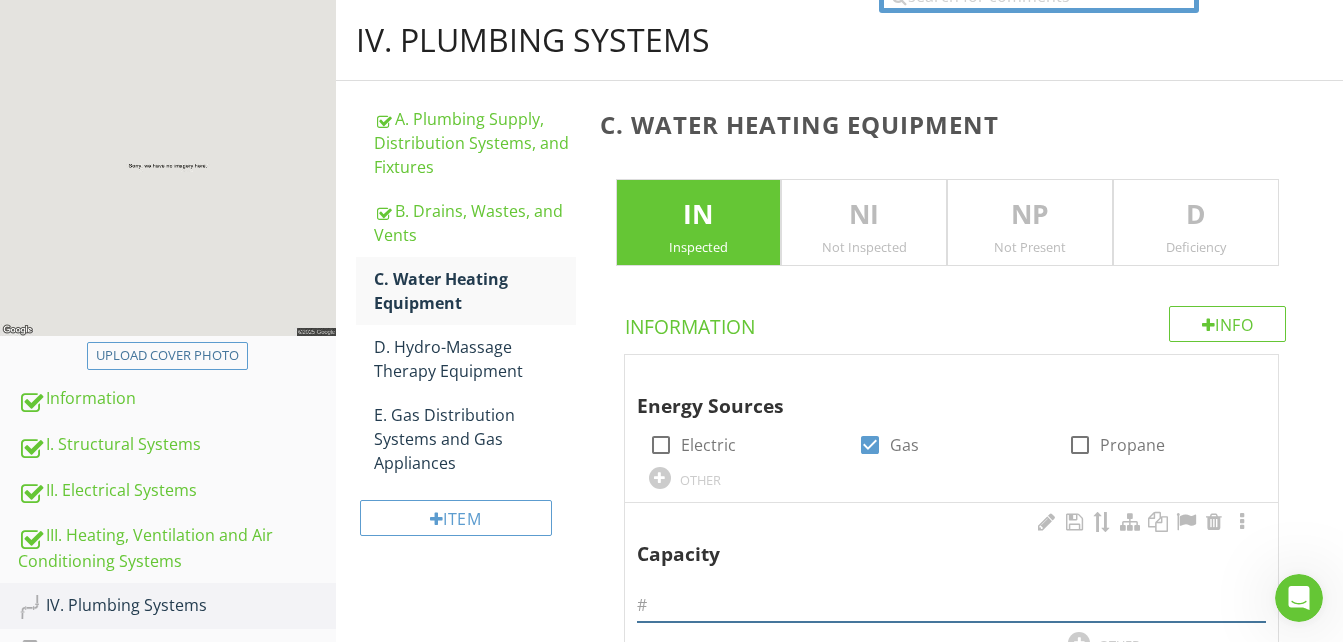 click at bounding box center (951, 605) 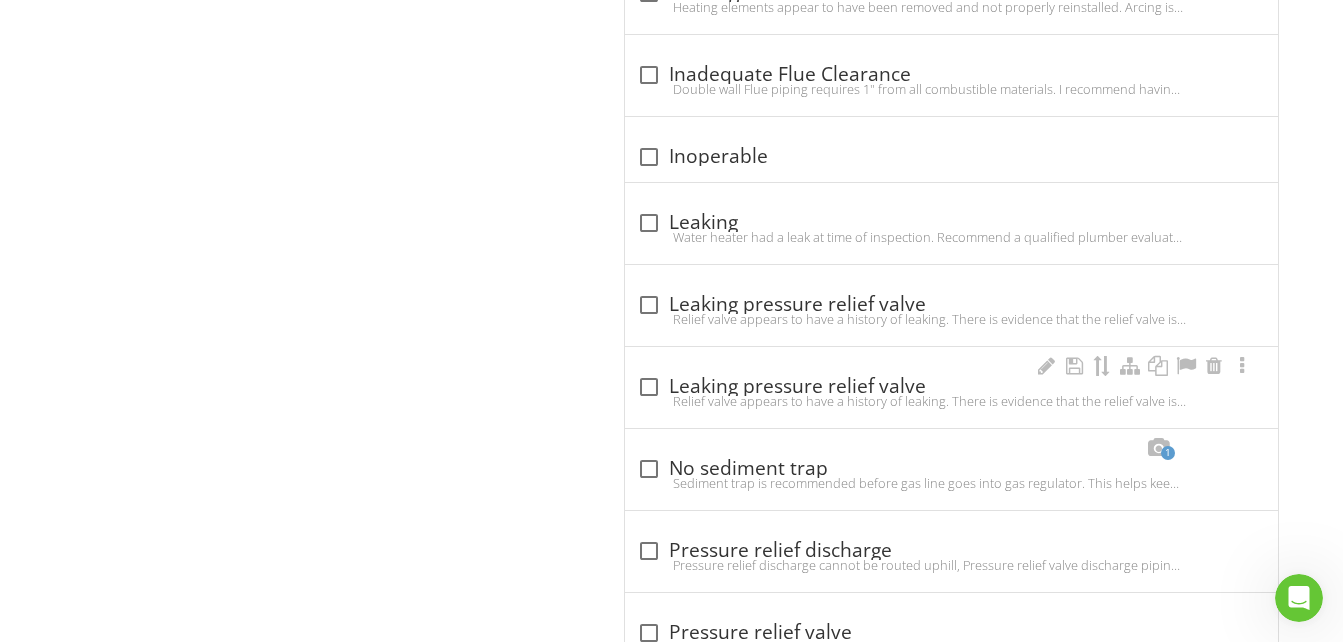 scroll, scrollTop: 3300, scrollLeft: 0, axis: vertical 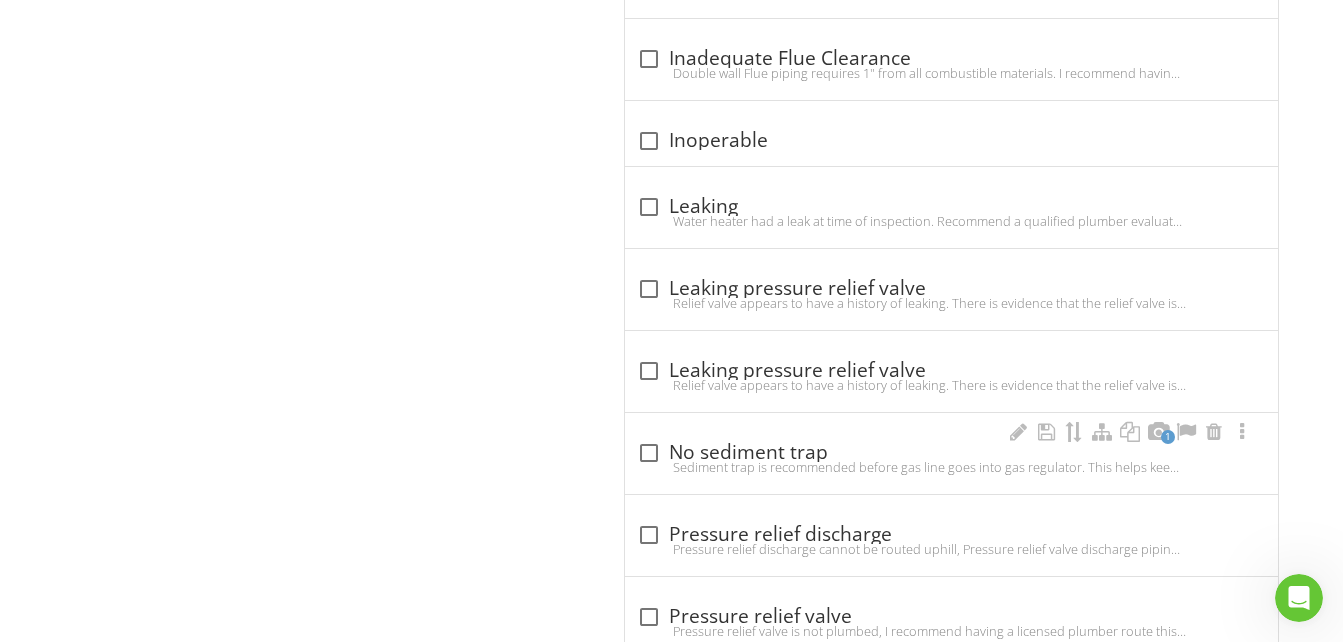 type on "Tankless" 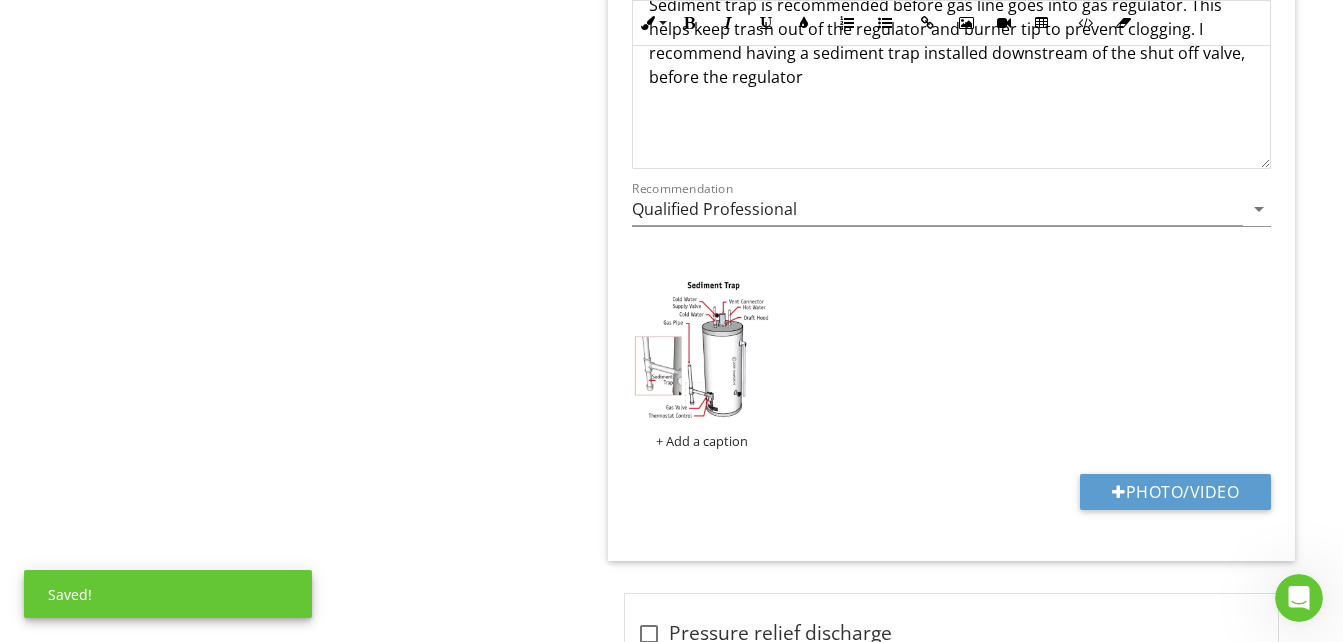 scroll, scrollTop: 4000, scrollLeft: 0, axis: vertical 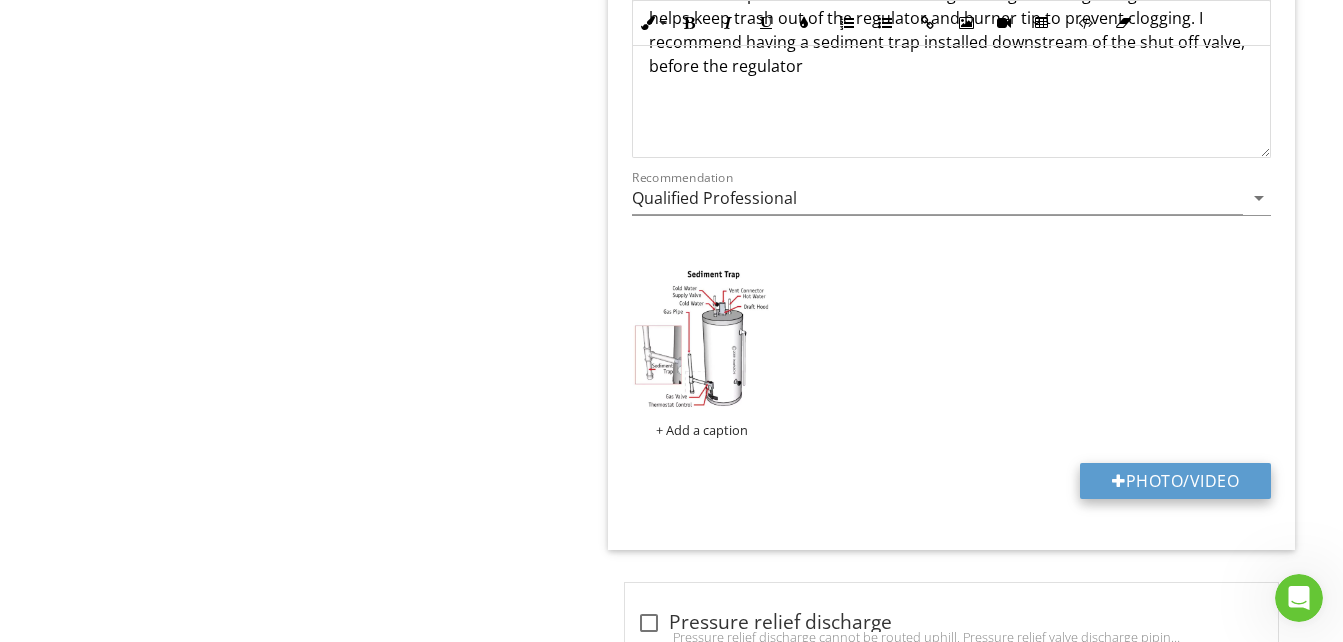 click on "Photo/Video" at bounding box center (1175, 481) 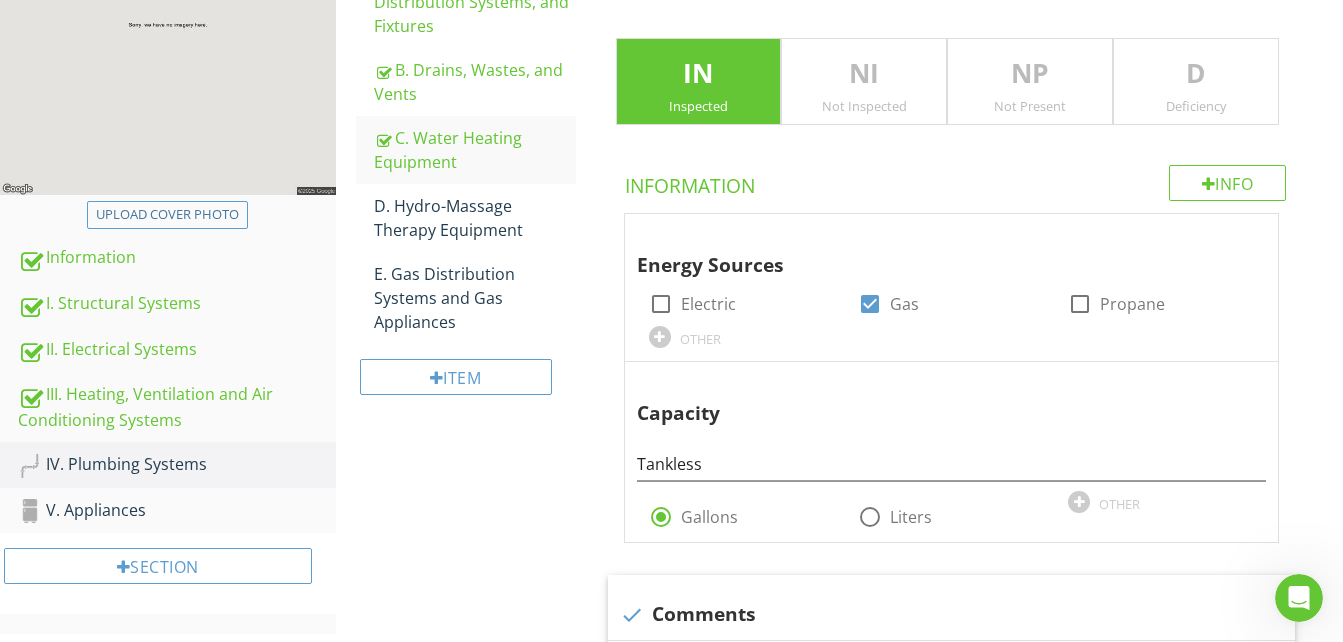scroll, scrollTop: 288, scrollLeft: 0, axis: vertical 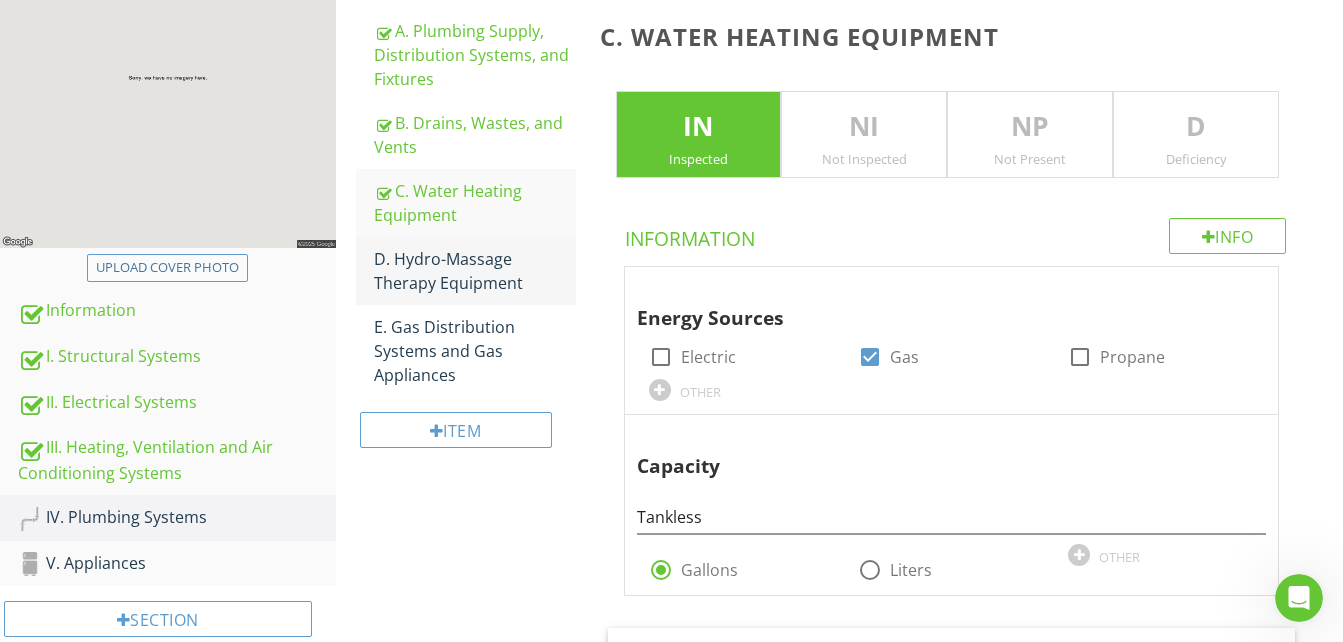 click on "D. Hydro-Massage Therapy Equipment" at bounding box center [475, 271] 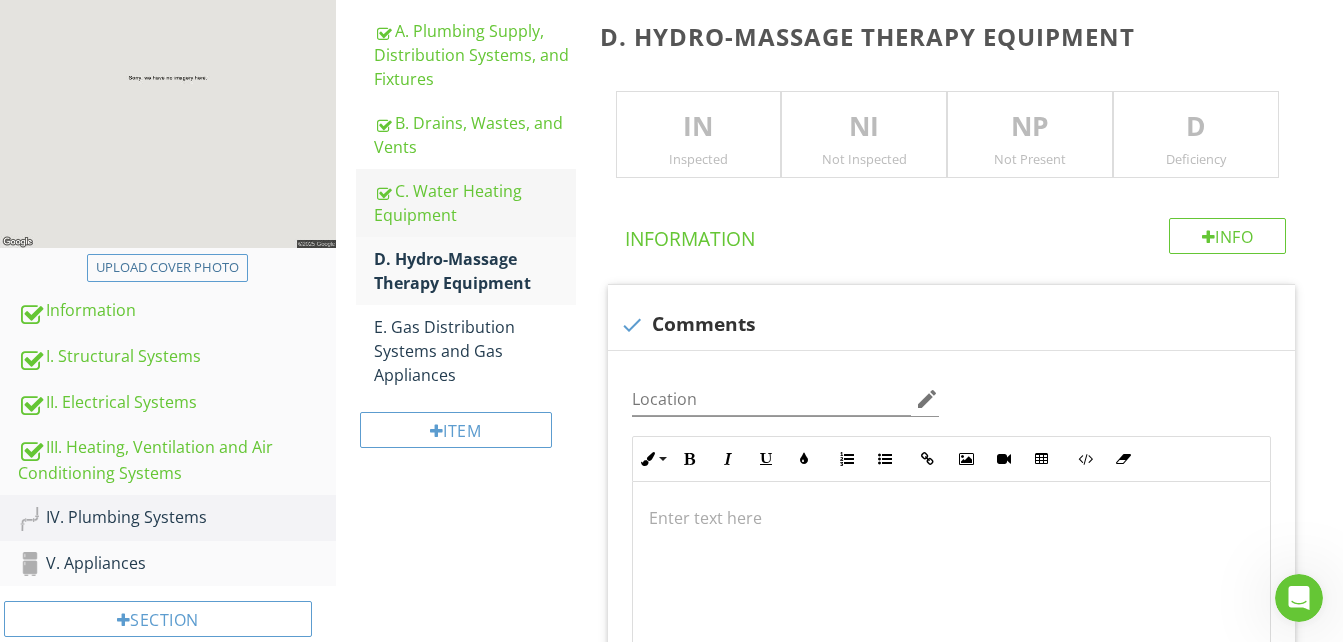 click on "C. Water Heating Equipment" at bounding box center [475, 203] 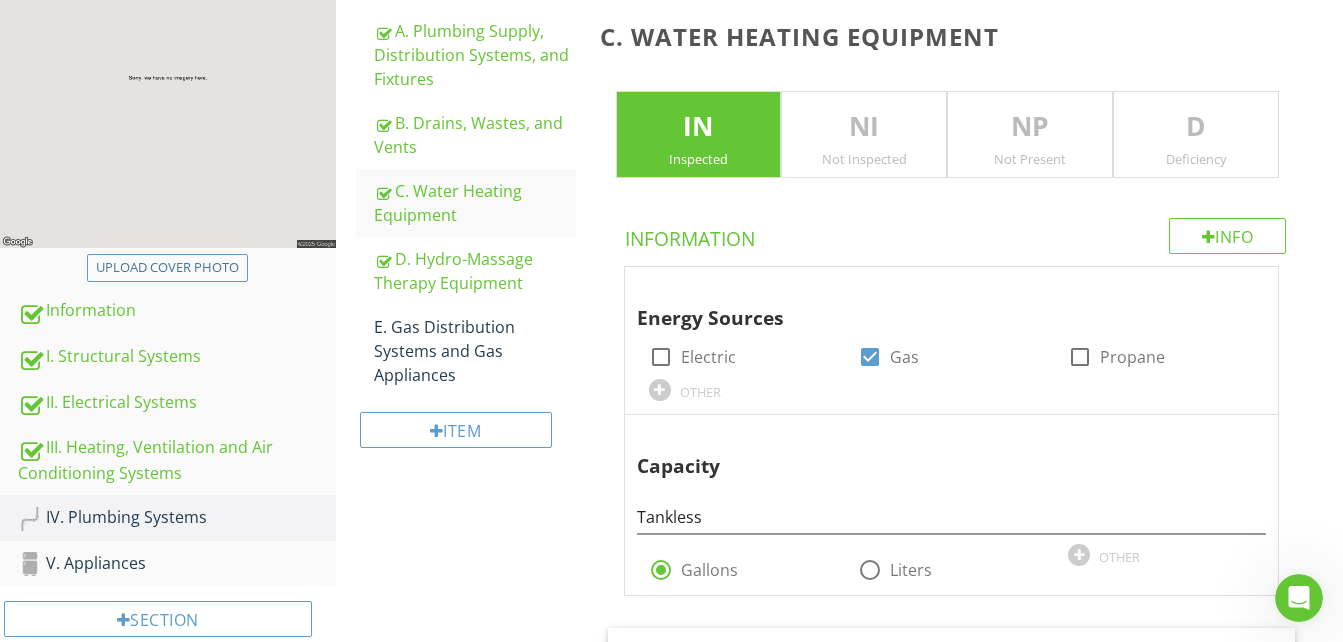 click on "D   Deficiency" at bounding box center [1196, 135] 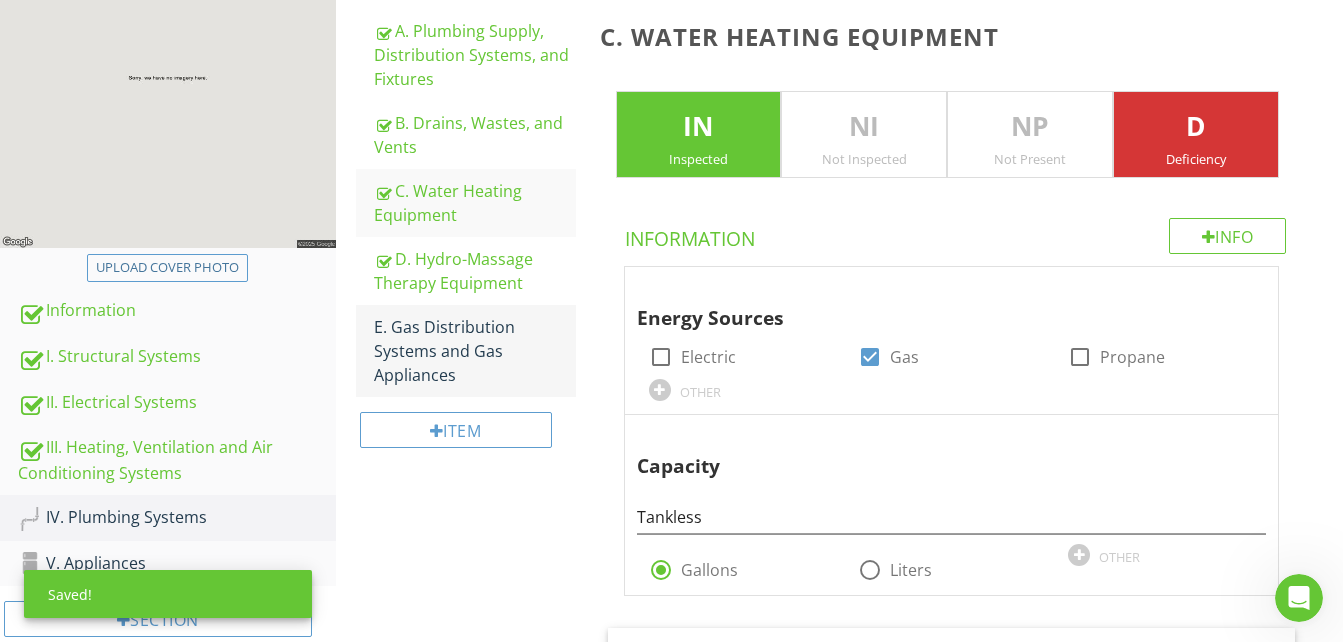 click on "E. Gas Distribution Systems and Gas Appliances" at bounding box center [475, 351] 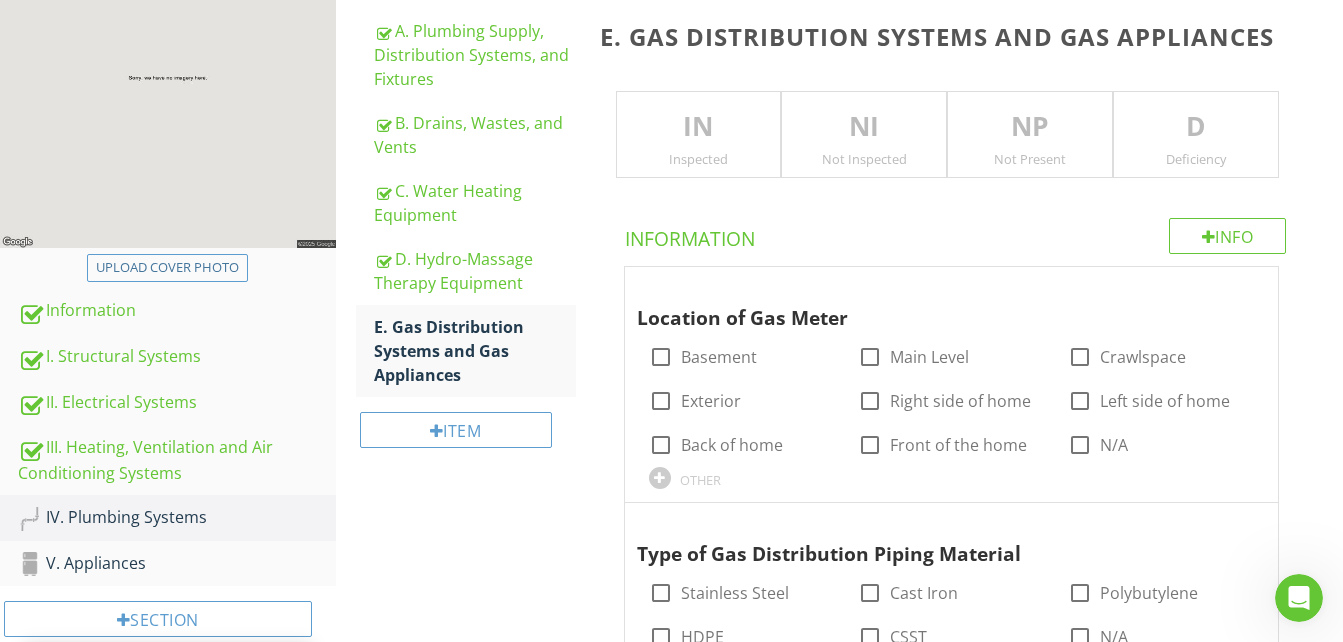 click on "IN" at bounding box center [699, 127] 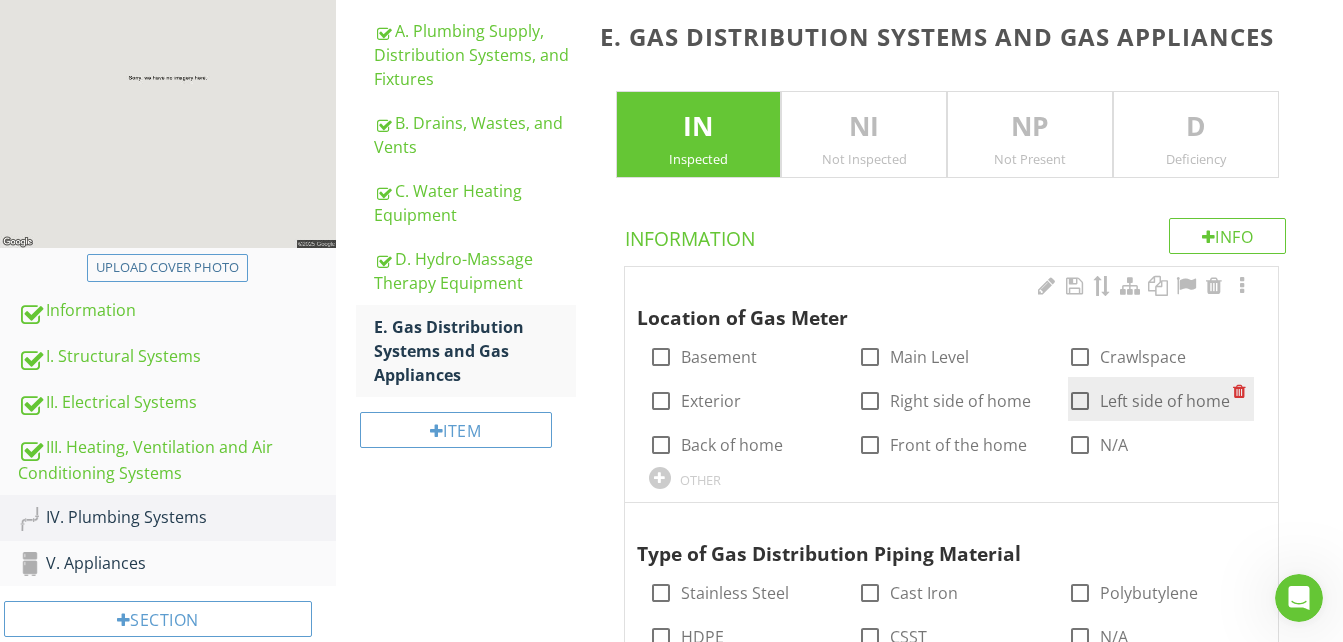 click at bounding box center (1080, 401) 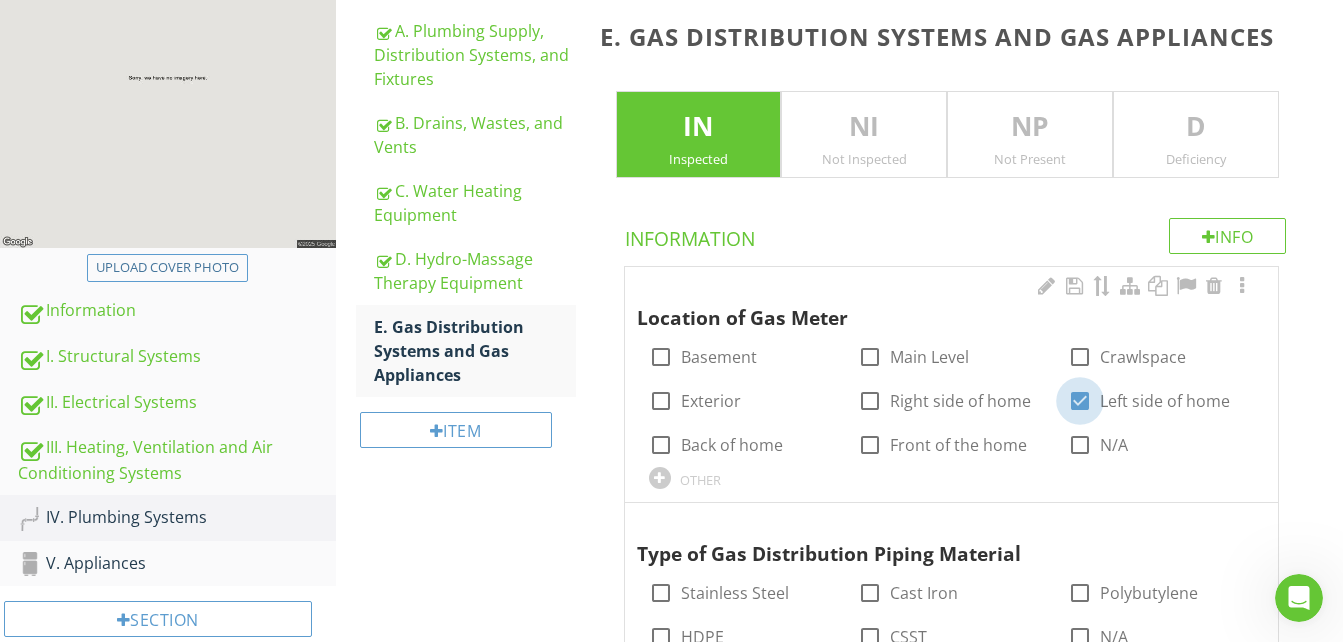 checkbox on "true" 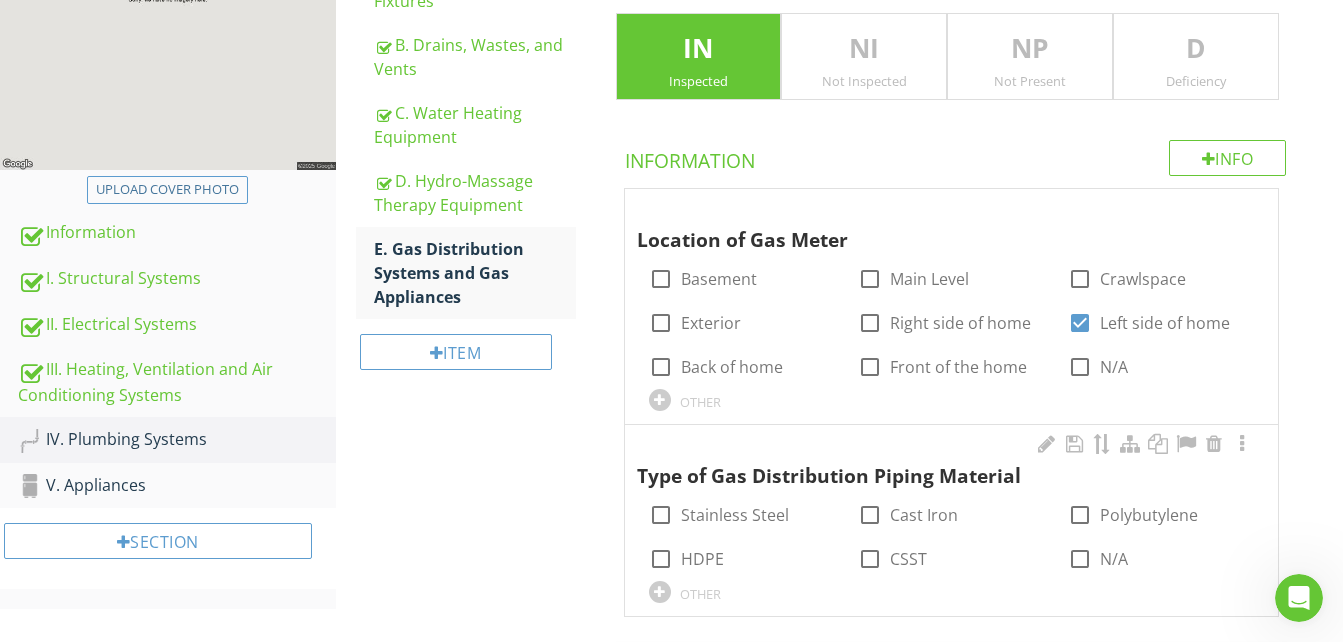 scroll, scrollTop: 388, scrollLeft: 0, axis: vertical 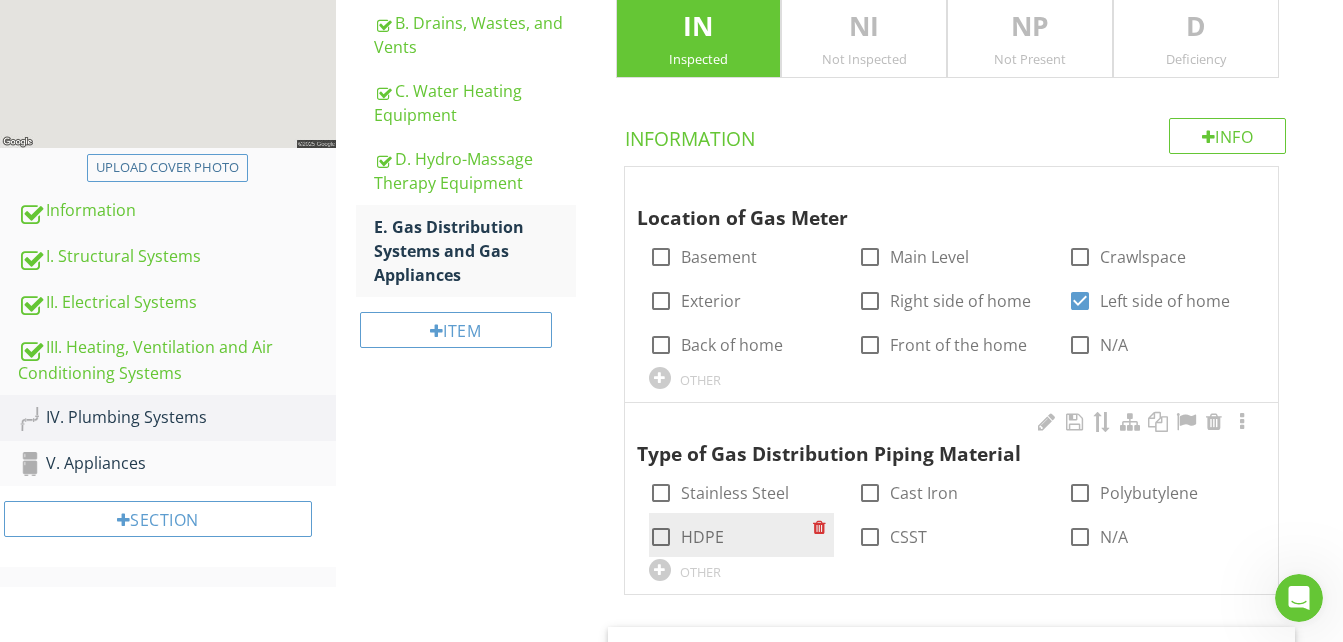 click at bounding box center (661, 537) 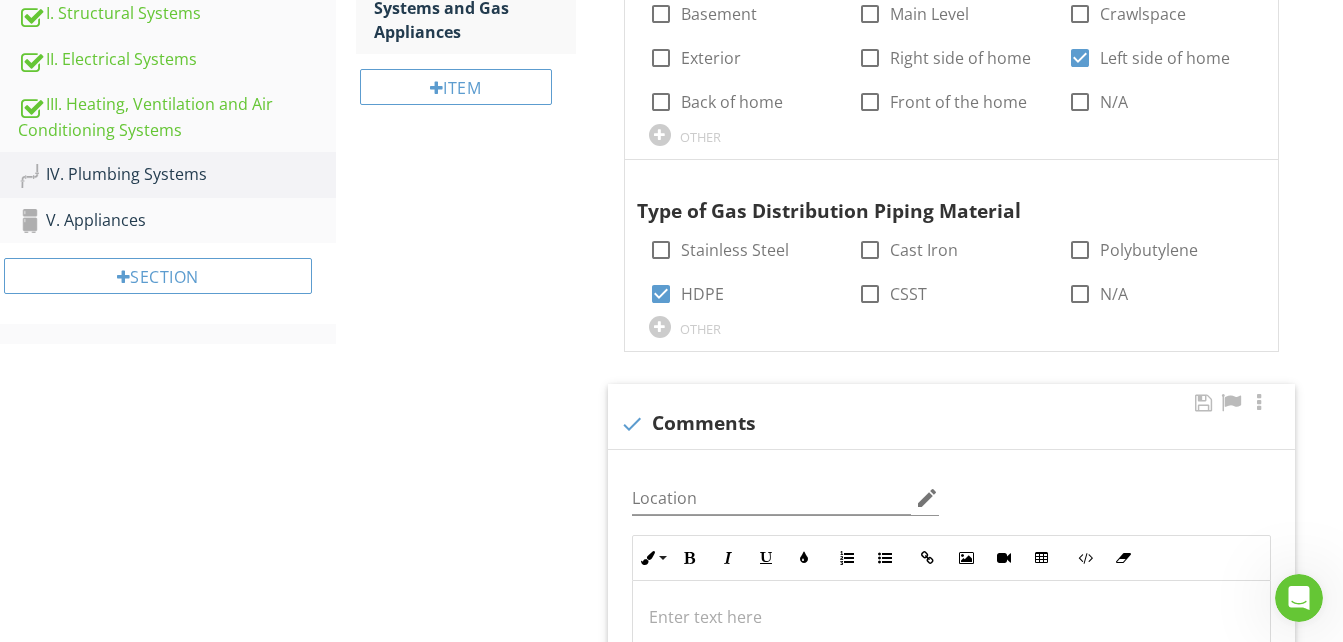 scroll, scrollTop: 788, scrollLeft: 0, axis: vertical 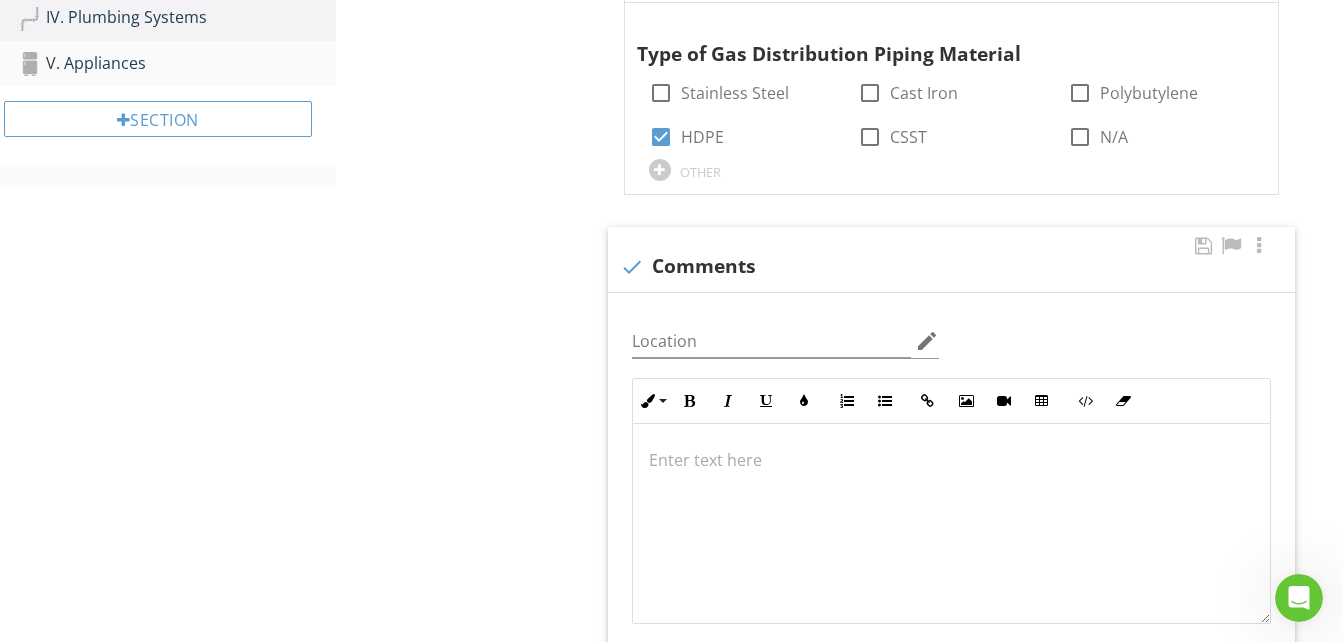 click at bounding box center (951, 460) 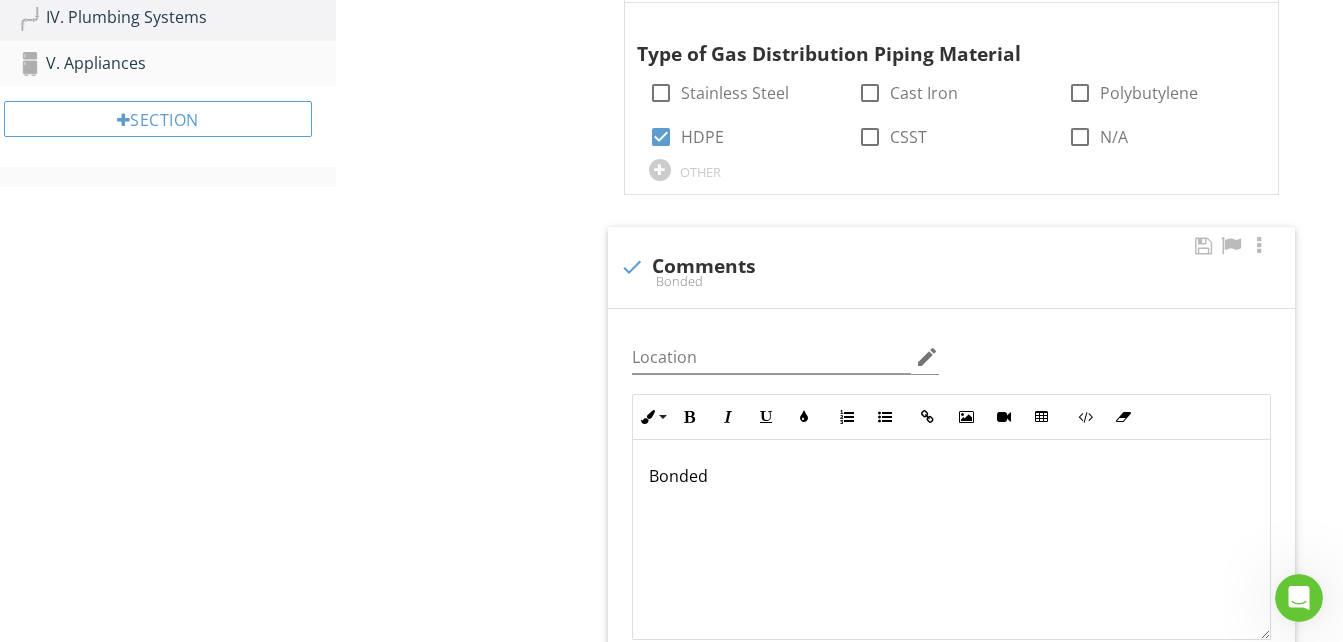 scroll, scrollTop: 804, scrollLeft: 0, axis: vertical 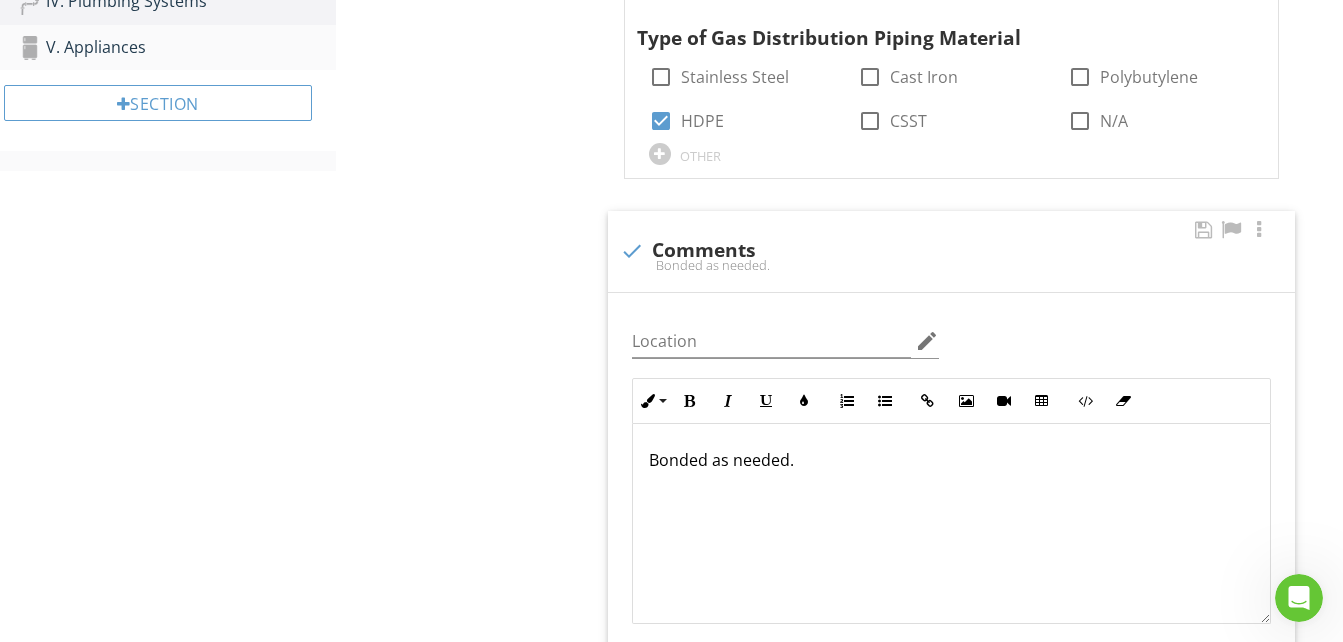 click on "Bonded as needed." at bounding box center (951, 460) 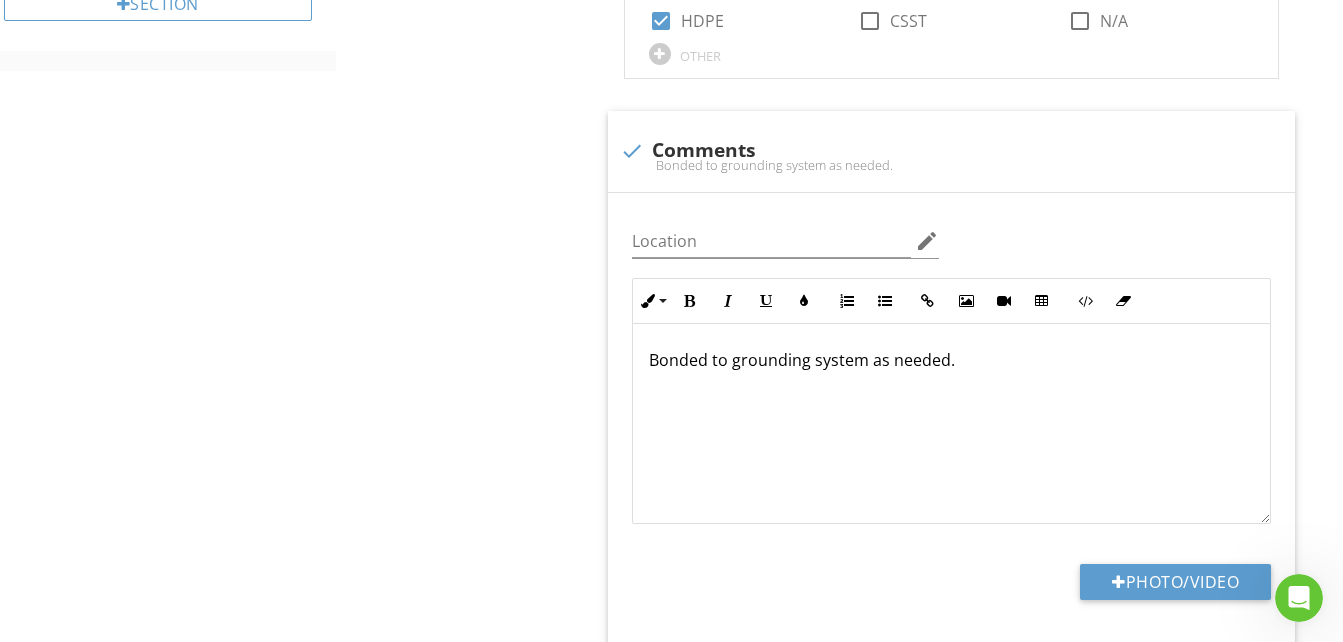 scroll, scrollTop: 404, scrollLeft: 0, axis: vertical 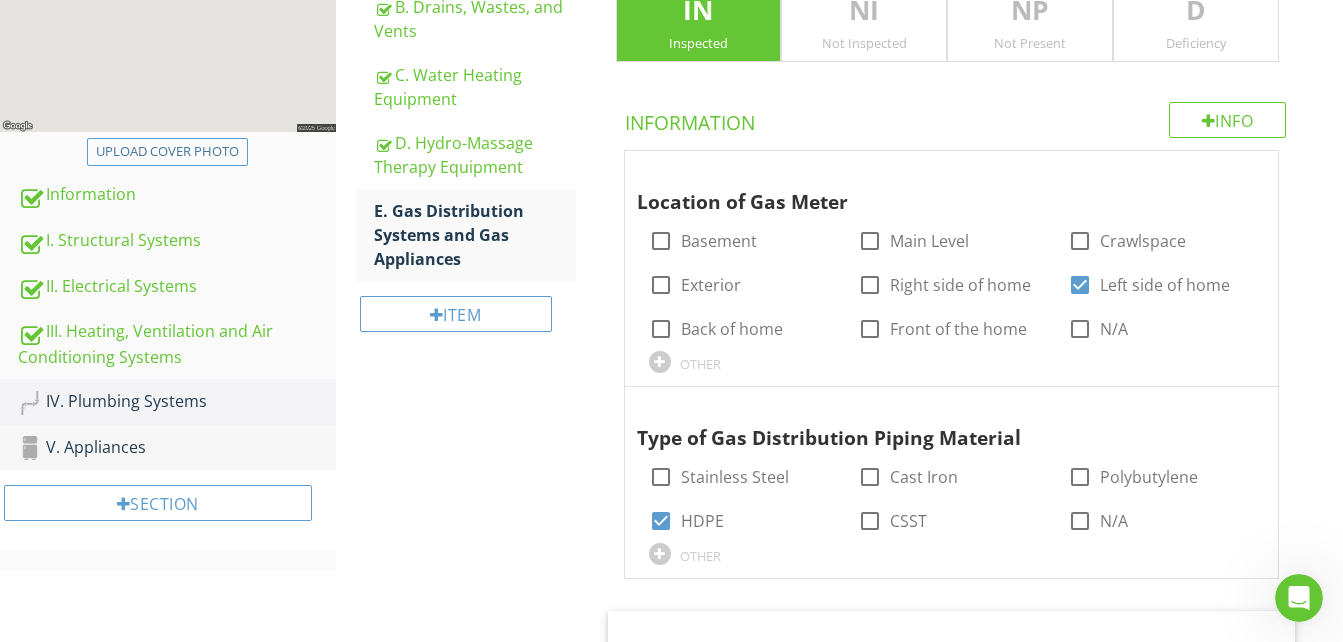 click on "V. Appliances" at bounding box center [177, 448] 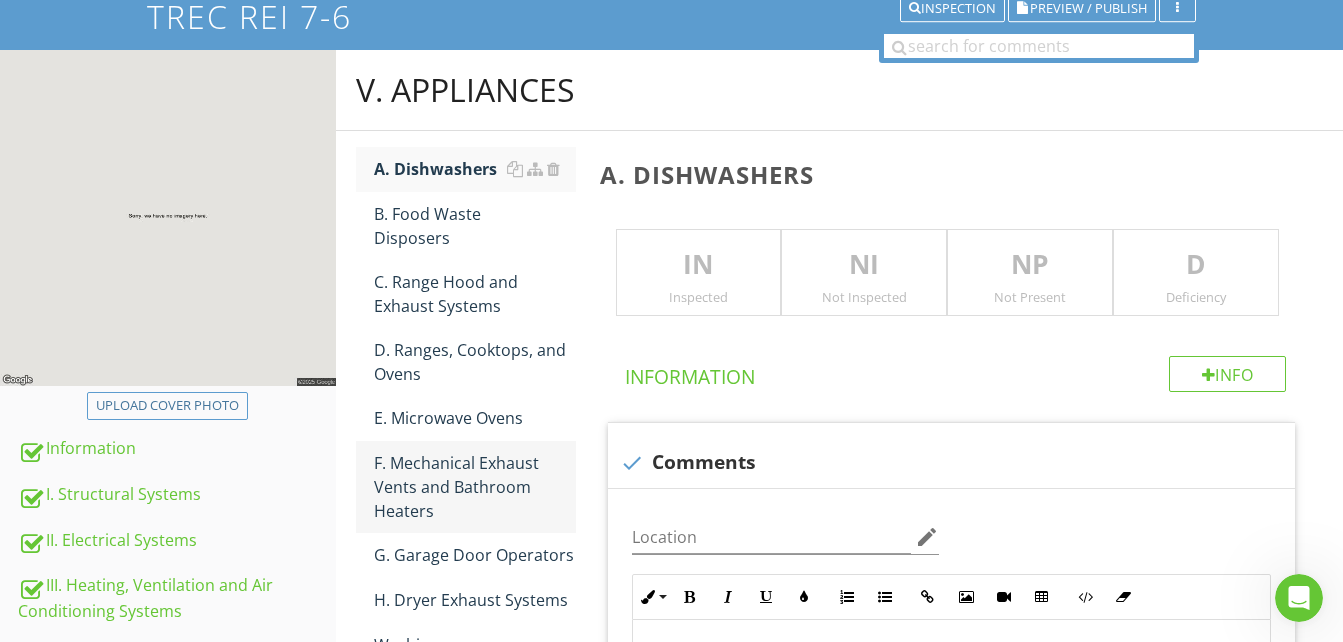 scroll, scrollTop: 104, scrollLeft: 0, axis: vertical 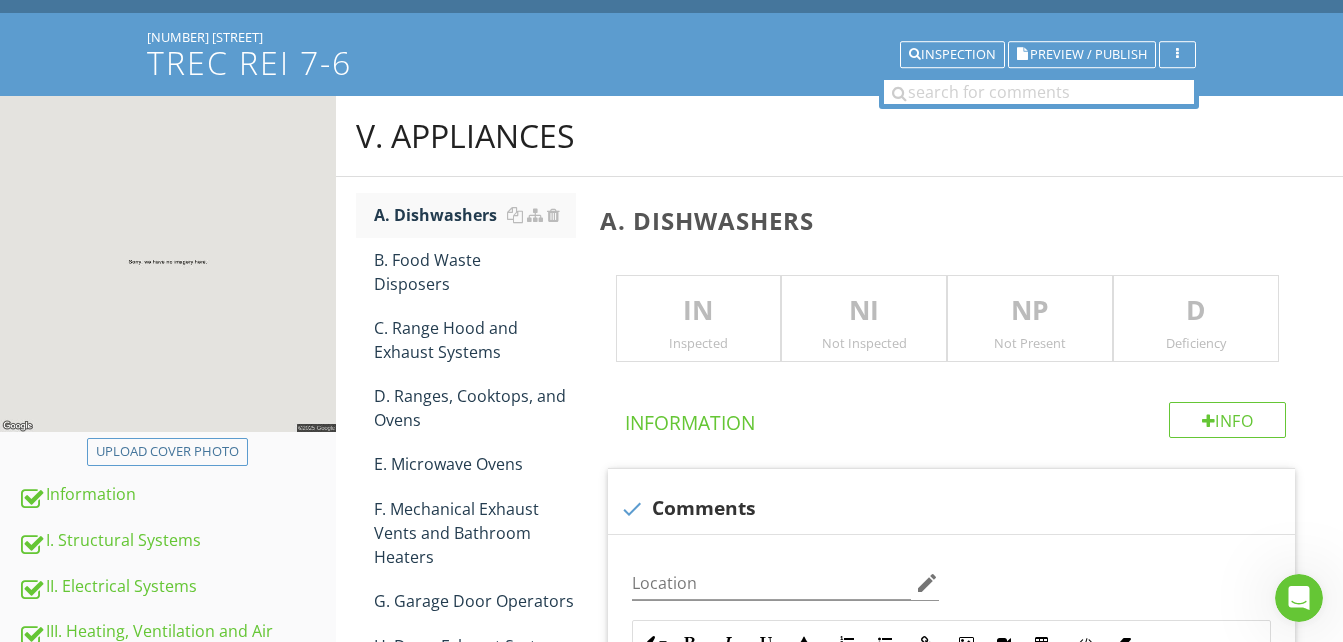 click on "IN" at bounding box center [699, 311] 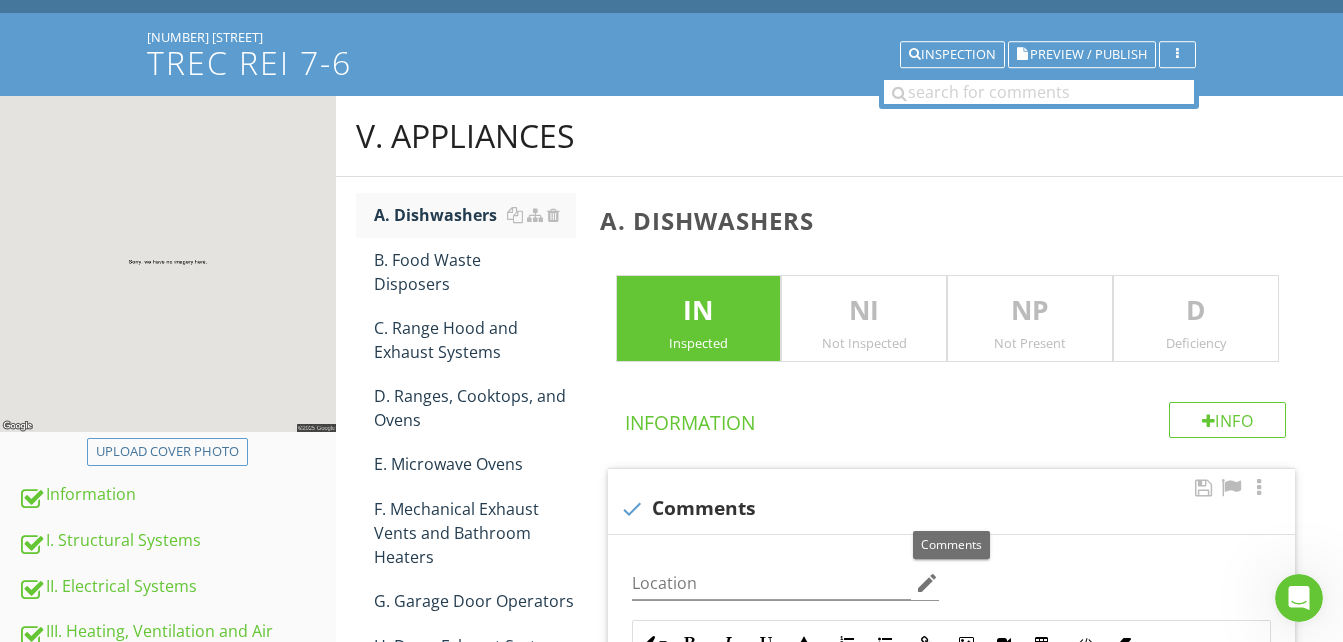 click at bounding box center (632, 509) 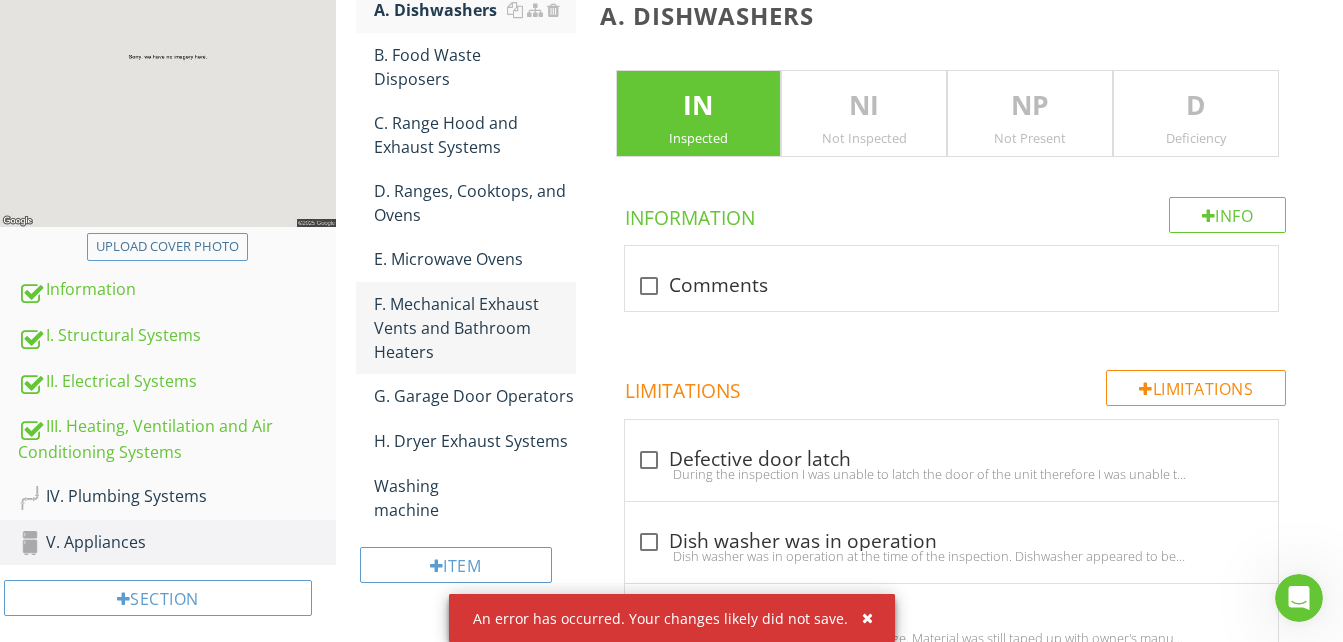 scroll, scrollTop: 404, scrollLeft: 0, axis: vertical 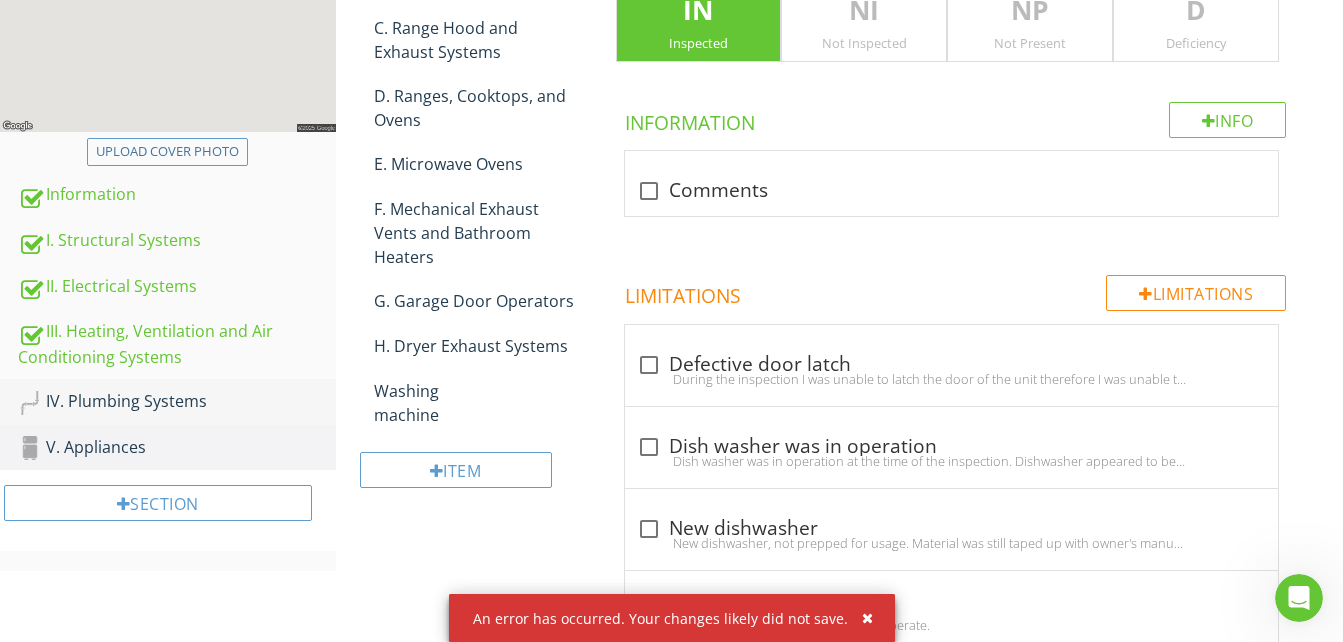 click on "IV. Plumbing Systems" at bounding box center [177, 402] 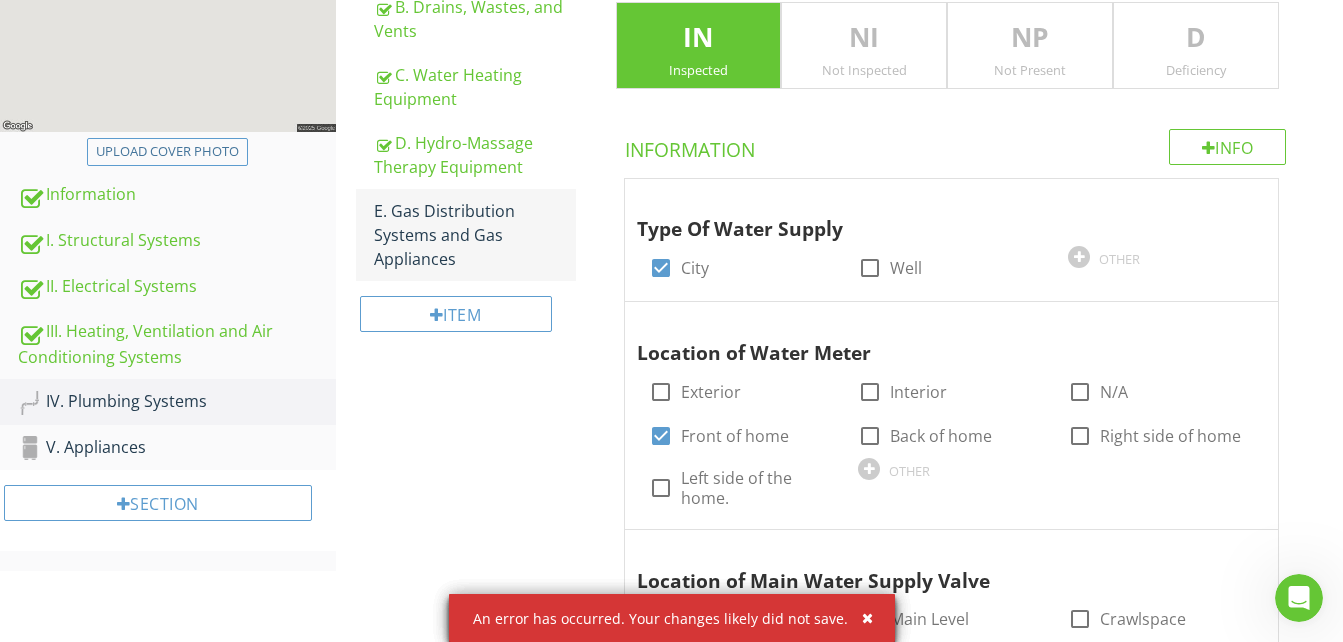 click on "E. Gas Distribution Systems and Gas Appliances" at bounding box center (475, 235) 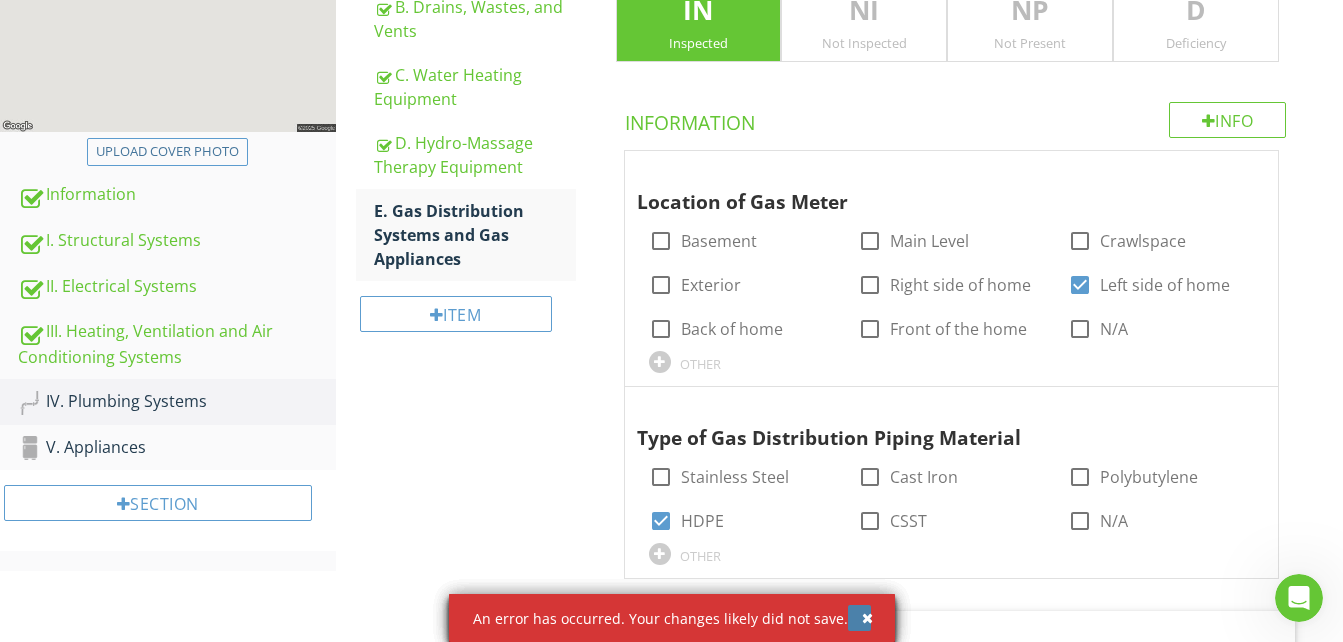 click at bounding box center [867, 618] 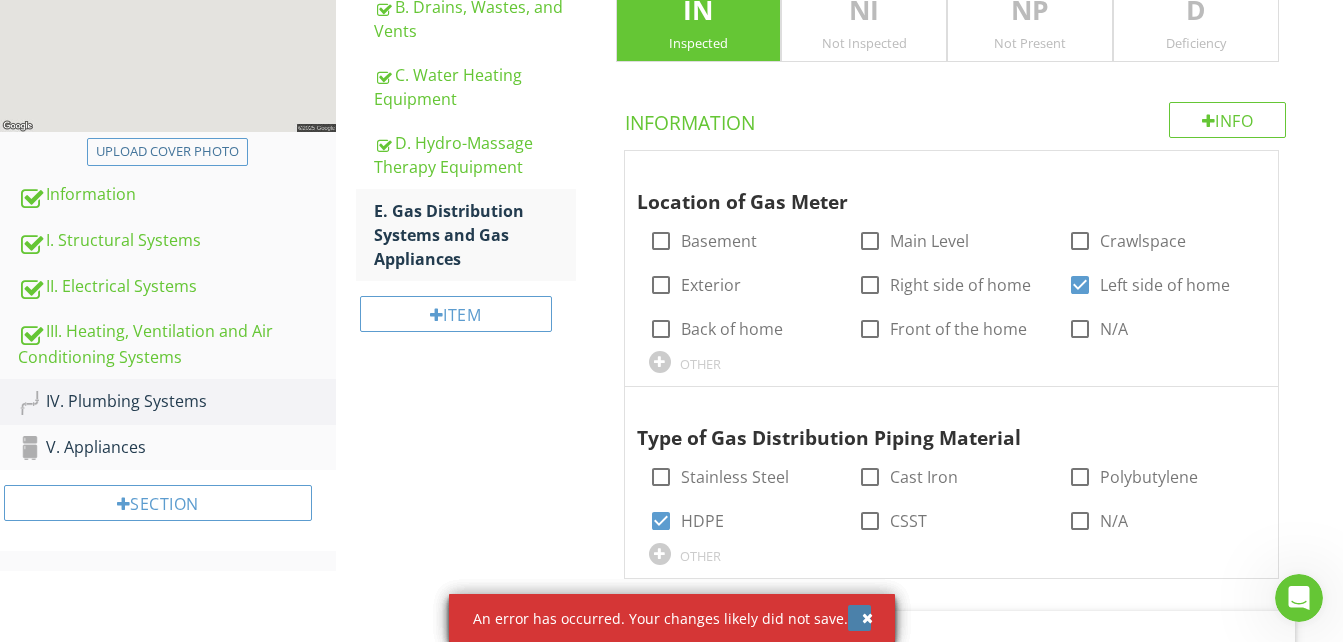 click at bounding box center [867, 618] 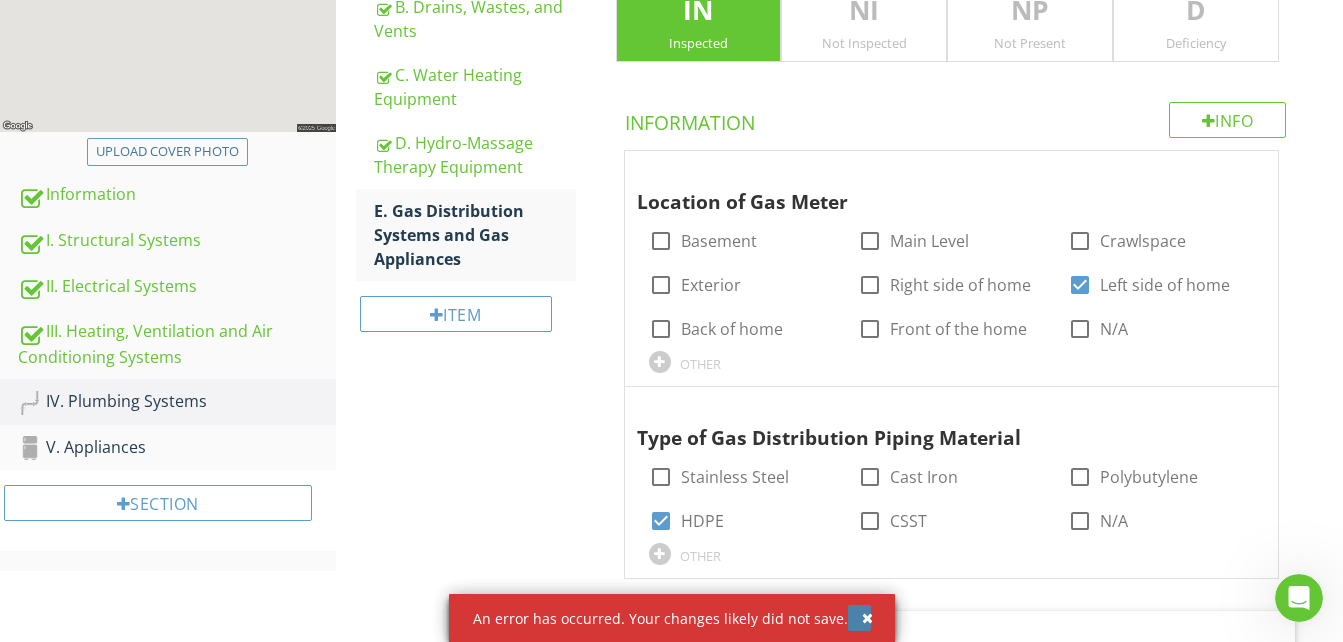 click at bounding box center (867, 618) 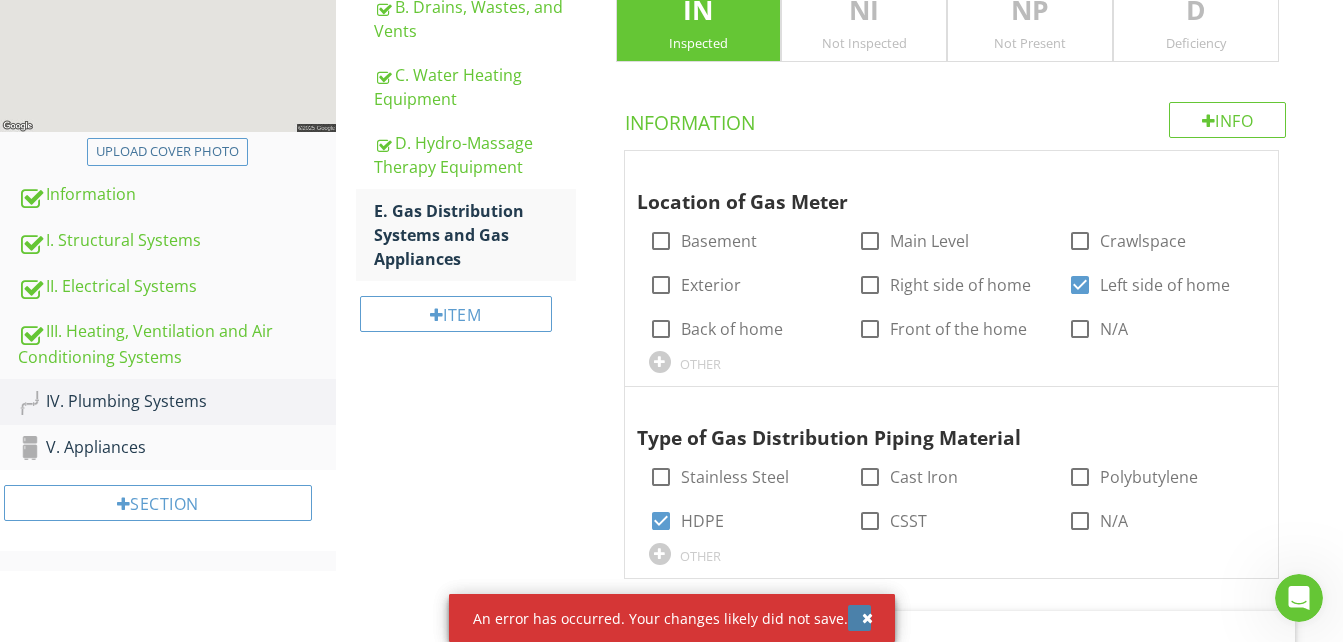 click at bounding box center [867, 618] 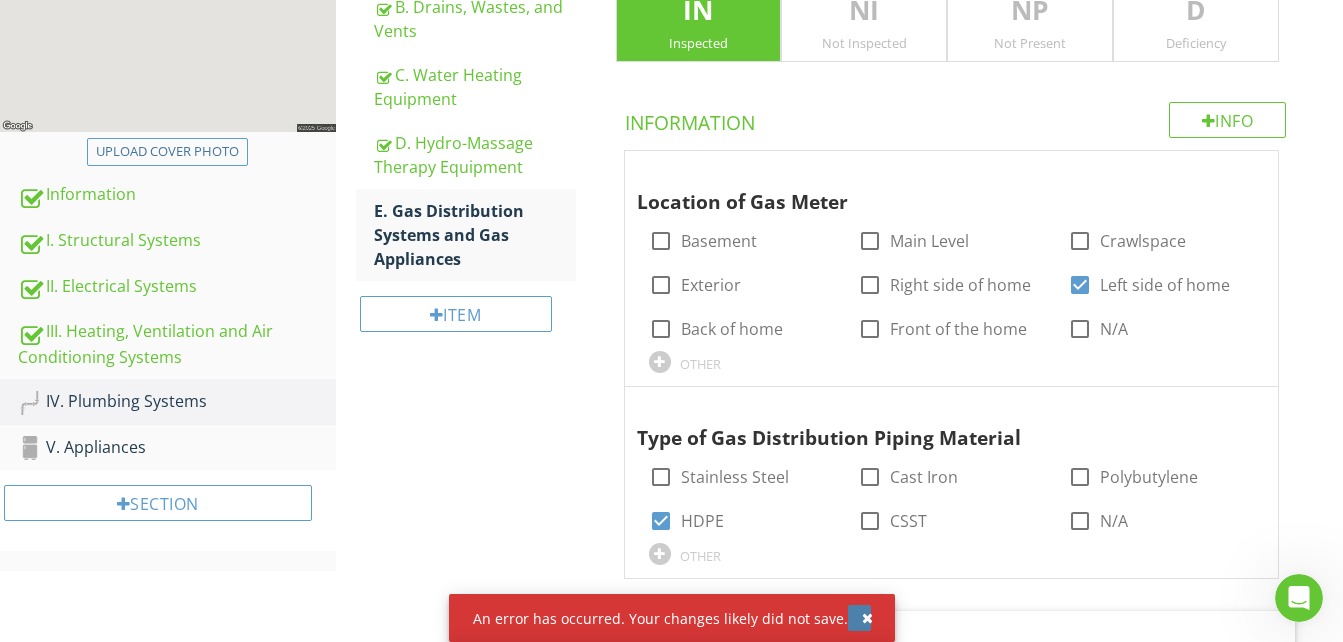 click at bounding box center [859, 618] 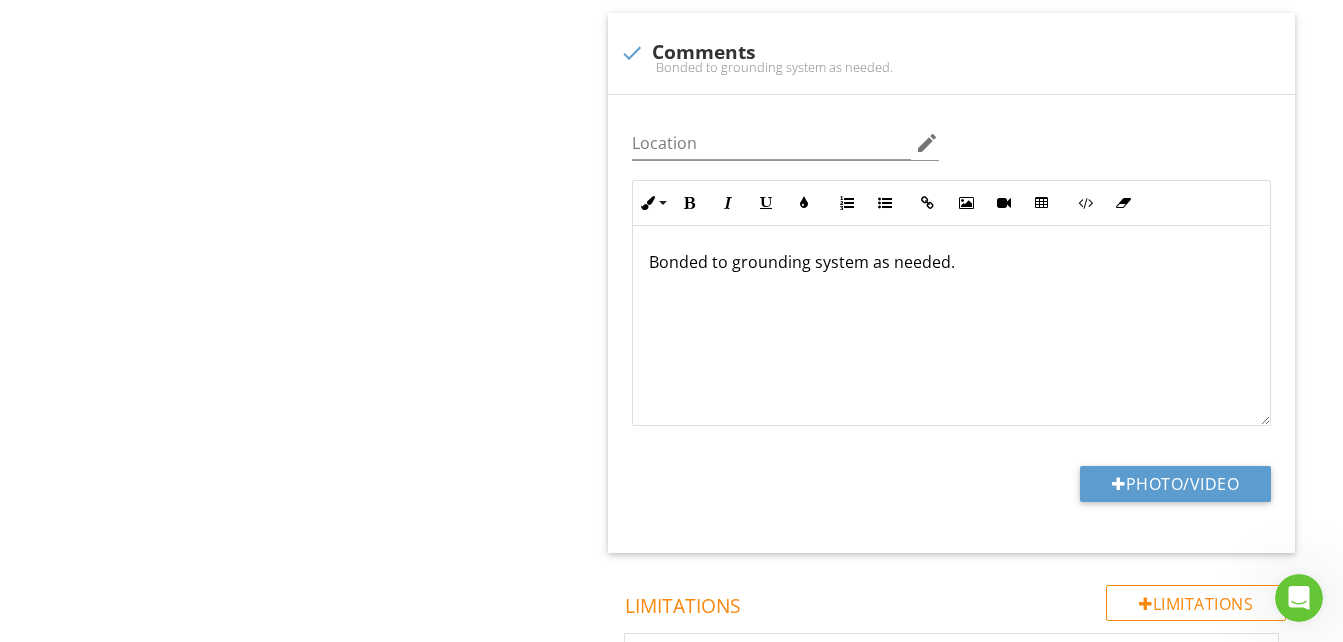 scroll, scrollTop: 804, scrollLeft: 0, axis: vertical 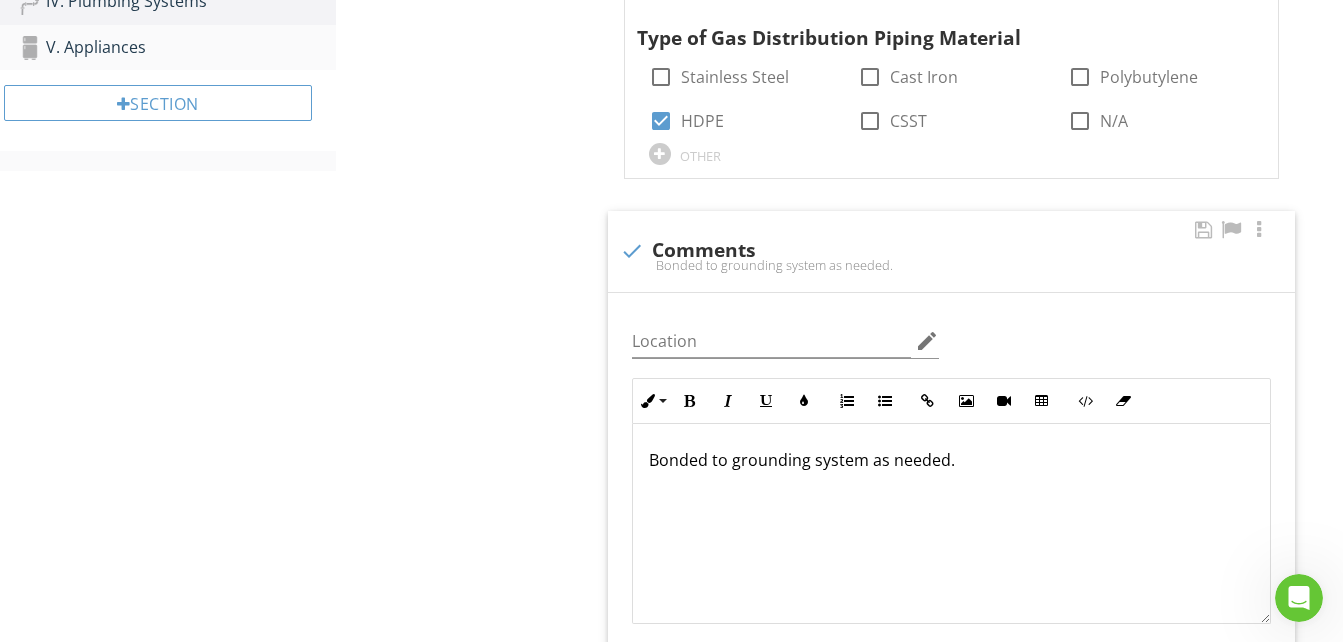 click on "Bonded to grounding system as needed." at bounding box center (951, 460) 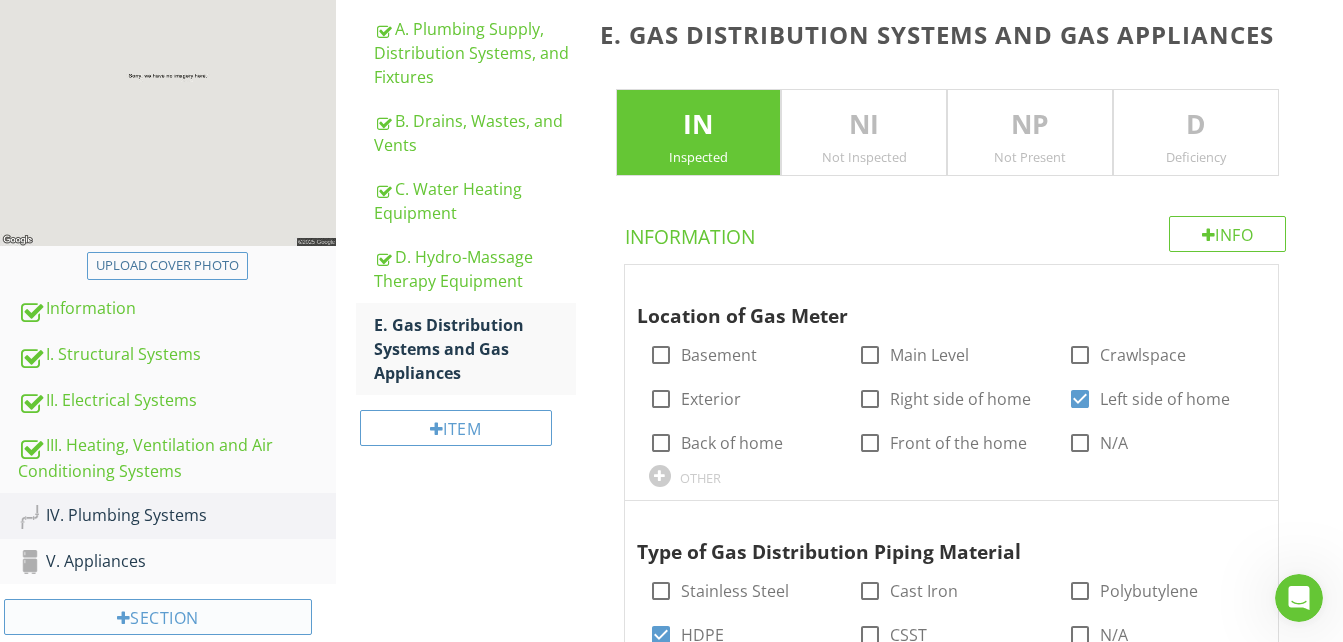 scroll, scrollTop: 304, scrollLeft: 0, axis: vertical 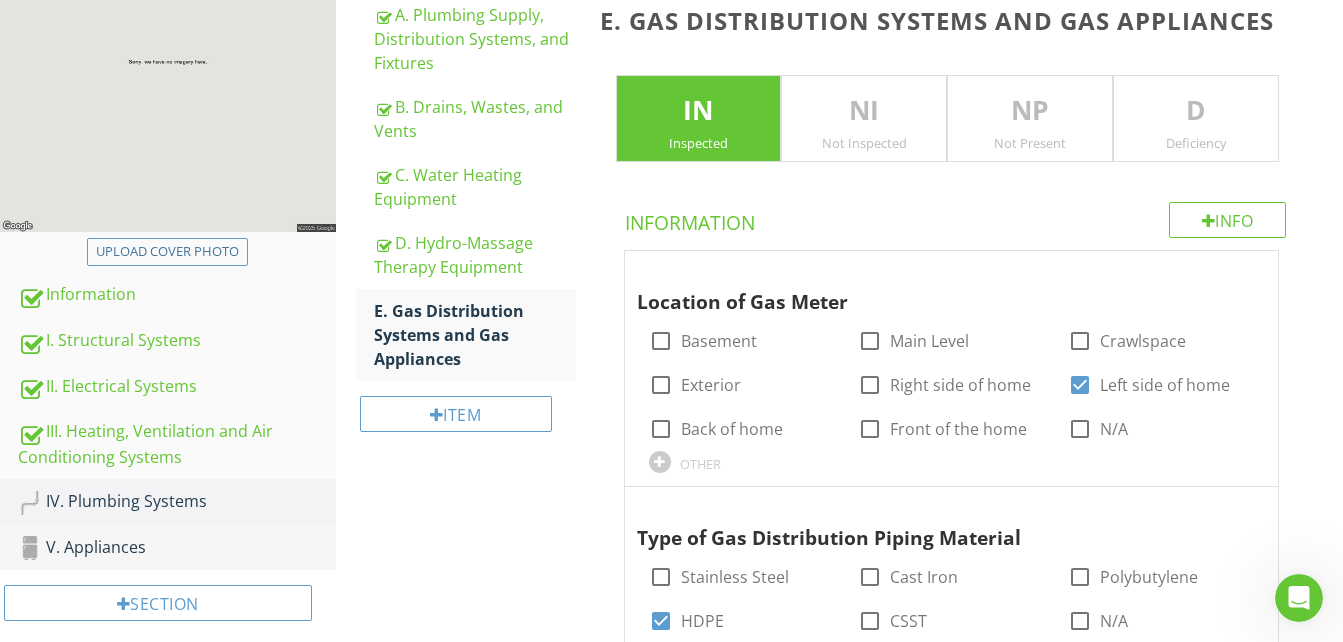 click on "V. Appliances" at bounding box center (177, 548) 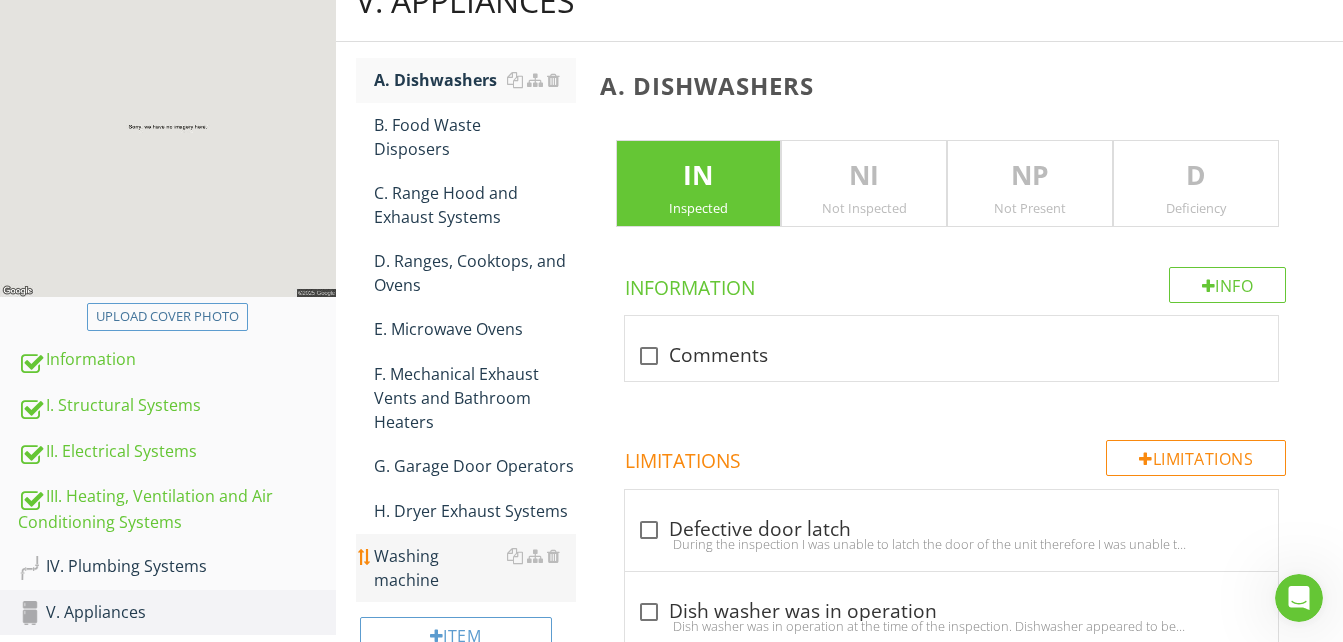 scroll, scrollTop: 204, scrollLeft: 0, axis: vertical 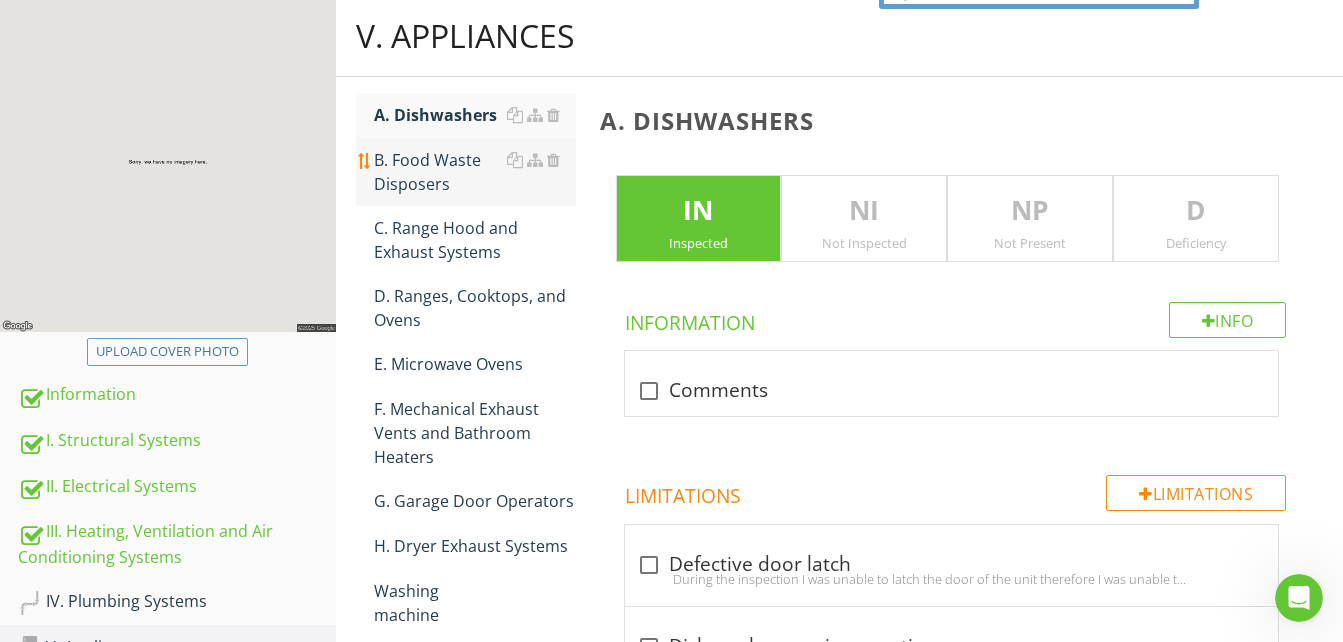 click on "B. Food Waste Disposers" at bounding box center [475, 172] 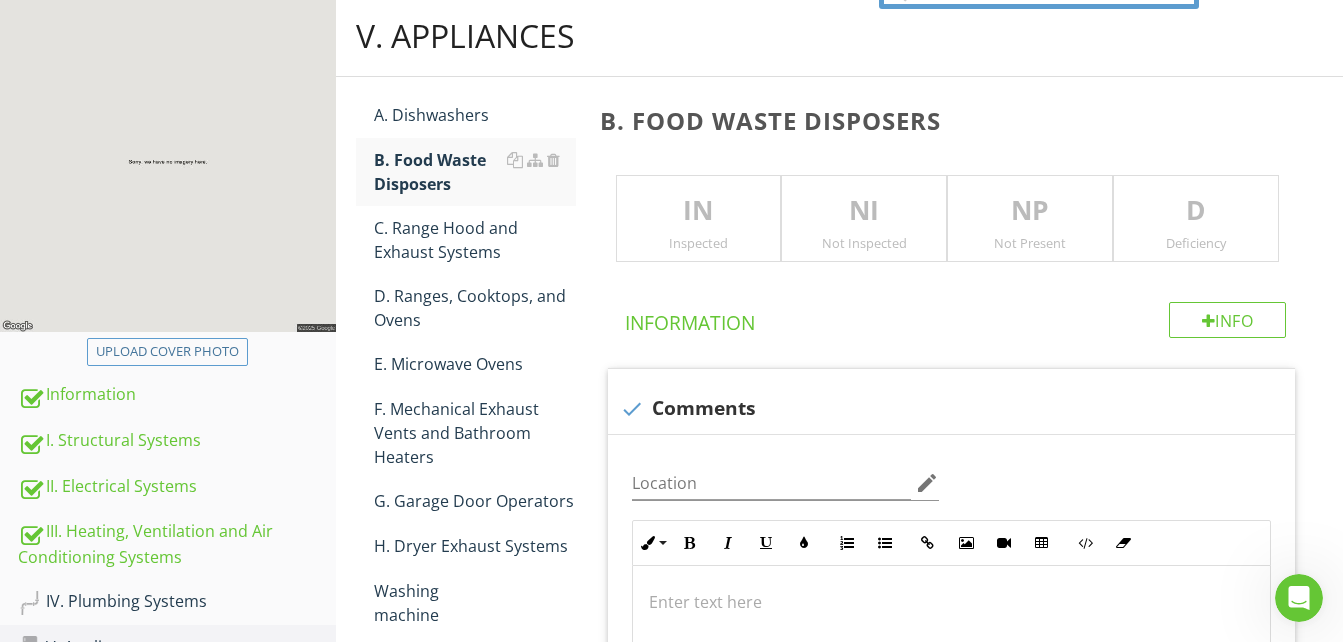 click on "IN" at bounding box center [699, 211] 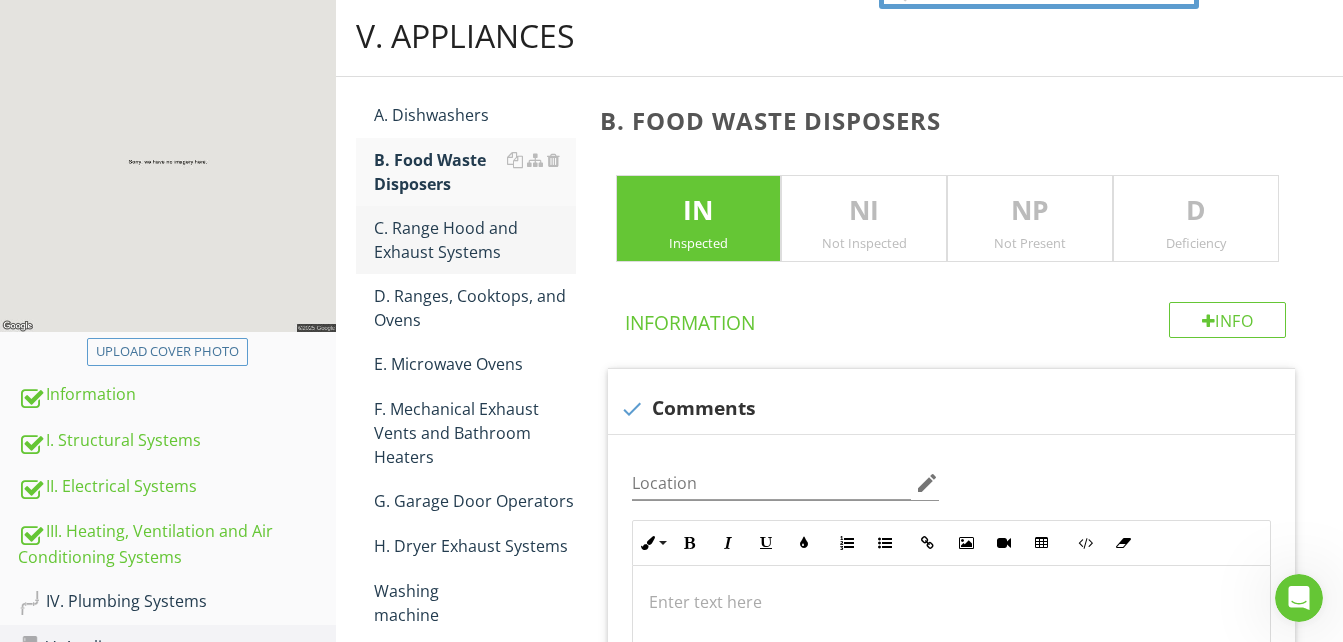 click on "C. Range Hood and Exhaust Systems" at bounding box center [475, 240] 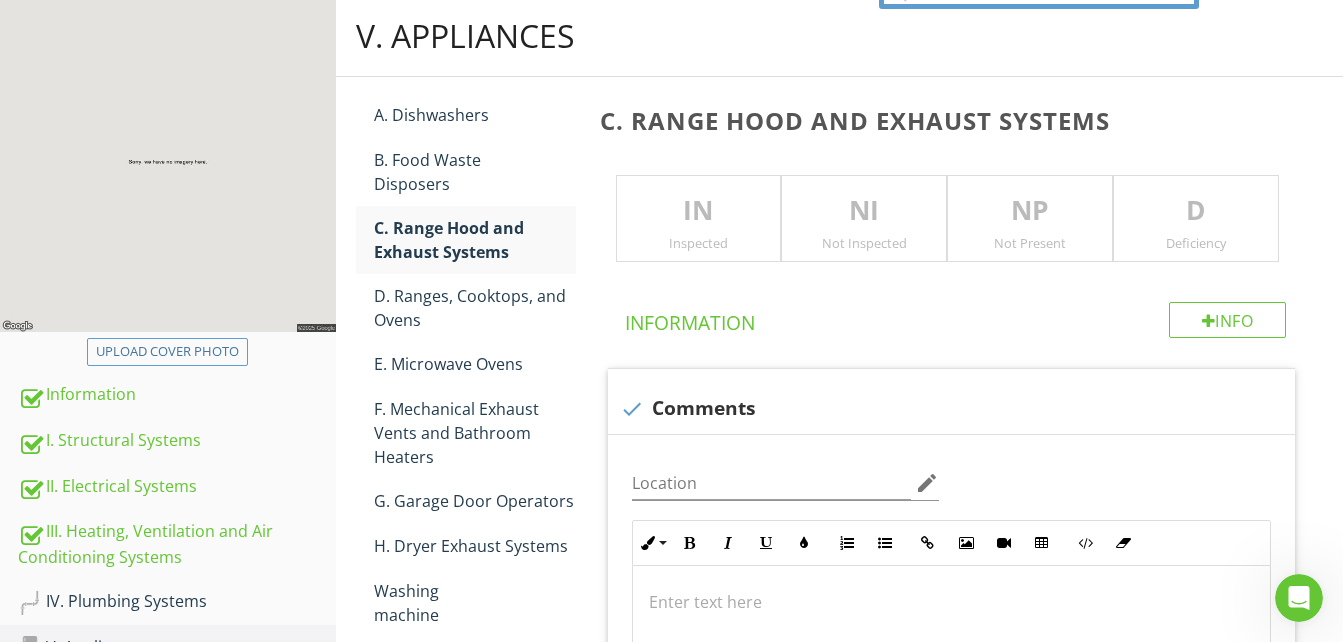 click on "IN" at bounding box center [699, 211] 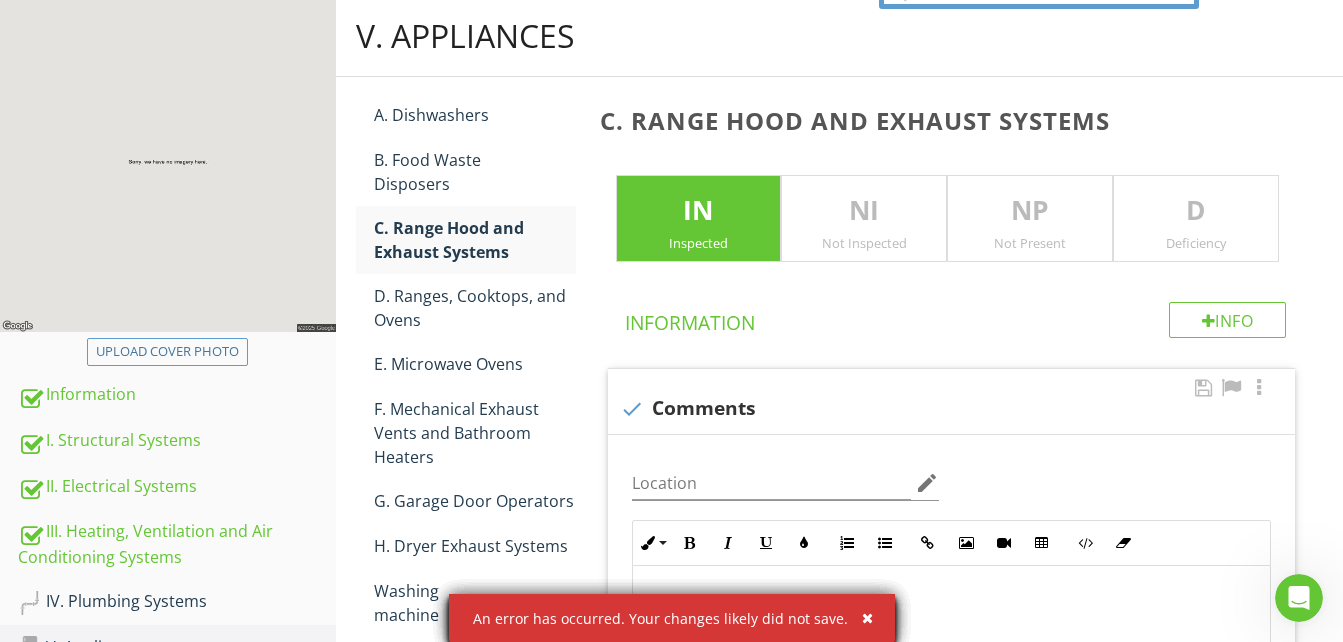 click at bounding box center (632, 409) 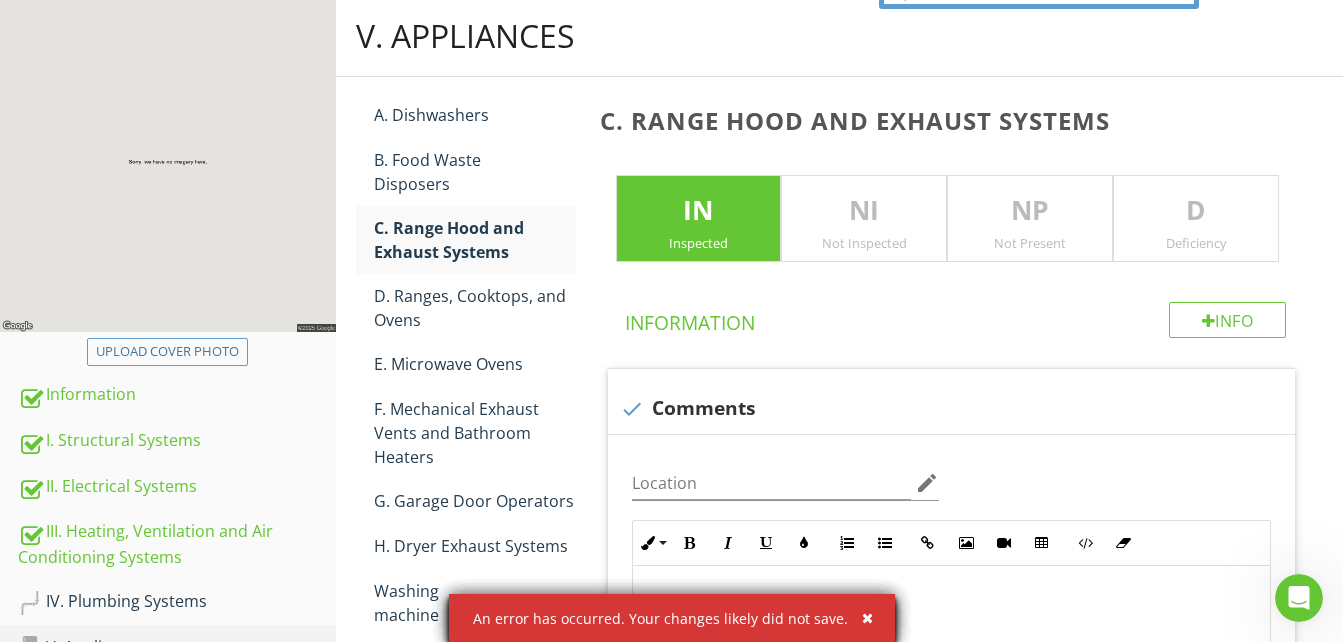 checkbox on "false" 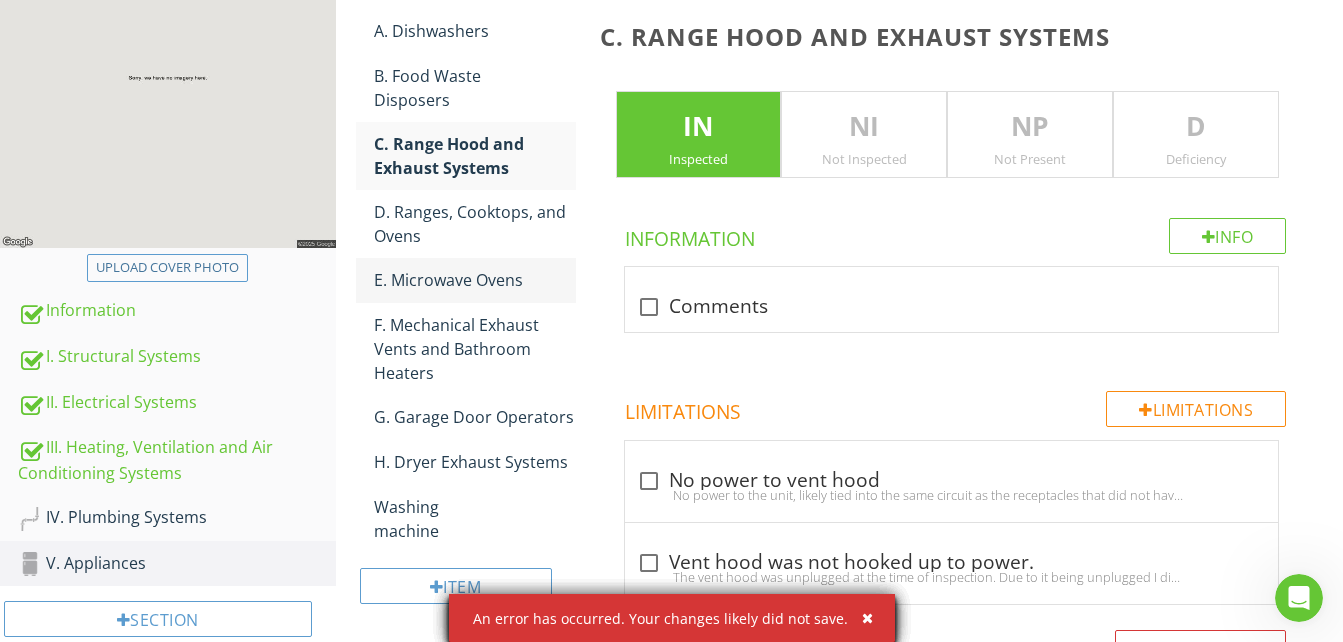 scroll, scrollTop: 404, scrollLeft: 0, axis: vertical 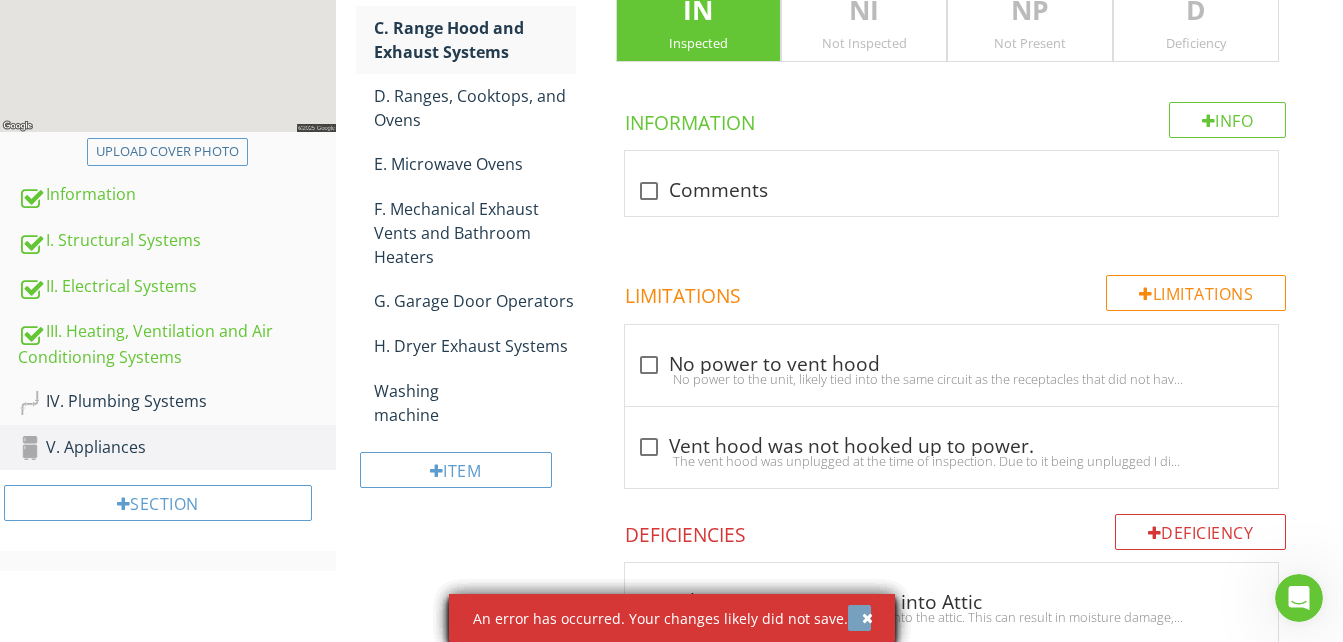 click at bounding box center (867, 618) 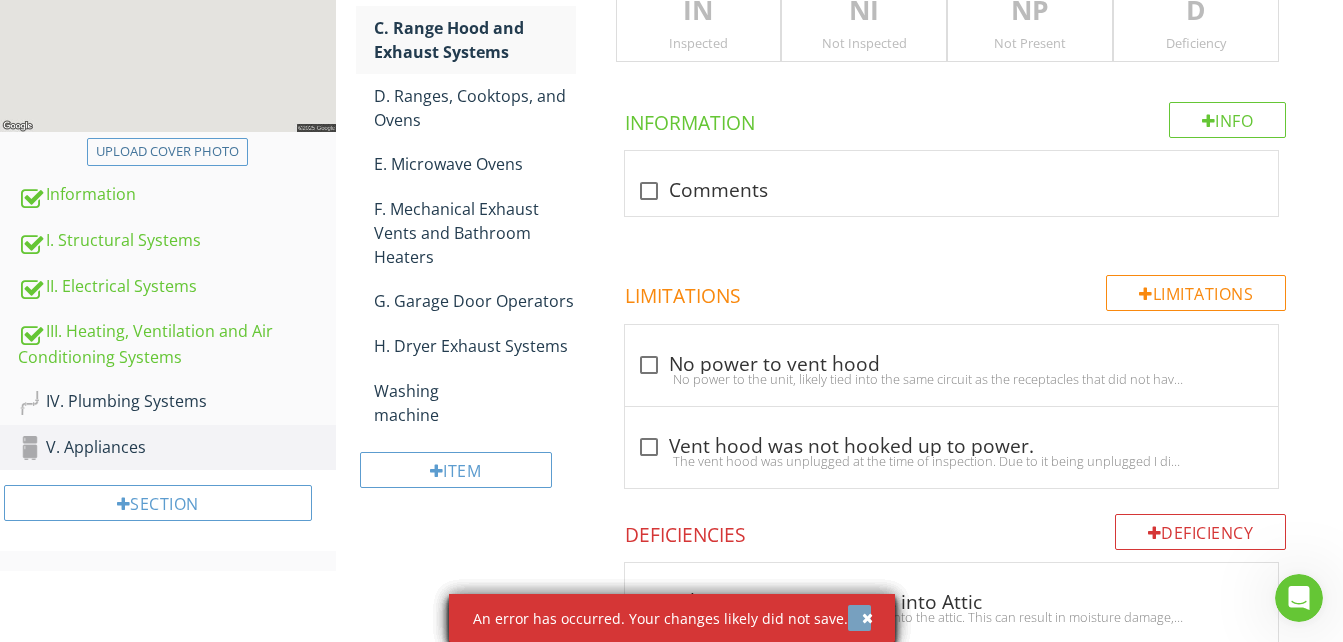 click at bounding box center [867, 618] 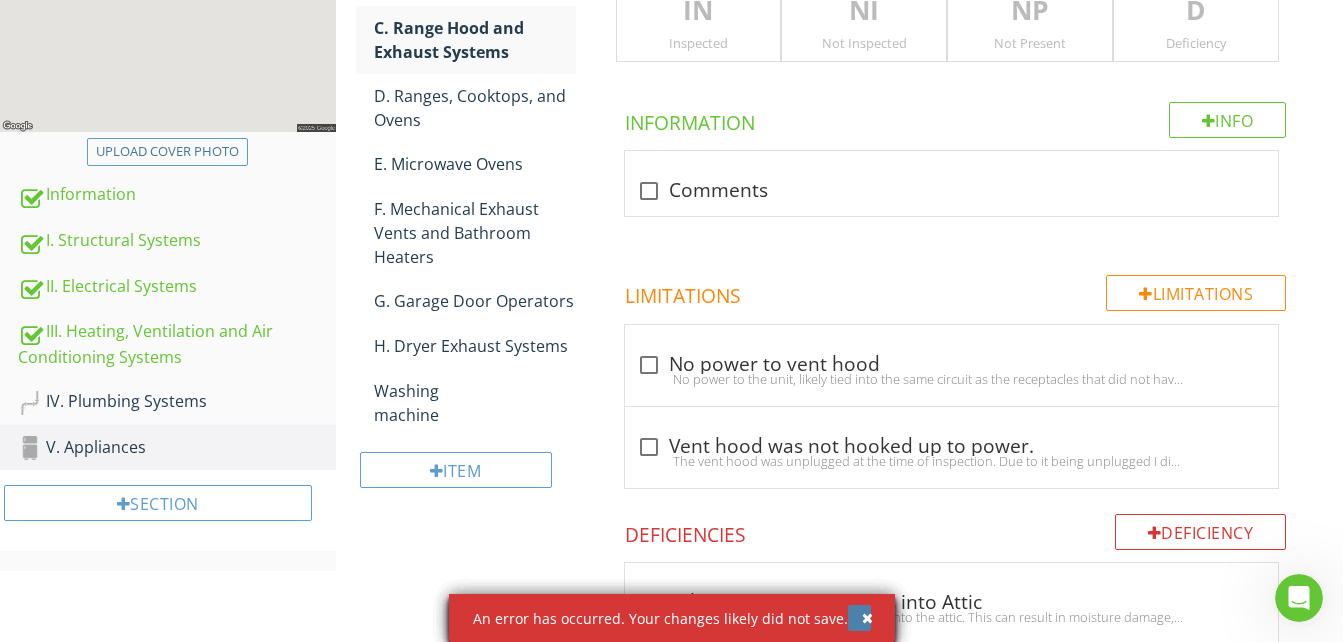 click at bounding box center (867, 618) 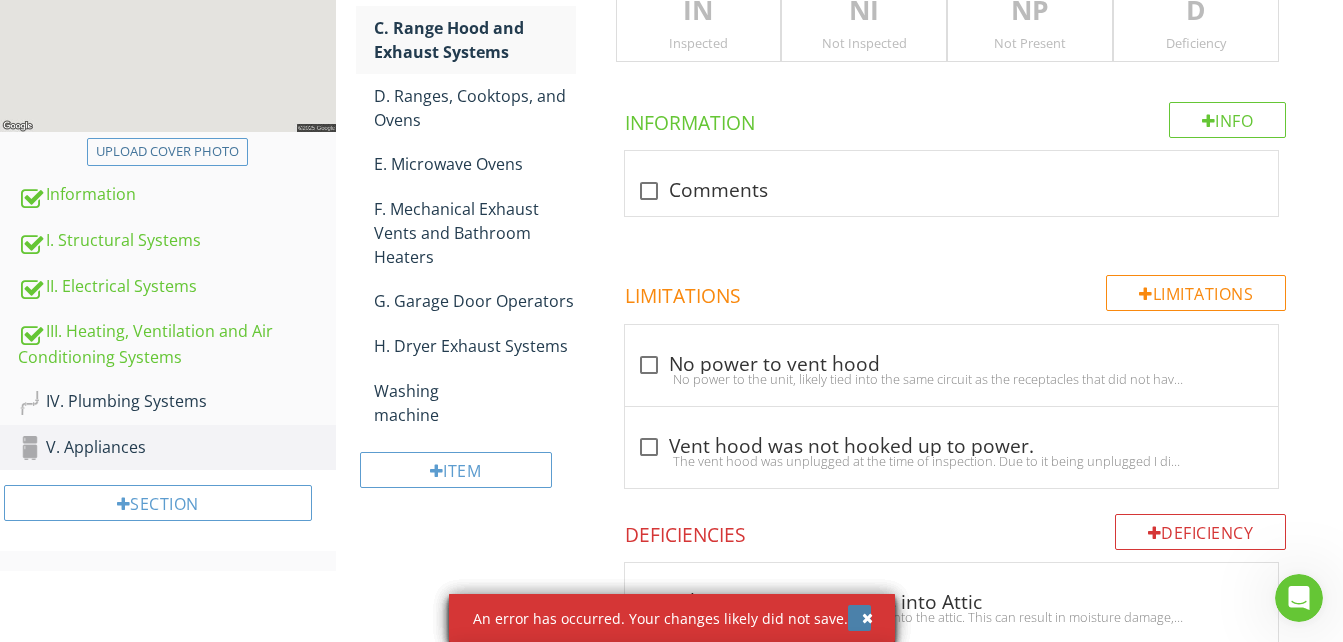 click at bounding box center (867, 618) 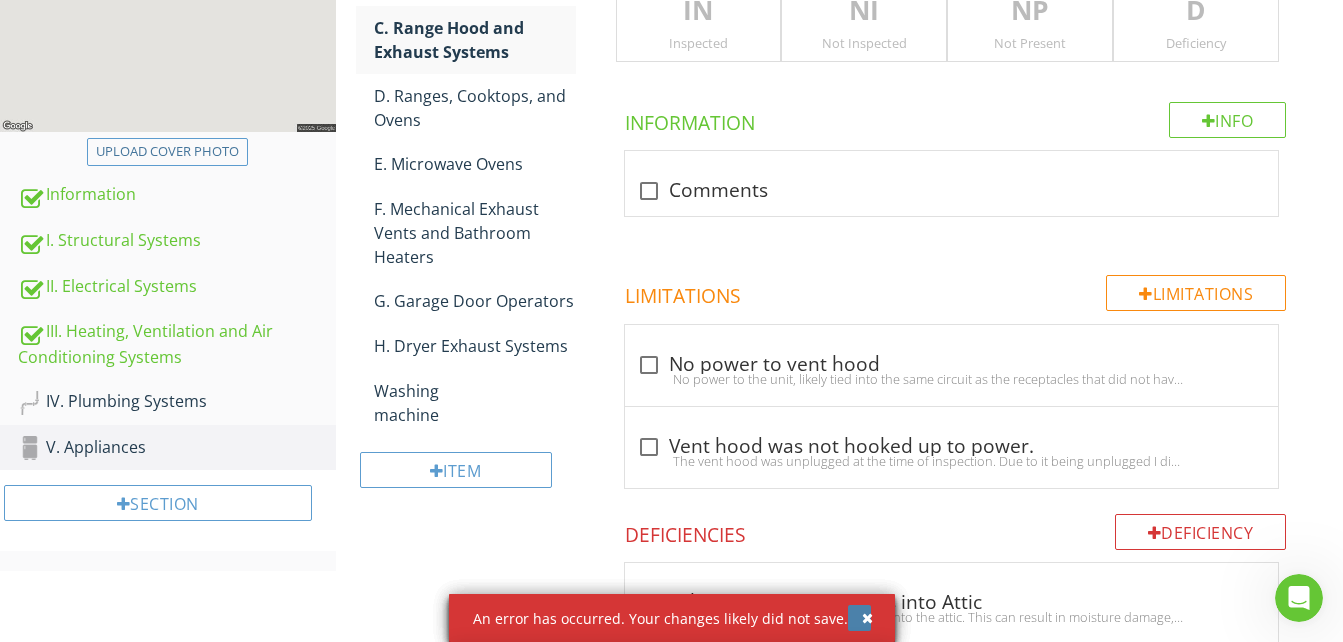 click at bounding box center [867, 618] 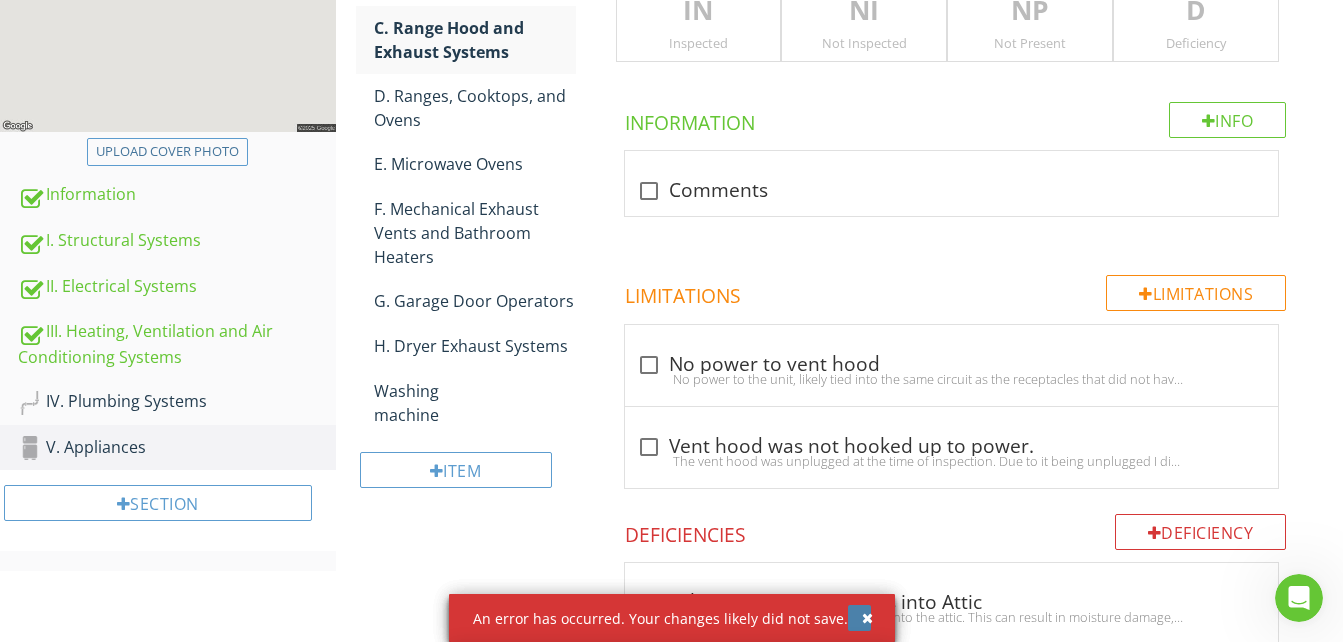 click at bounding box center (867, 618) 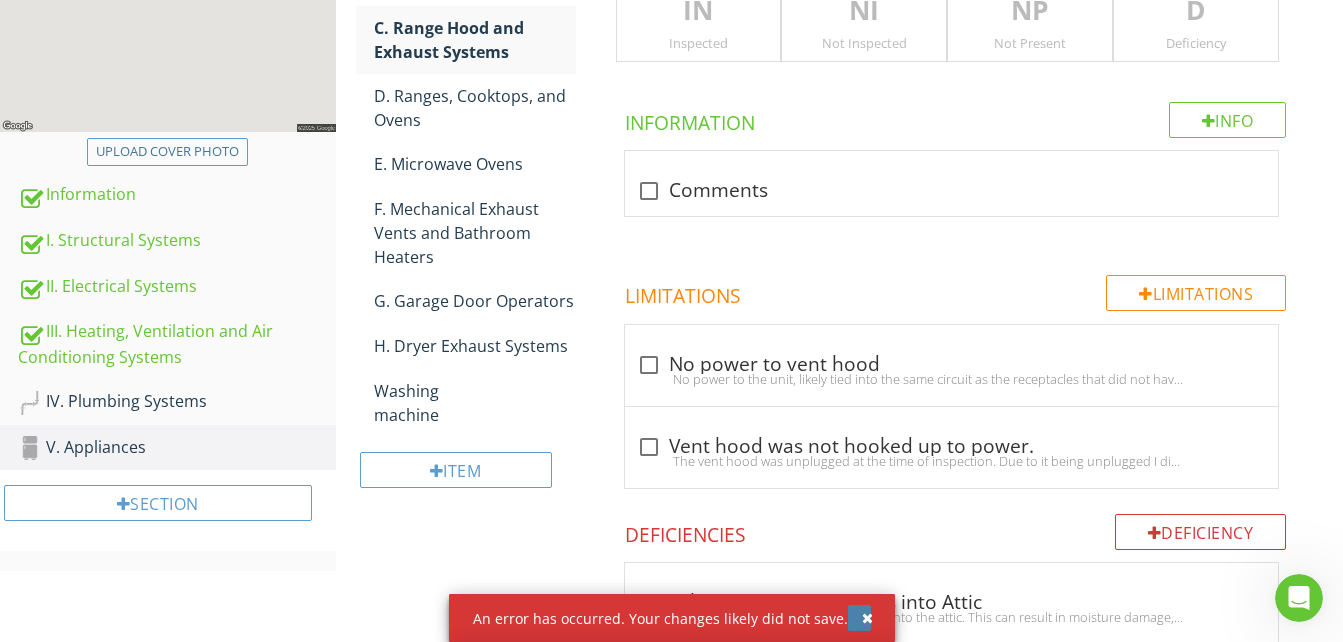 click at bounding box center [867, 618] 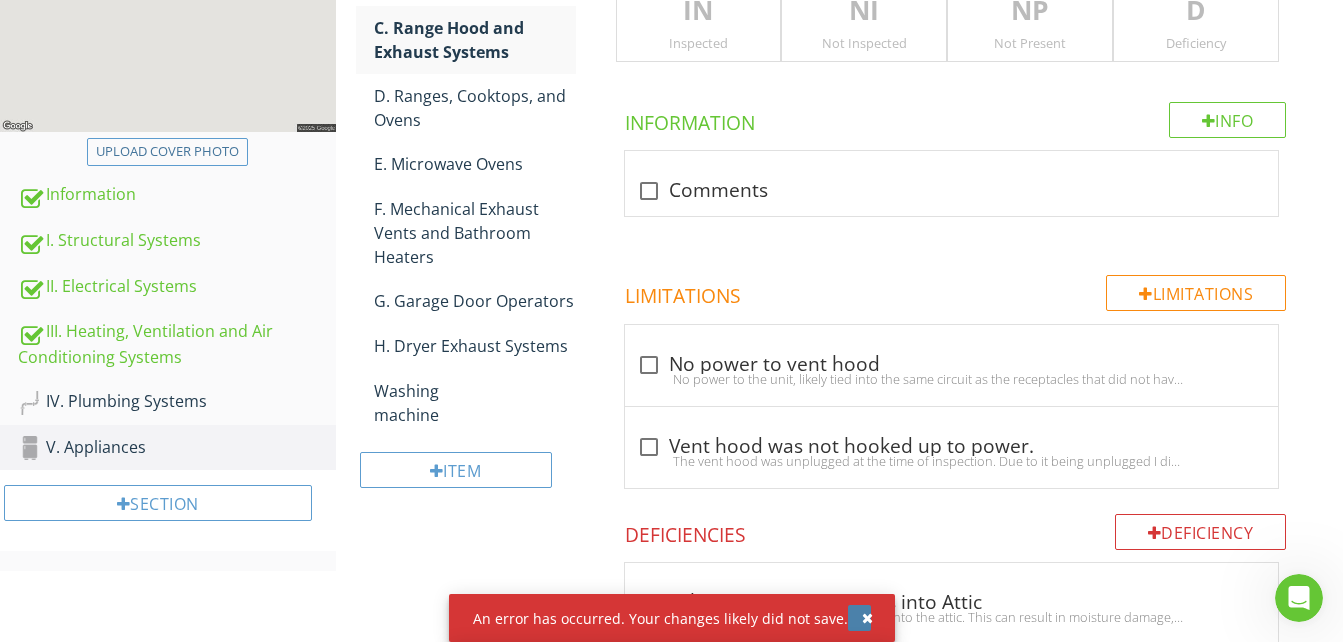 click at bounding box center [867, 618] 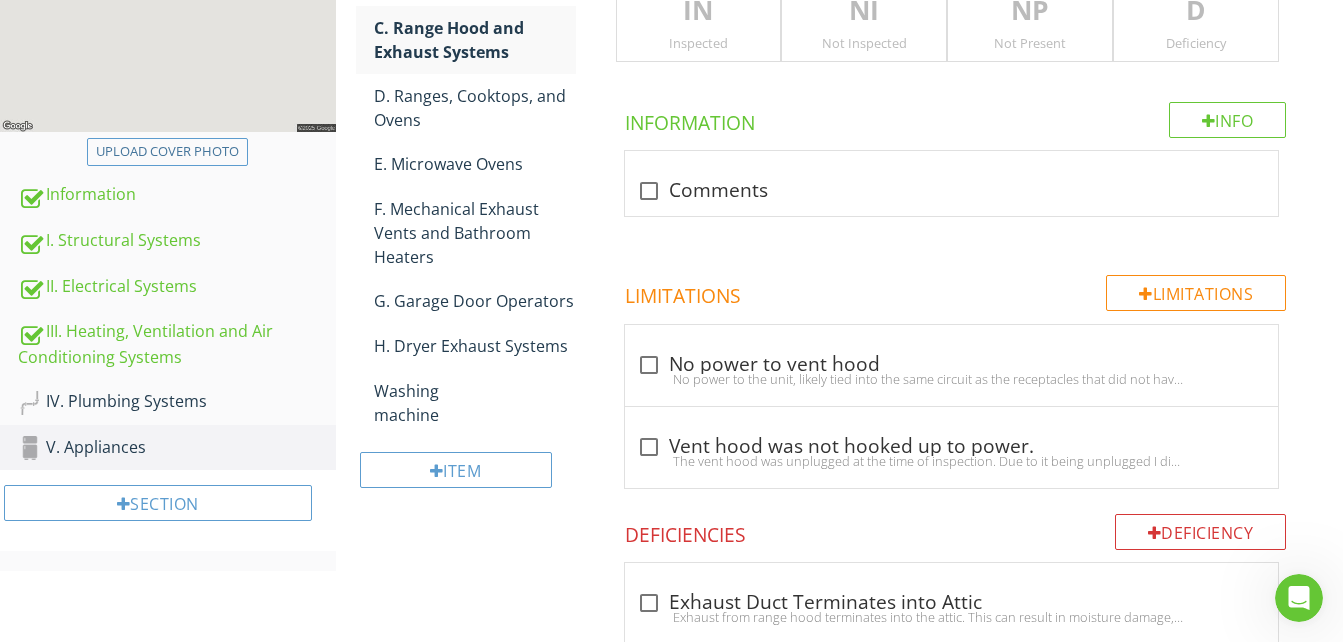 scroll, scrollTop: 304, scrollLeft: 0, axis: vertical 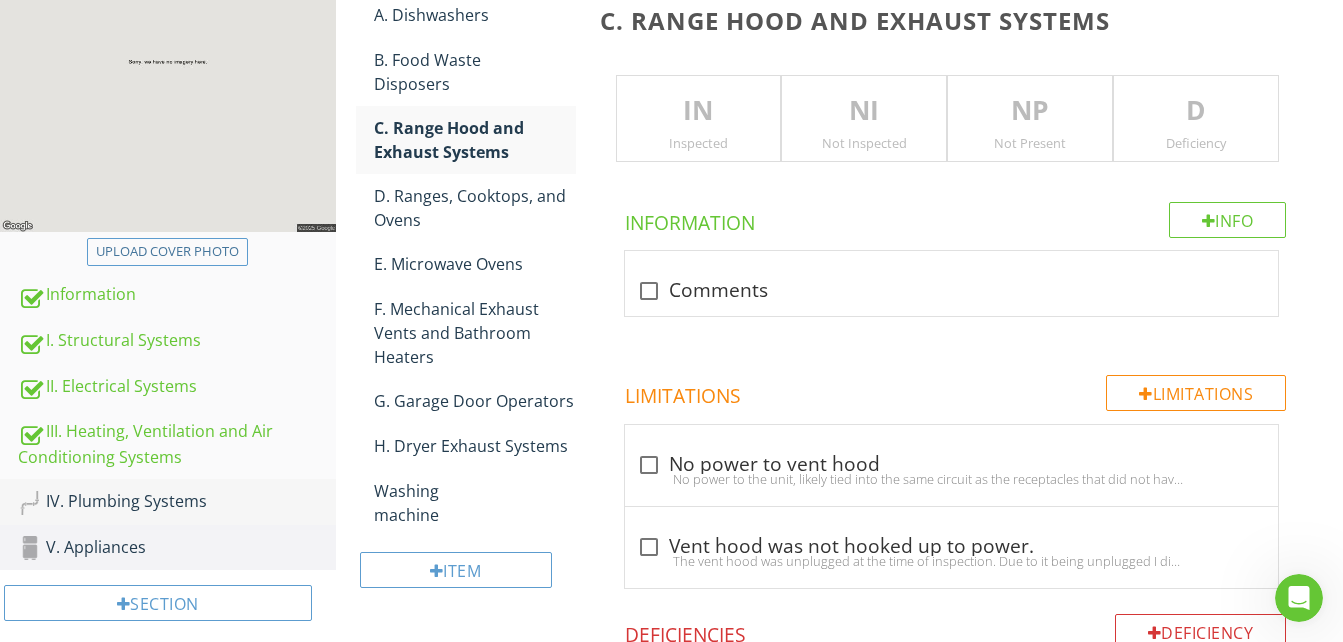 click on "IV. Plumbing Systems" at bounding box center [177, 502] 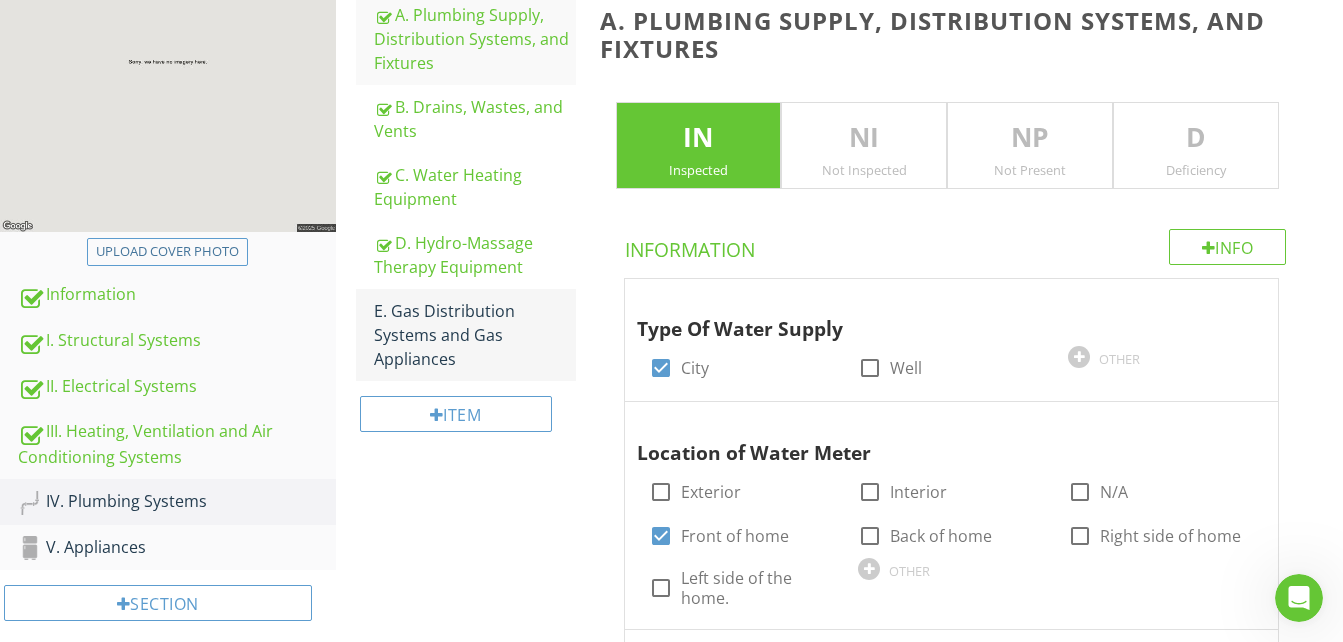 click on "E. Gas Distribution Systems and Gas Appliances" at bounding box center [475, 335] 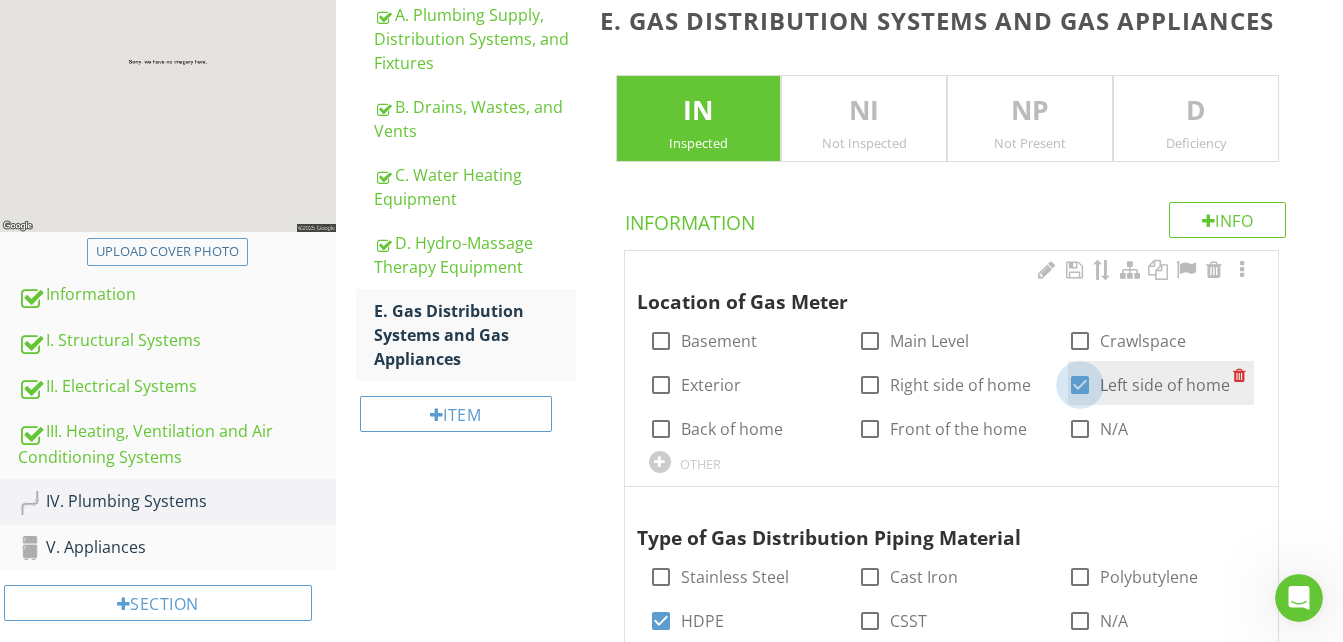 click at bounding box center (1080, 385) 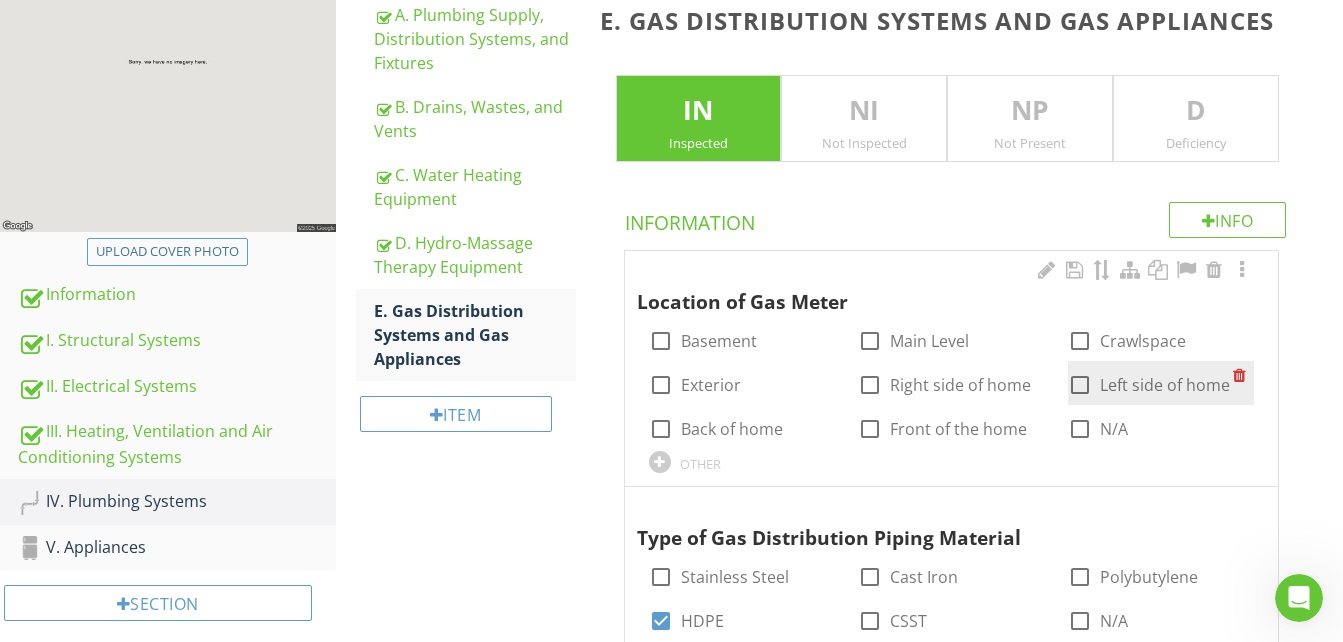 click at bounding box center [1080, 385] 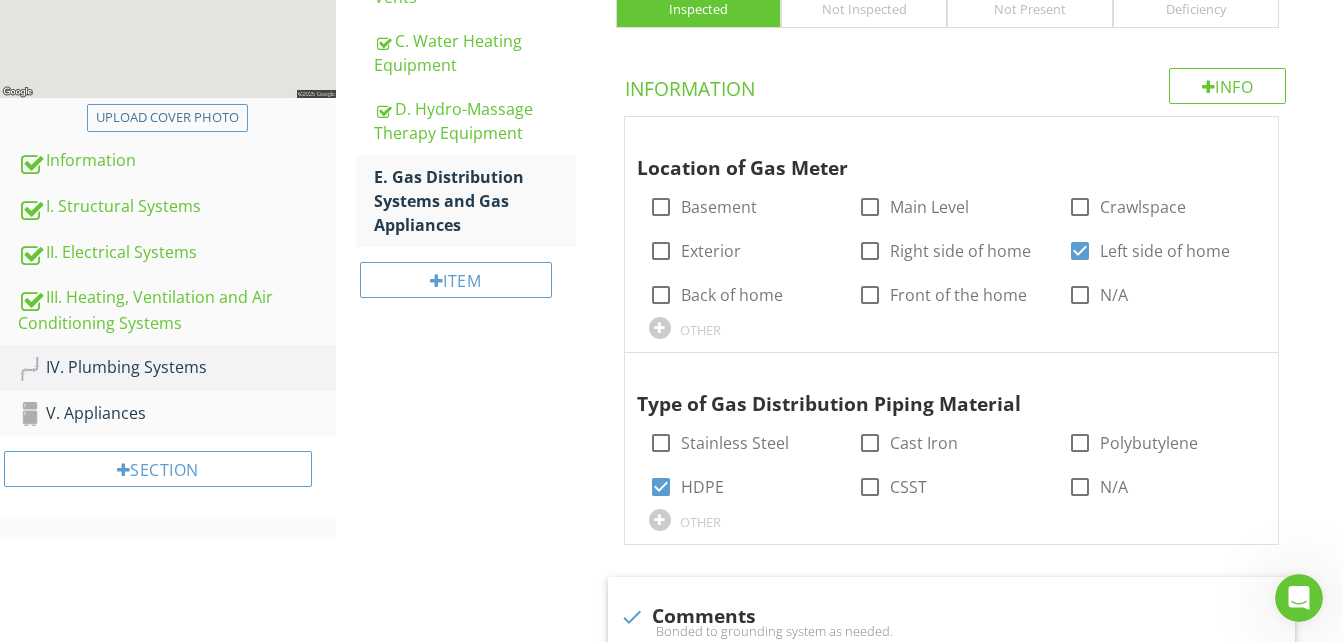 scroll, scrollTop: 504, scrollLeft: 0, axis: vertical 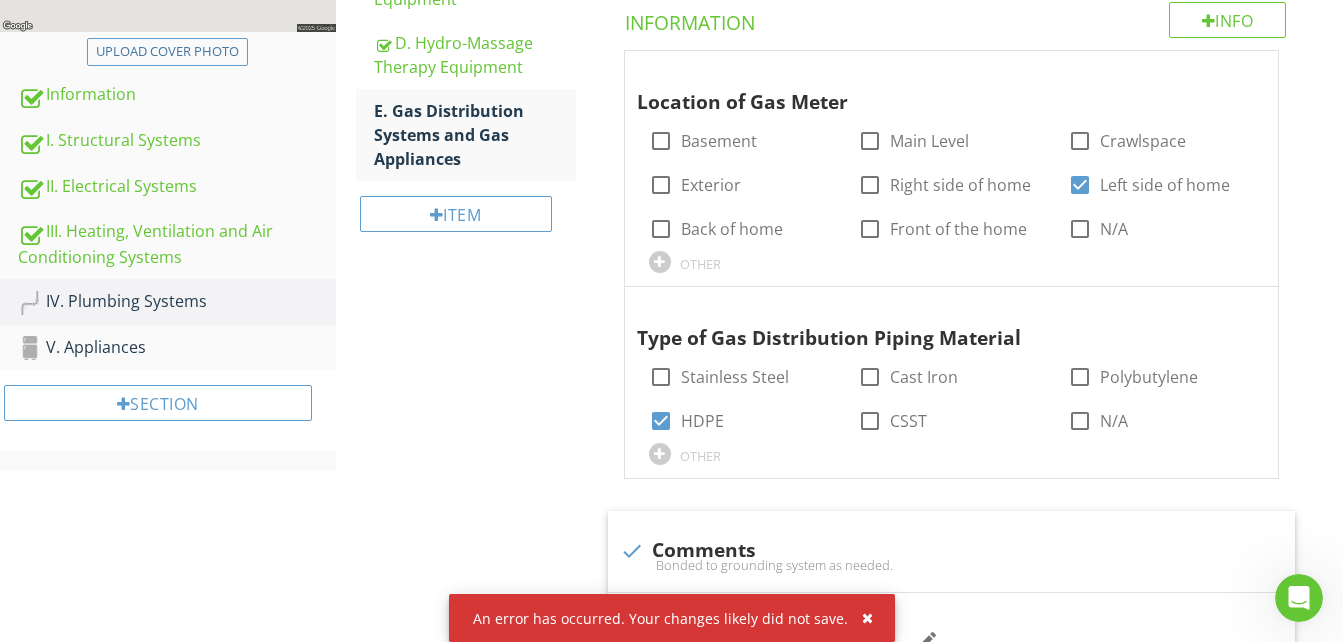 click on "An error has occurred. Your changes likely did not save." at bounding box center (672, 618) 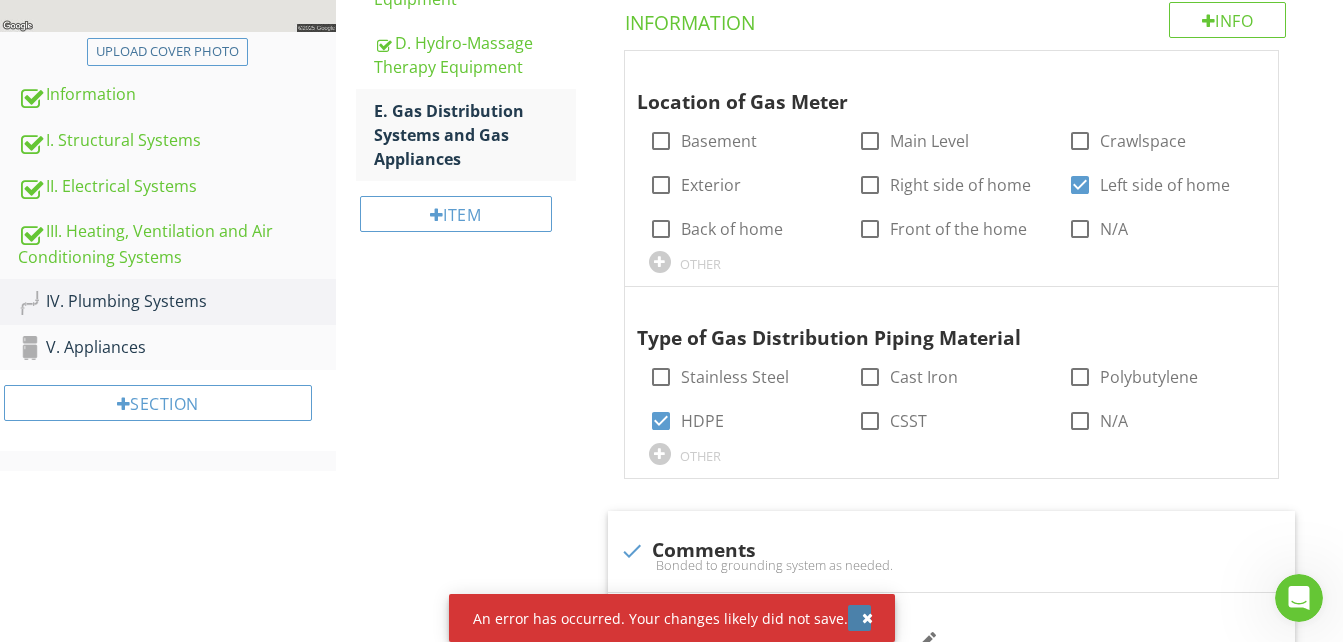 click at bounding box center (867, 618) 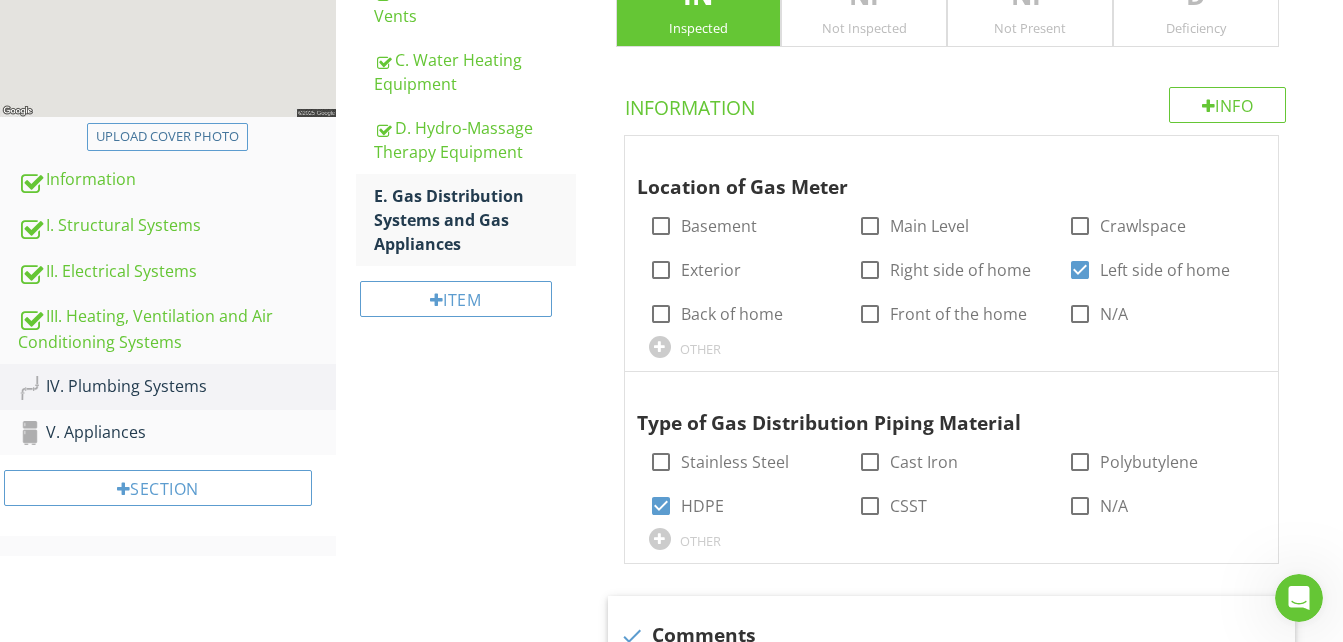 scroll, scrollTop: 404, scrollLeft: 0, axis: vertical 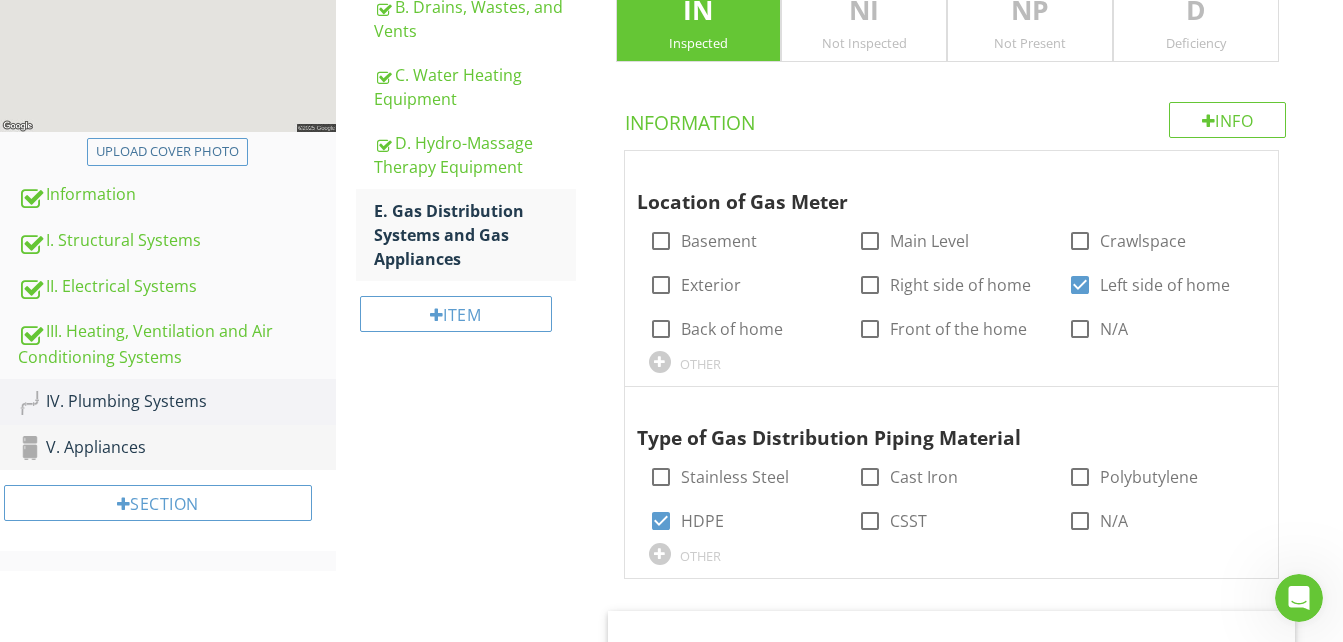 click on "V. Appliances" at bounding box center [177, 448] 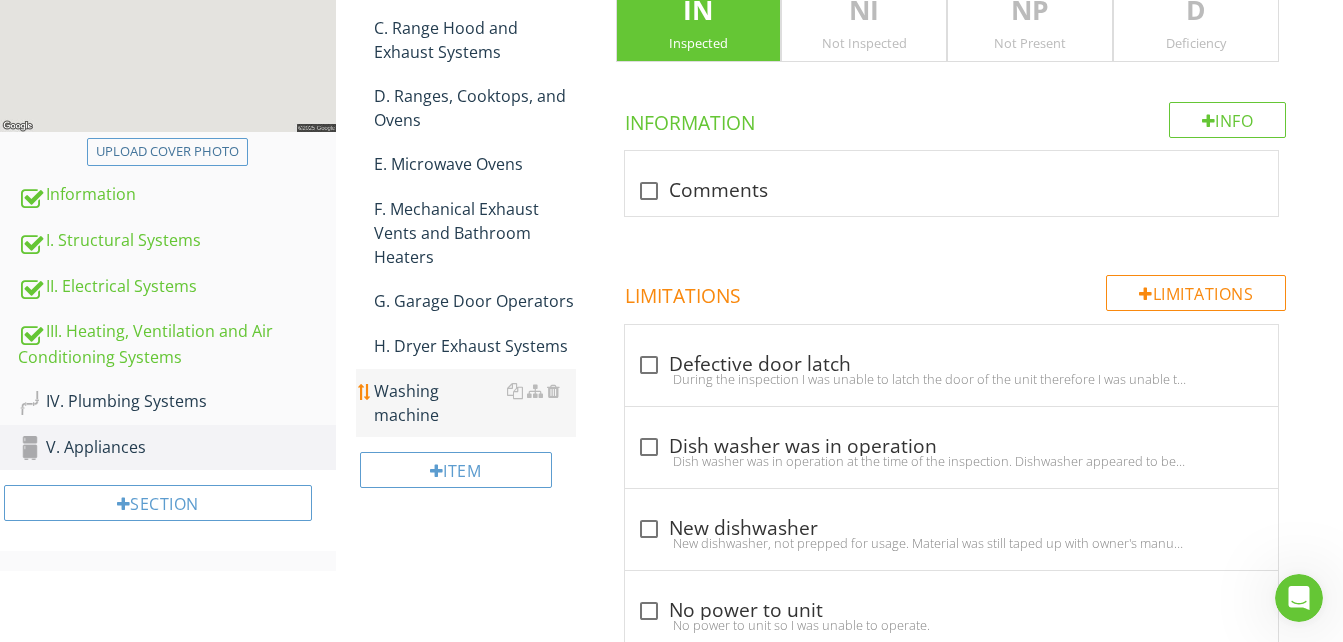 click on "Washing machine" at bounding box center (475, 403) 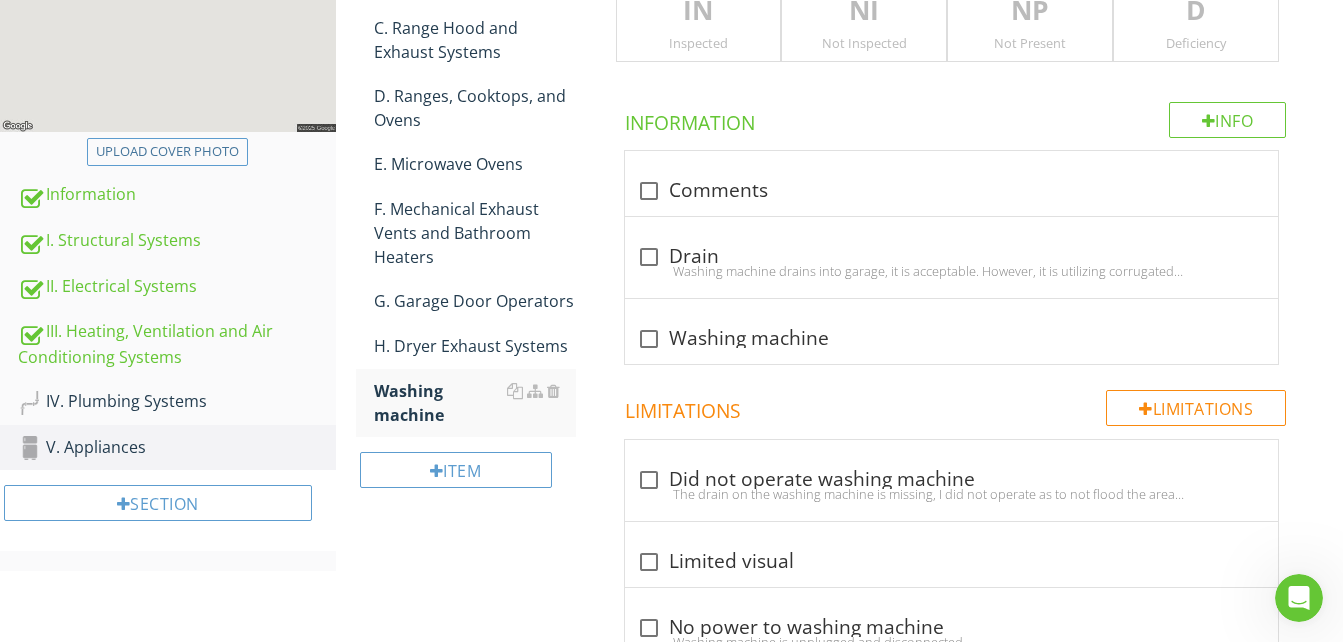 click on "NI" at bounding box center [864, 11] 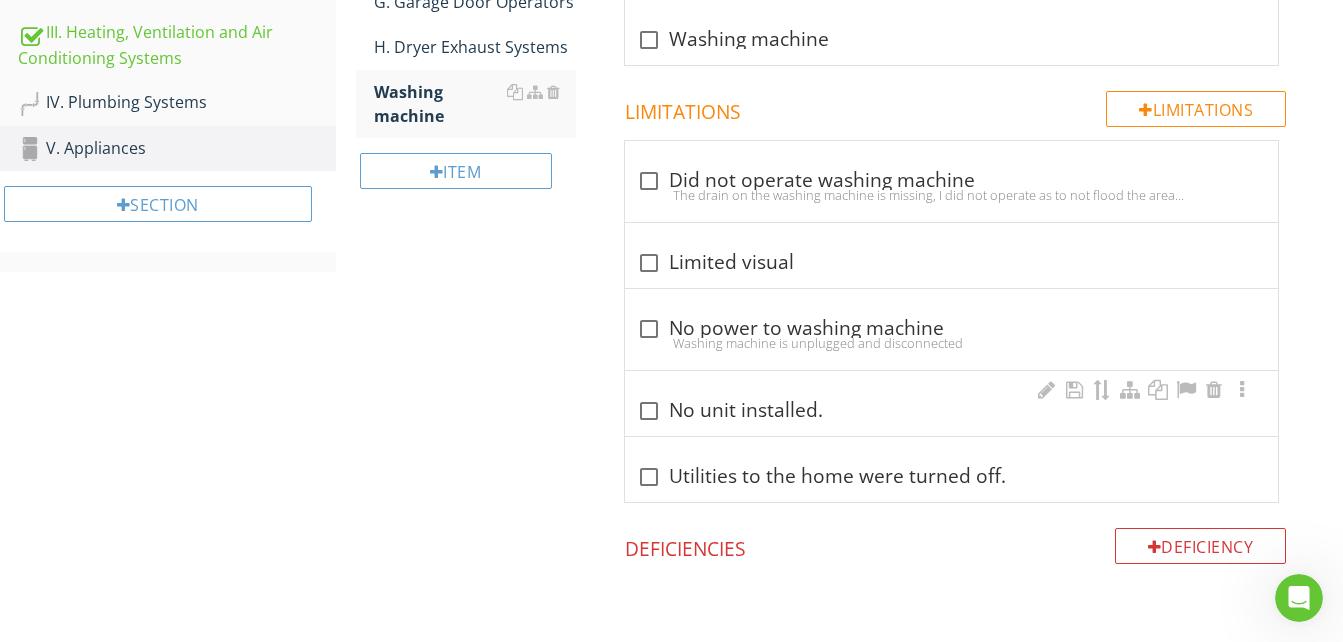 scroll, scrollTop: 704, scrollLeft: 0, axis: vertical 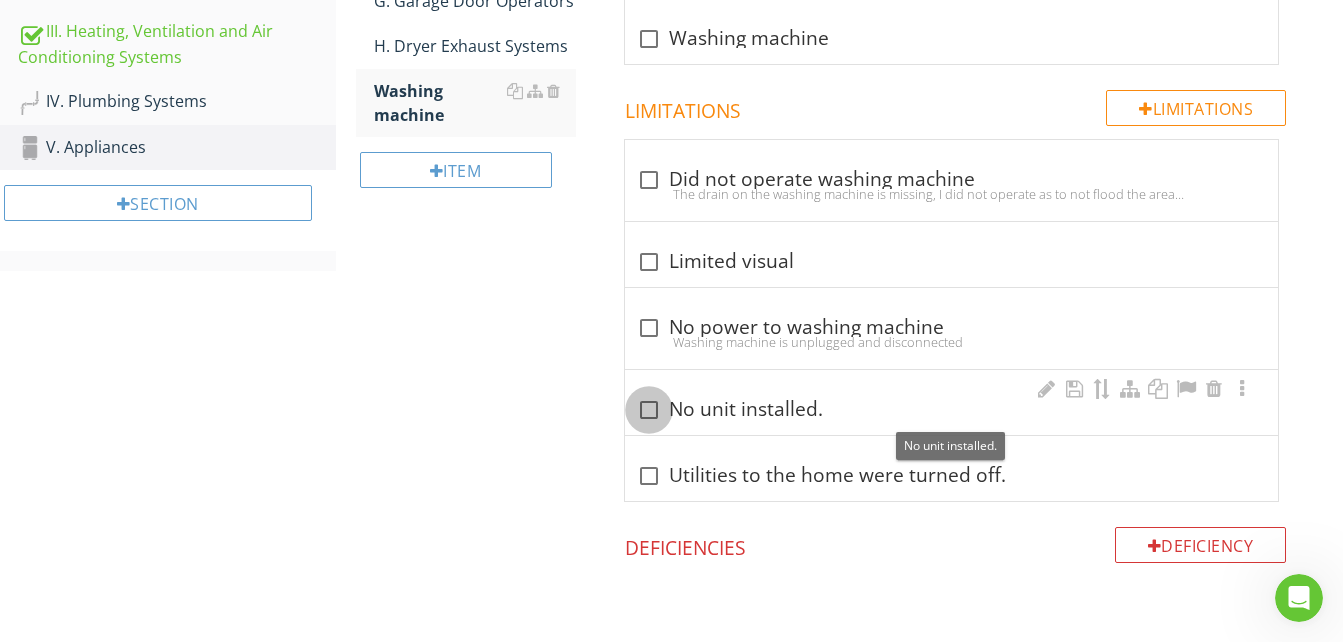 click at bounding box center (649, 410) 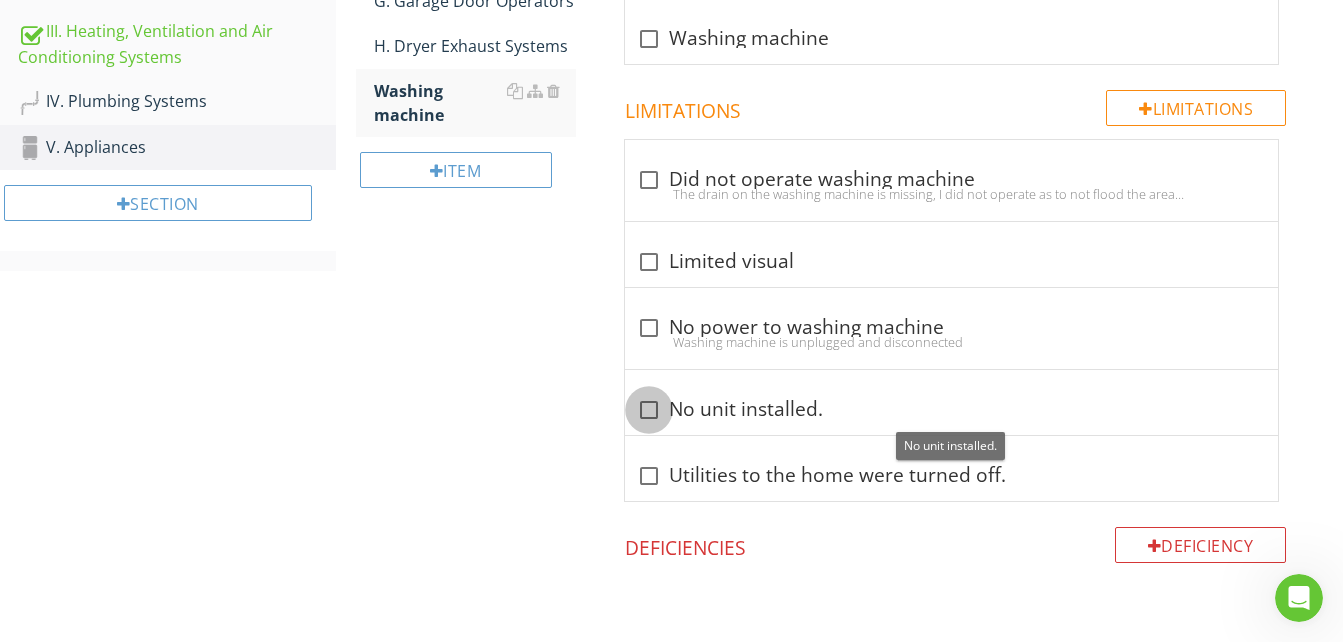 checkbox on "true" 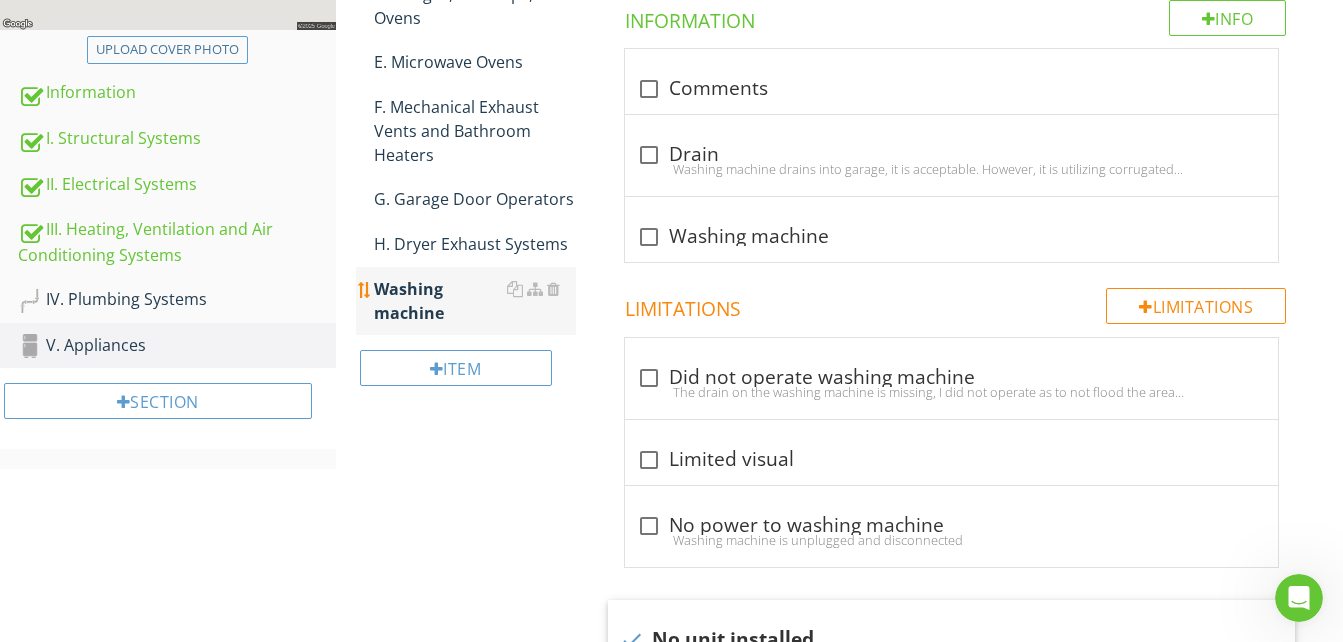 scroll, scrollTop: 504, scrollLeft: 0, axis: vertical 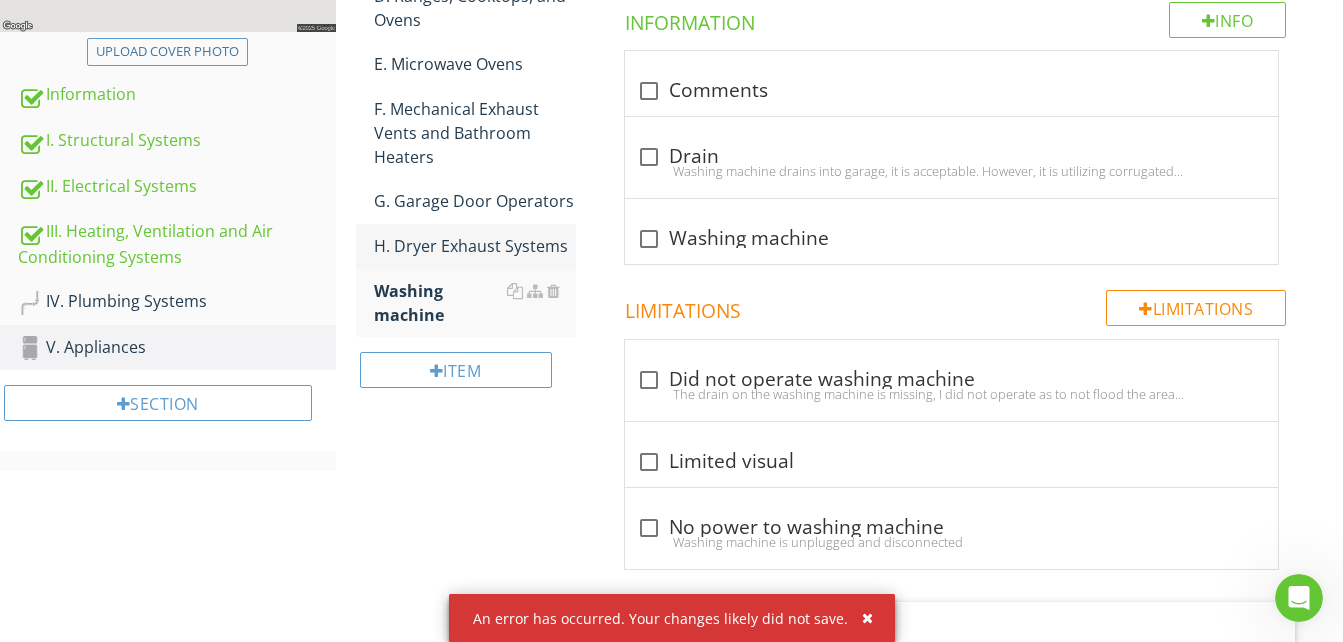 click on "H. Dryer Exhaust Systems" at bounding box center [475, 246] 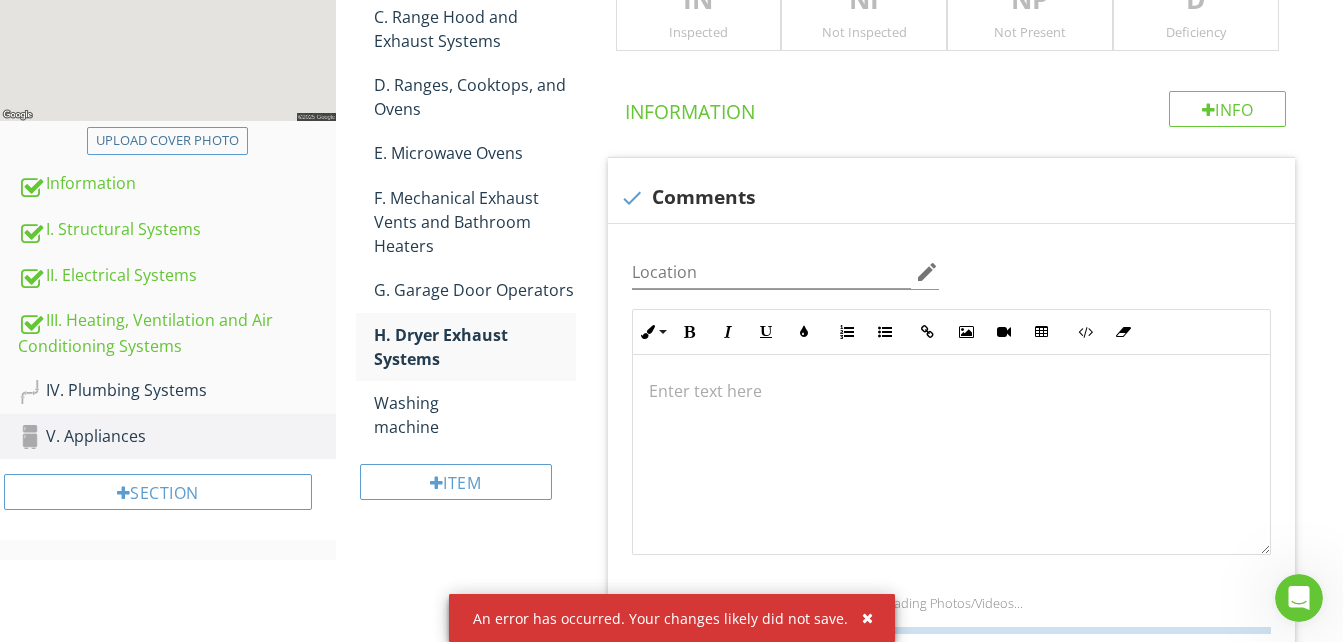 scroll, scrollTop: 304, scrollLeft: 0, axis: vertical 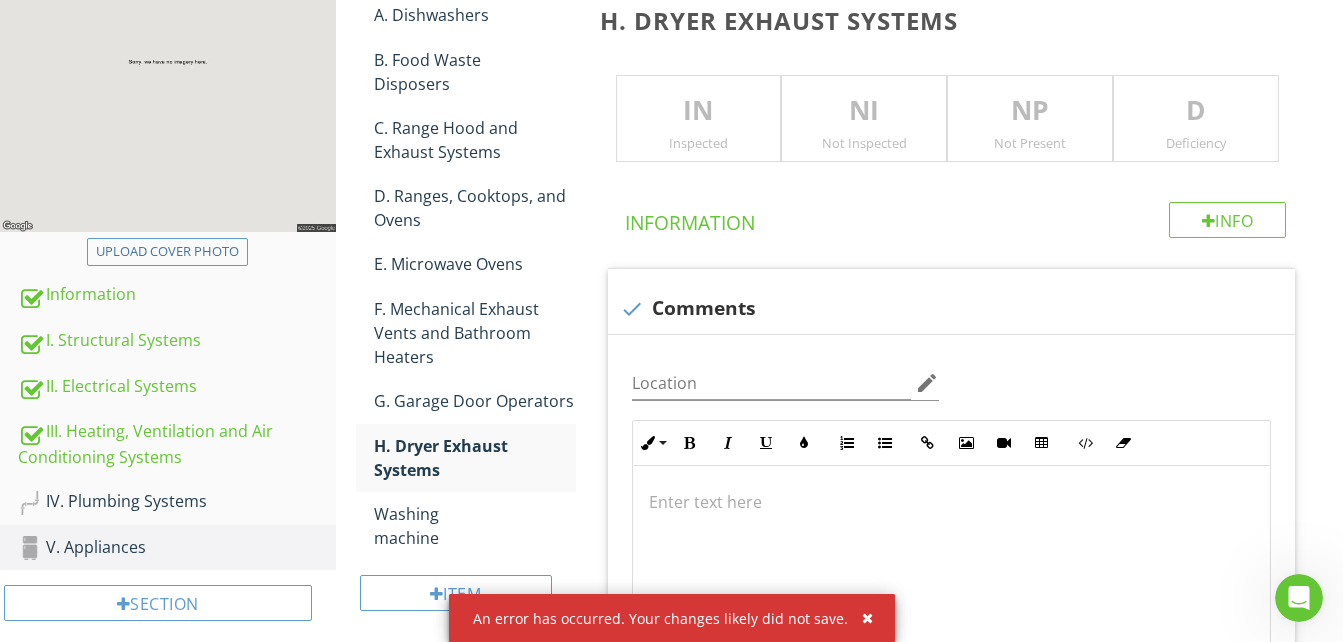 click on "IN   Inspected" at bounding box center (699, 119) 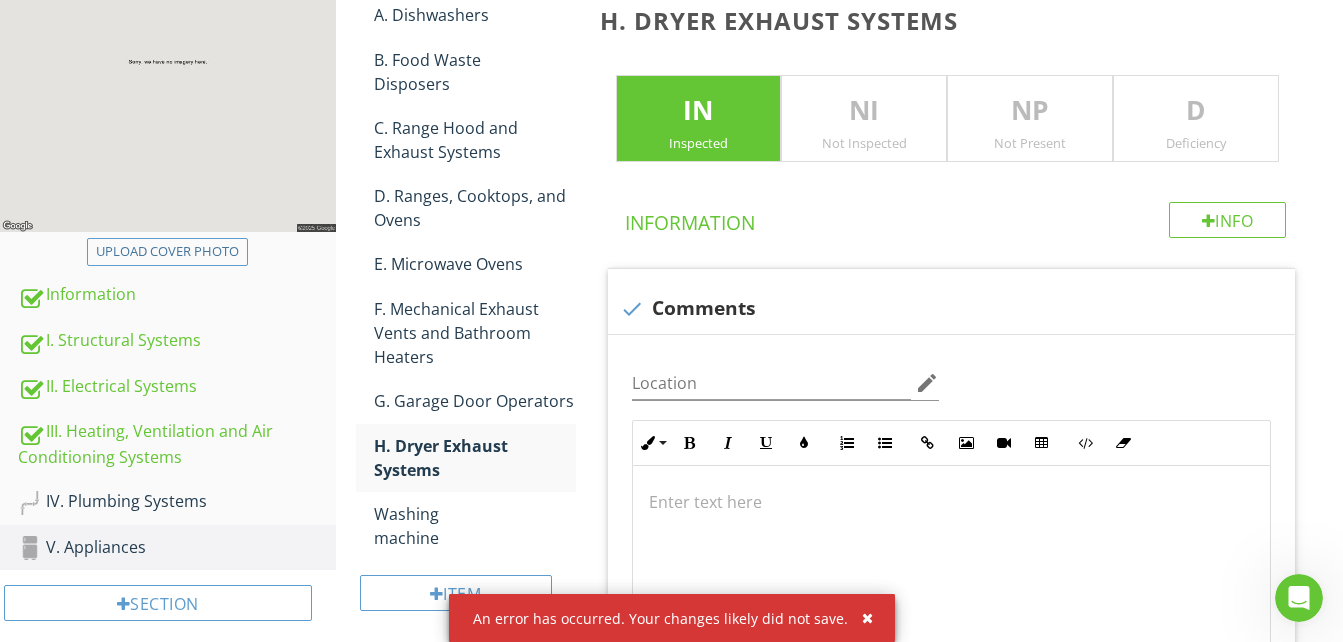 drag, startPoint x: 513, startPoint y: 403, endPoint x: 581, endPoint y: 180, distance: 233.1373 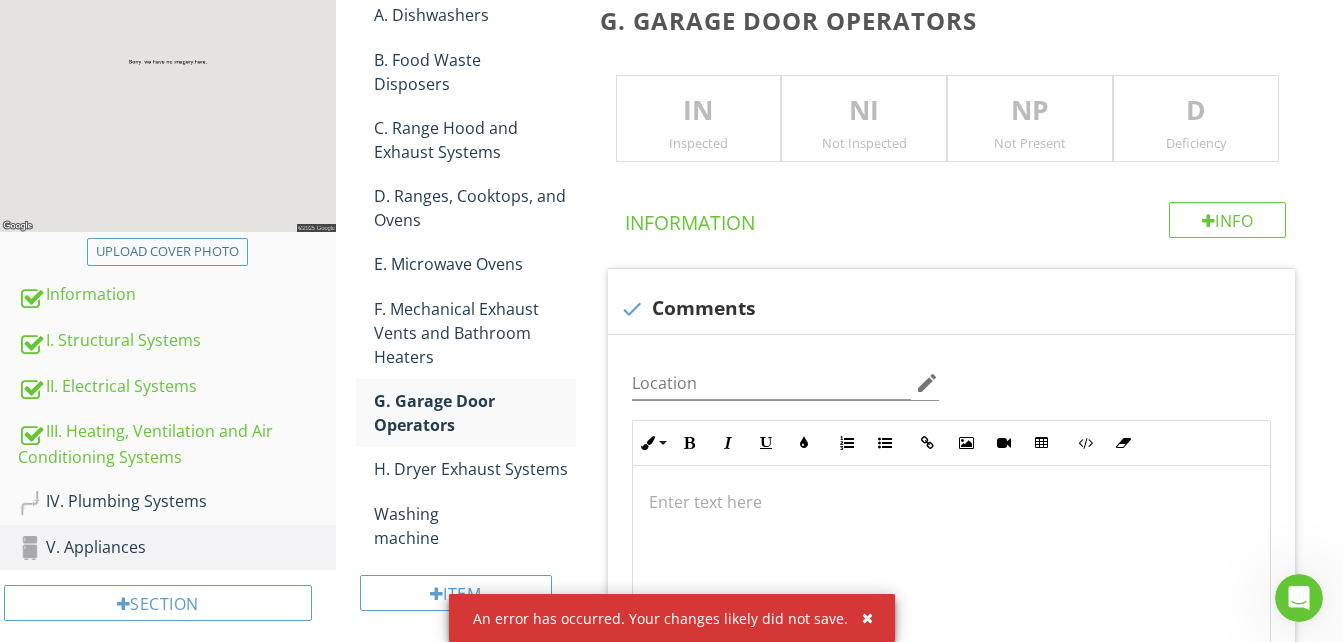 click on "IN" at bounding box center (699, 111) 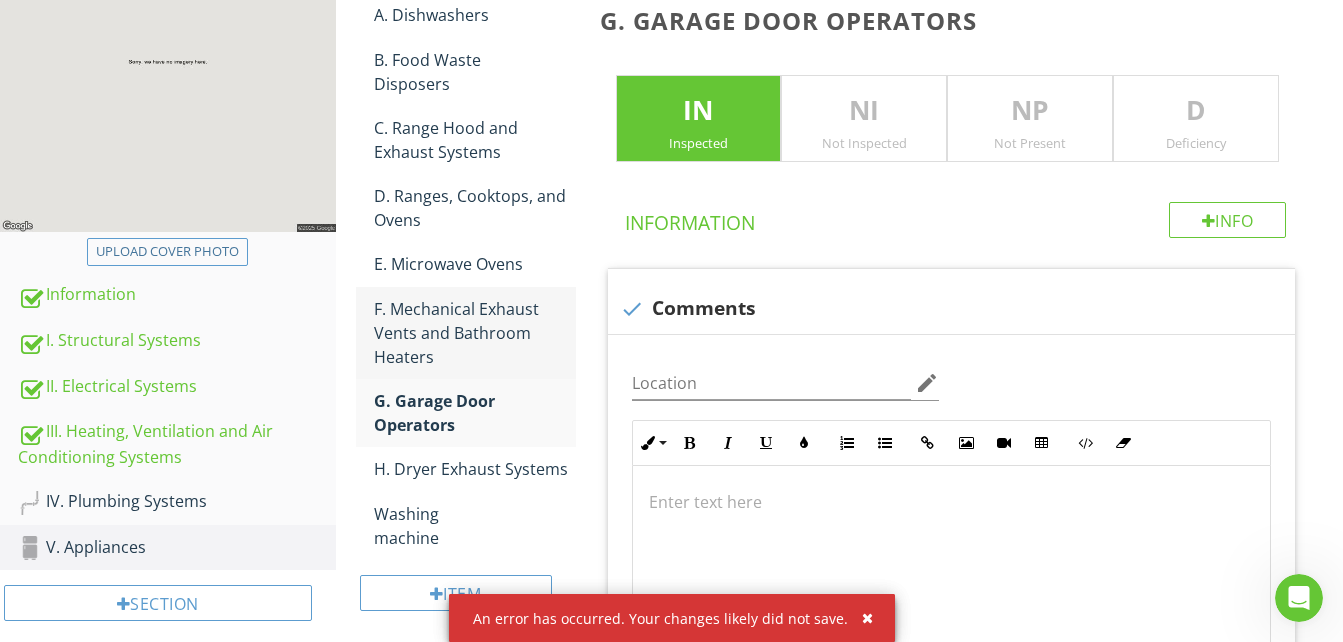 click on "F. Mechanical Exhaust Vents and Bathroom Heaters" at bounding box center [475, 333] 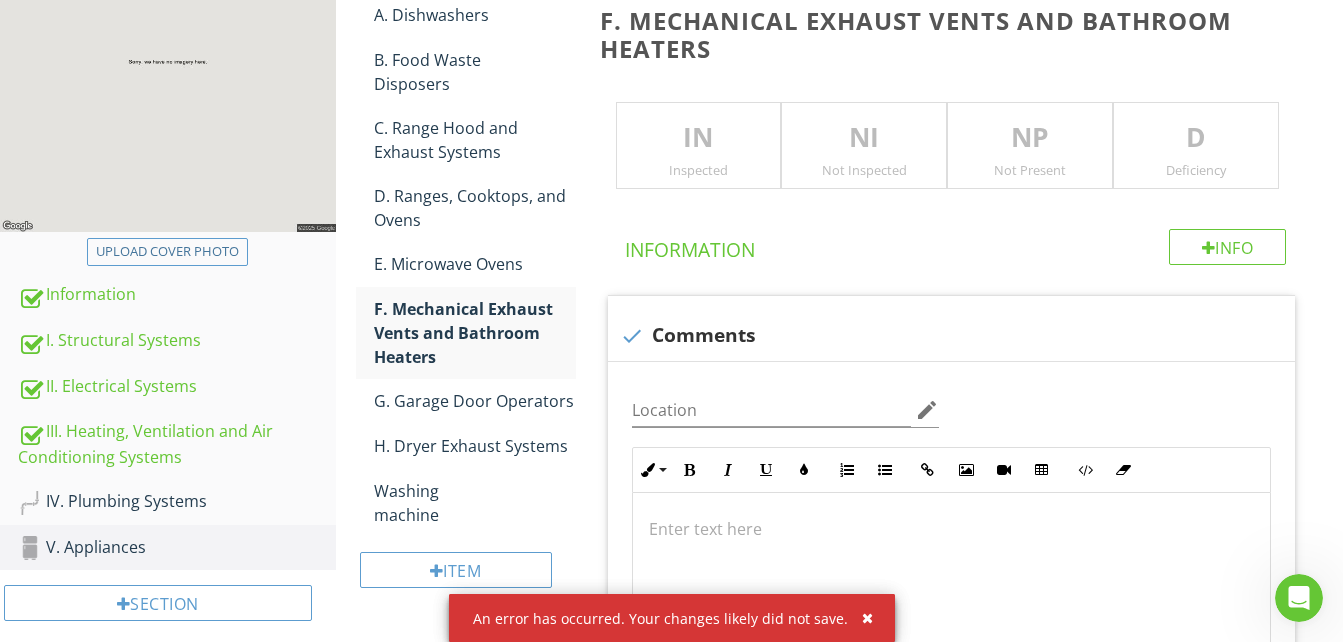 click on "IN" at bounding box center [699, 138] 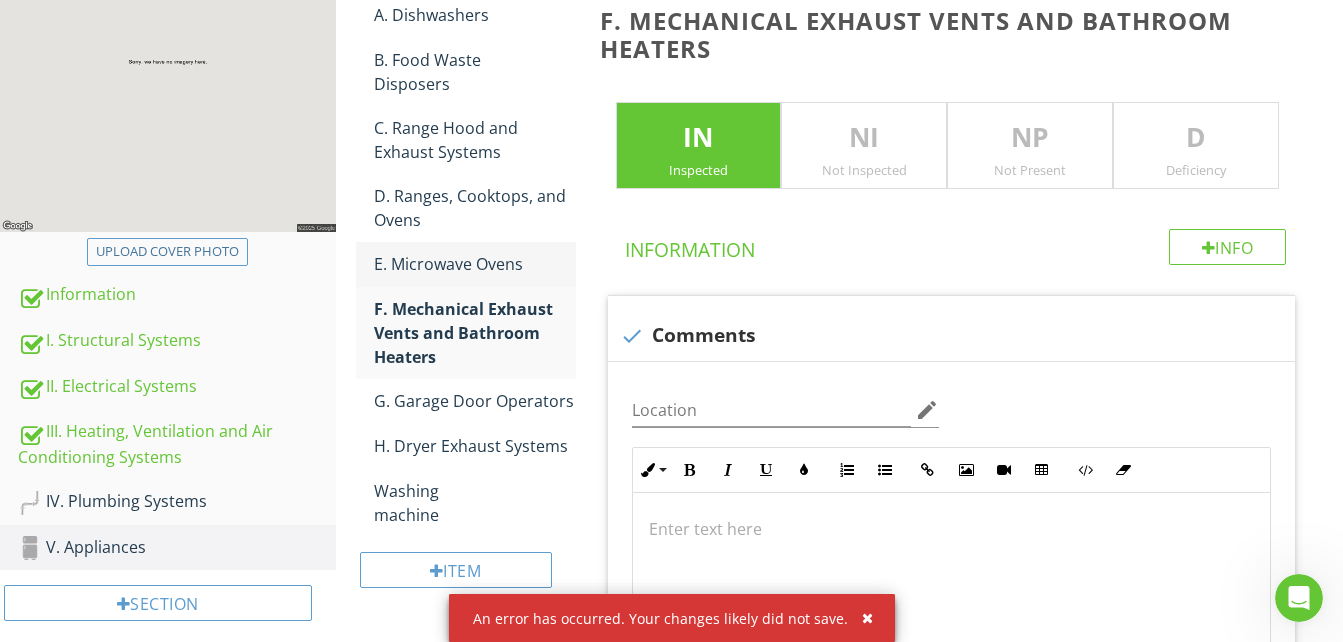 click on "E. Microwave Ovens" at bounding box center (475, 264) 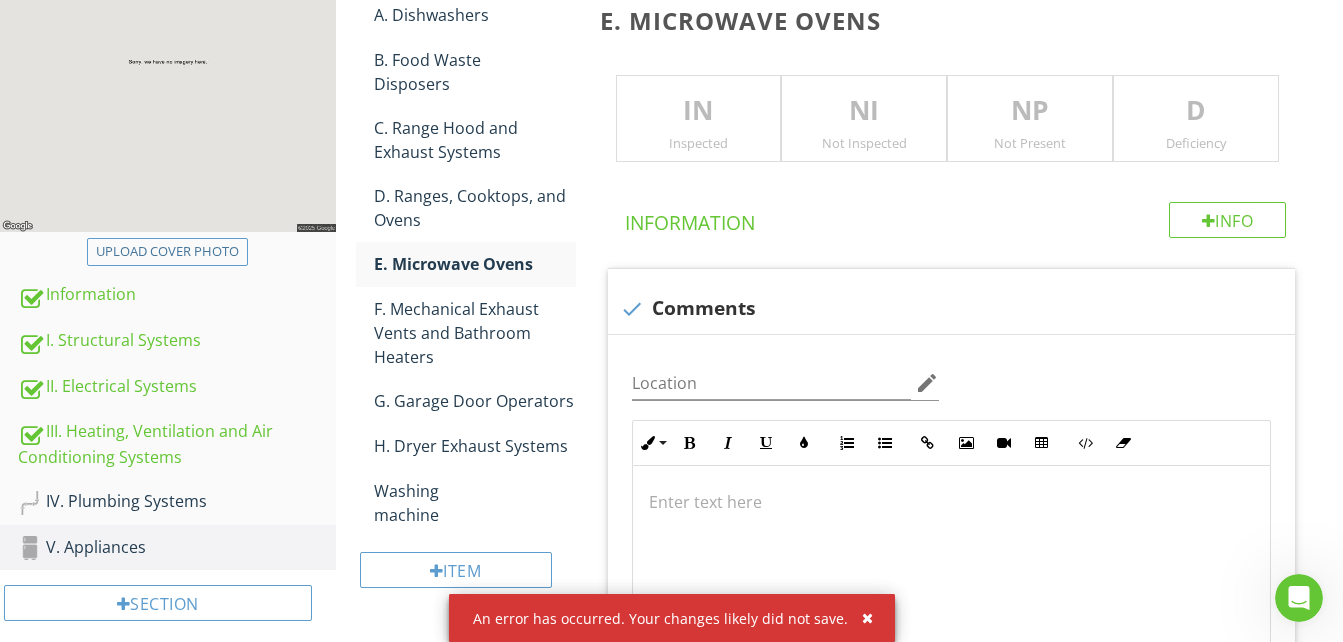 click on "IN   Inspected" at bounding box center [699, 119] 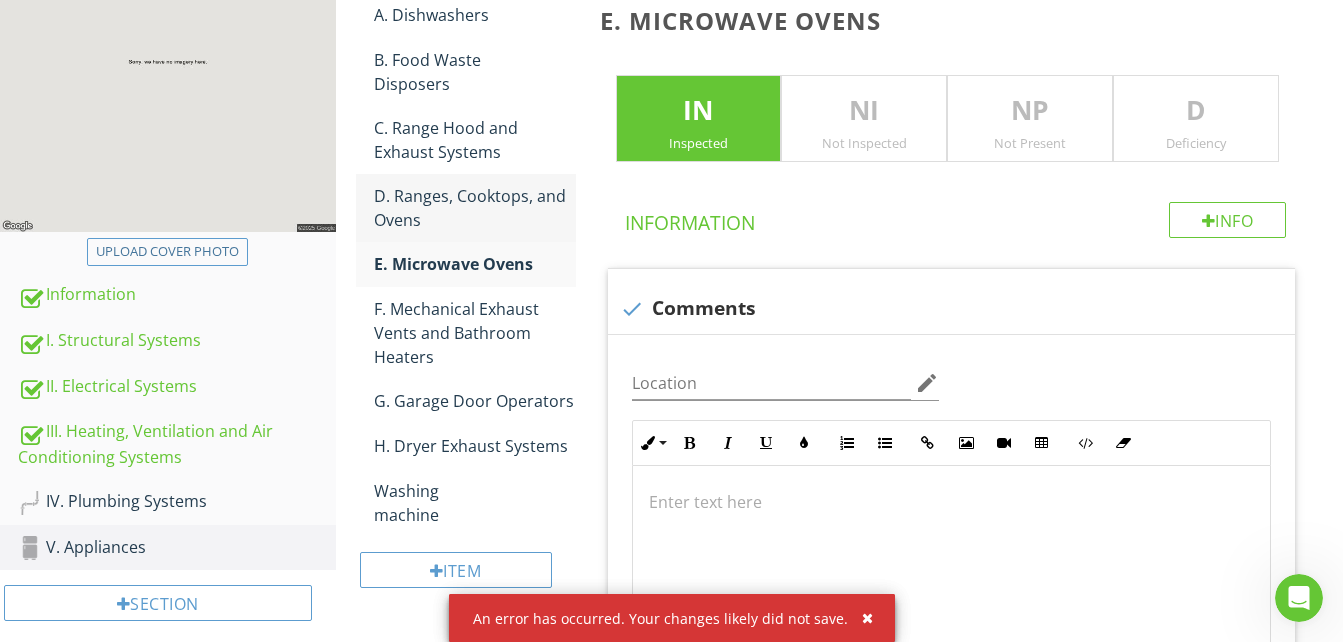 click on "D. Ranges, Cooktops, and Ovens" at bounding box center [475, 208] 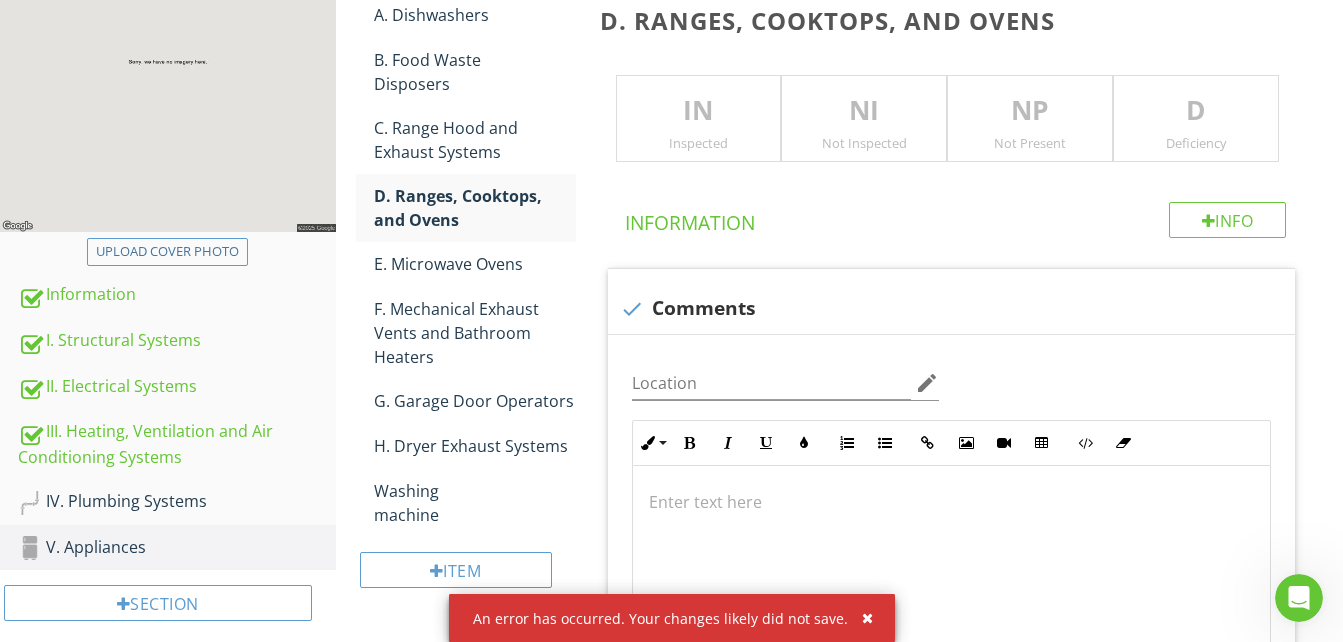 click on "IN" at bounding box center (699, 111) 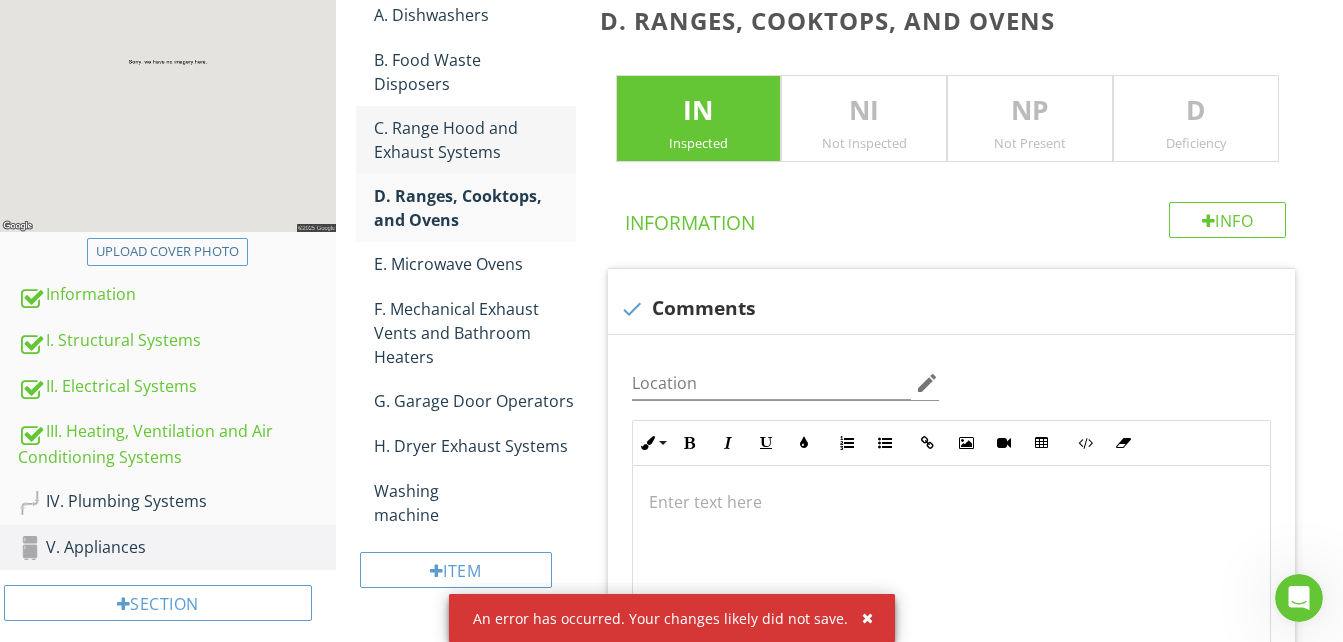 click on "C. Range Hood and Exhaust Systems" at bounding box center [475, 140] 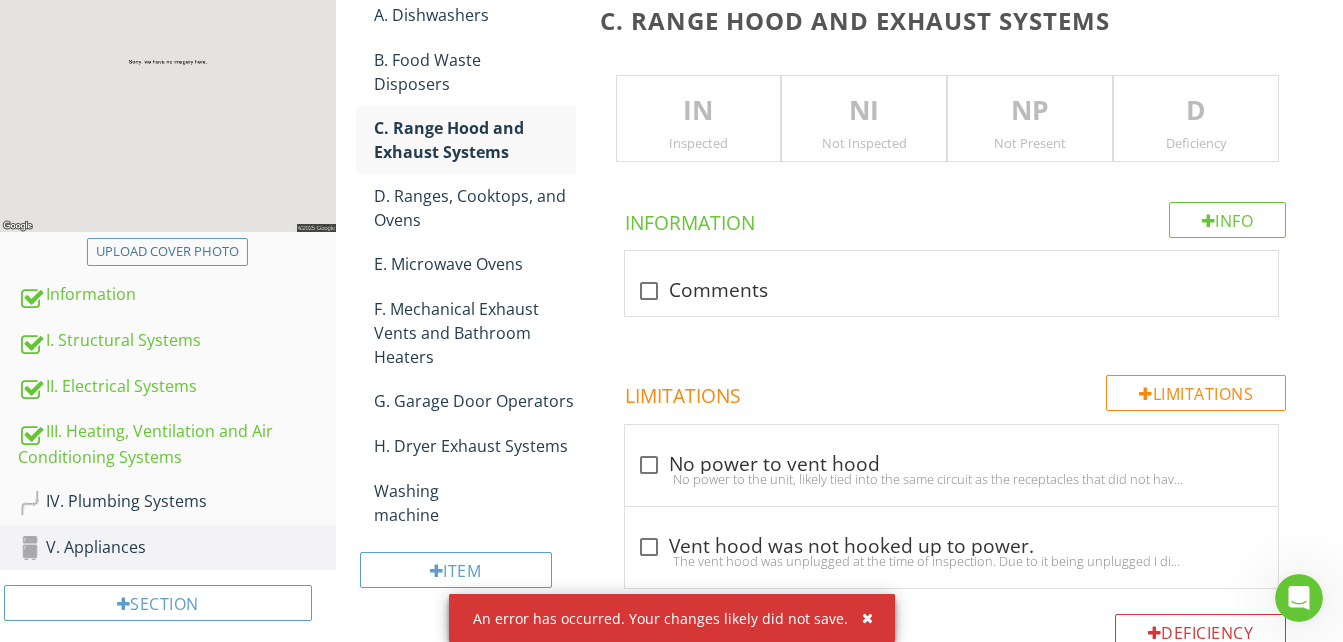 click on "IN" at bounding box center [699, 111] 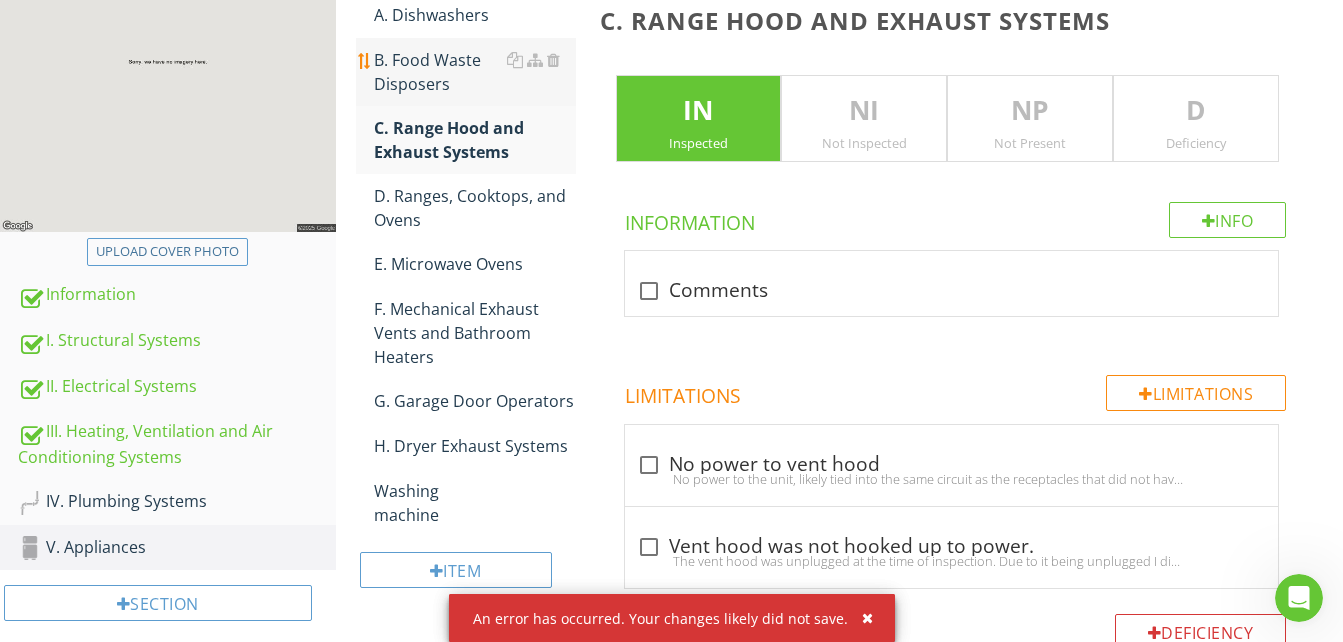 click on "B. Food Waste Disposers" at bounding box center [475, 72] 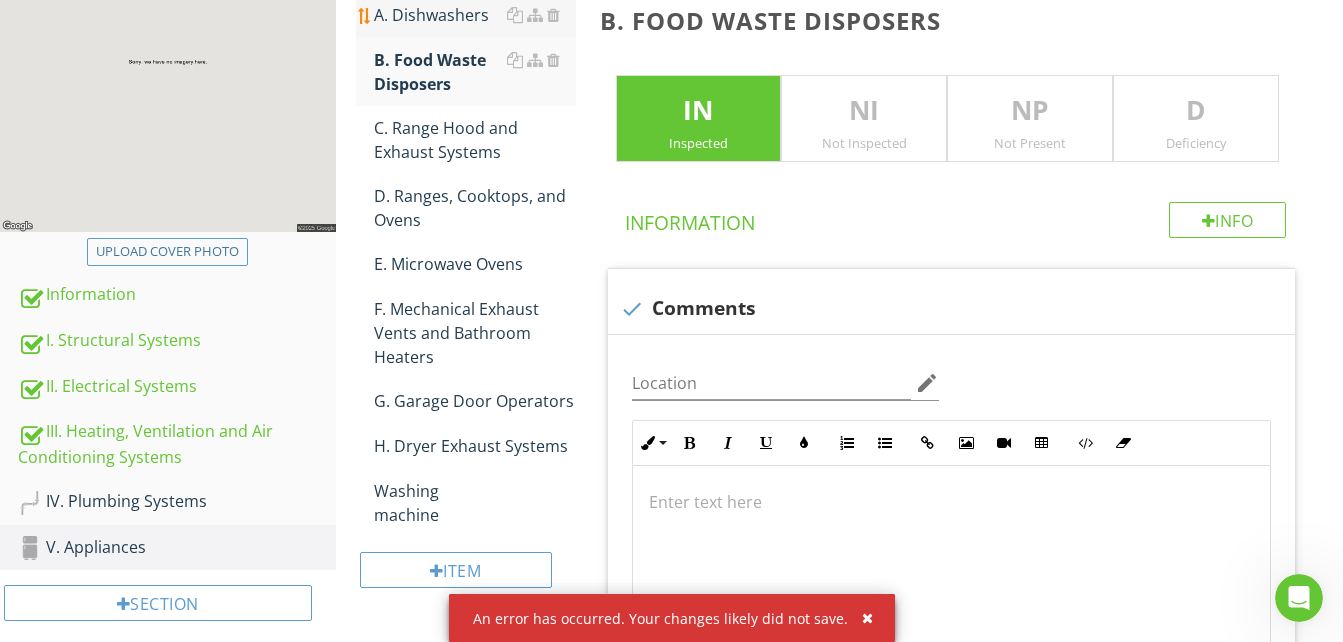 click on "A. Dishwashers" at bounding box center [475, 15] 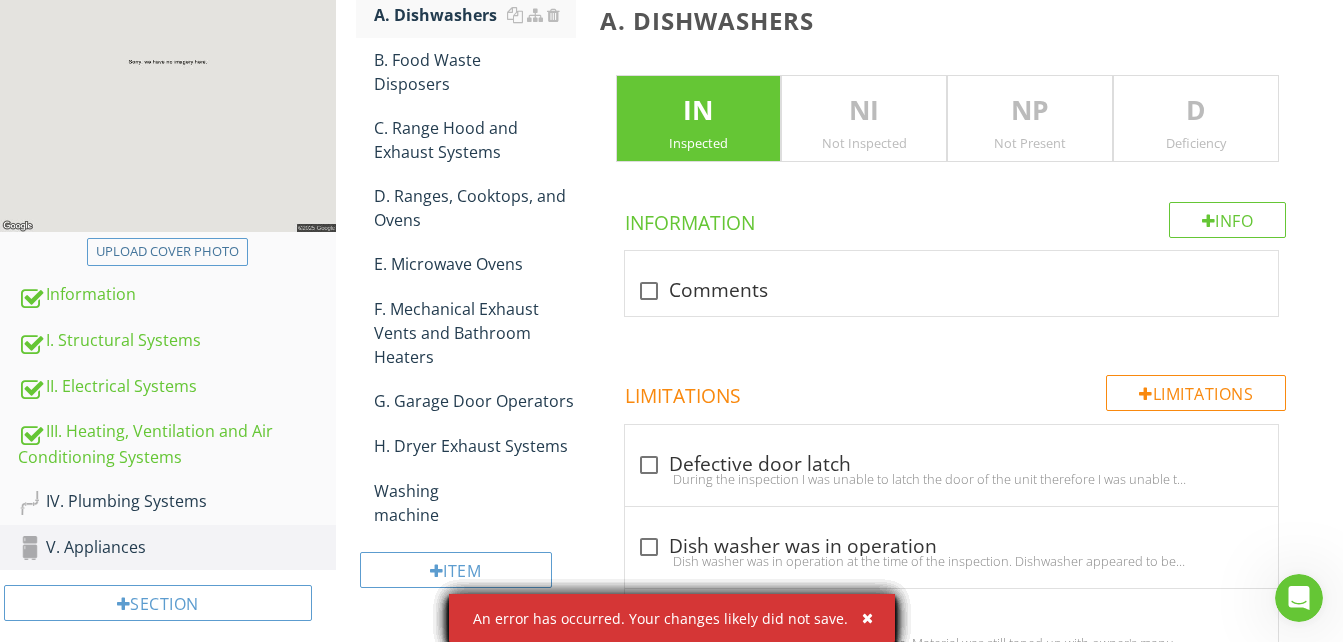 click on "Information" at bounding box center [955, 219] 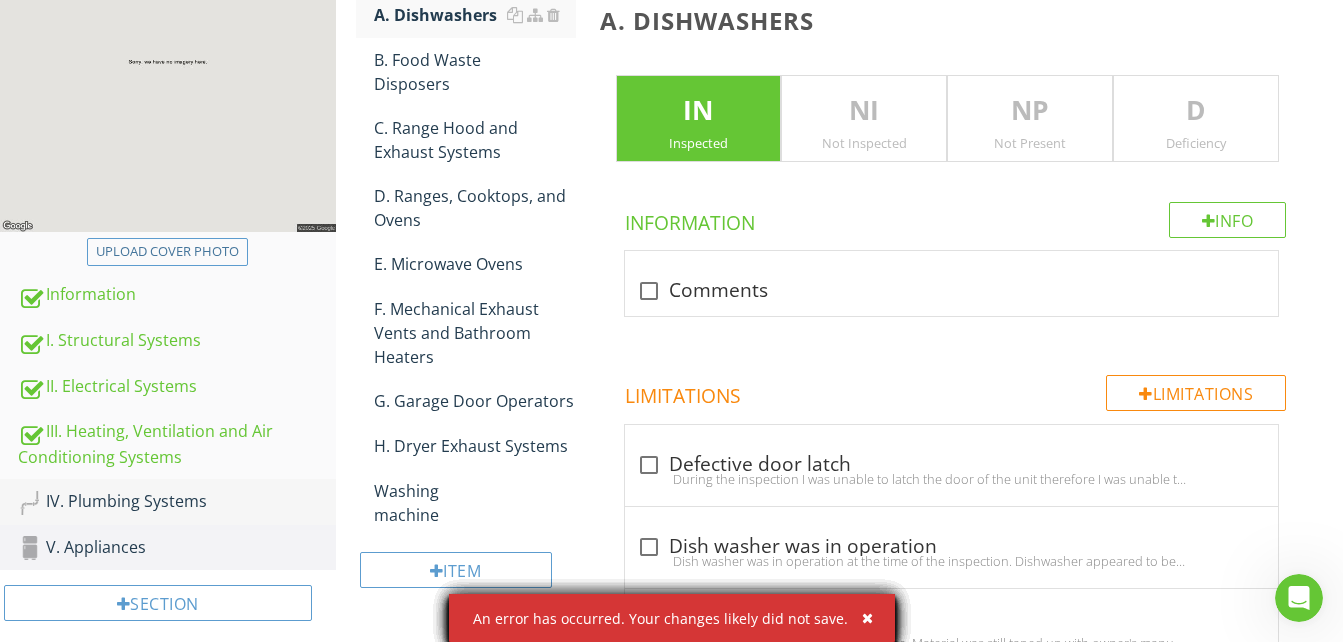 click on "IV. Plumbing Systems" at bounding box center (177, 502) 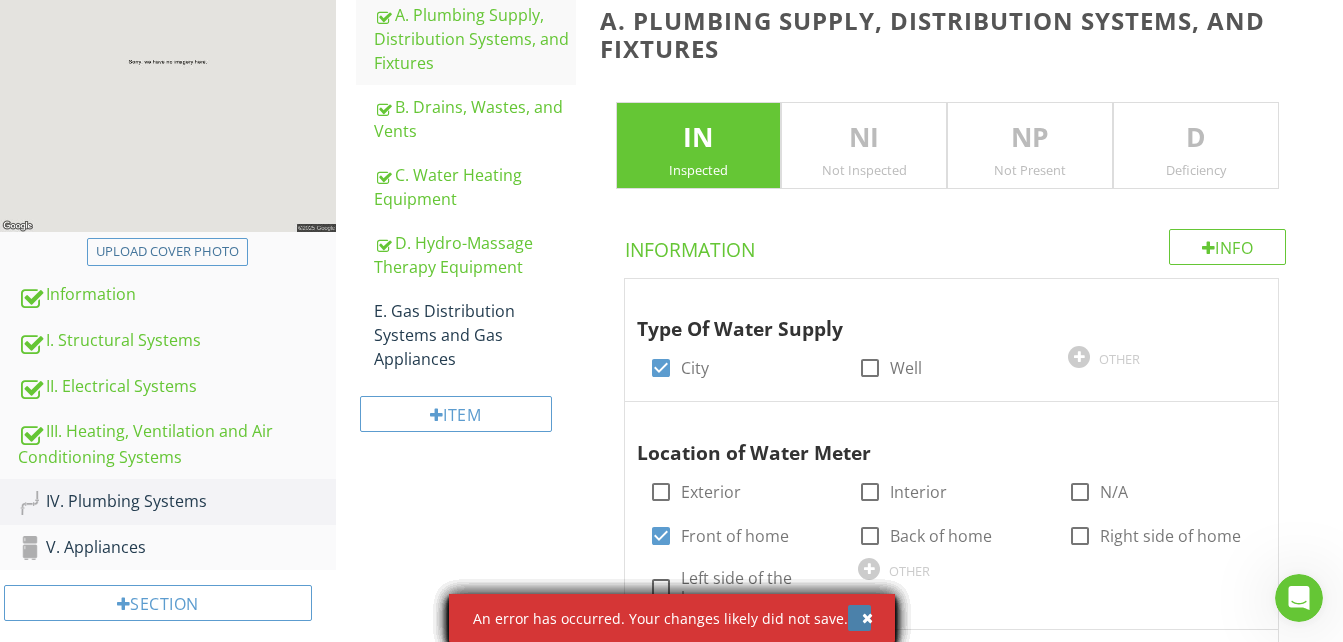 click at bounding box center (867, 618) 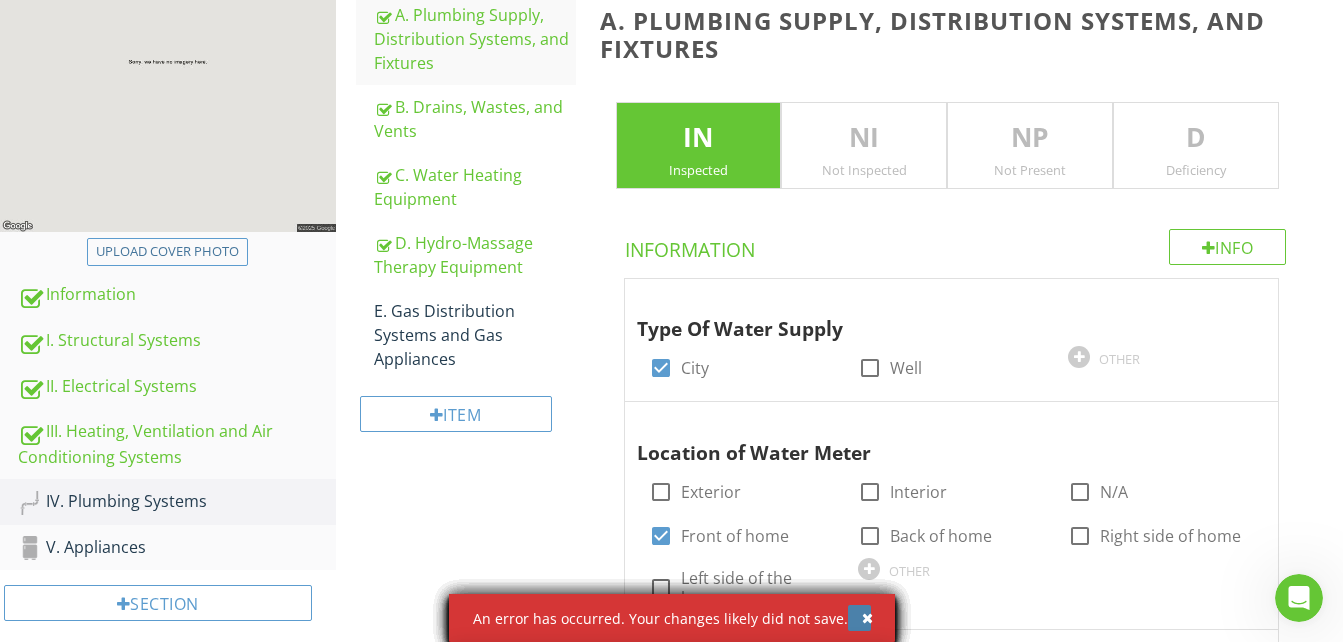 click at bounding box center [867, 618] 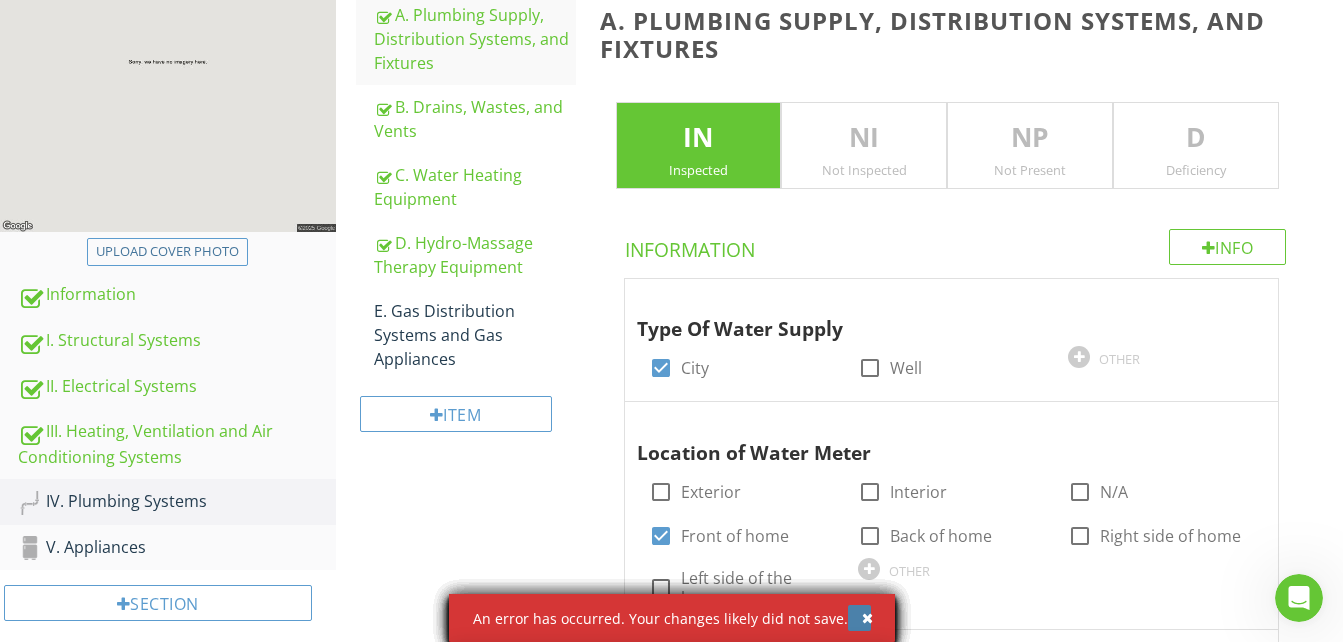 click at bounding box center [867, 618] 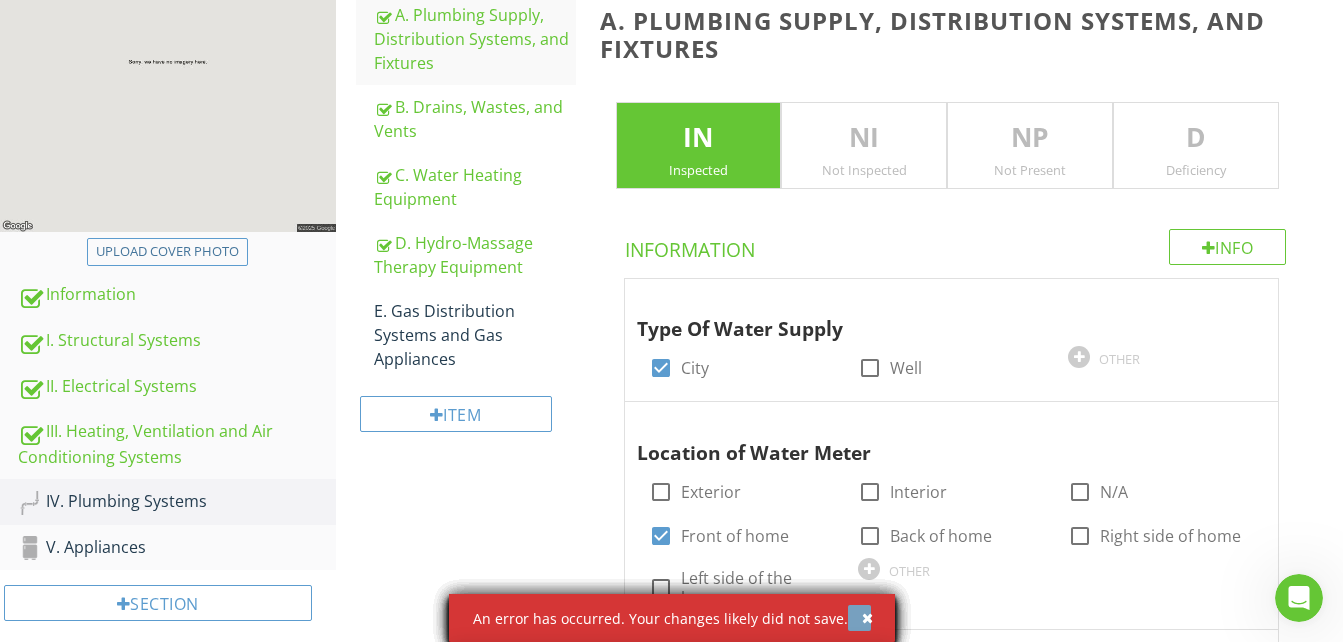 click at bounding box center (867, 618) 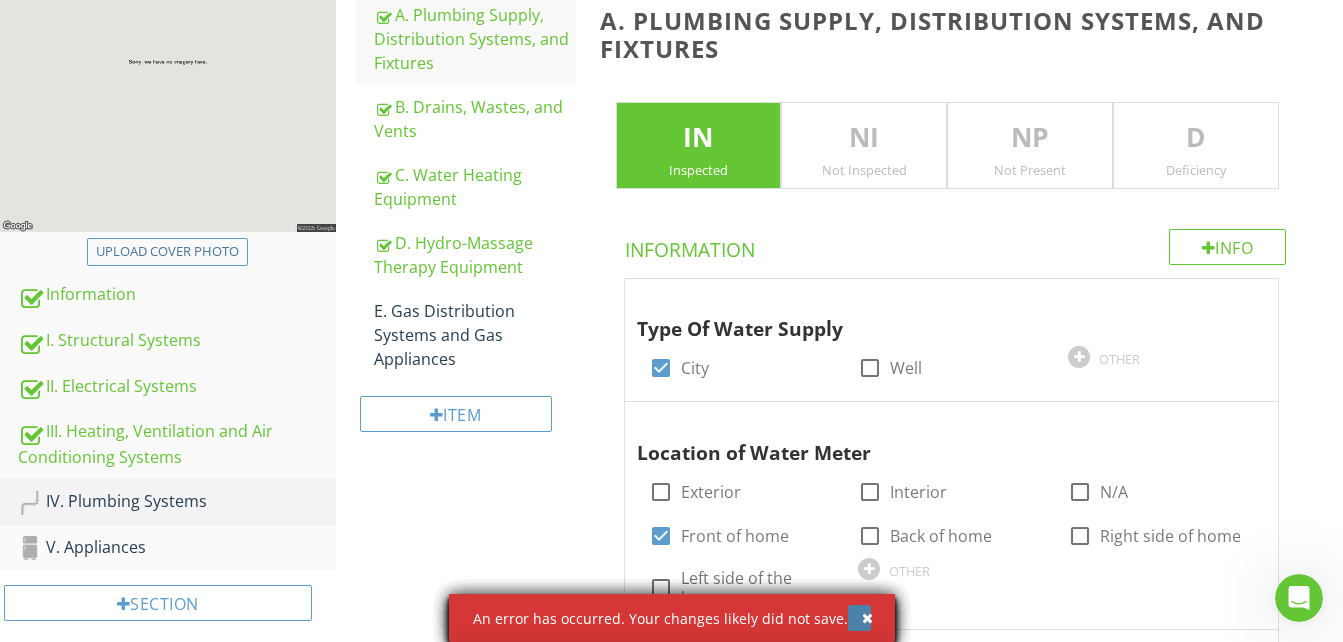 click at bounding box center (867, 618) 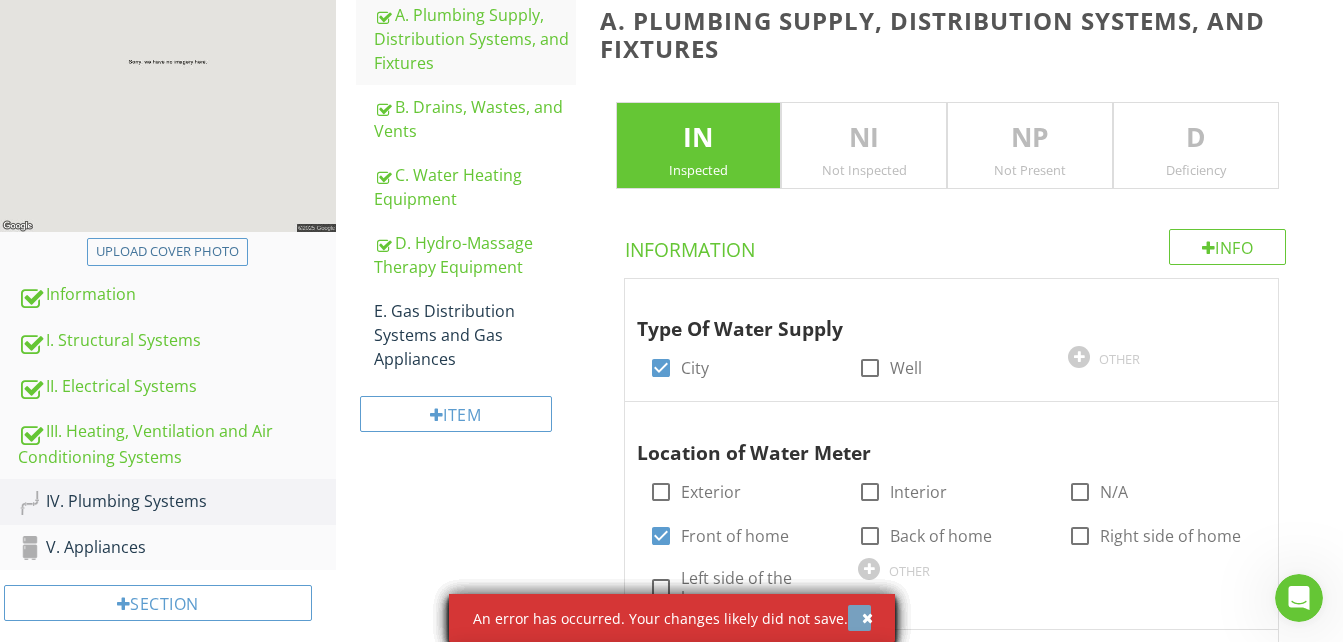 click at bounding box center (867, 618) 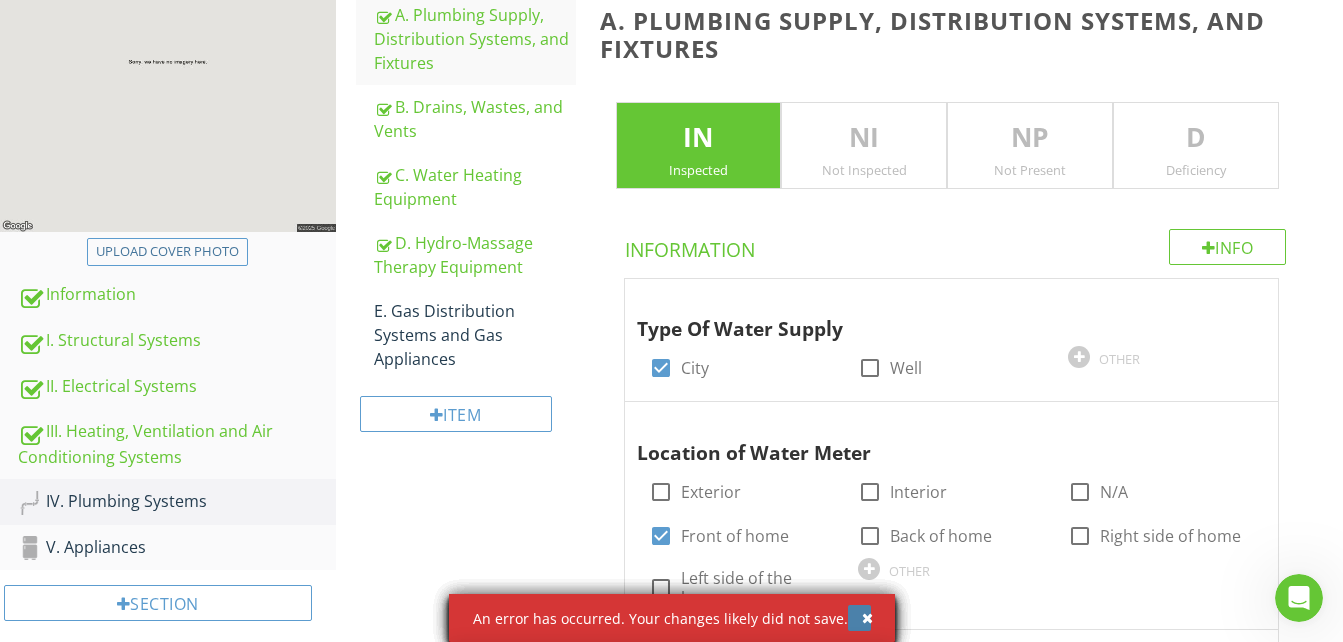 click at bounding box center (867, 618) 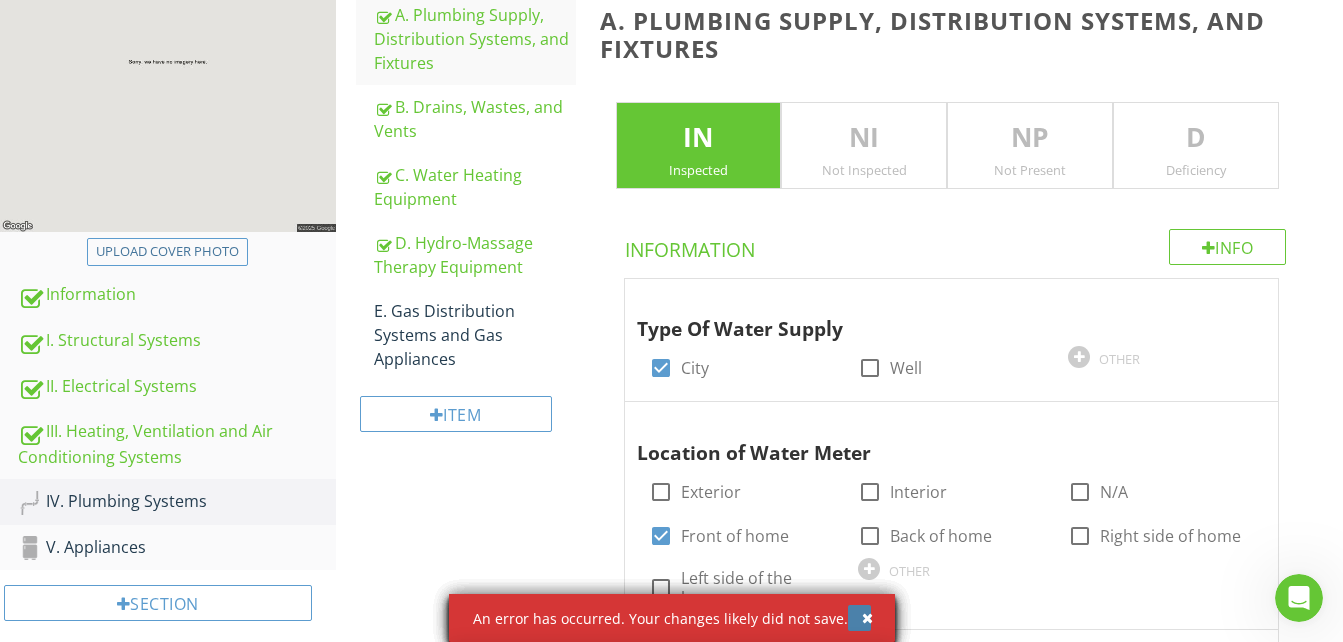 click at bounding box center (867, 618) 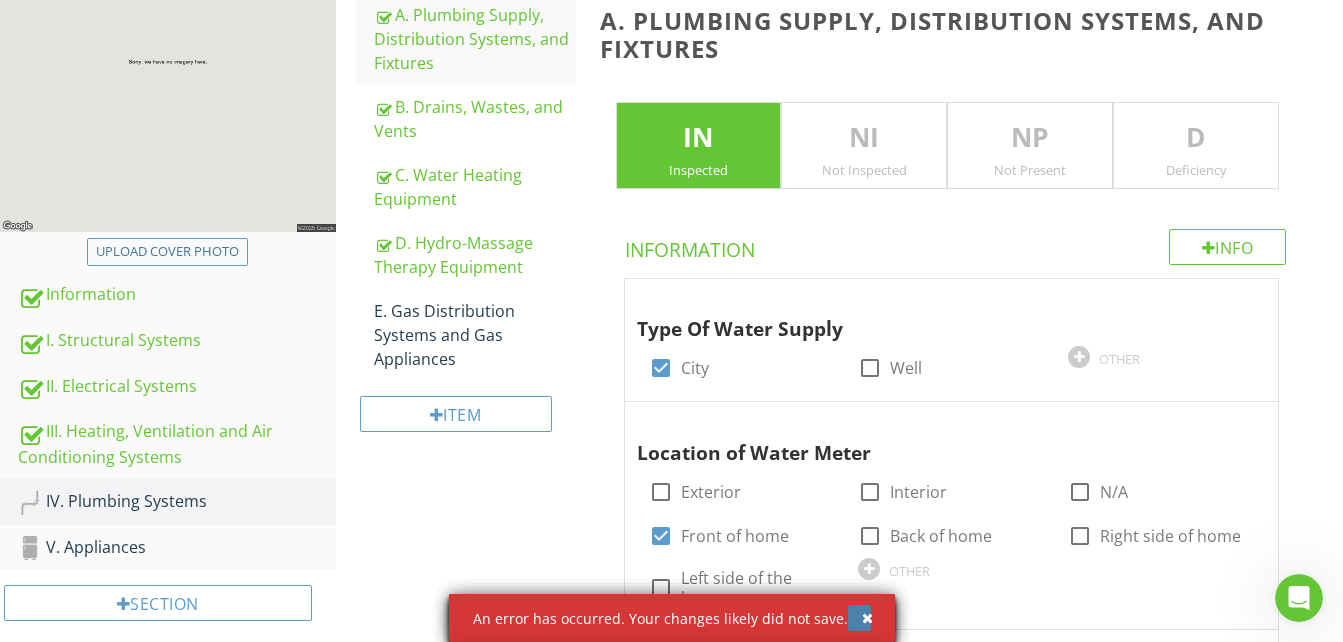 click at bounding box center (867, 618) 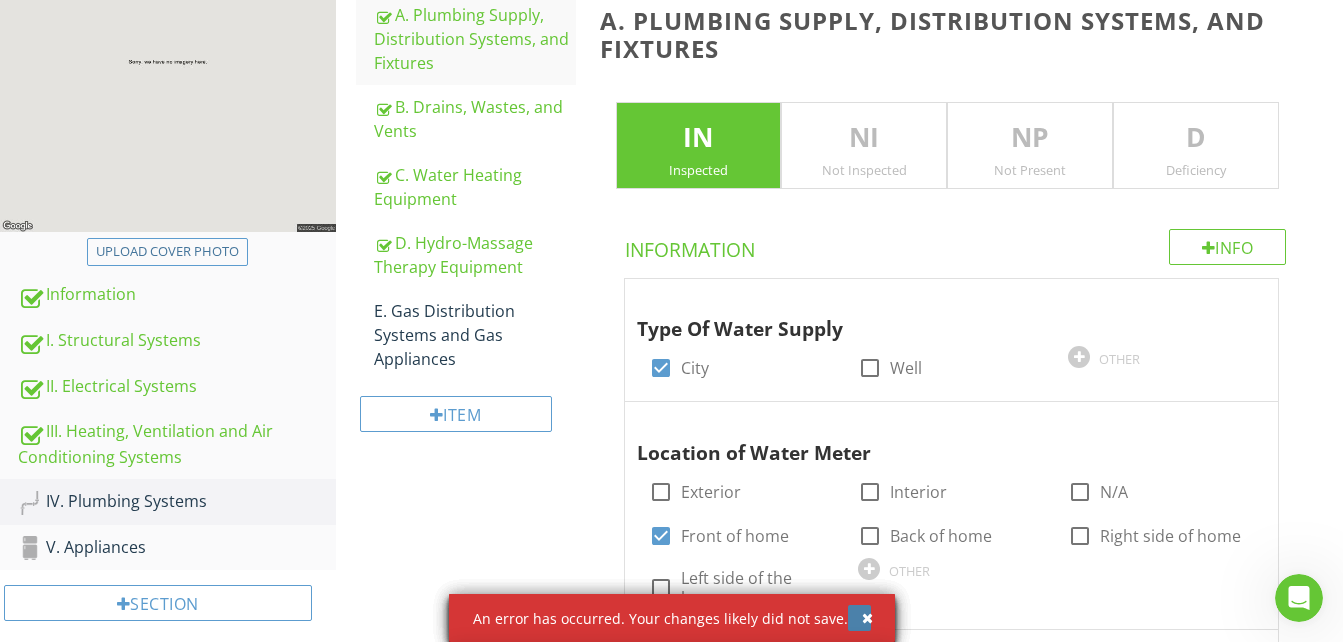 click at bounding box center (867, 618) 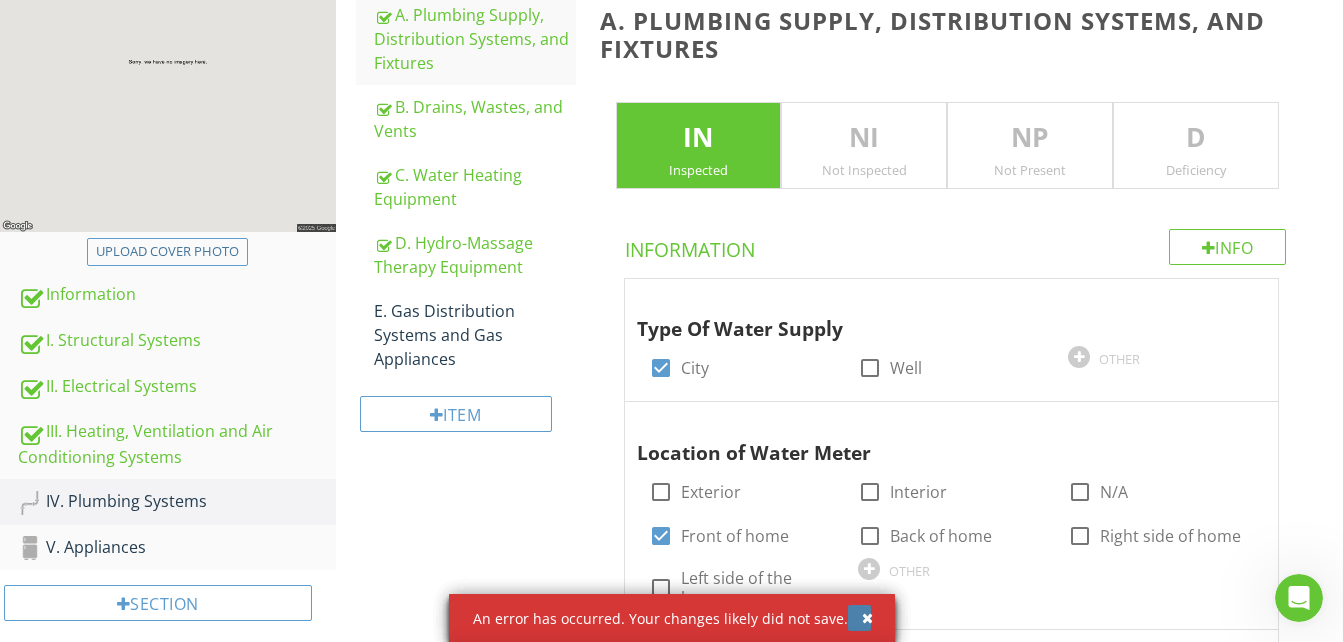 click at bounding box center (867, 618) 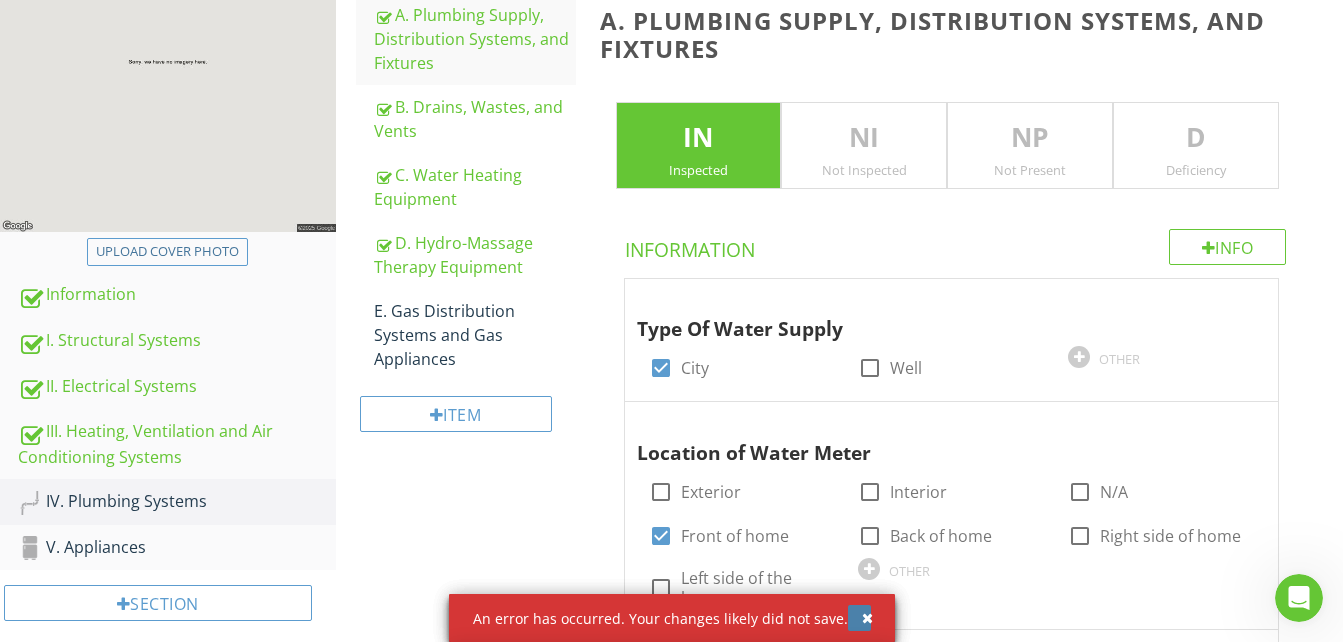 click at bounding box center [867, 618] 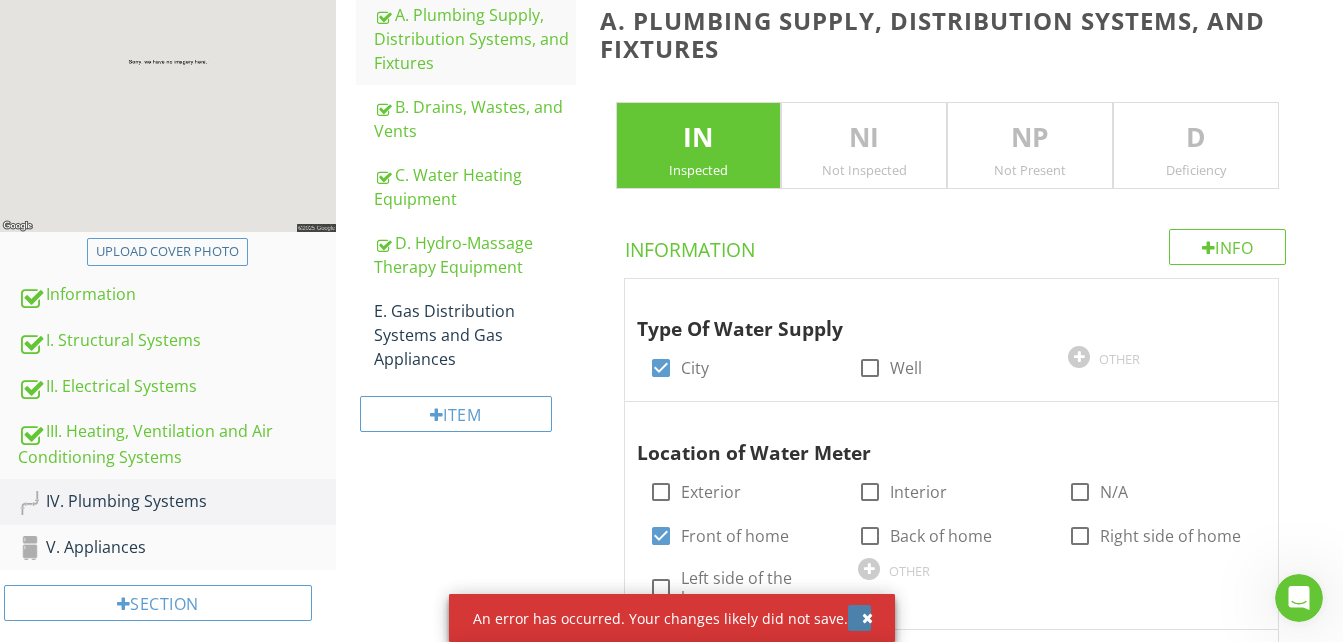 click at bounding box center [867, 618] 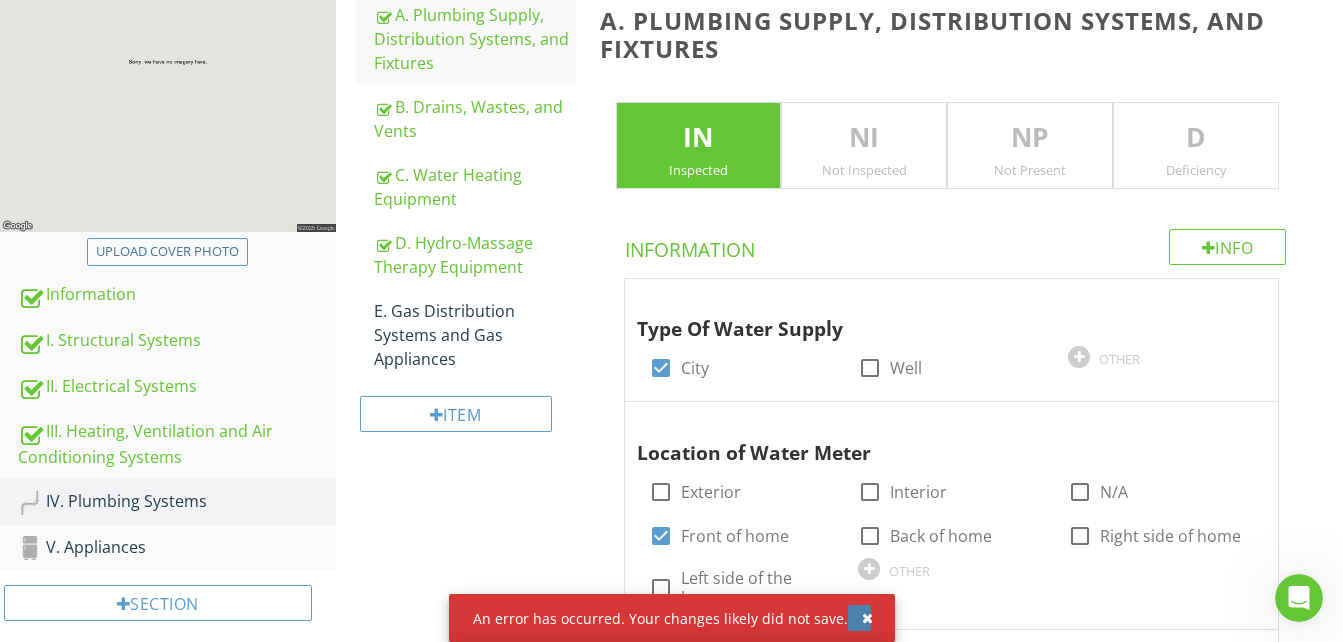 click at bounding box center (867, 618) 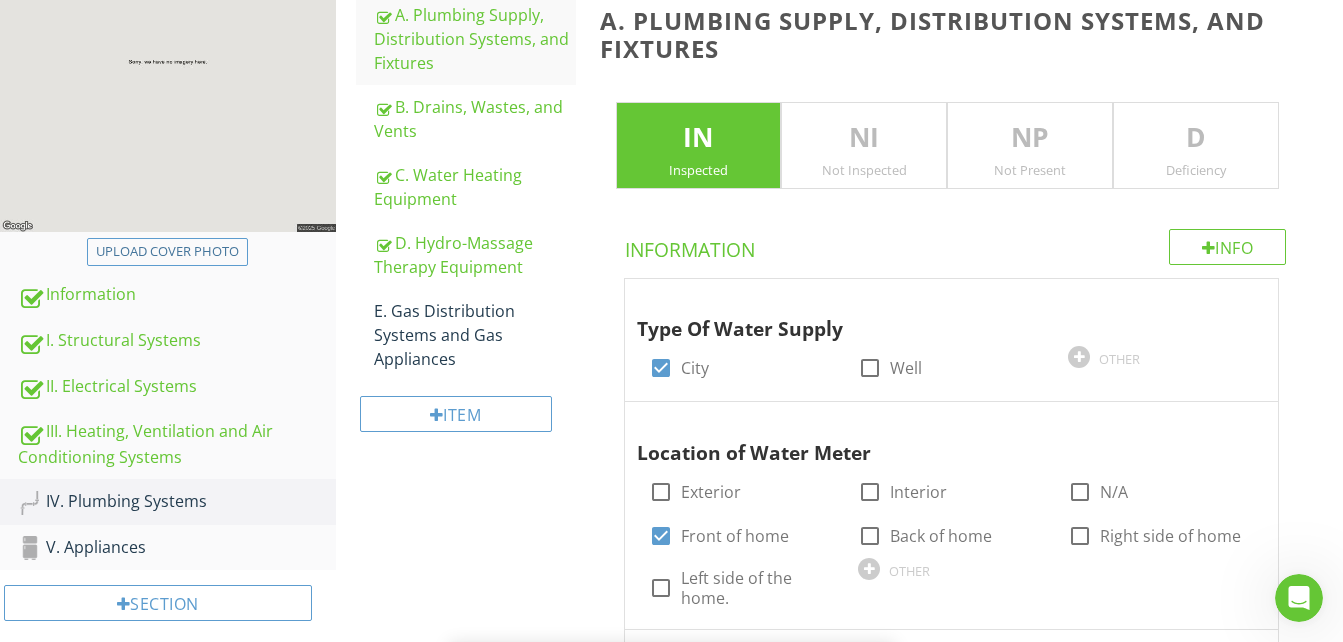 click on "Location of Water Meter
check_box_outline_blank Exterior   check_box_outline_blank Interior   check_box_outline_blank N/A   check_box Front of home   check_box_outline_blank Back of home   check_box_outline_blank Right side of home   check_box_outline_blank Left side of the home.         OTHER" at bounding box center (951, 515) 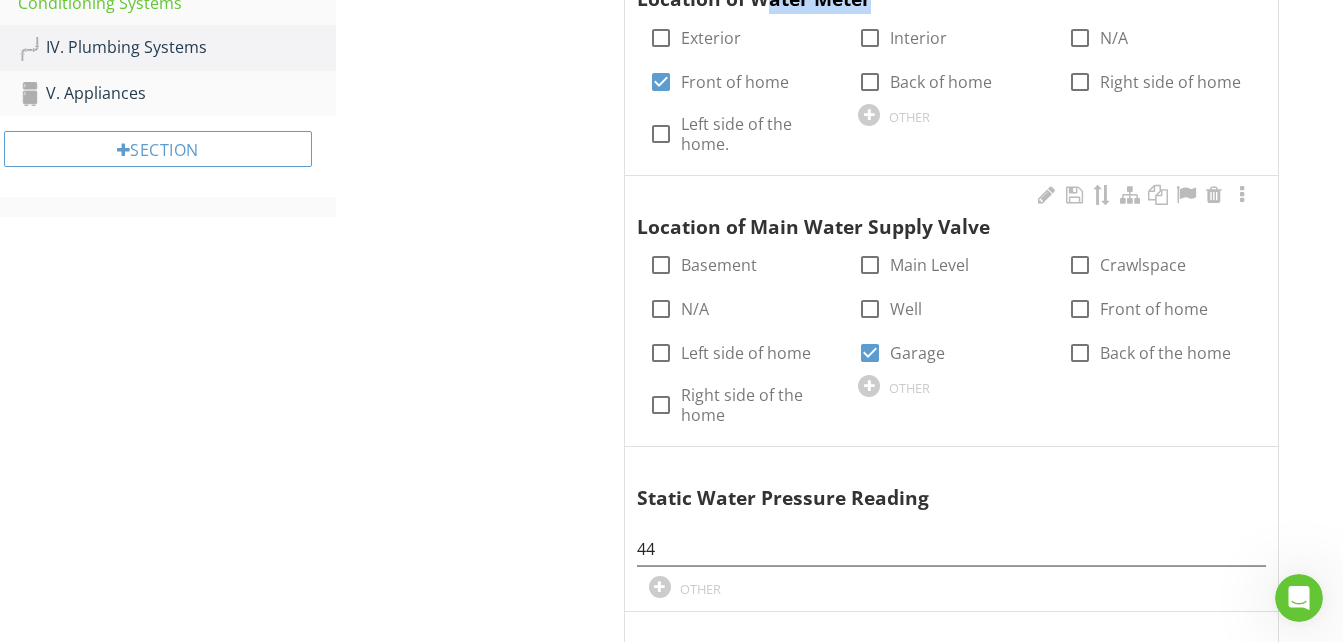 scroll, scrollTop: 904, scrollLeft: 0, axis: vertical 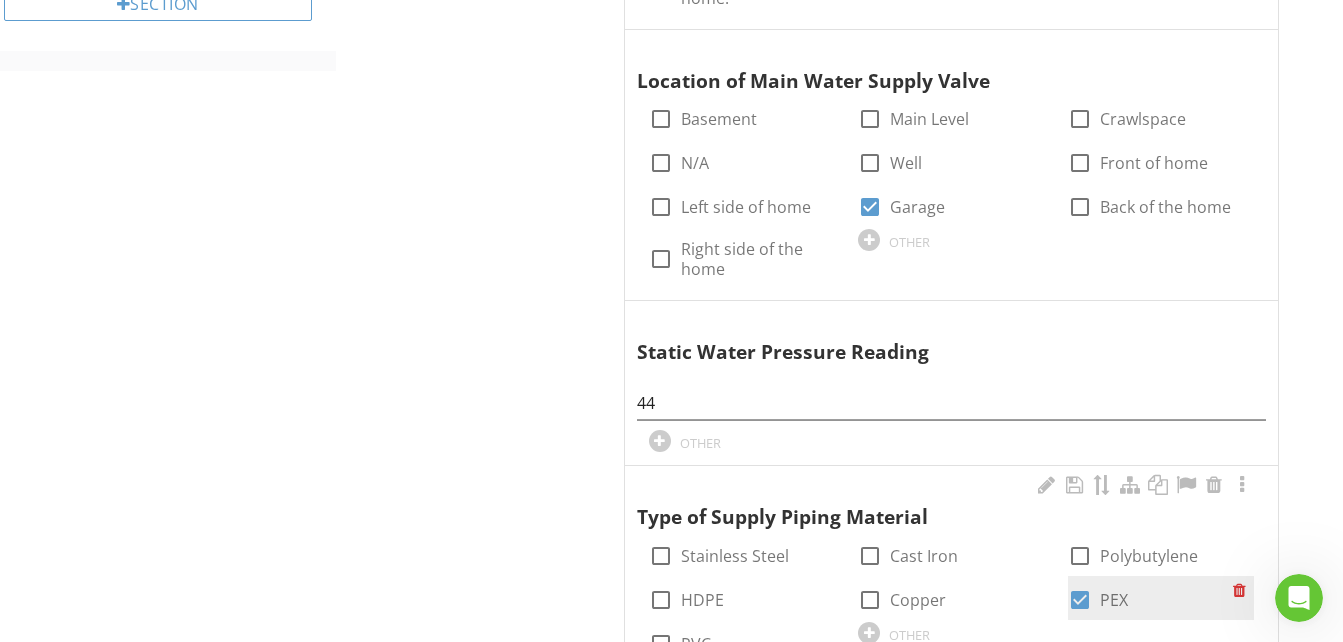 click at bounding box center (1080, 600) 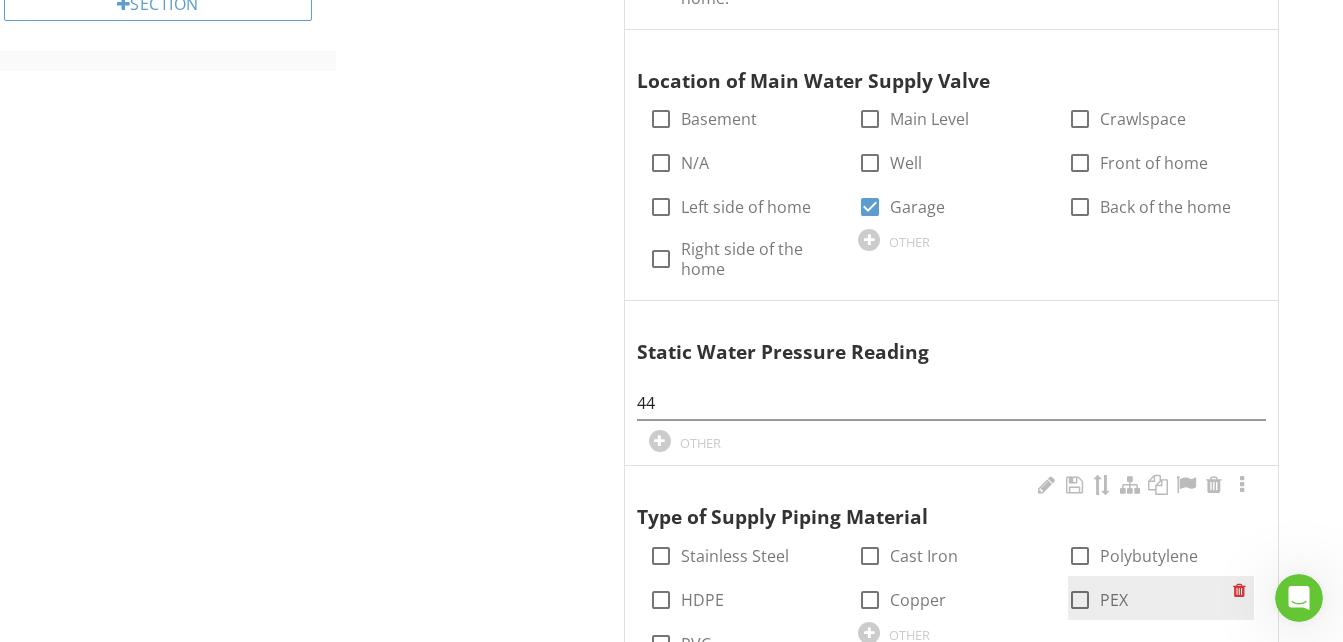 click at bounding box center (1080, 600) 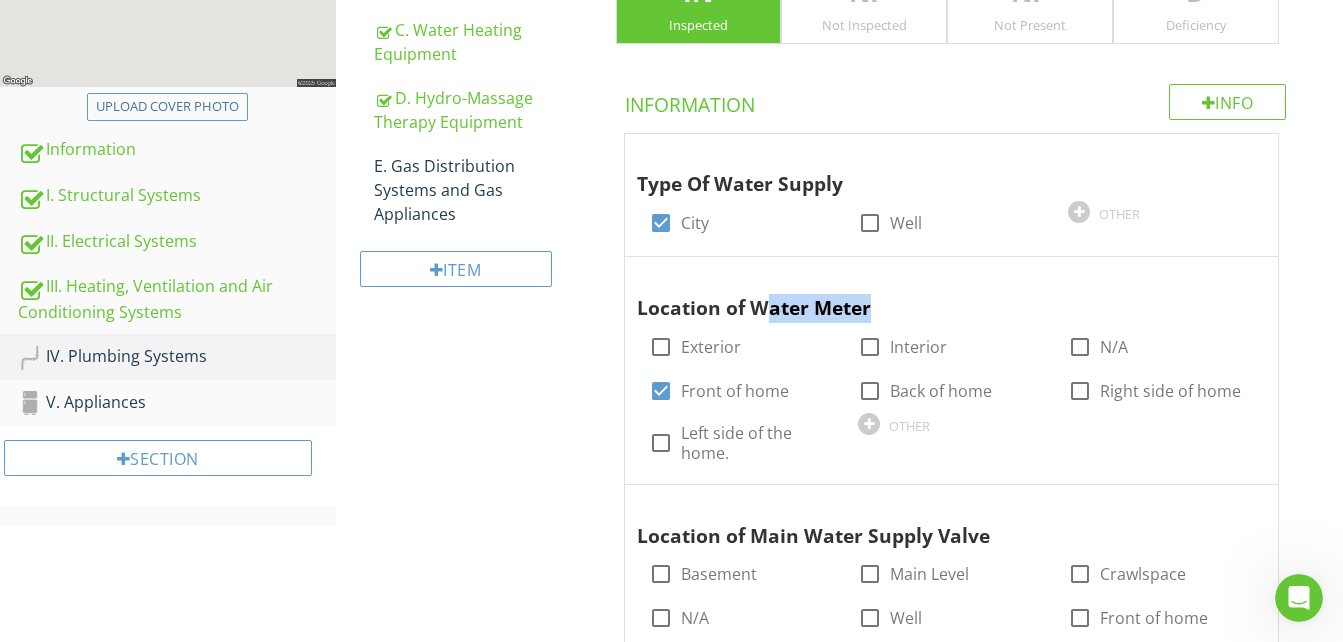 scroll, scrollTop: 404, scrollLeft: 0, axis: vertical 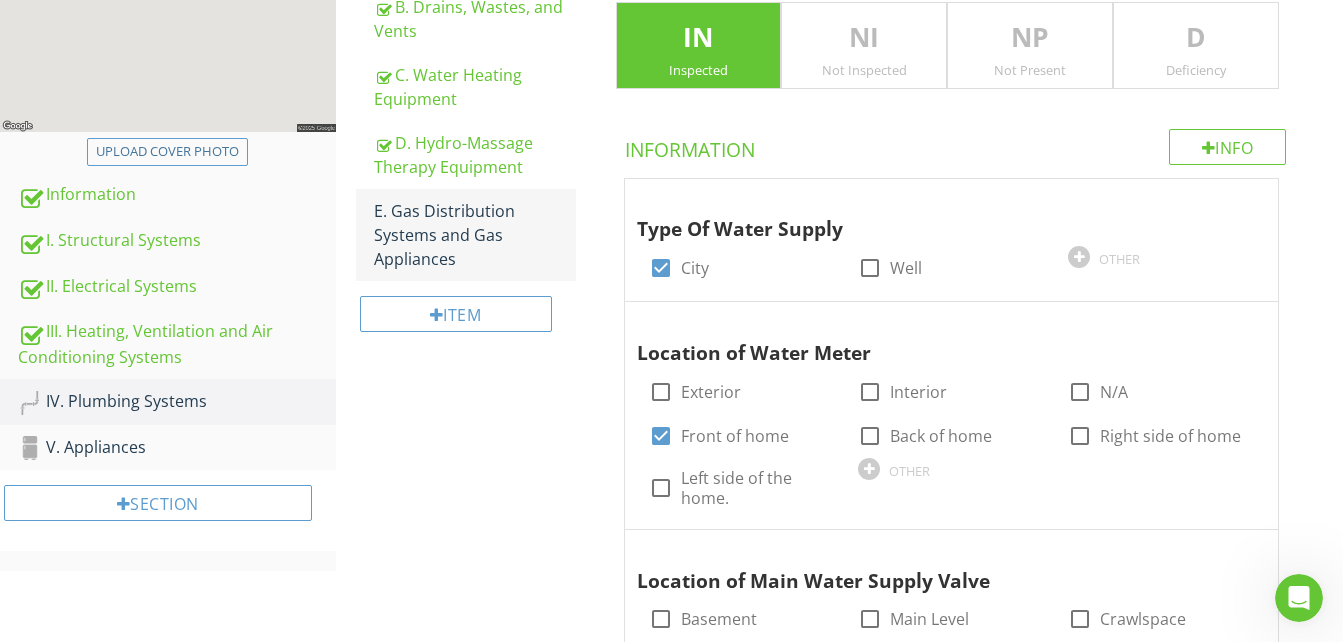 click on "E. Gas Distribution Systems and Gas Appliances" at bounding box center [475, 235] 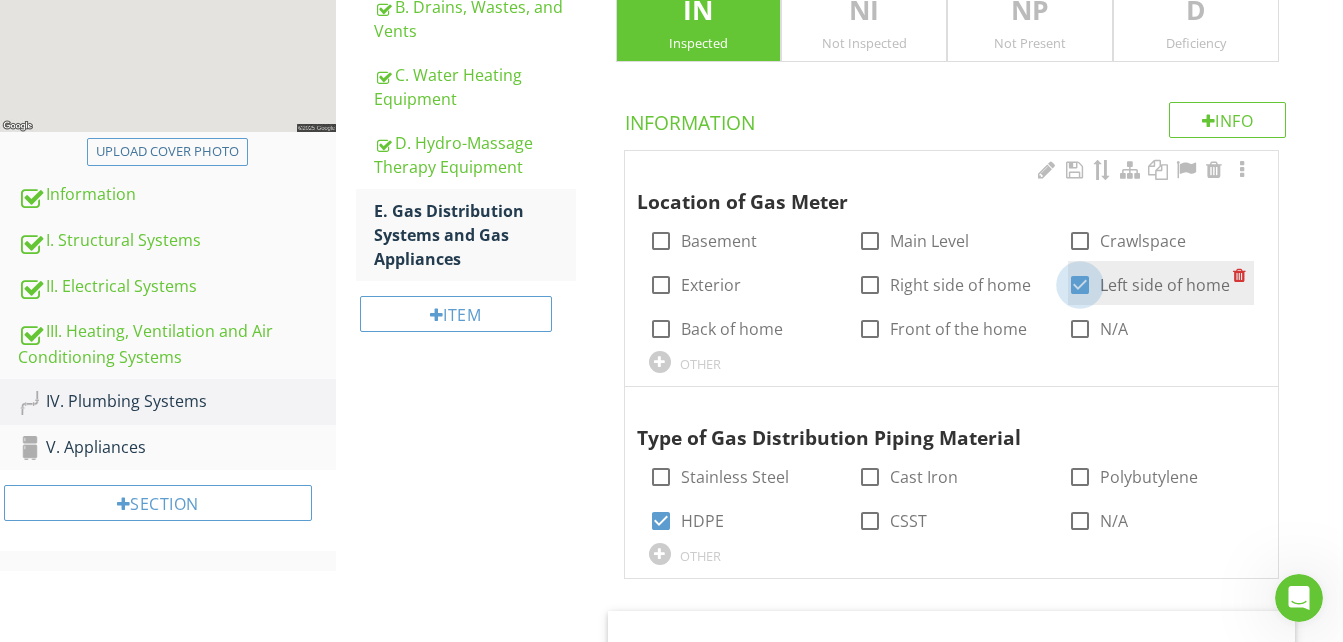 click at bounding box center (1080, 285) 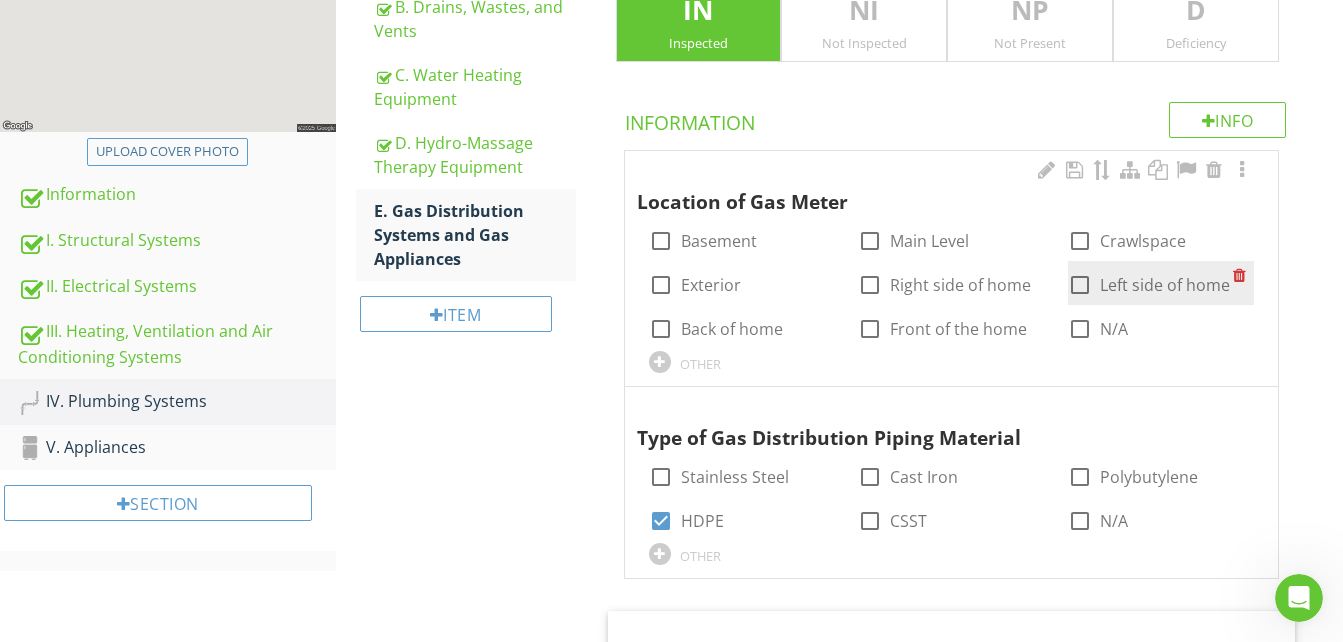 click at bounding box center [1080, 285] 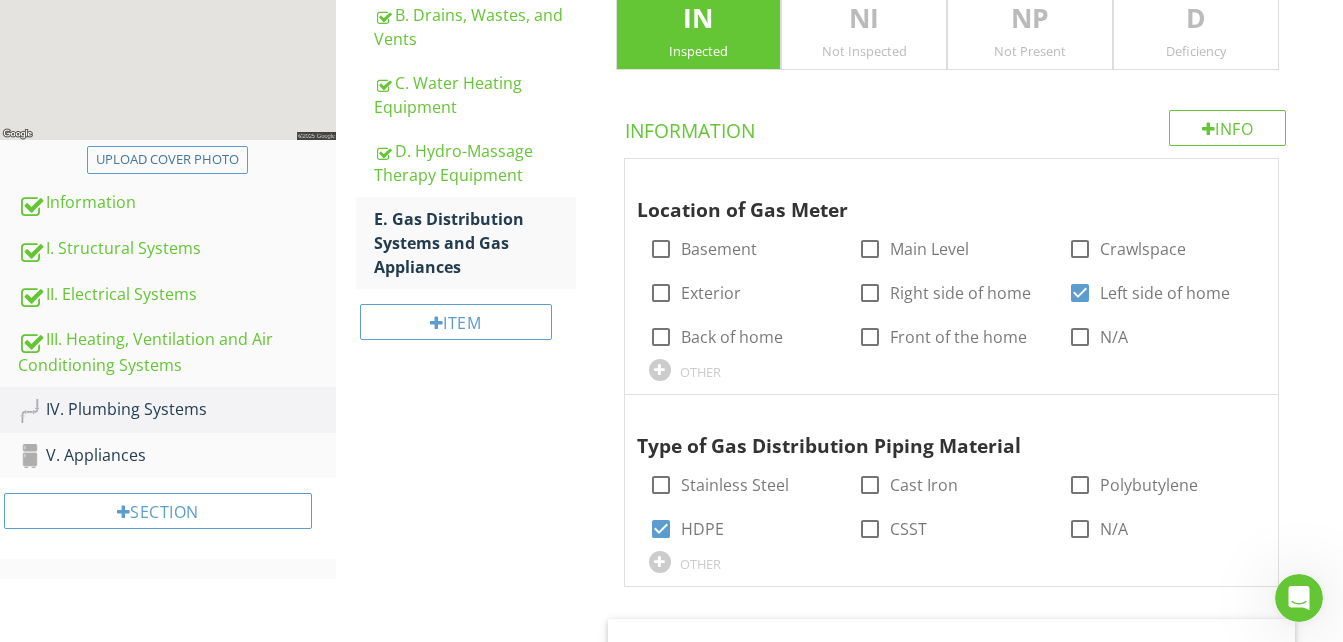 scroll, scrollTop: 404, scrollLeft: 0, axis: vertical 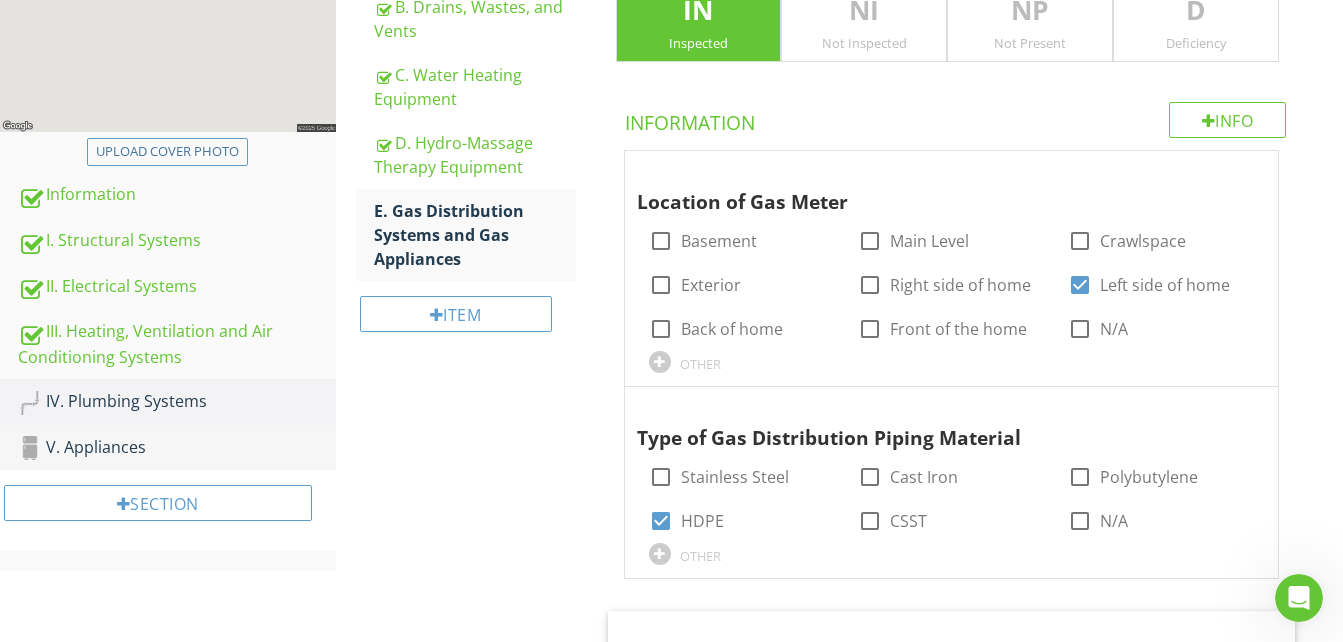 click on "V. Appliances" at bounding box center [177, 448] 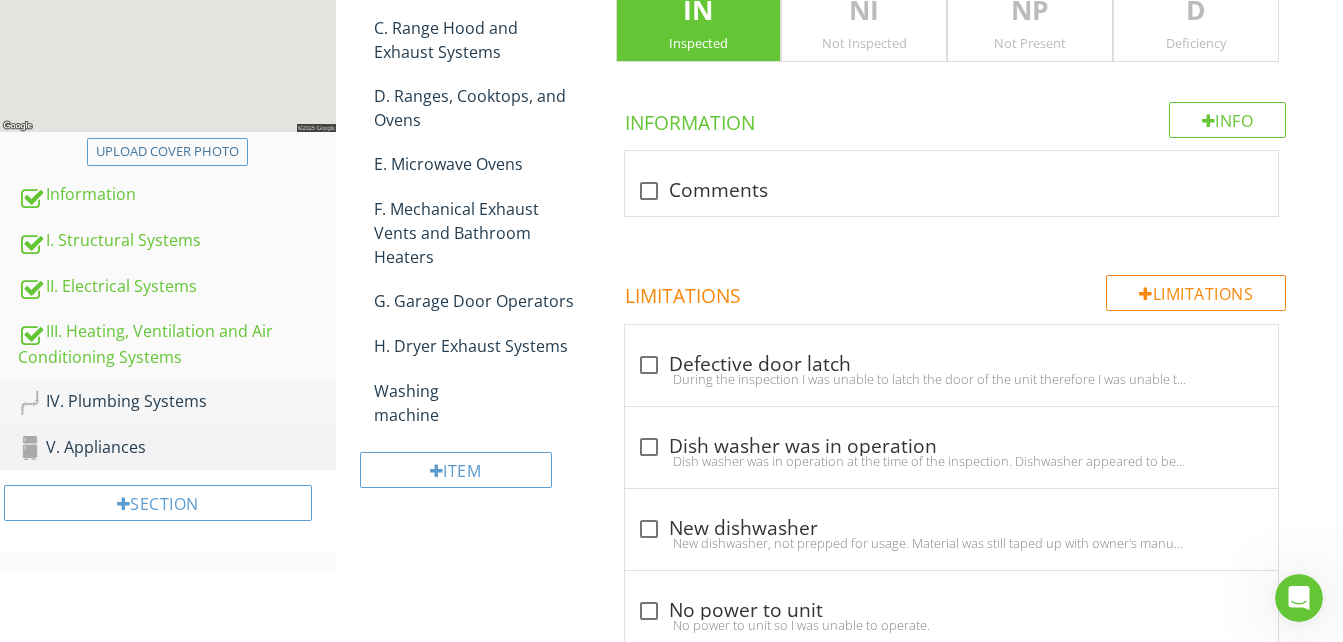 click on "IV. Plumbing Systems" at bounding box center [177, 402] 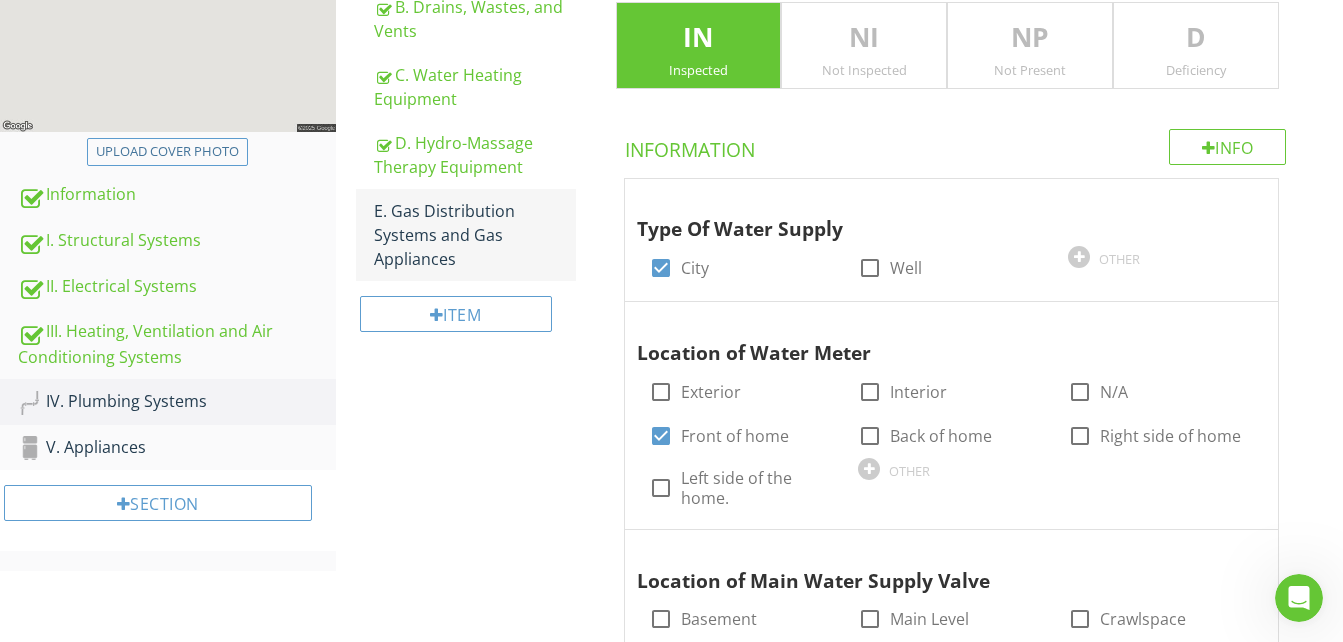 click on "E. Gas Distribution Systems and Gas Appliances" at bounding box center (475, 235) 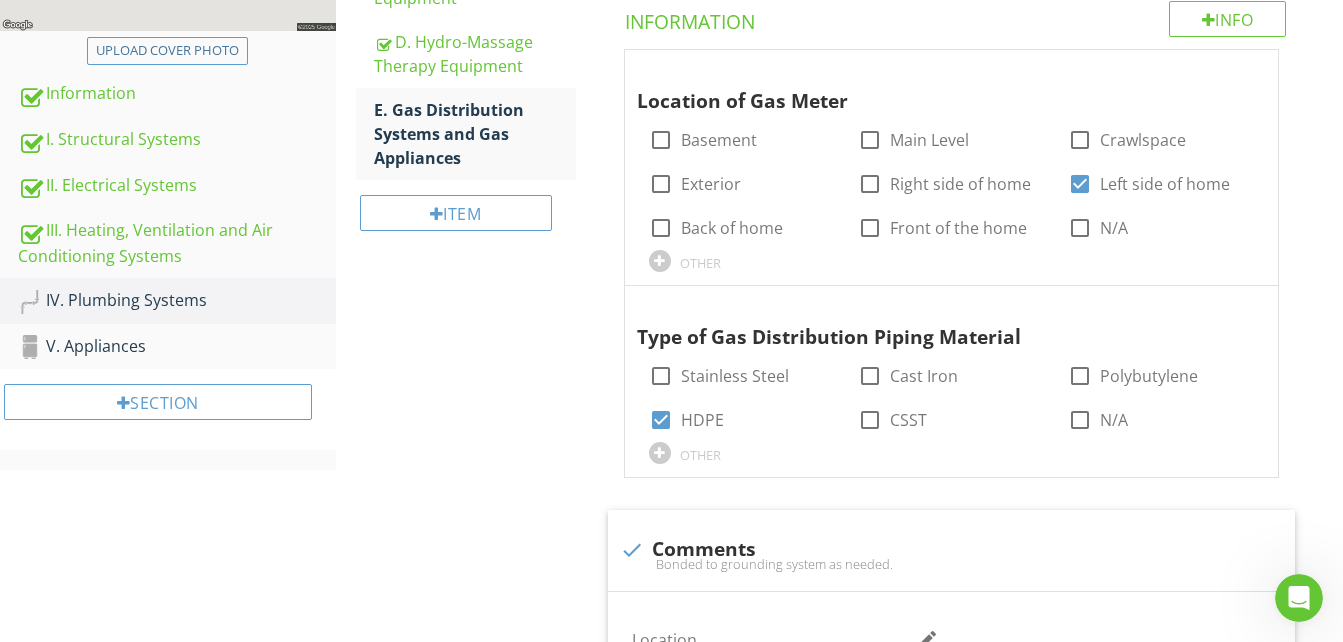 scroll, scrollTop: 511, scrollLeft: 0, axis: vertical 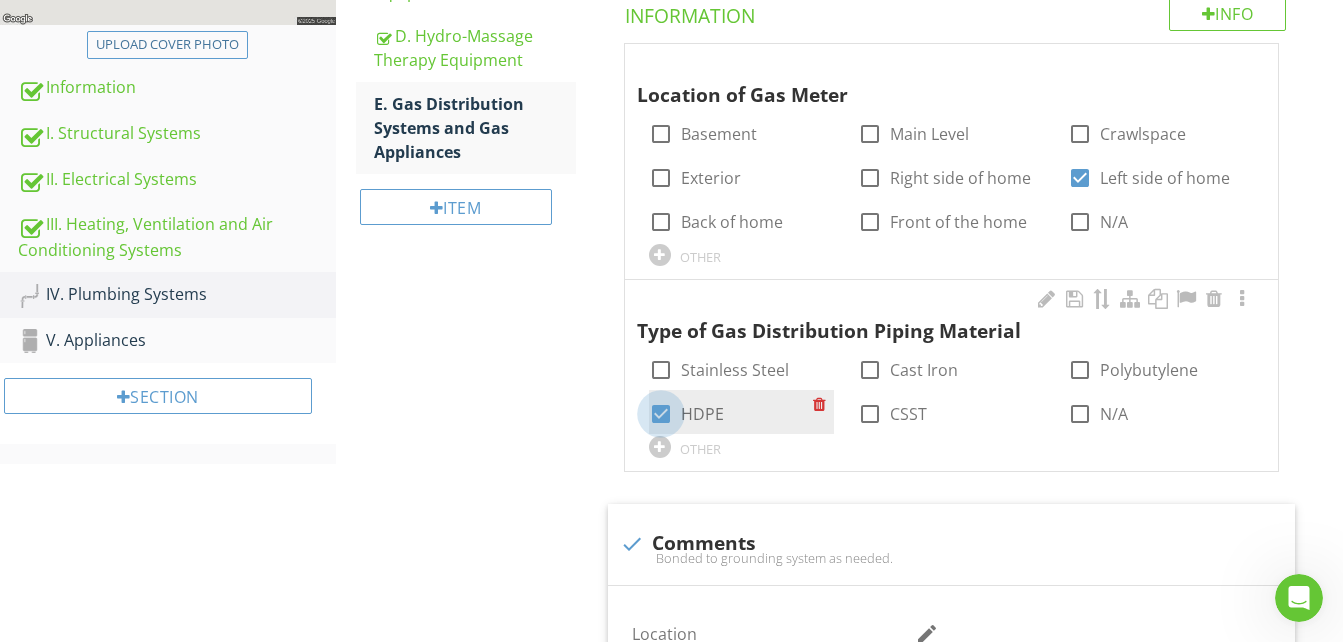 click at bounding box center (661, 414) 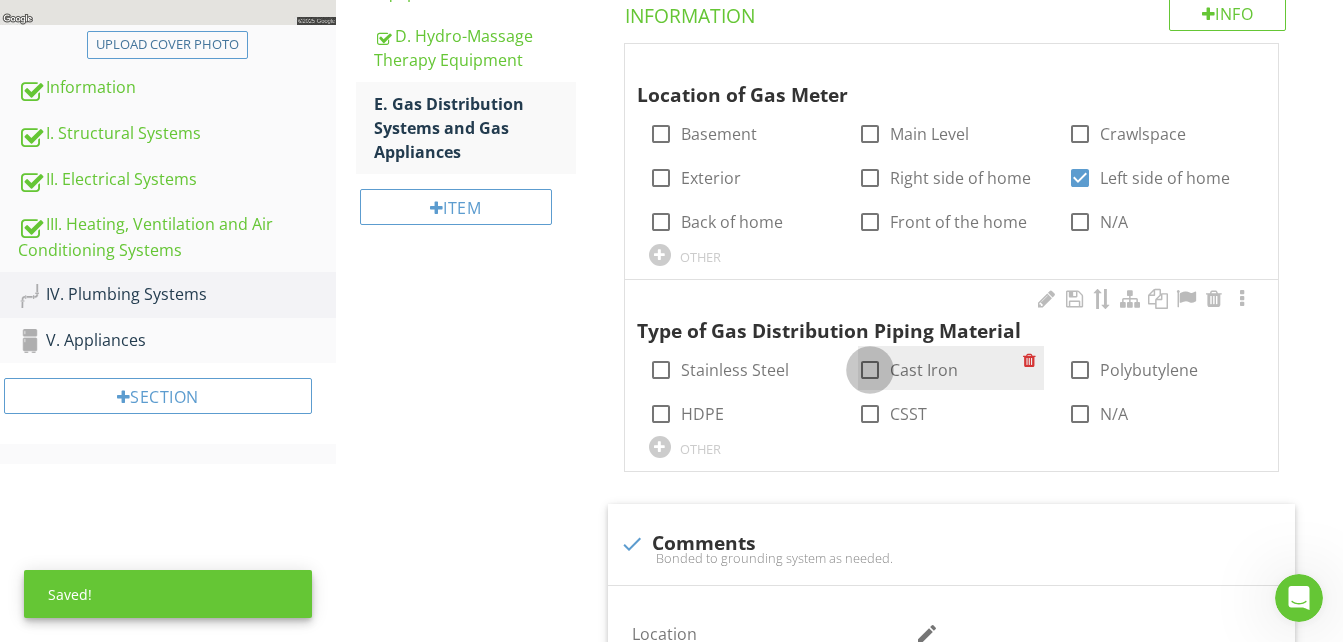 click at bounding box center (870, 370) 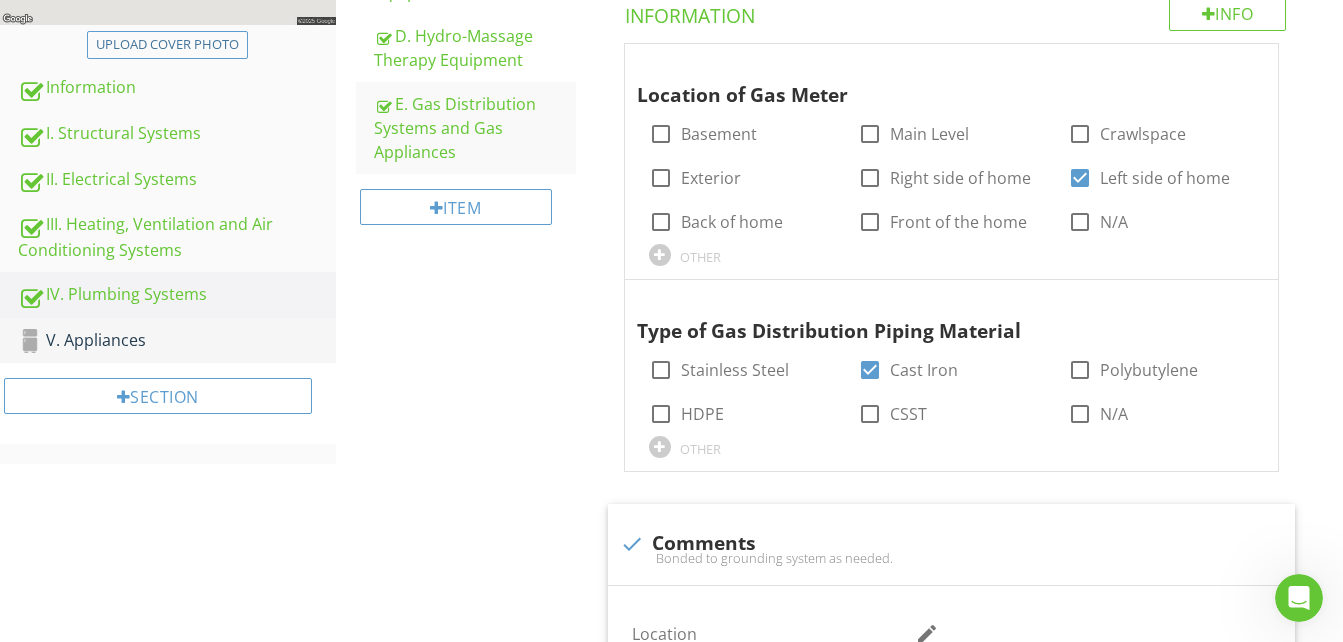 click on "V. Appliances" at bounding box center (177, 341) 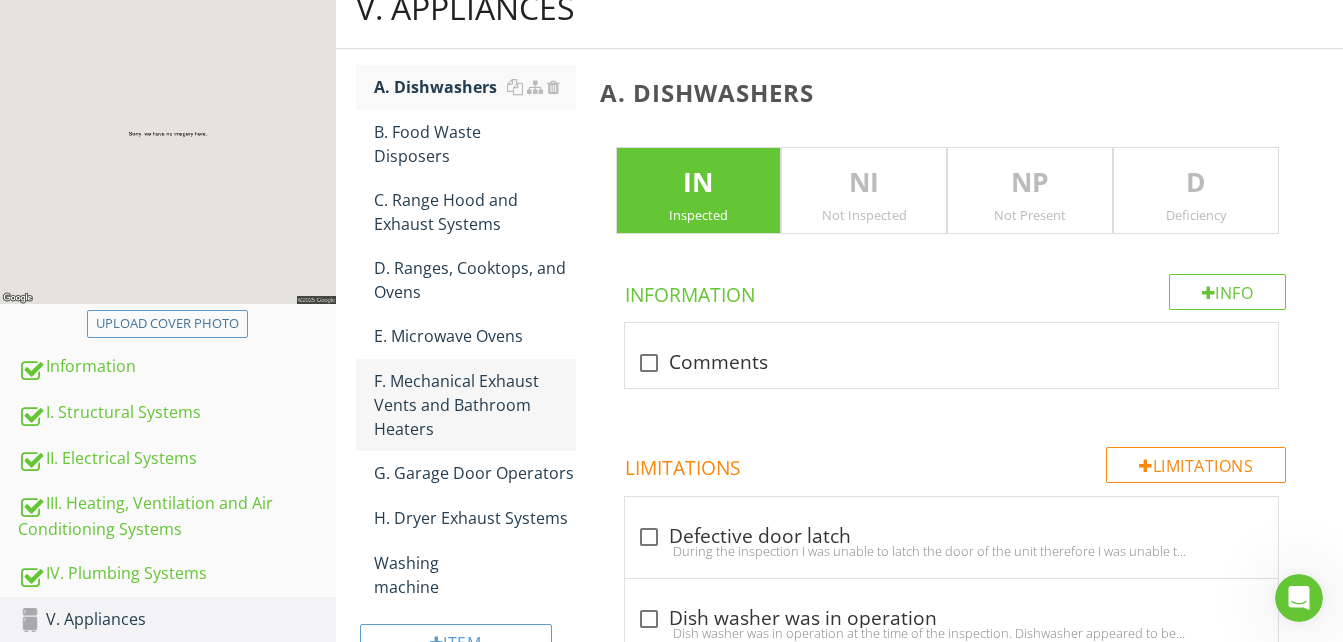 scroll, scrollTop: 211, scrollLeft: 0, axis: vertical 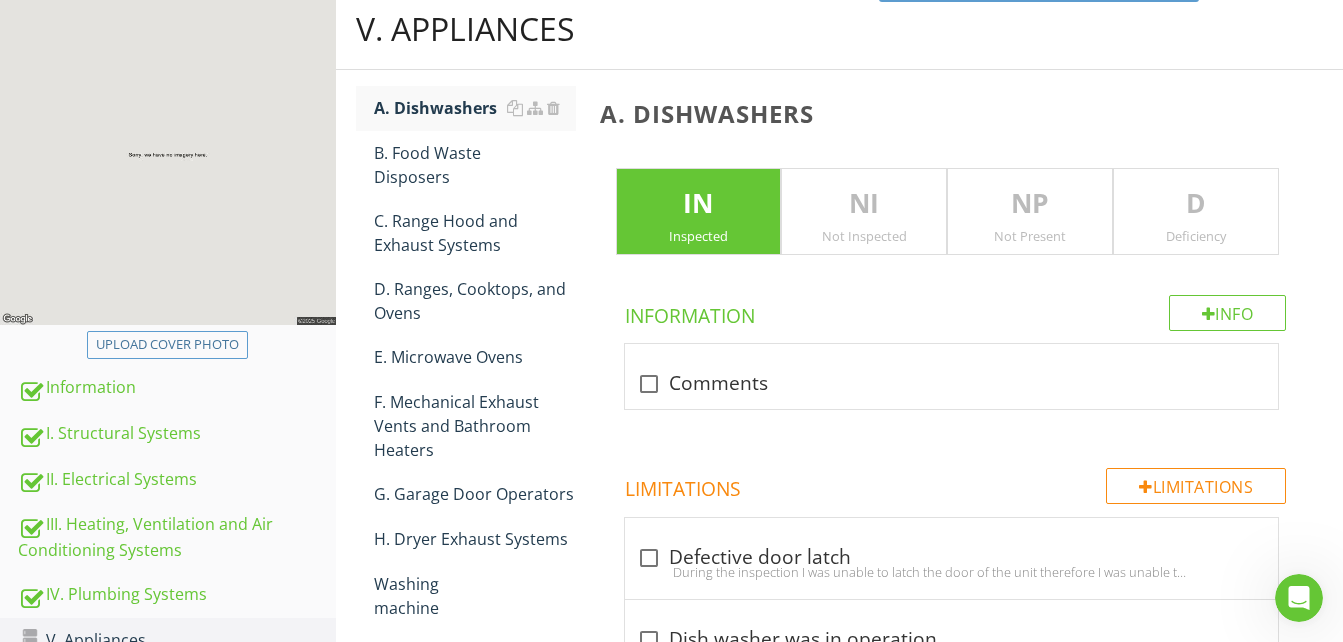 click on "Inspected" at bounding box center [699, 236] 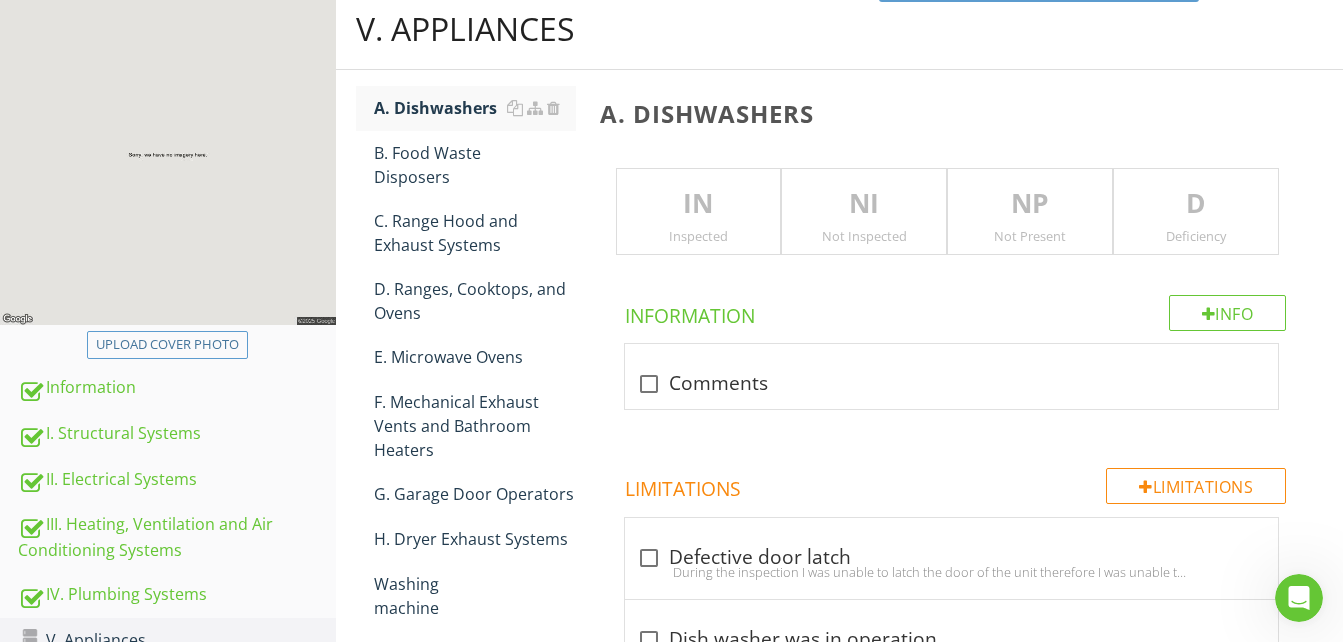 click on "IN   Inspected" at bounding box center (699, 212) 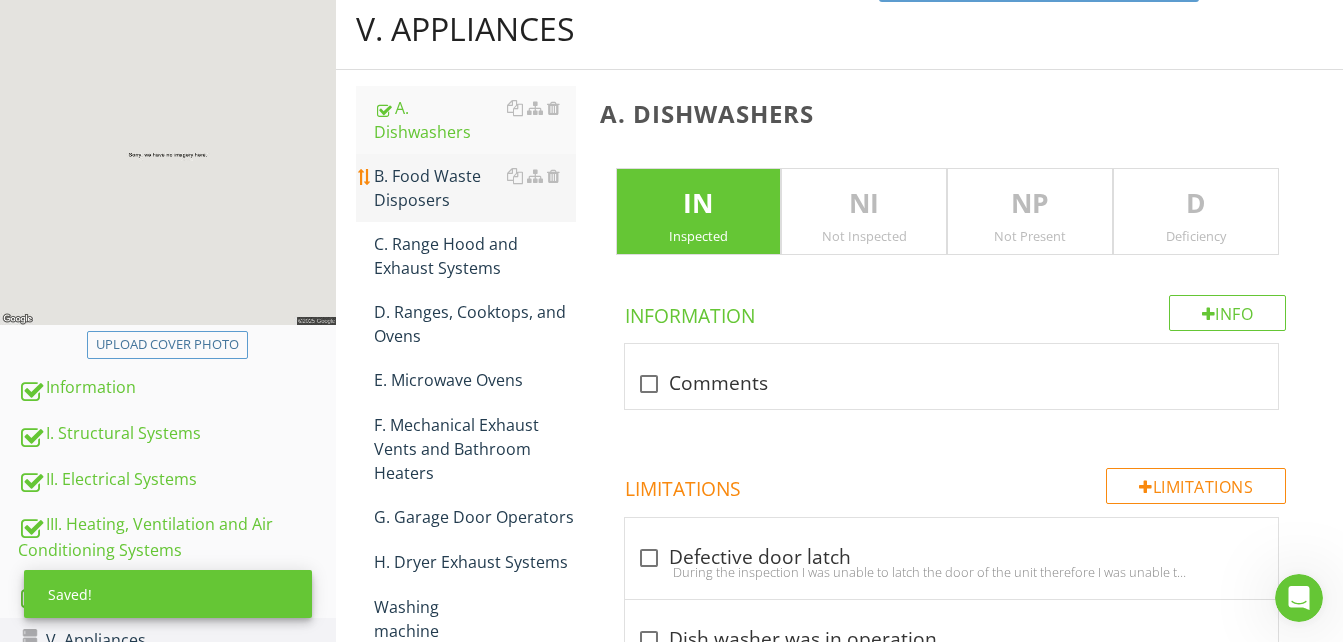 click on "B. Food Waste Disposers" at bounding box center (475, 188) 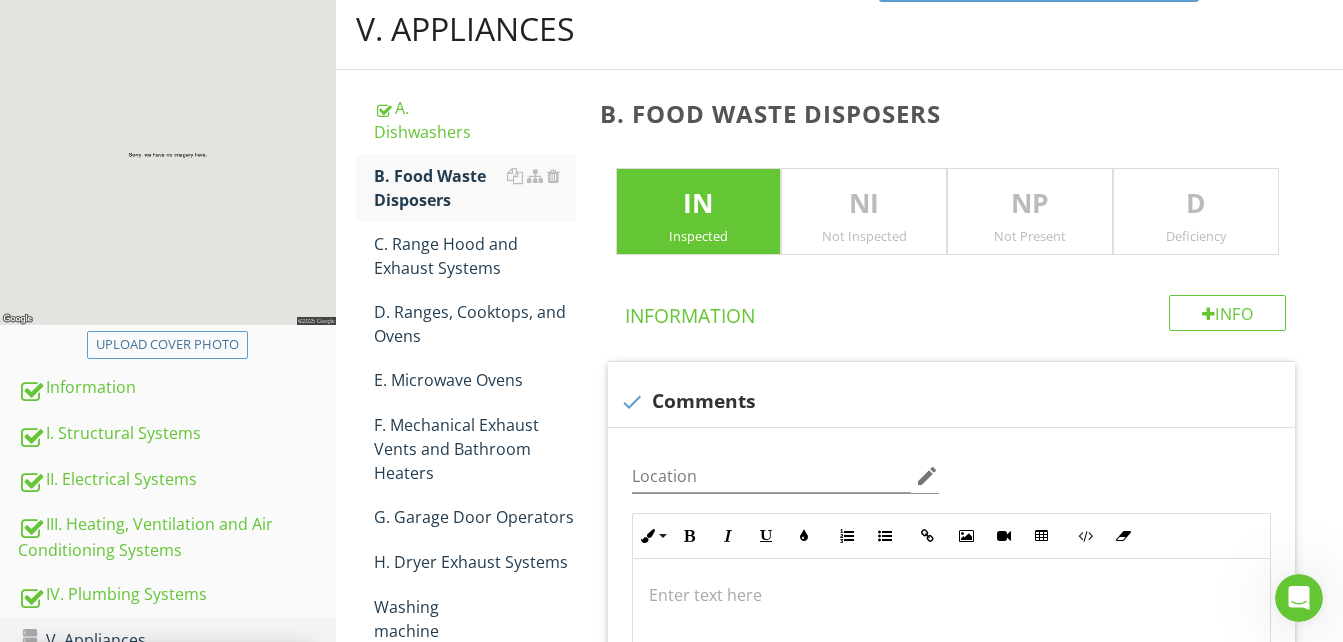 click on "IN" at bounding box center [699, 204] 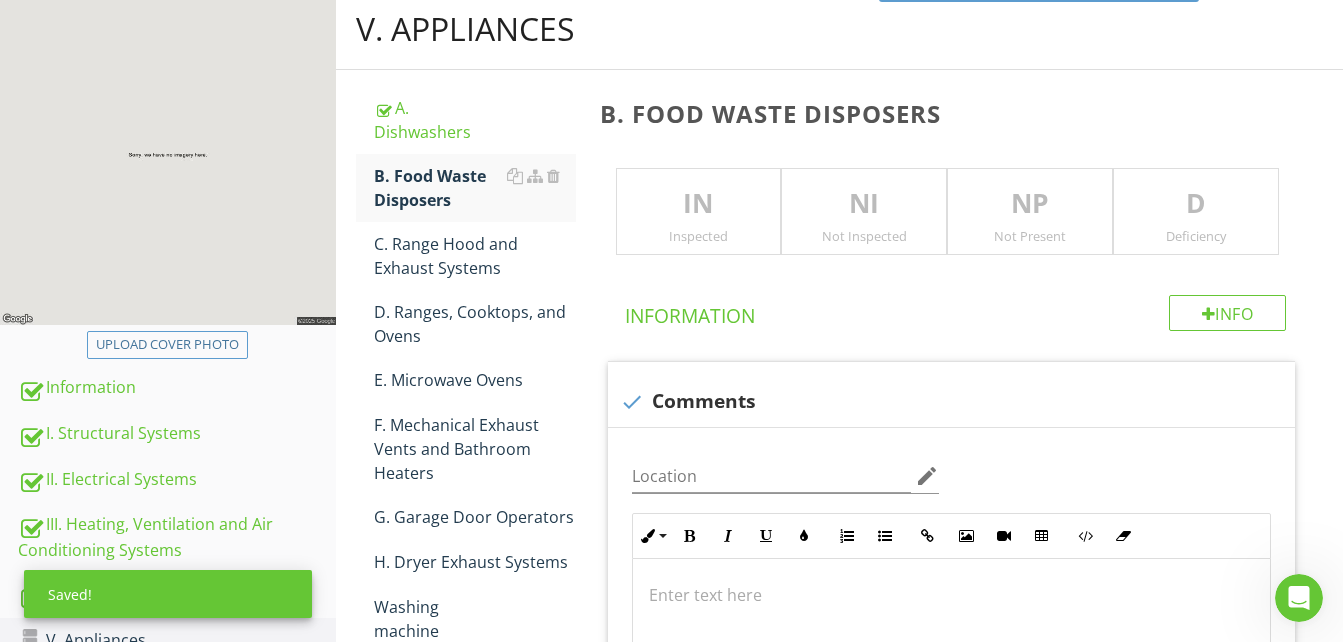 click on "IN" at bounding box center (699, 204) 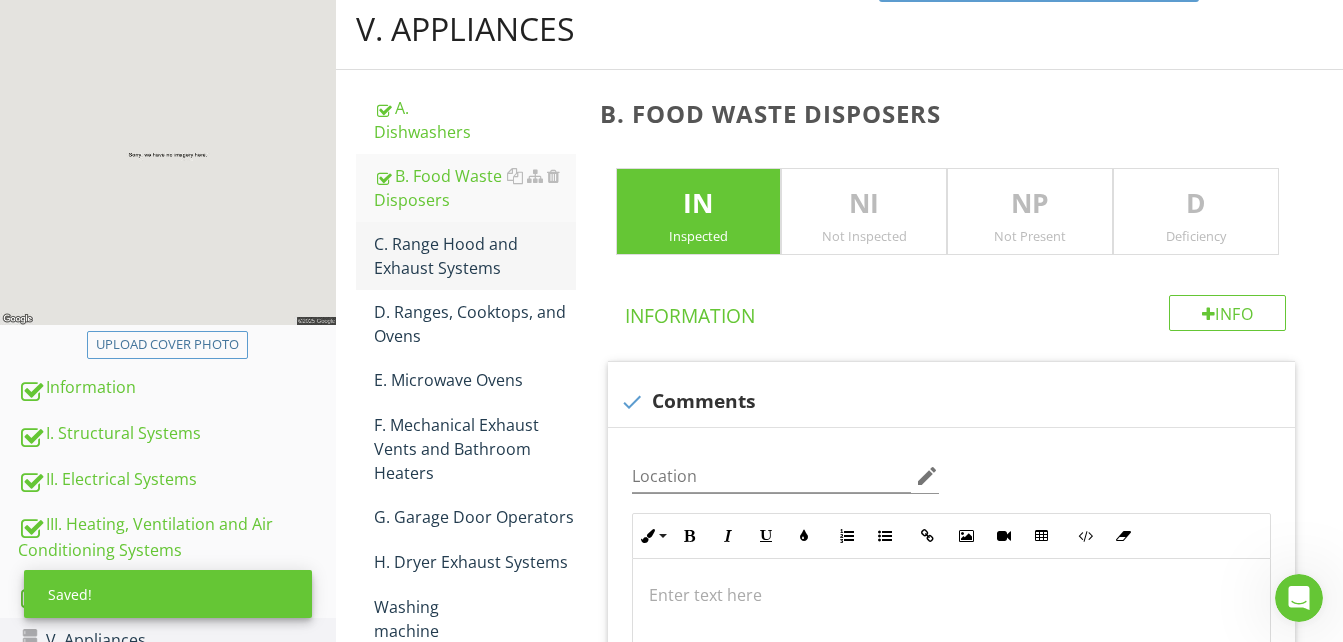 click on "C. Range Hood and Exhaust Systems" at bounding box center (475, 256) 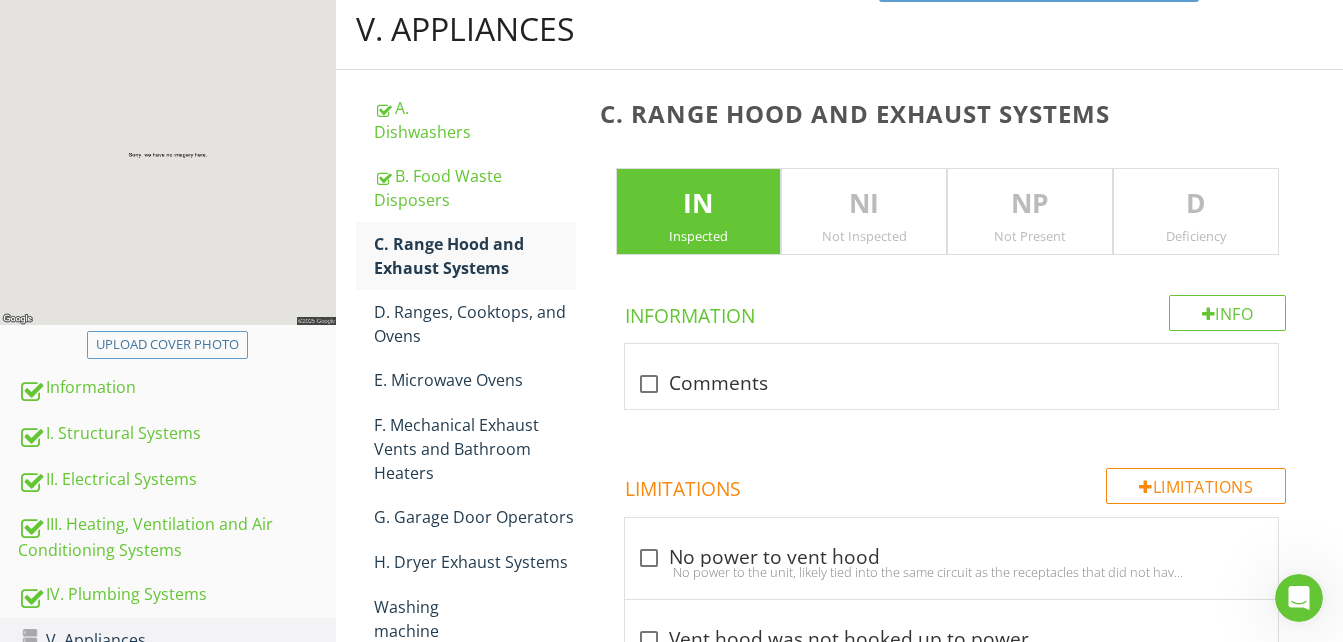 click on "IN" at bounding box center [699, 204] 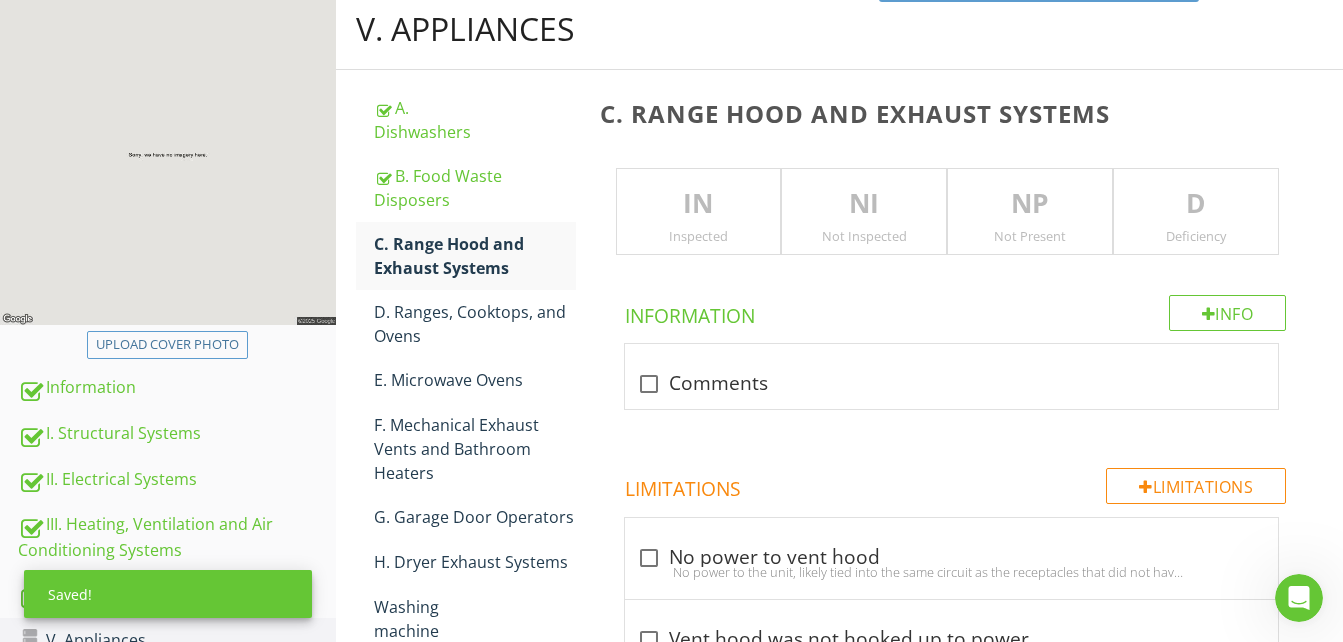 click on "IN" at bounding box center (699, 204) 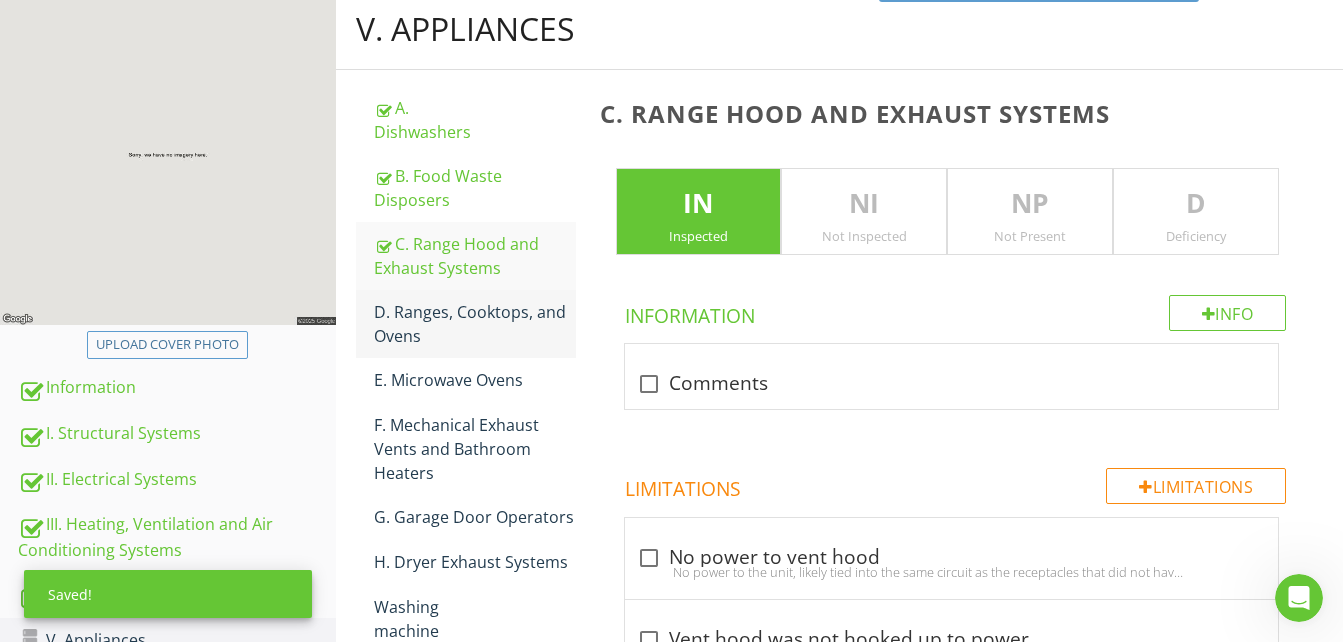 click on "D. Ranges, Cooktops, and Ovens" at bounding box center (475, 324) 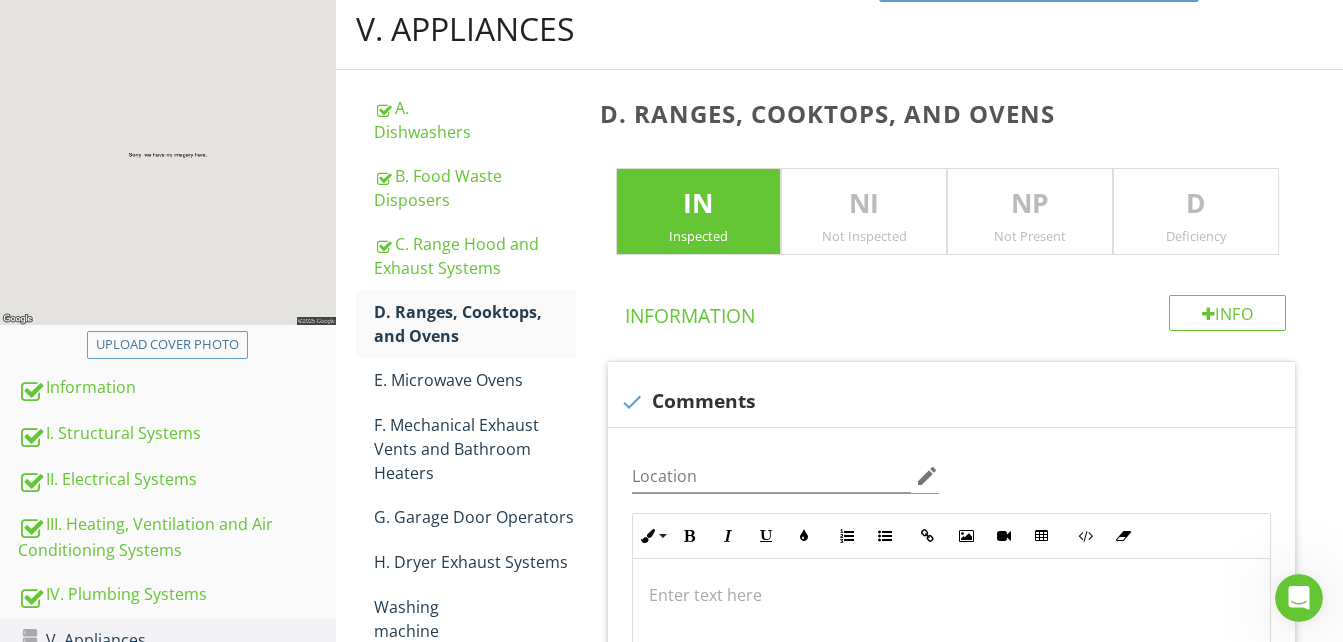 click on "IN" at bounding box center [699, 204] 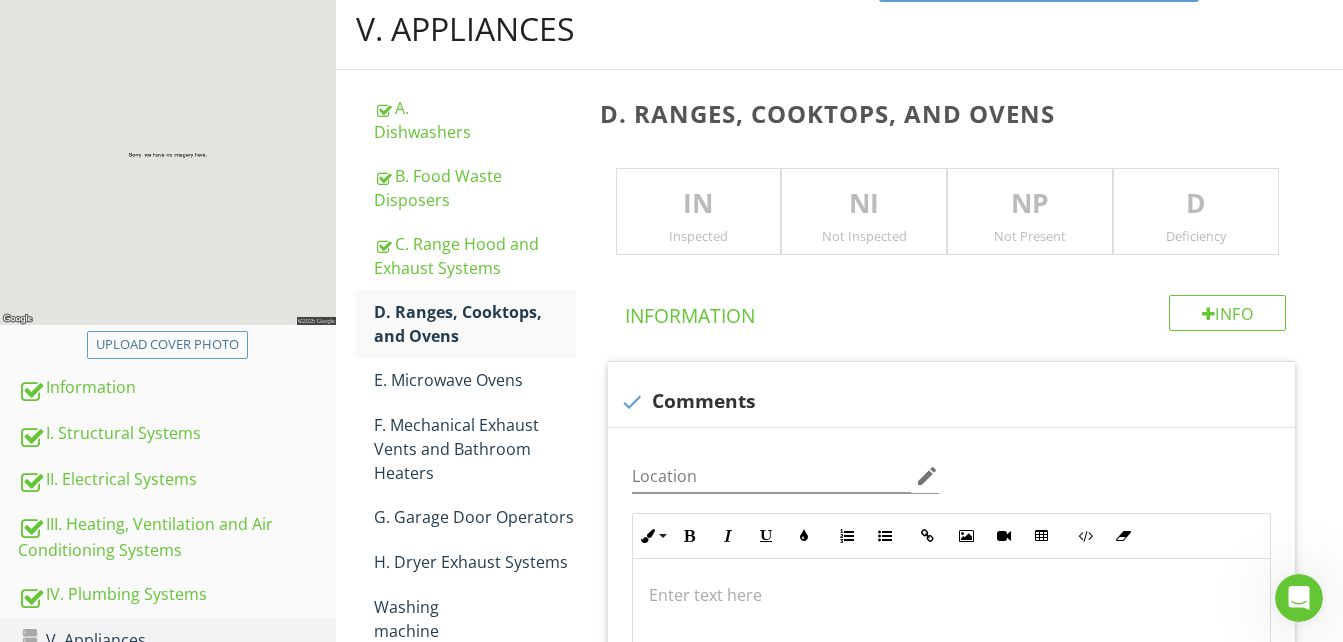 click on "IN" at bounding box center (699, 204) 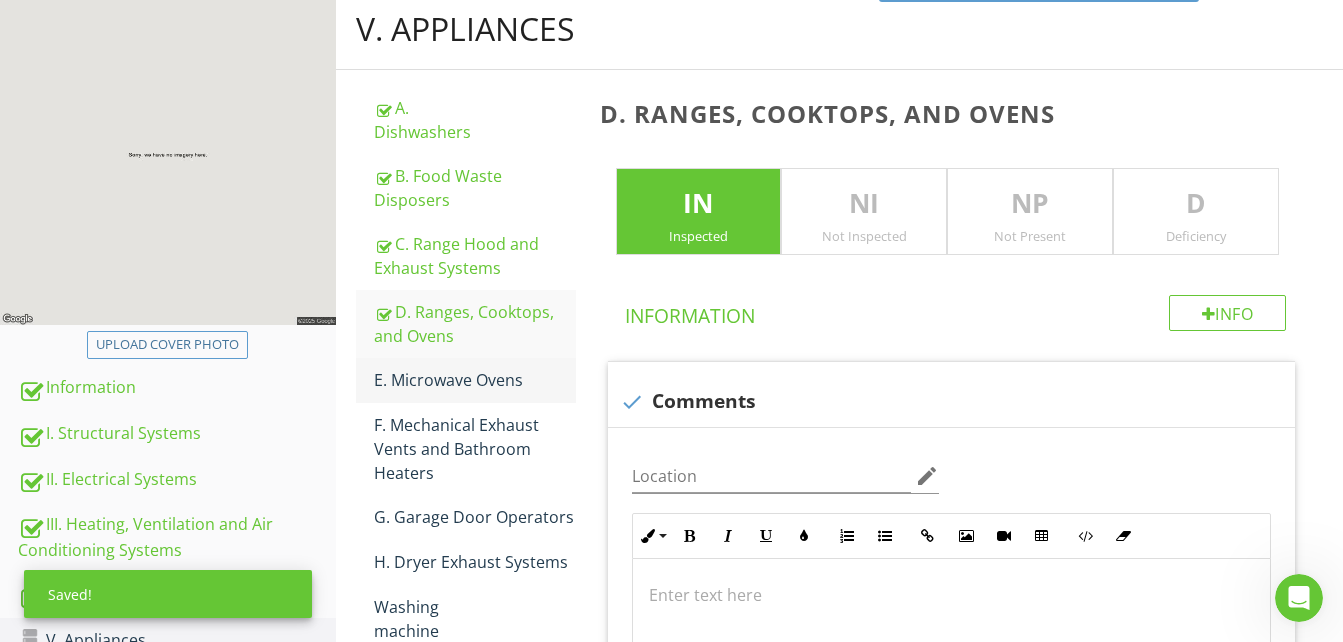 click on "E. Microwave Ovens" at bounding box center [475, 380] 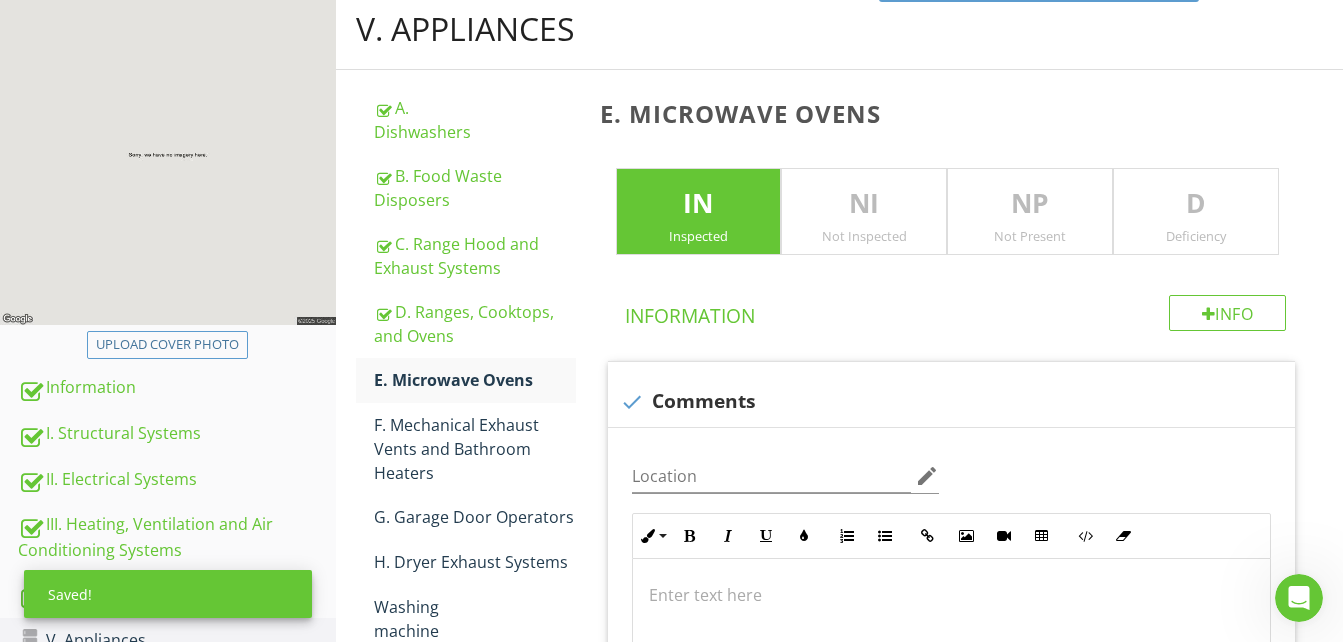click on "Inspected" at bounding box center (699, 236) 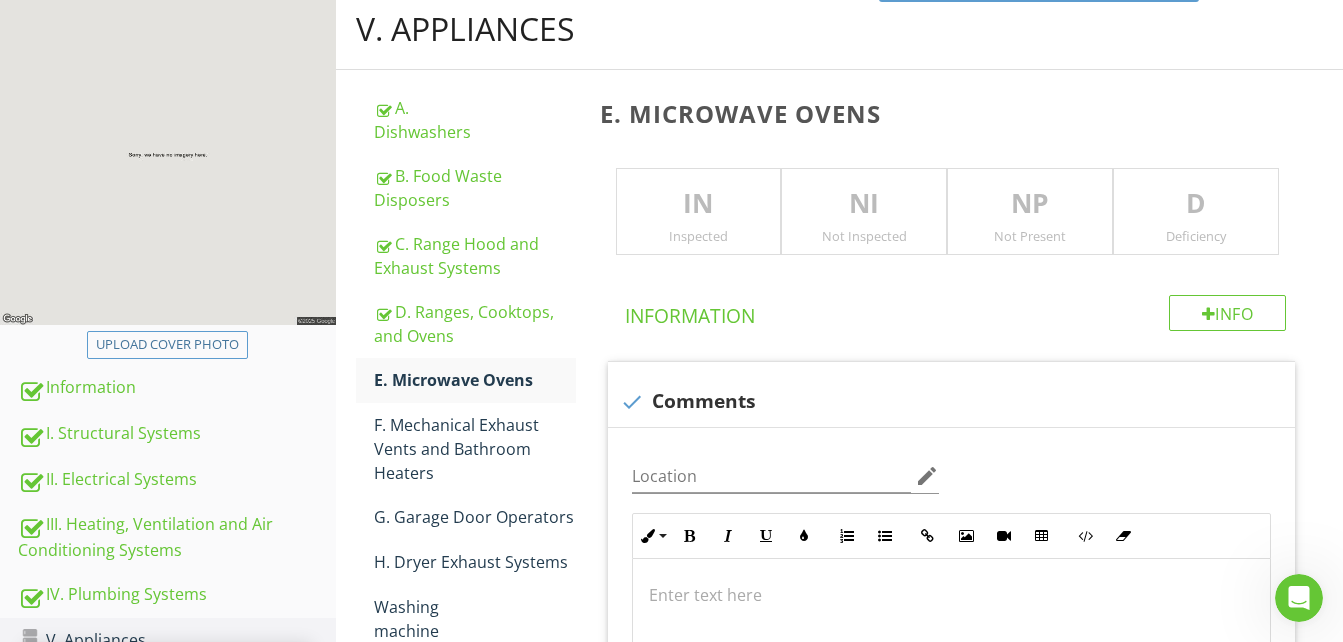 click on "Inspected" at bounding box center [699, 236] 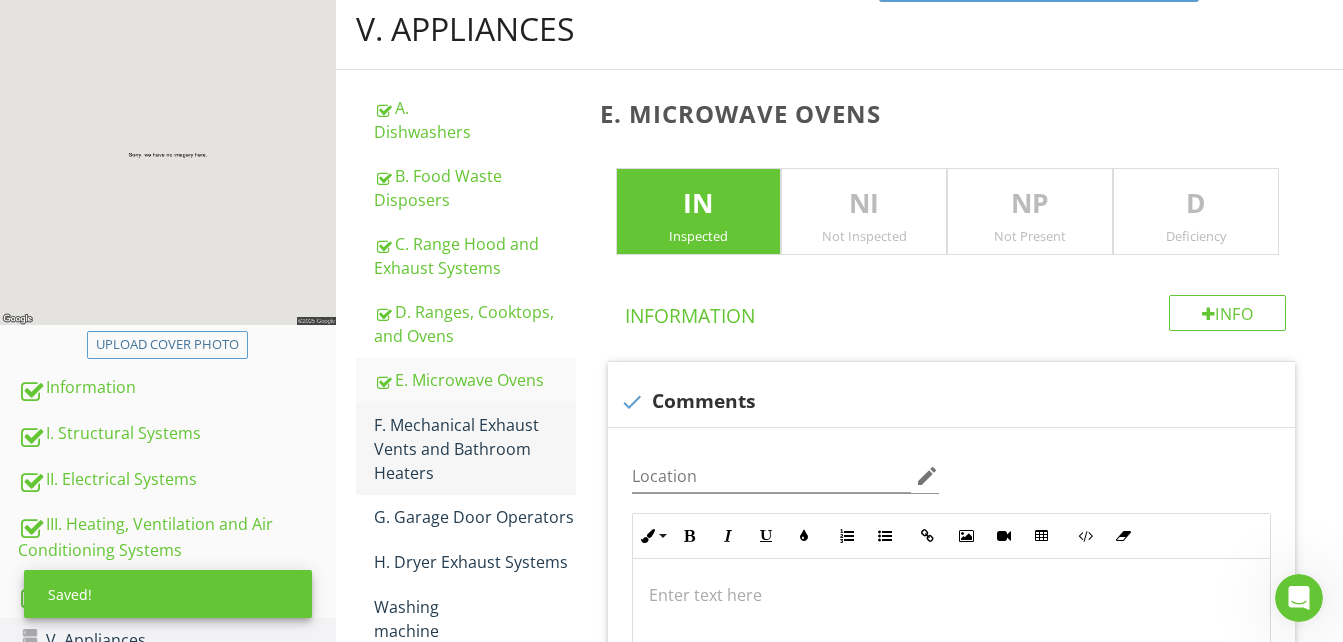 click on "F. Mechanical Exhaust Vents and Bathroom Heaters" at bounding box center [475, 449] 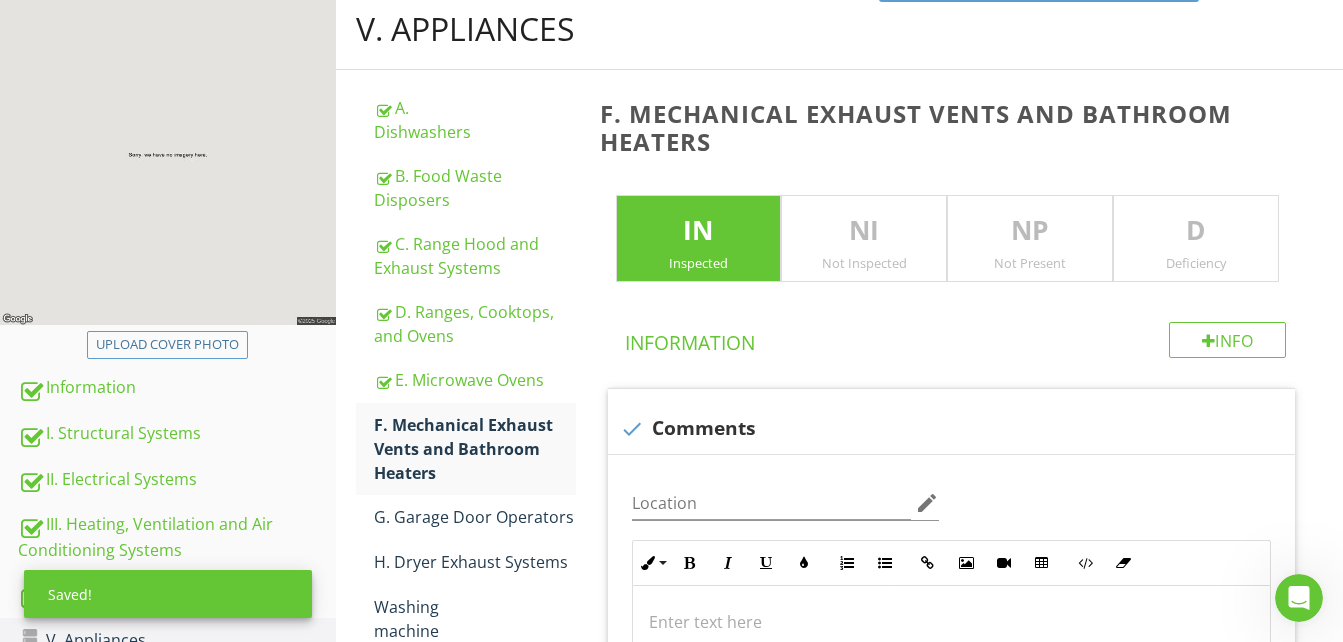 click on "IN" at bounding box center (699, 231) 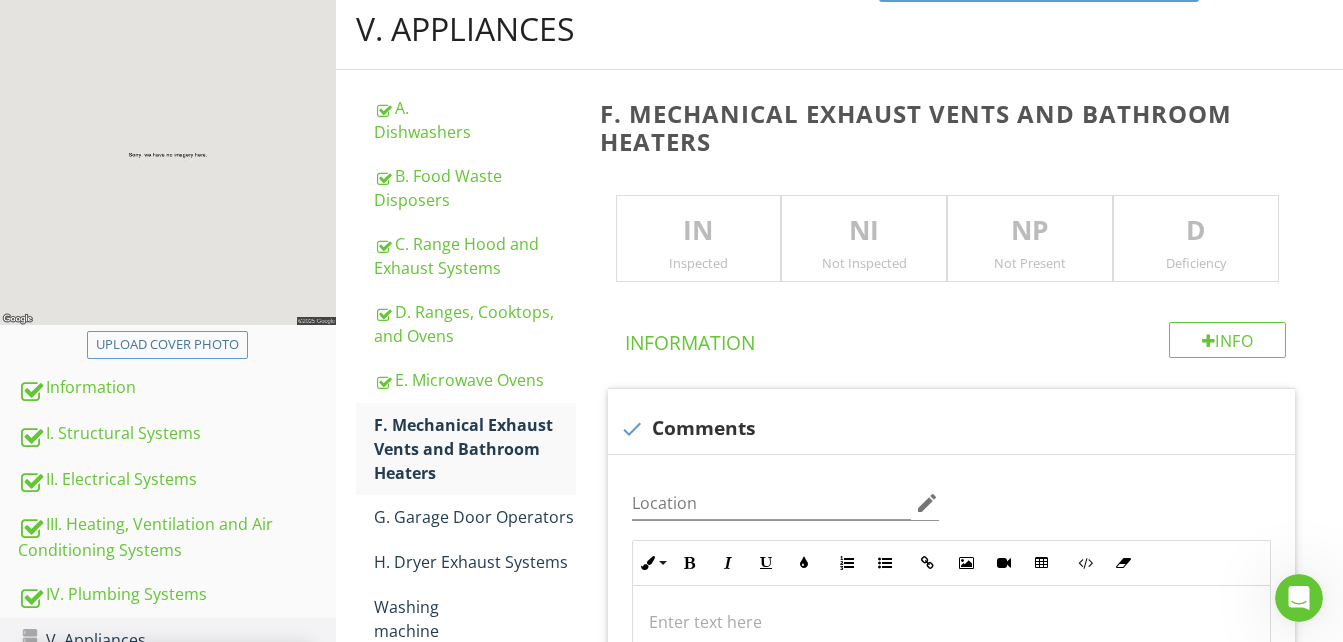 click on "IN" at bounding box center [699, 231] 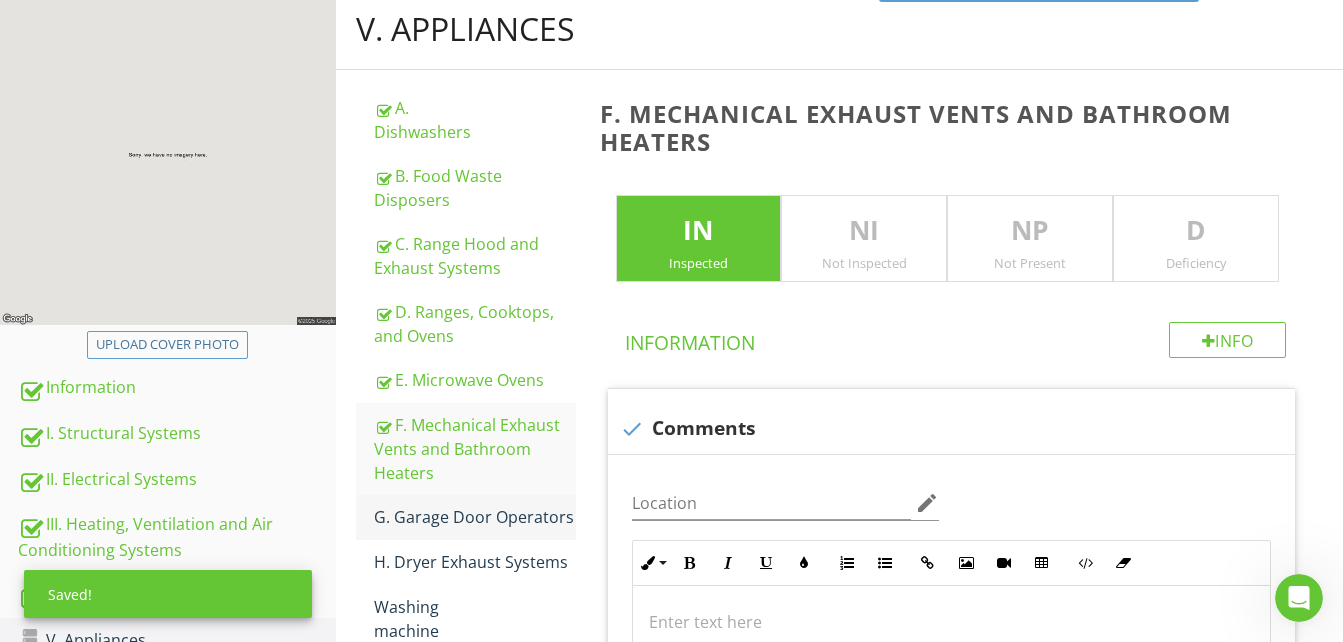 click on "G. Garage Door Operators" at bounding box center (475, 517) 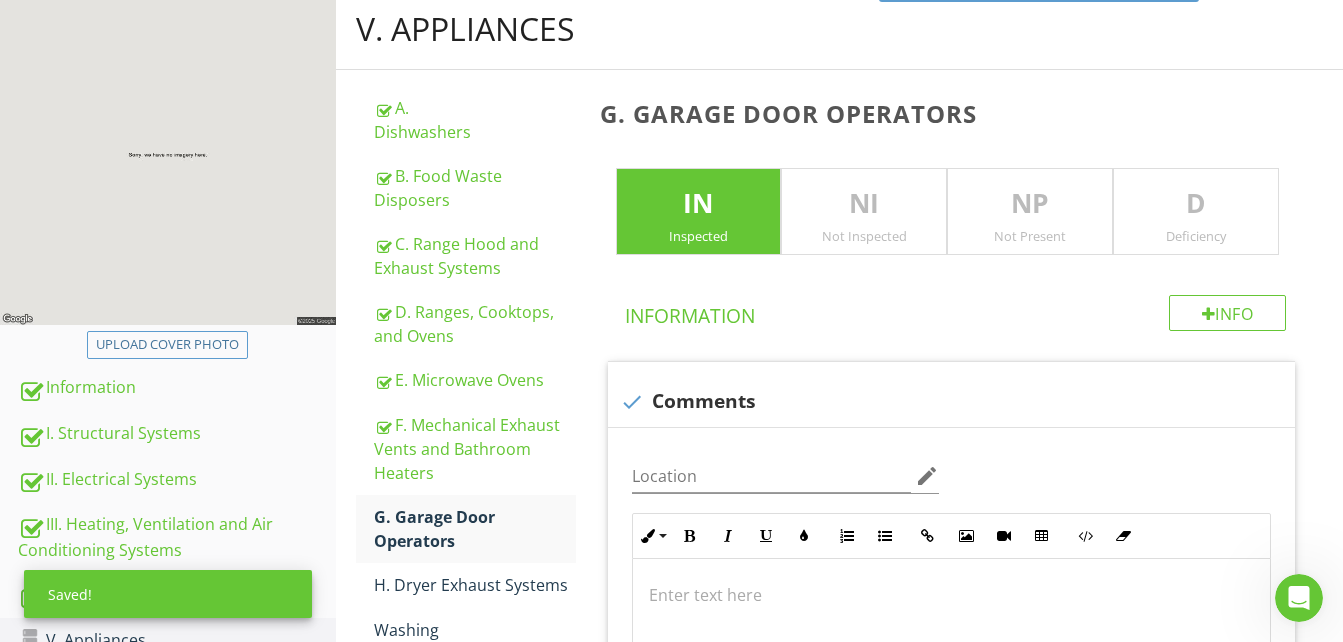 click on "IN   Inspected" at bounding box center (699, 212) 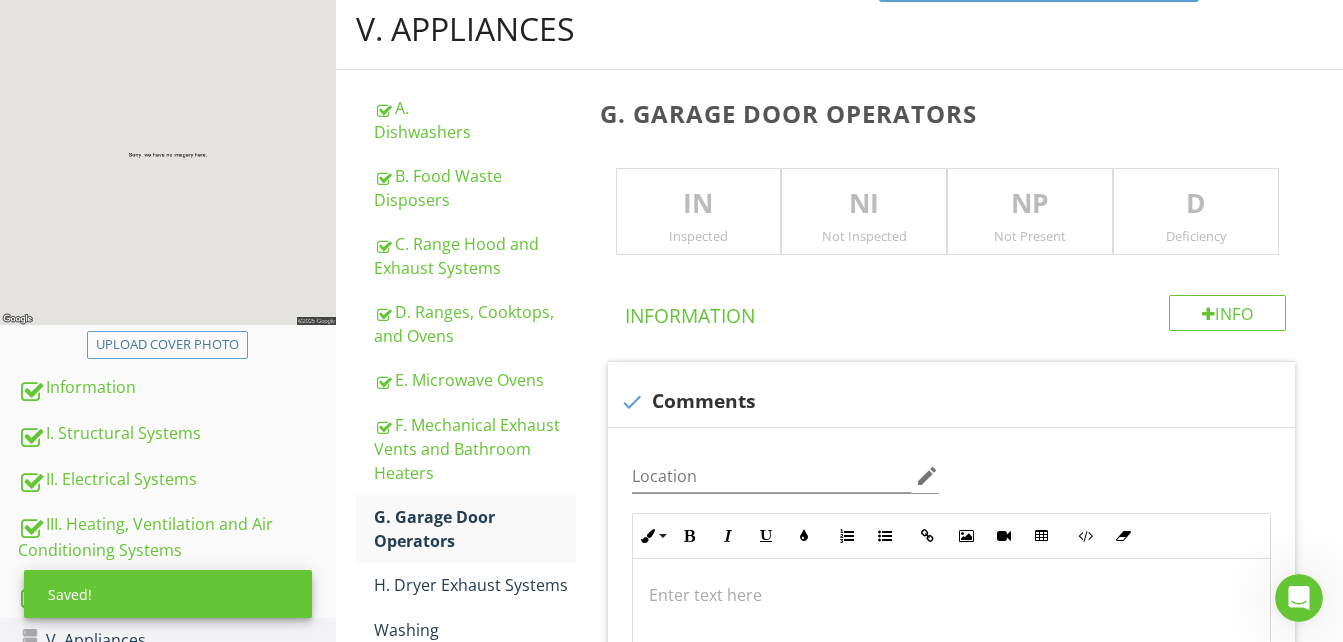 click on "IN   Inspected" at bounding box center [699, 212] 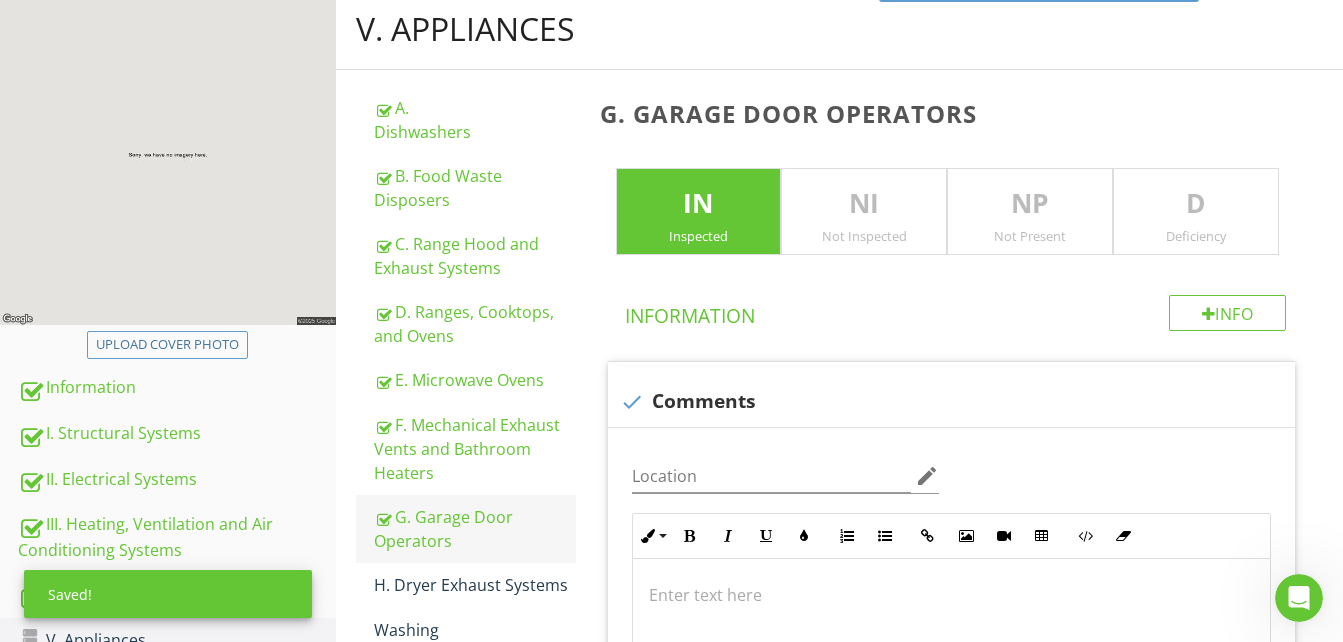 drag, startPoint x: 523, startPoint y: 565, endPoint x: 532, endPoint y: 530, distance: 36.138622 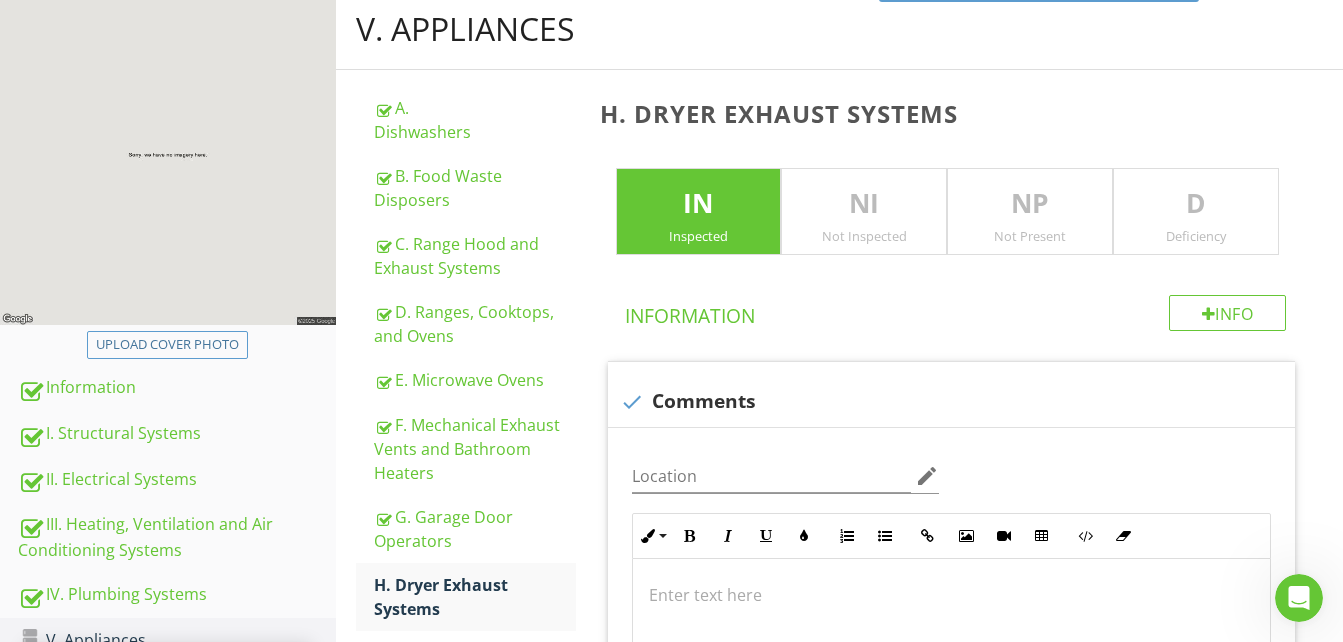 click on "IN   Inspected" at bounding box center (699, 212) 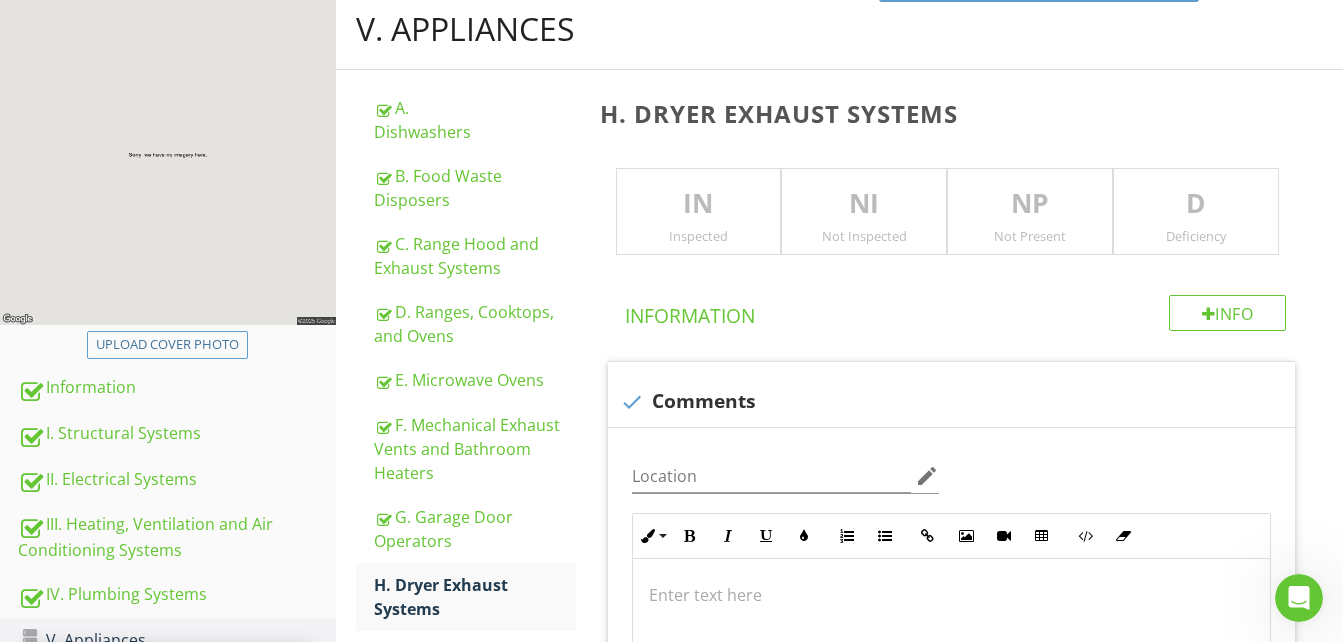 click on "IN   Inspected" at bounding box center (699, 212) 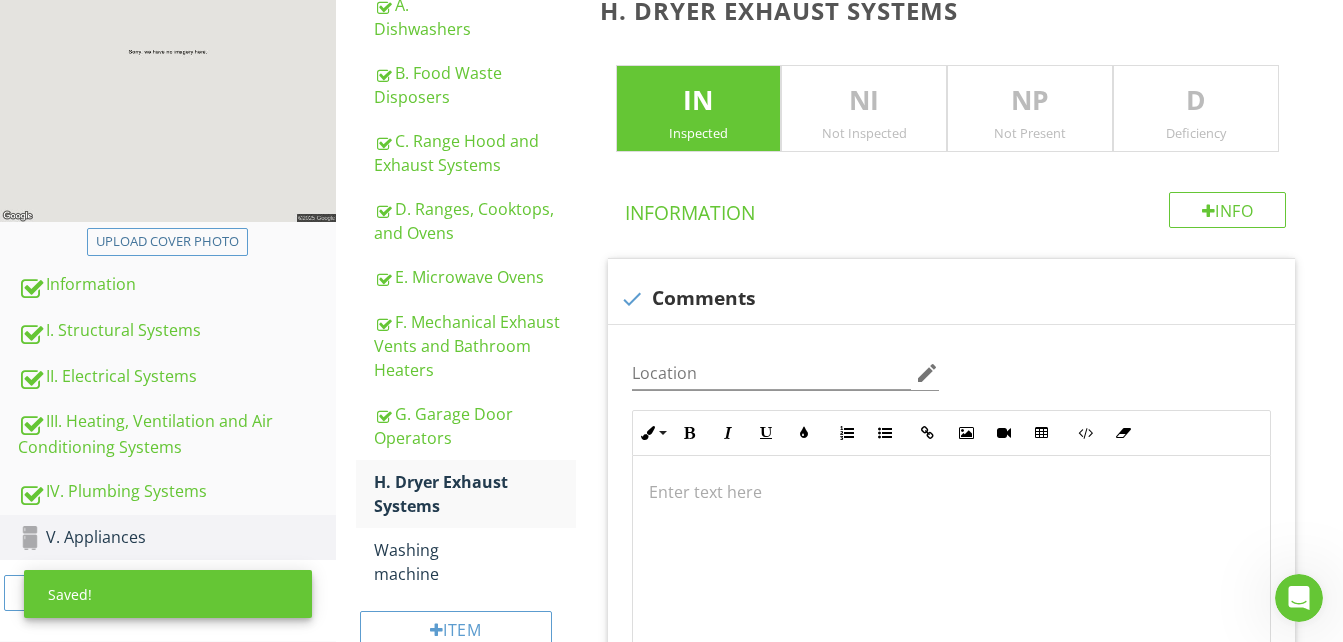 scroll, scrollTop: 411, scrollLeft: 0, axis: vertical 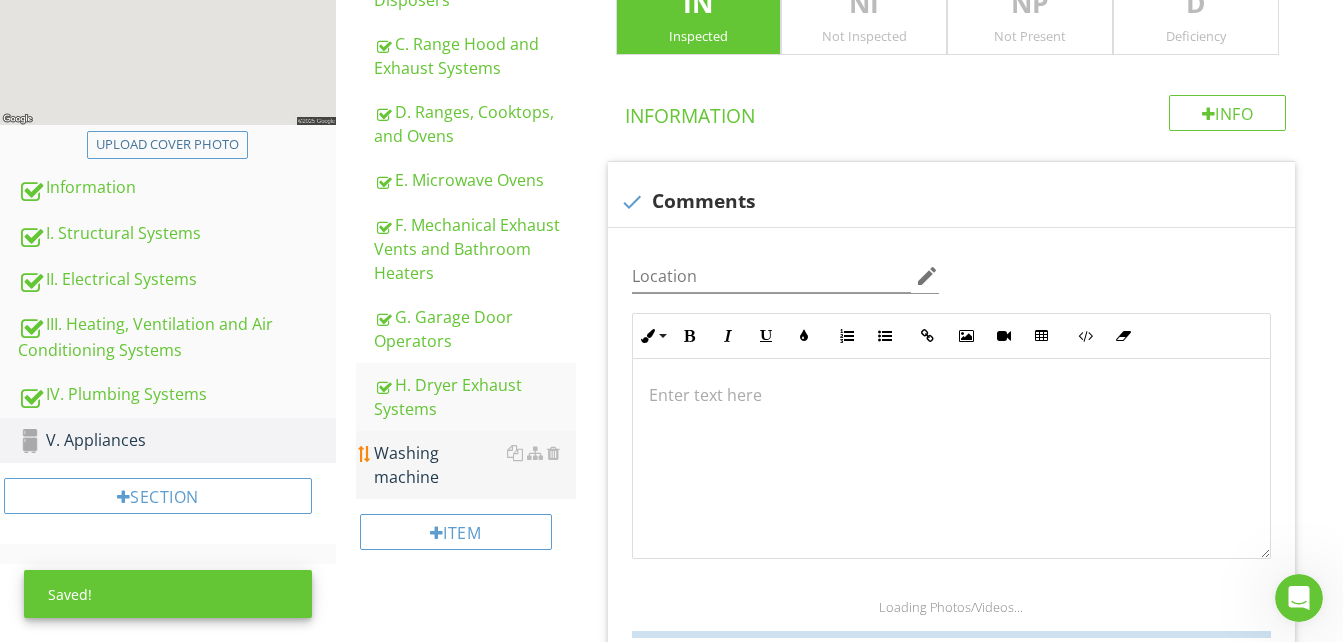 click on "Washing machine" at bounding box center (475, 465) 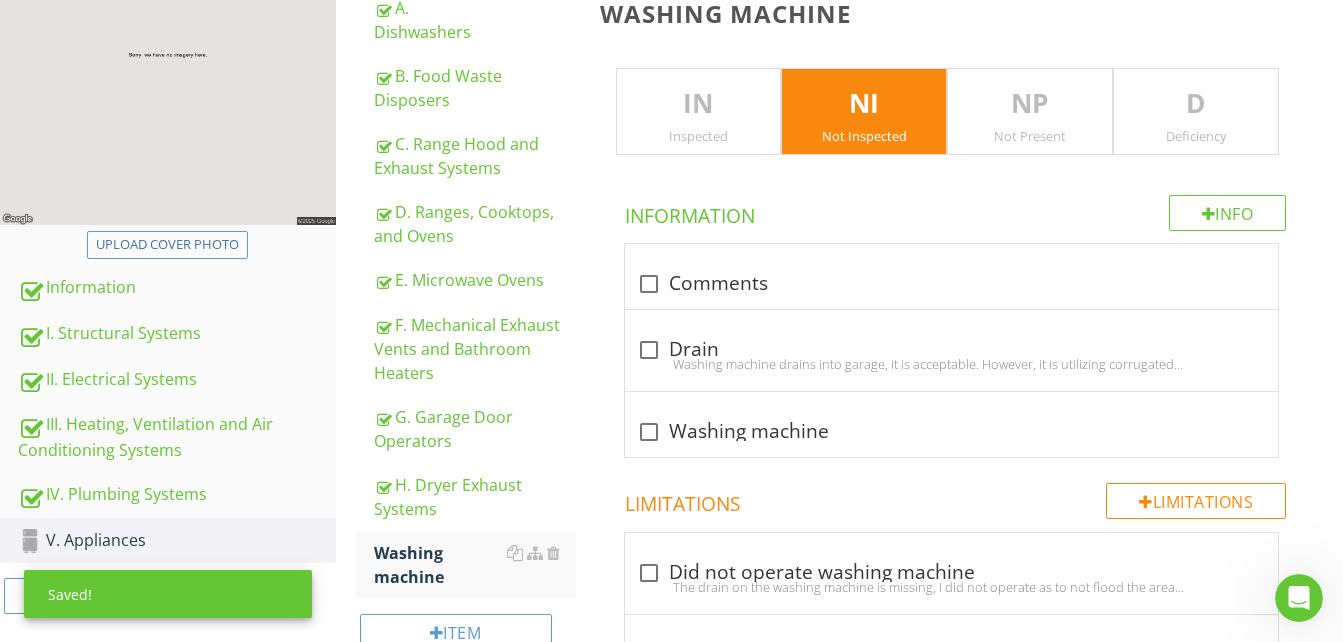 scroll, scrollTop: 211, scrollLeft: 0, axis: vertical 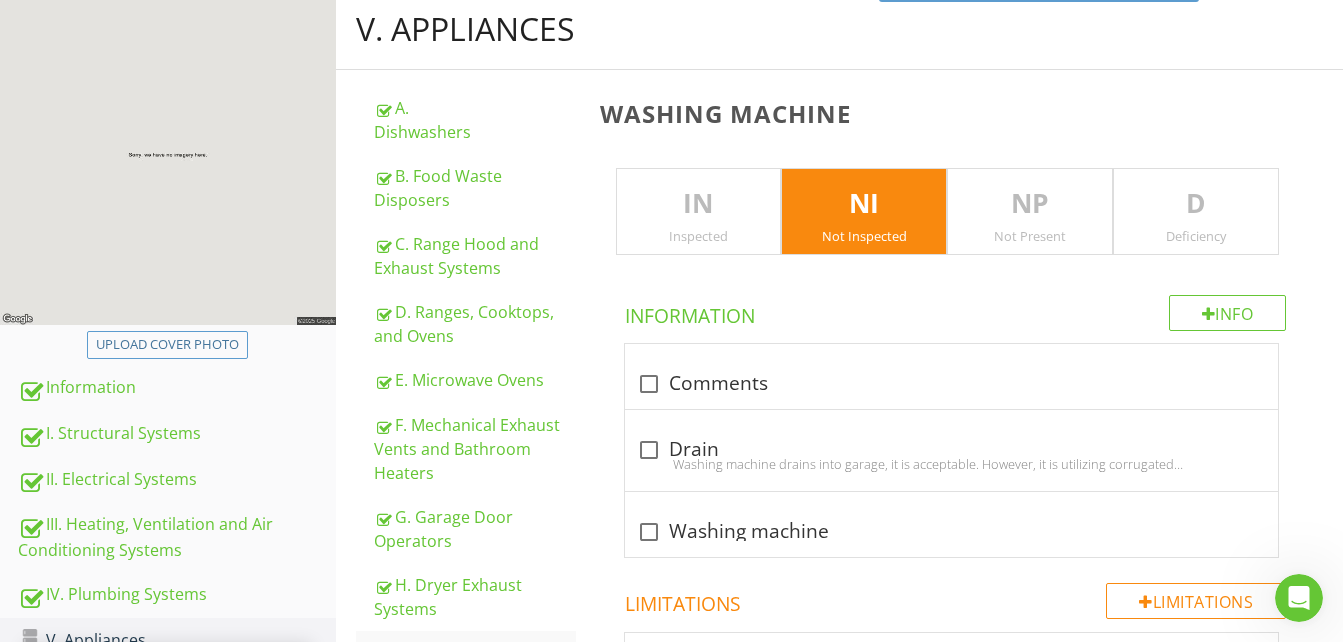 click on "Not Inspected" at bounding box center (864, 236) 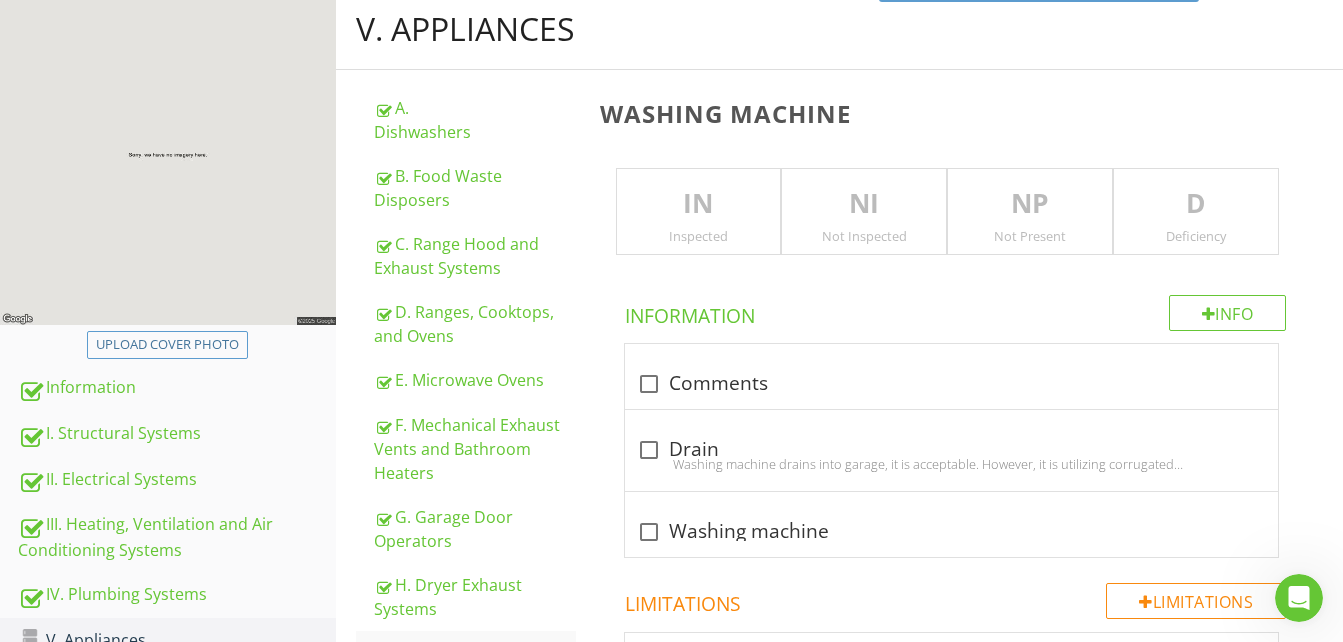 click on "Not Inspected" at bounding box center (864, 236) 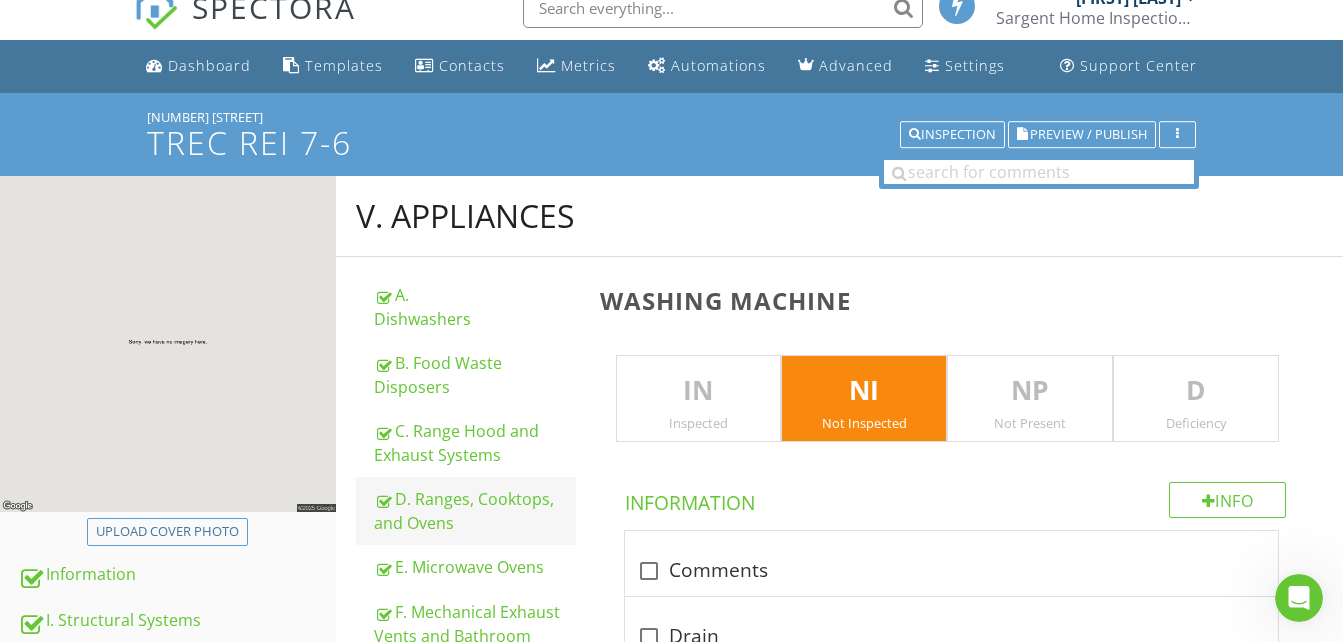 scroll, scrollTop: 0, scrollLeft: 0, axis: both 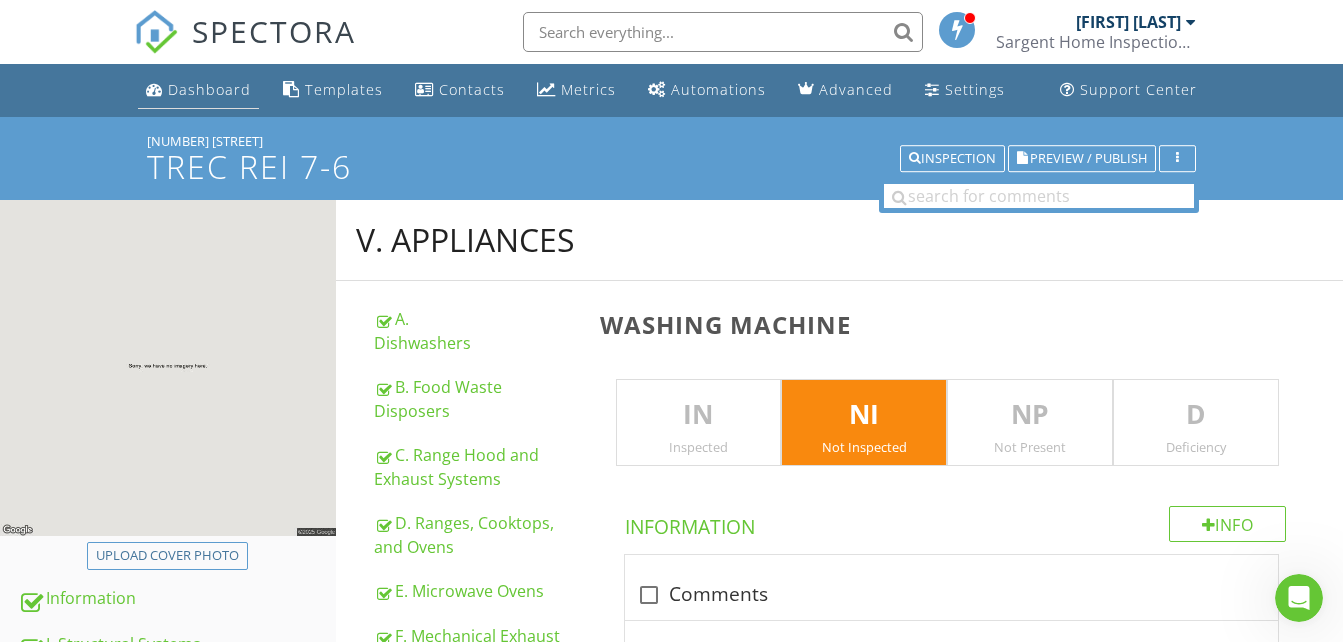 click on "Dashboard" at bounding box center [209, 89] 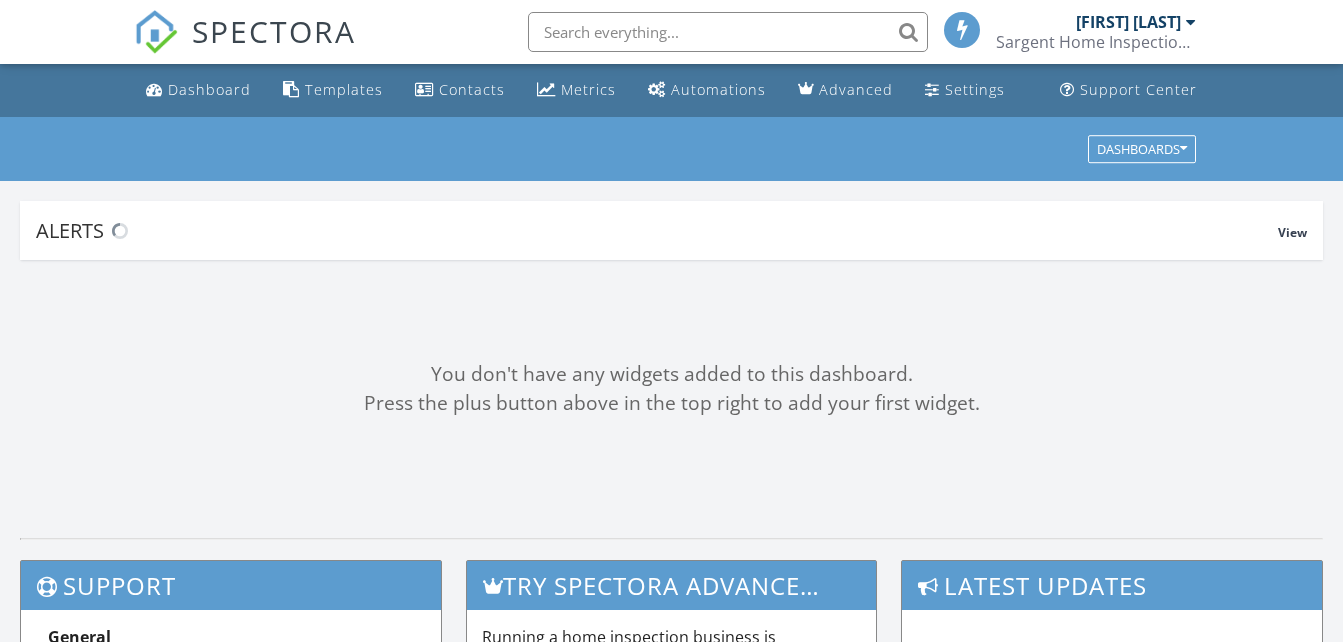 scroll, scrollTop: 0, scrollLeft: 0, axis: both 